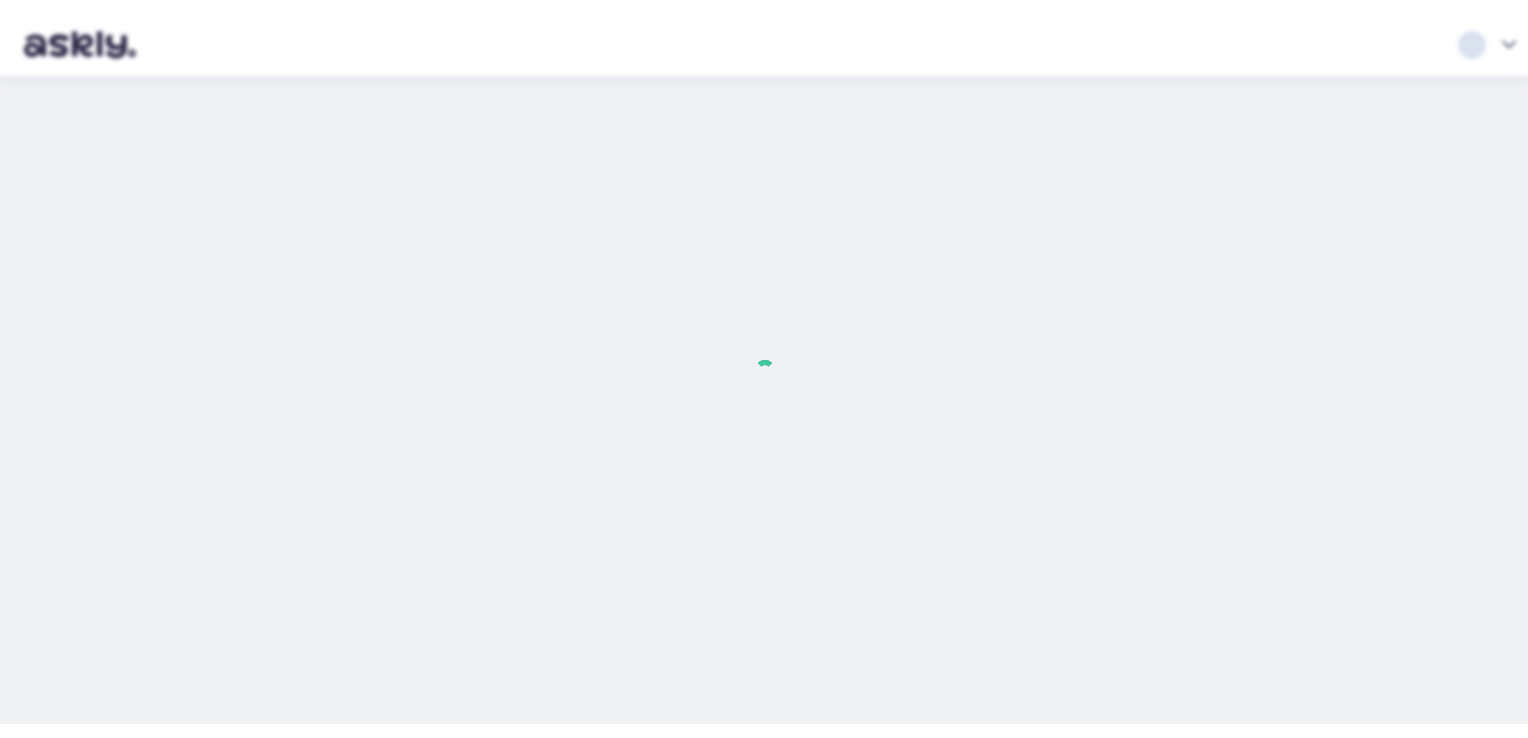 scroll, scrollTop: 0, scrollLeft: 0, axis: both 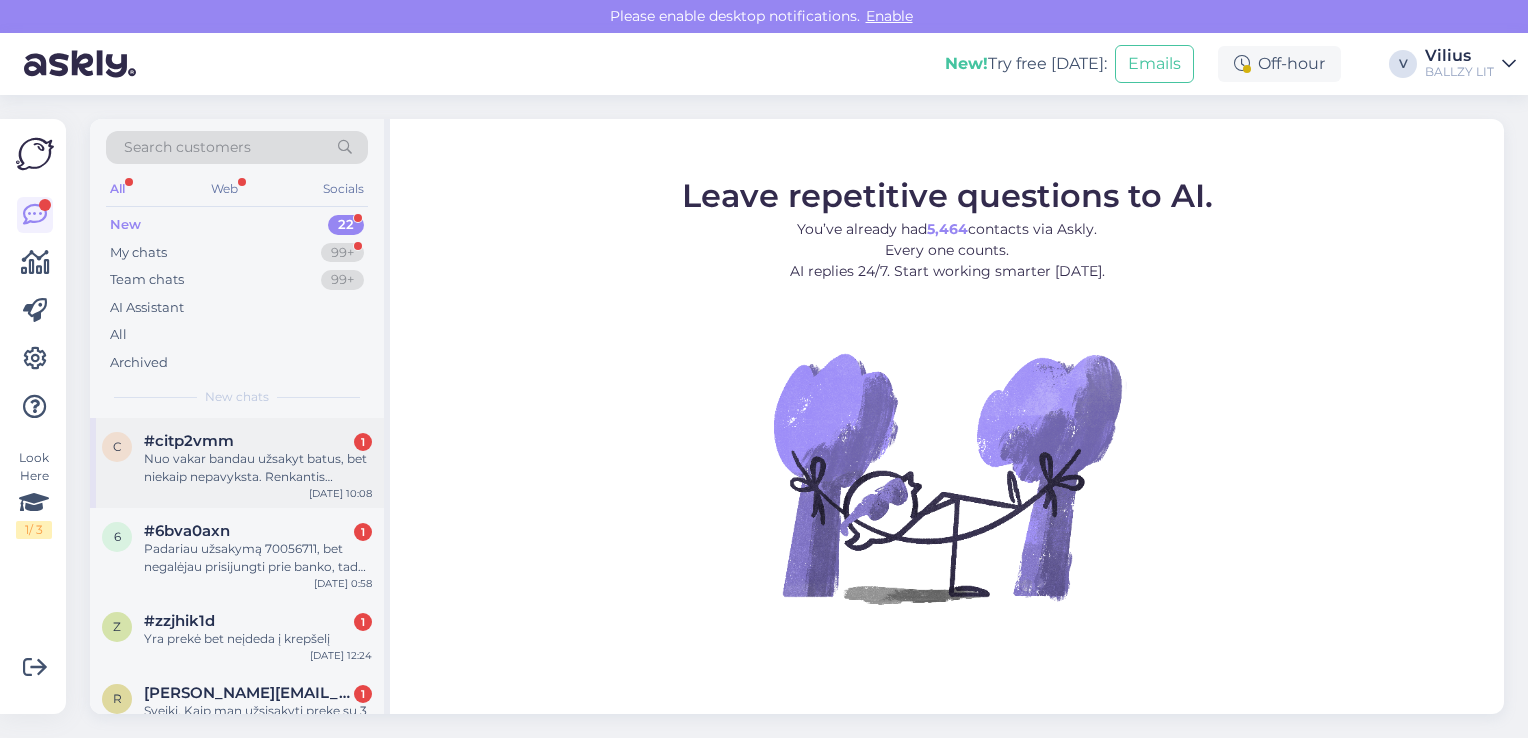 click on "Nuo vakar bandau užsakyt batus, bet niekaip nepavyksta. Renkantis apmokėjimą banku, neprijungia į banką. Vargstu jau atrą dieną, nėra taip buve." at bounding box center (258, 468) 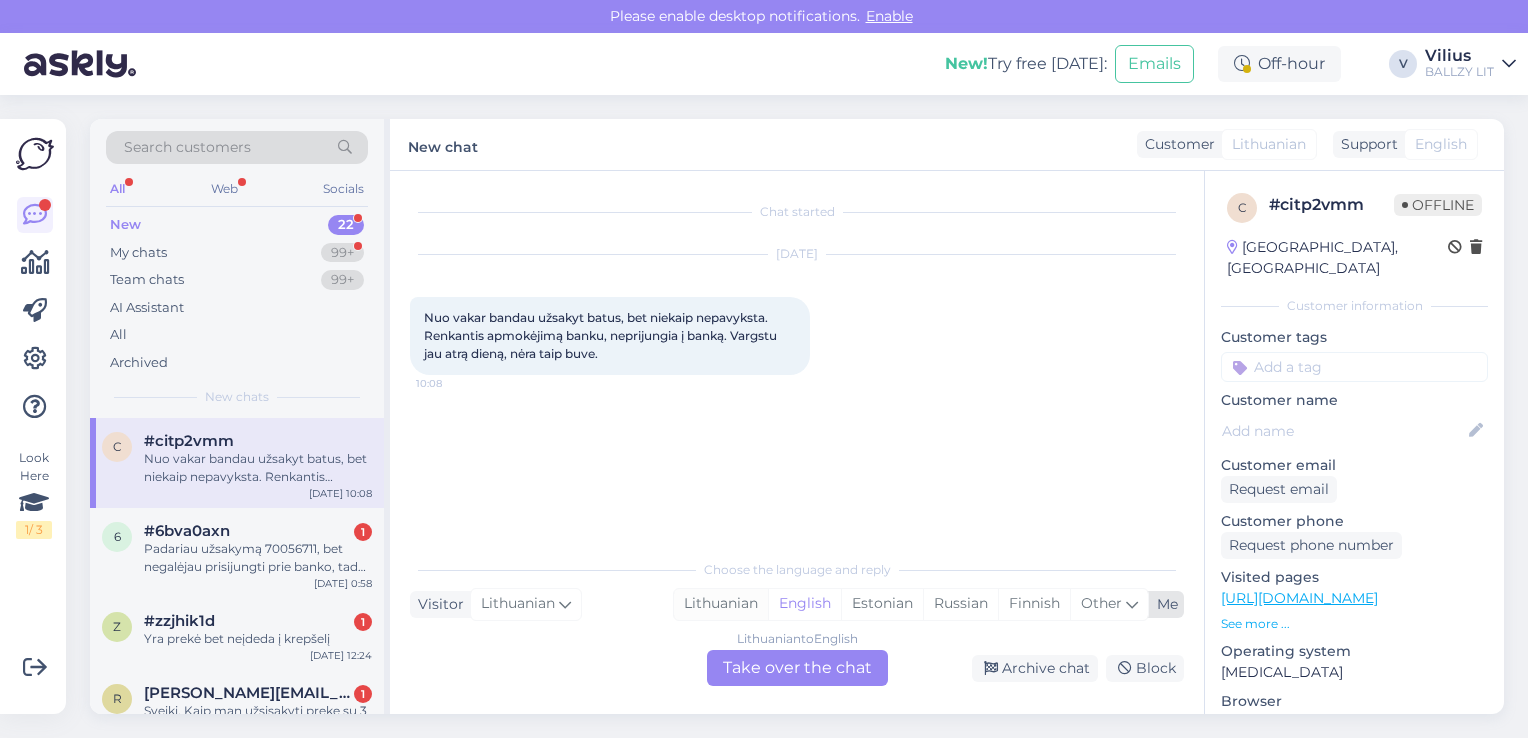 click on "Lithuanian" at bounding box center [721, 604] 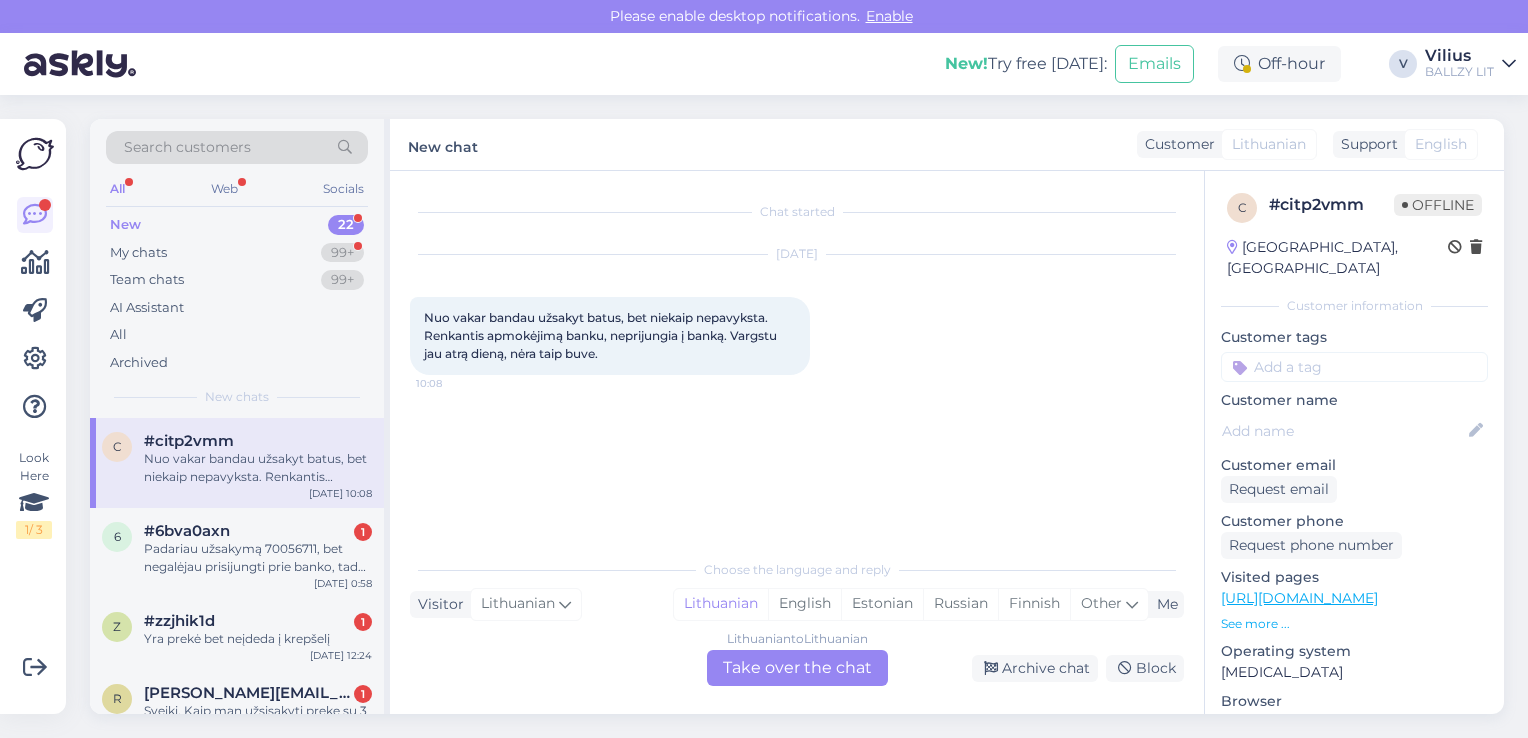 click on "Lithuanian  to  Lithuanian Take over the chat" at bounding box center (797, 668) 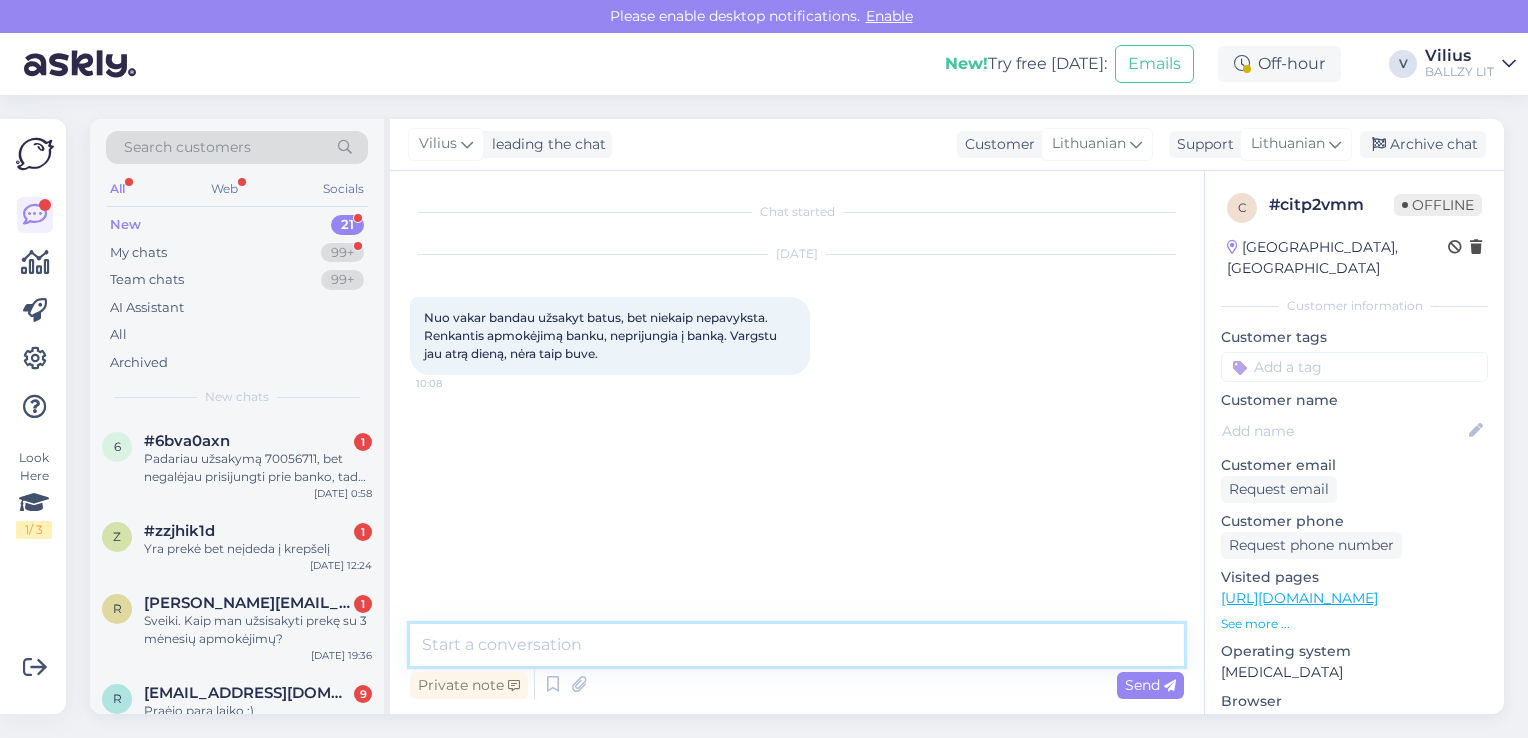 click at bounding box center [797, 645] 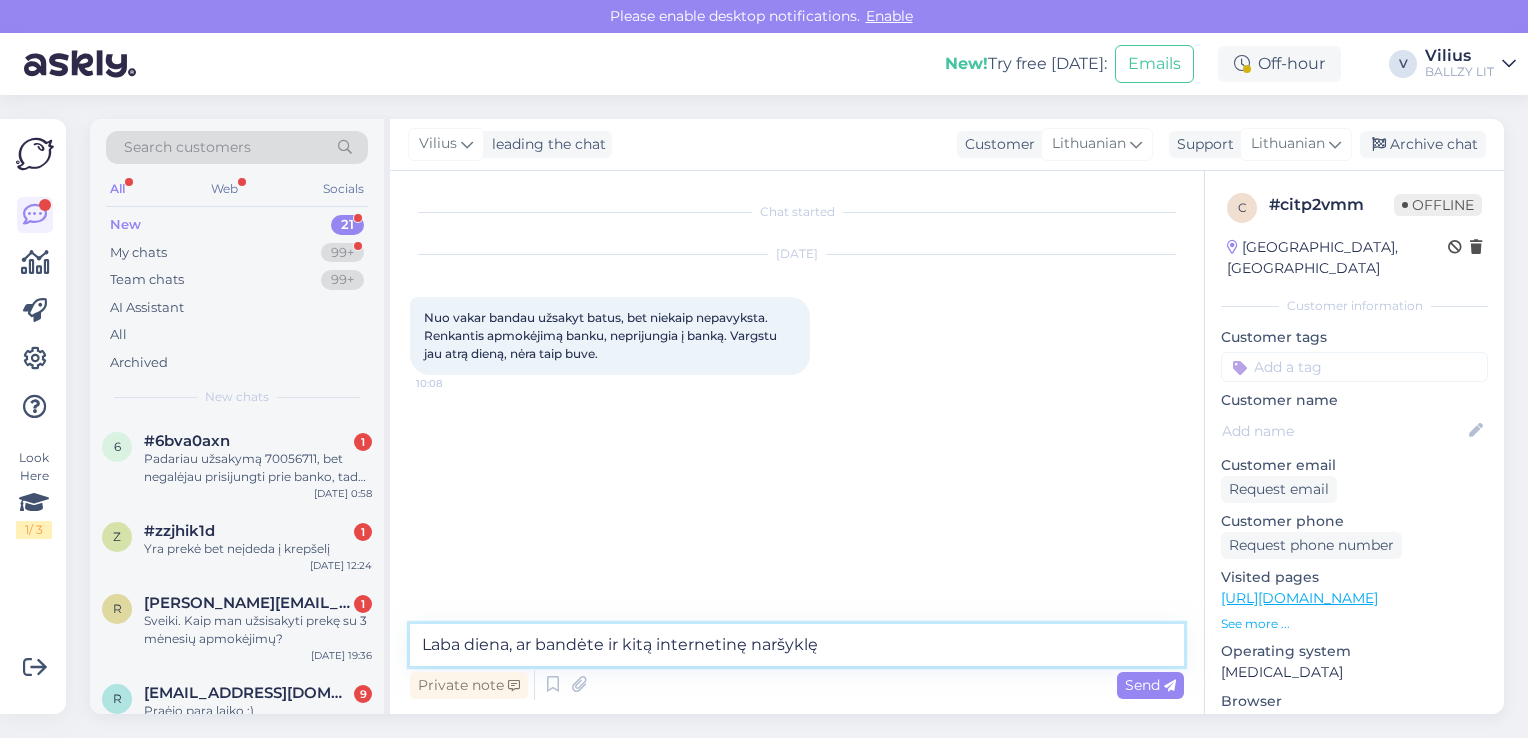 type on "Laba diena, ar bandėte ir kitą internetinę naršyklę?" 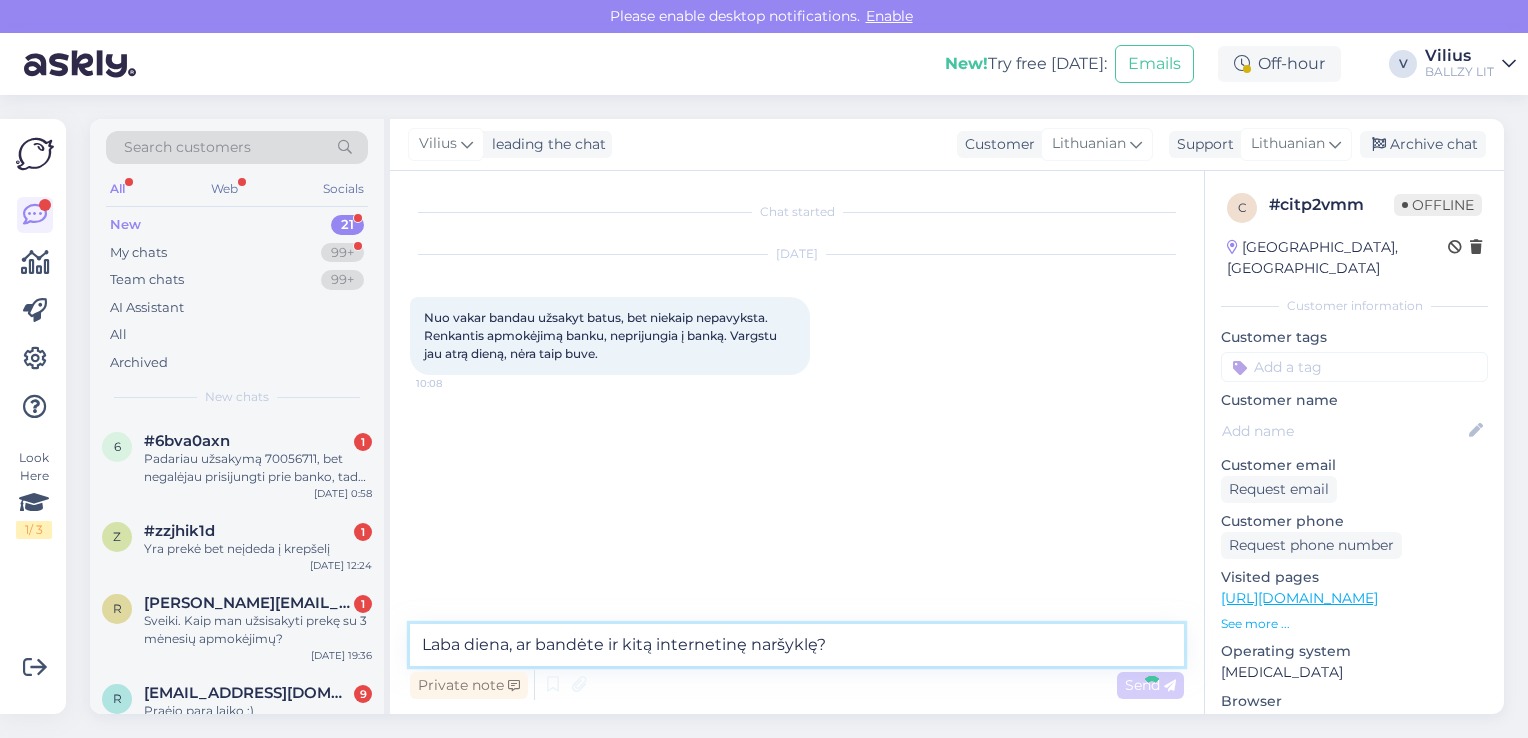 type 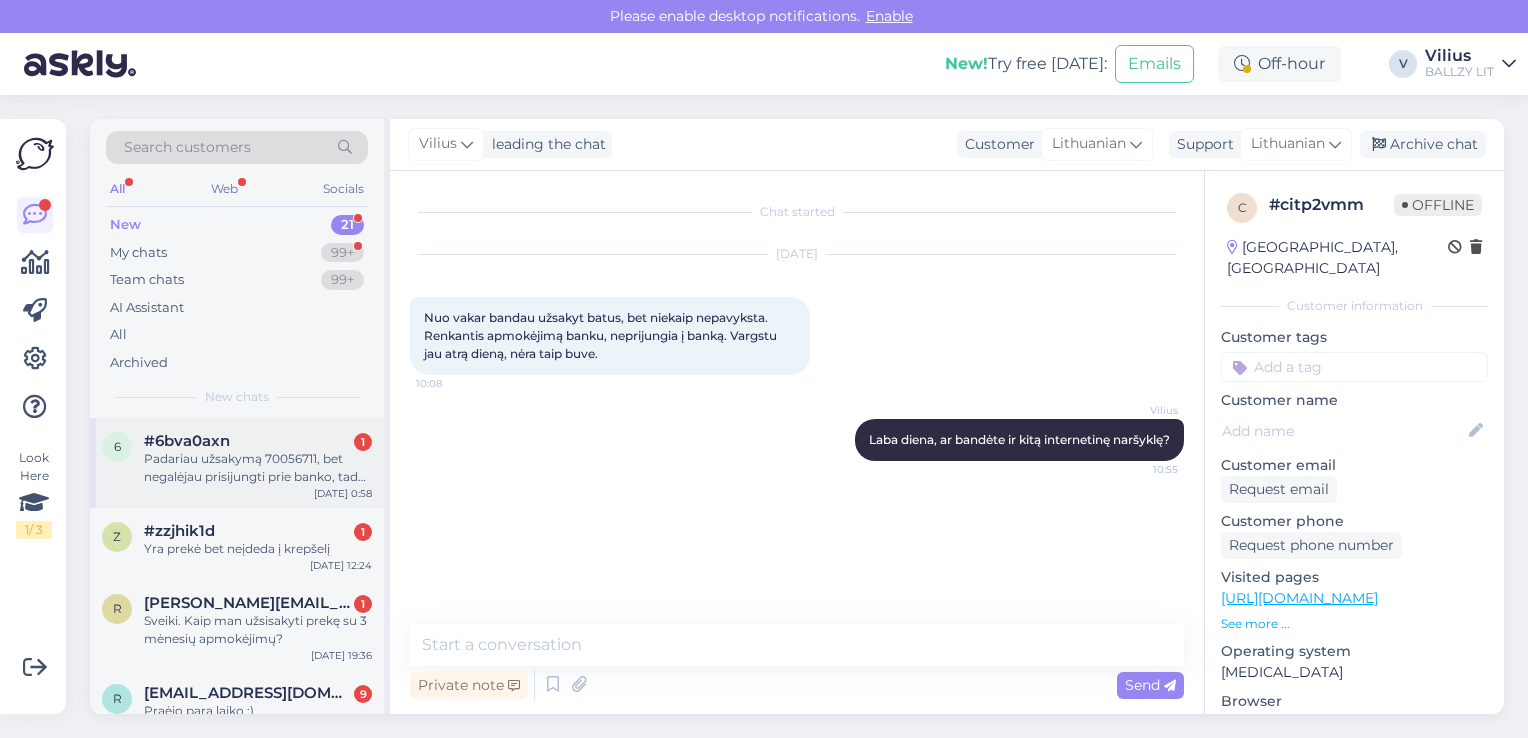 click on "Padariau užsakymą 70056711, bet negalėjau prisijungti prie banko, tad bandžiau perkrauti puslapį ir apmokėjimas dingo, krepšelis liko tuščias. Dabar rodo kad užsakymas “pending”, nerandu būdo kaip sumokėti." at bounding box center [258, 468] 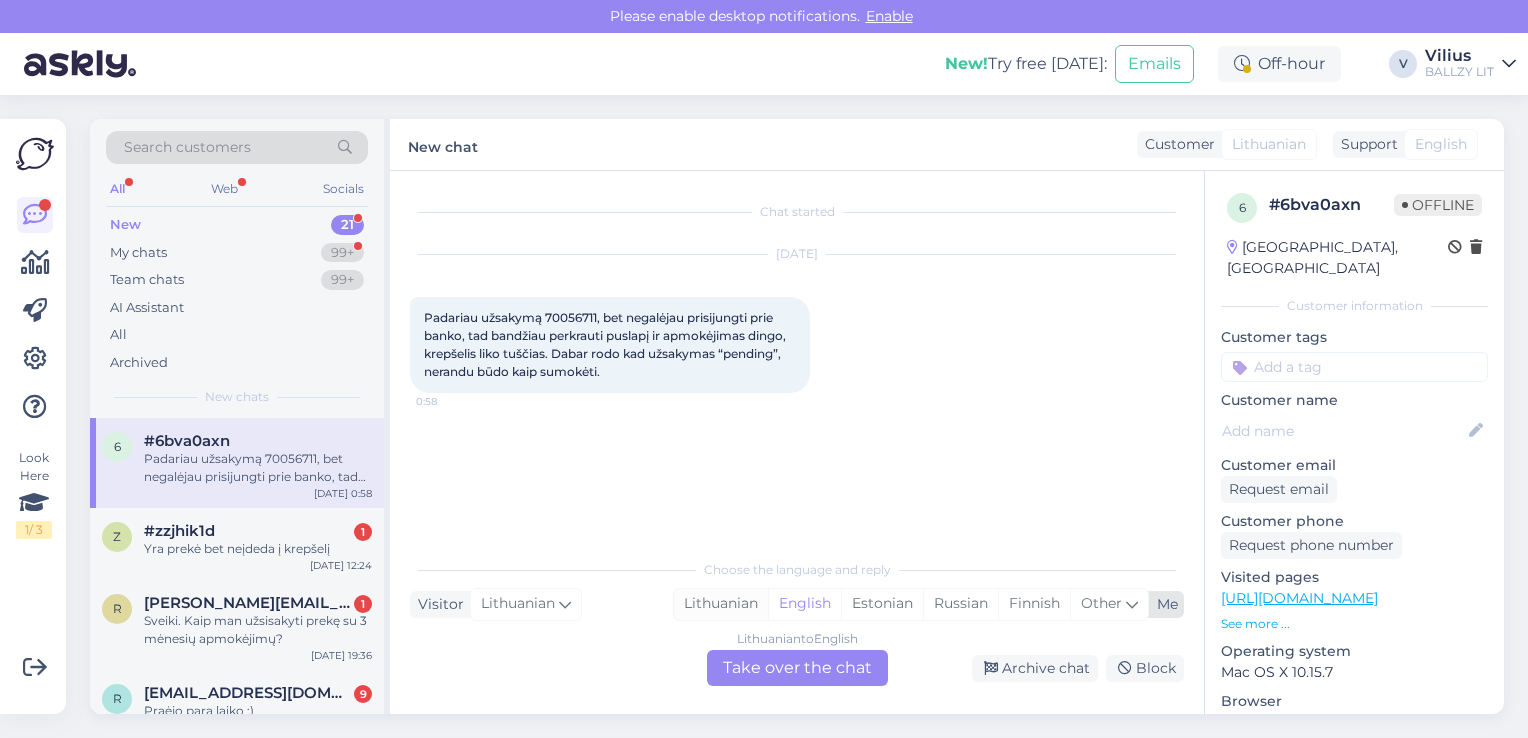 click on "Lithuanian" at bounding box center [721, 604] 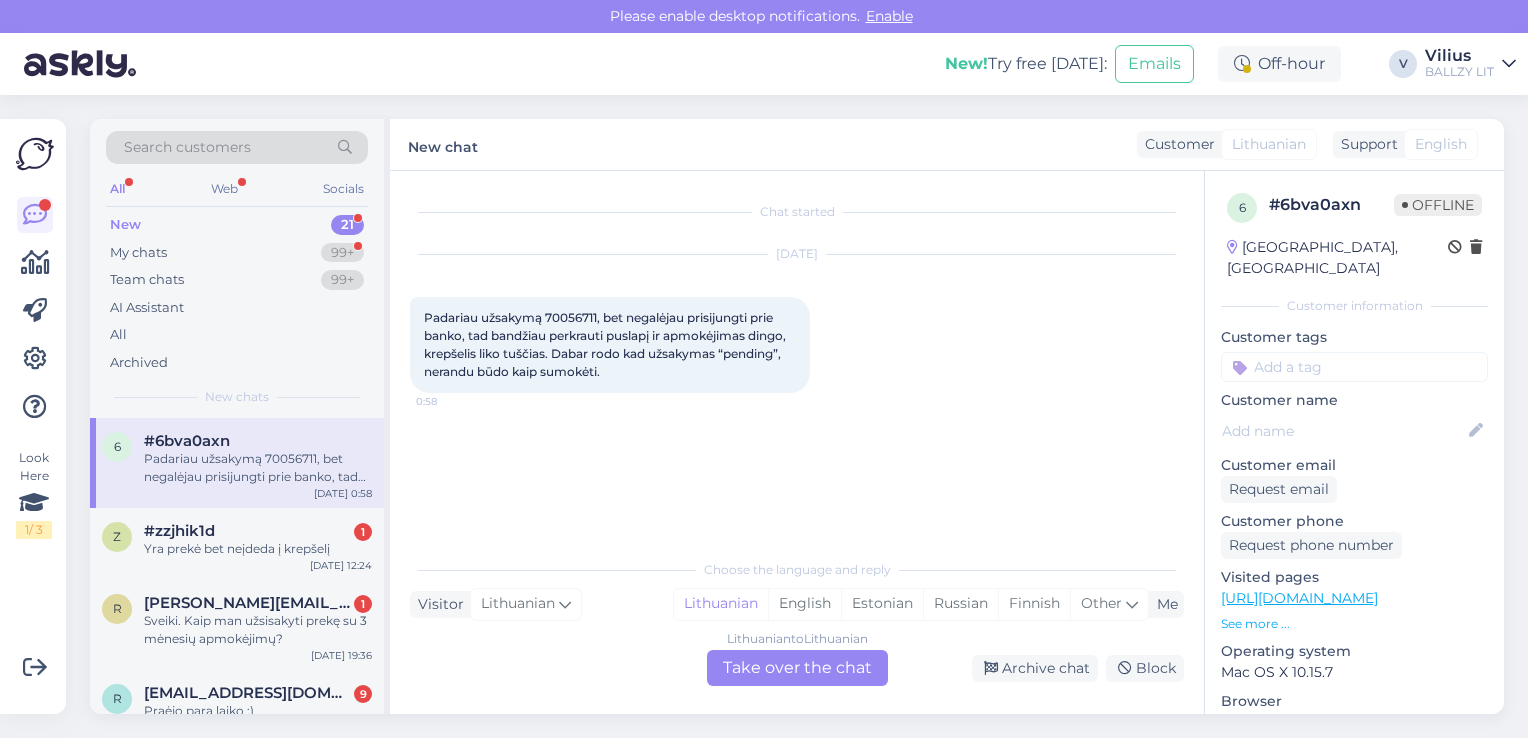 click on "Lithuanian  to  Lithuanian Take over the chat" at bounding box center [797, 668] 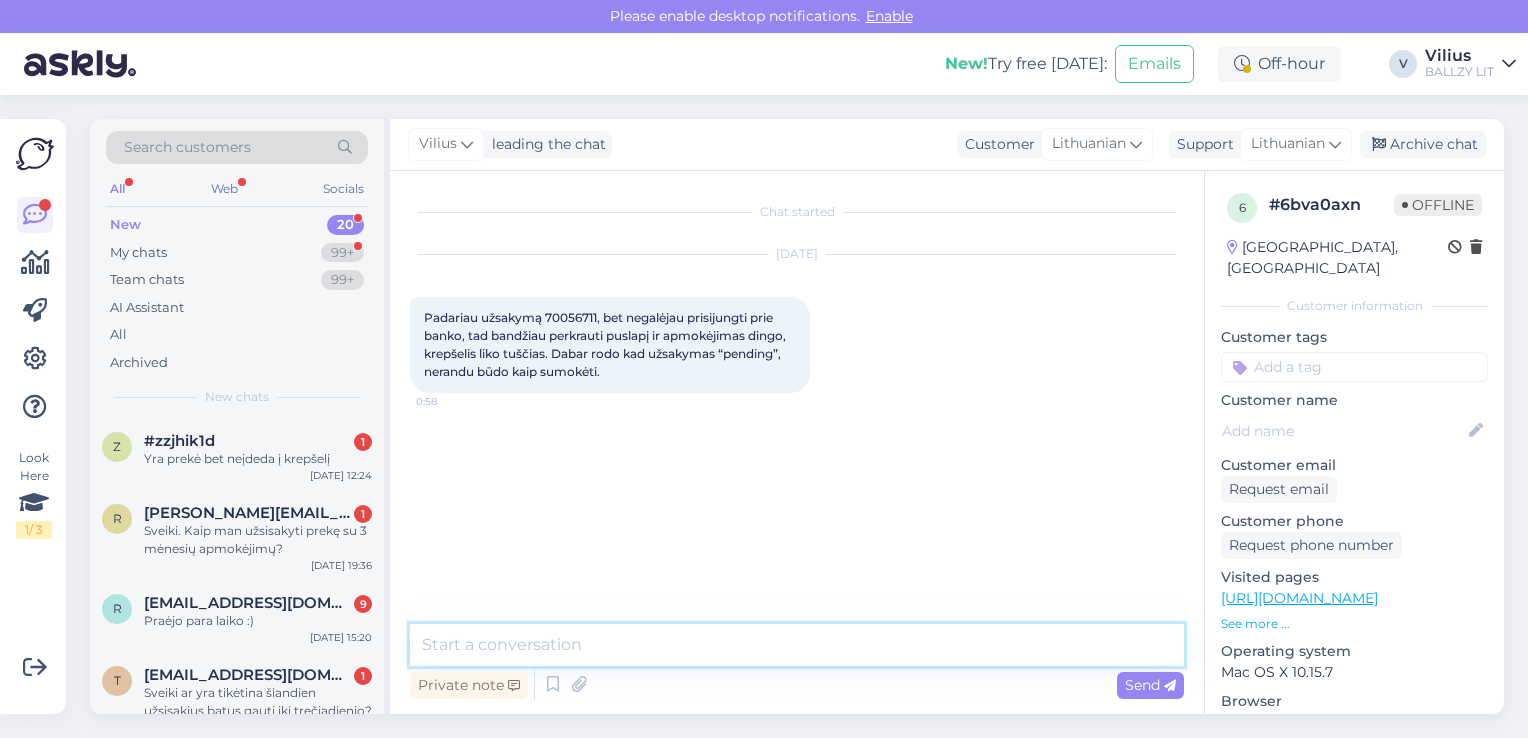 click at bounding box center [797, 645] 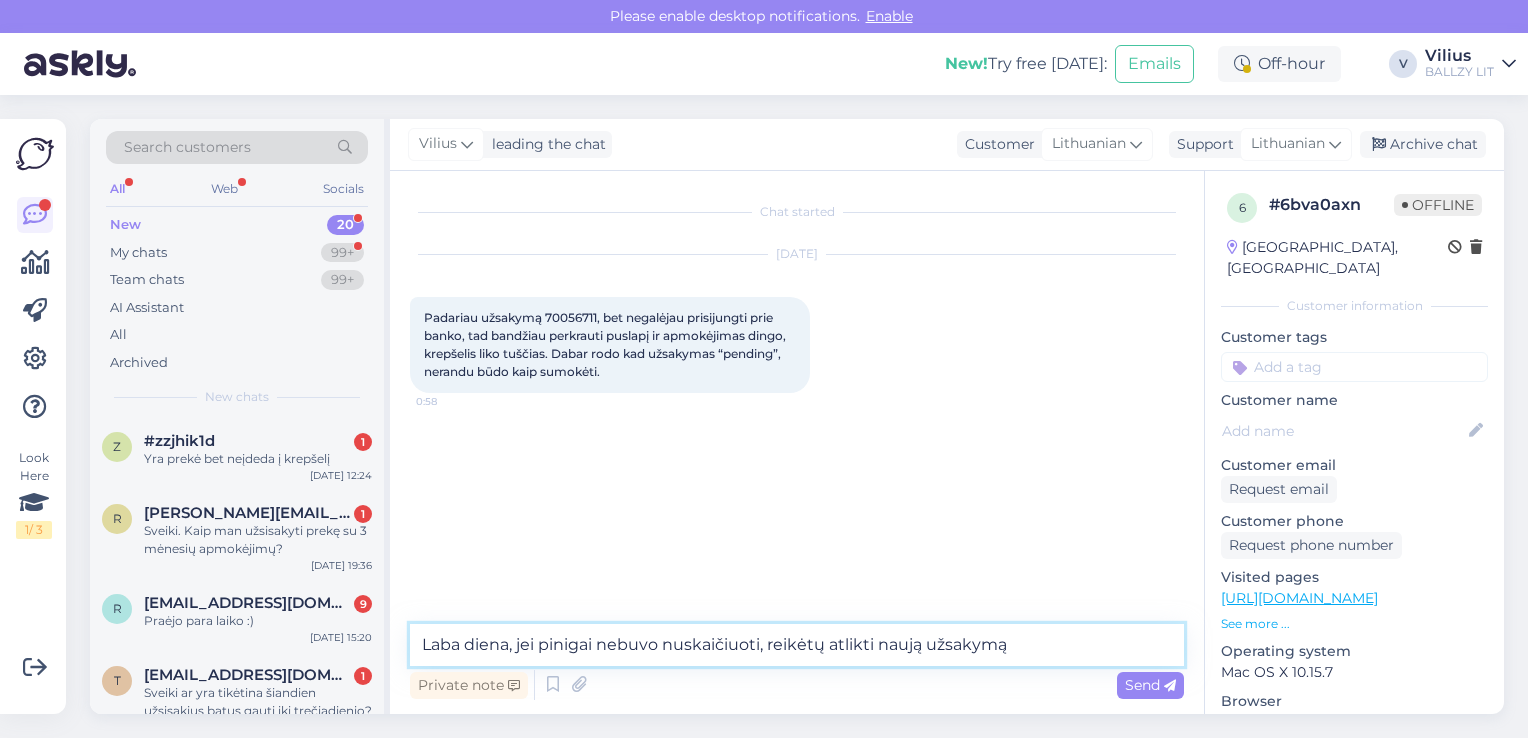 type on "Laba diena, jei pinigai nebuvo nuskaičiuoti, reikėtų atlikti naują užsakymą." 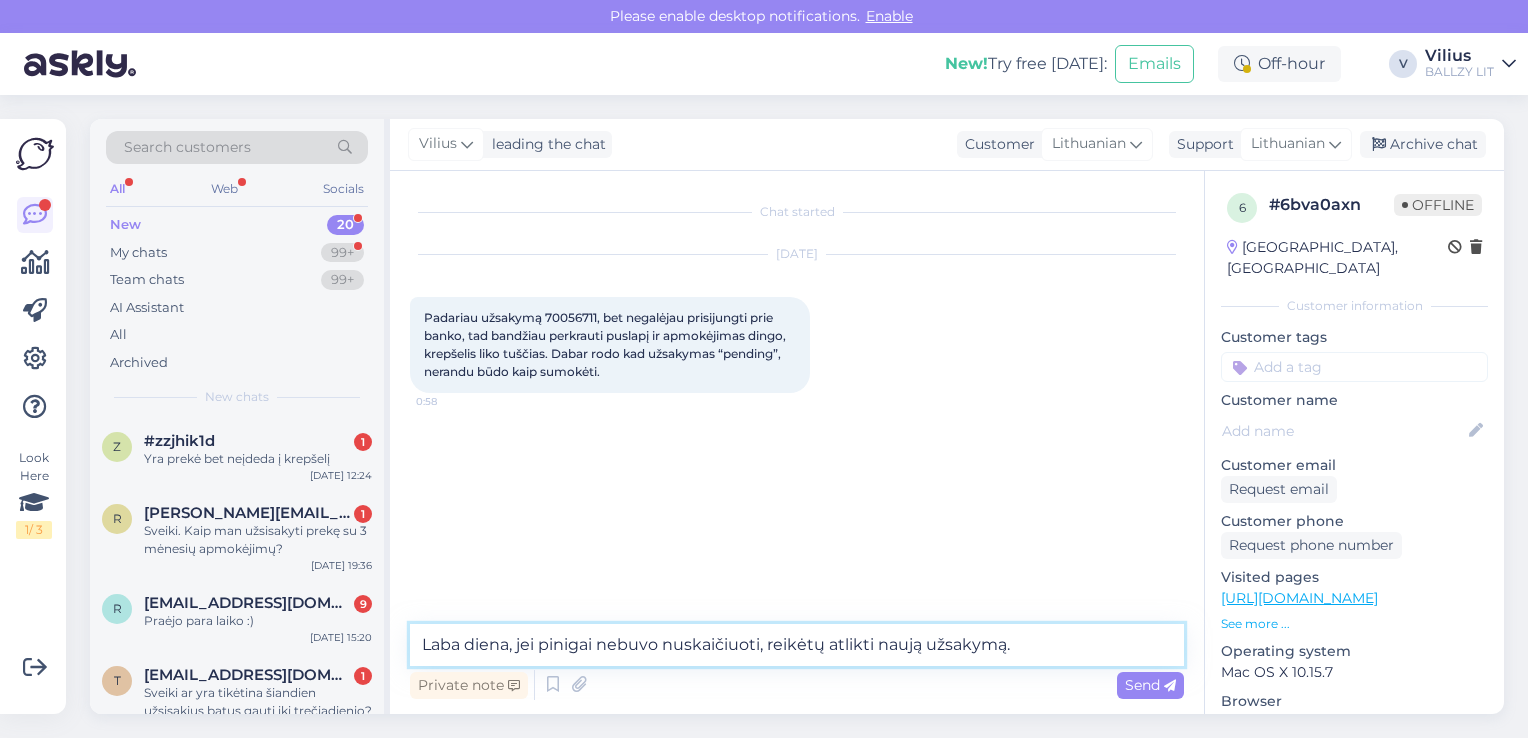 type 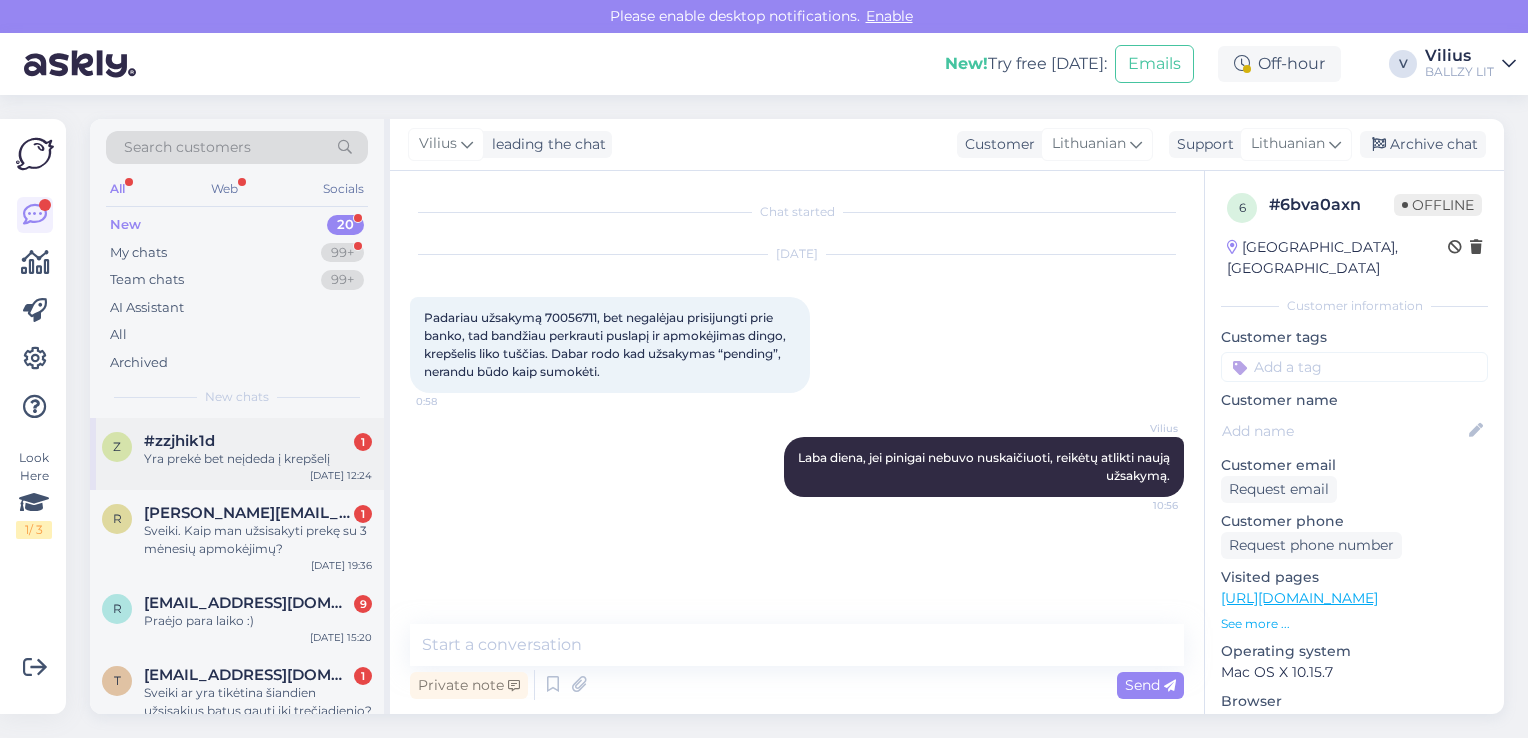 click on "#zzjhik1d 1" at bounding box center [258, 441] 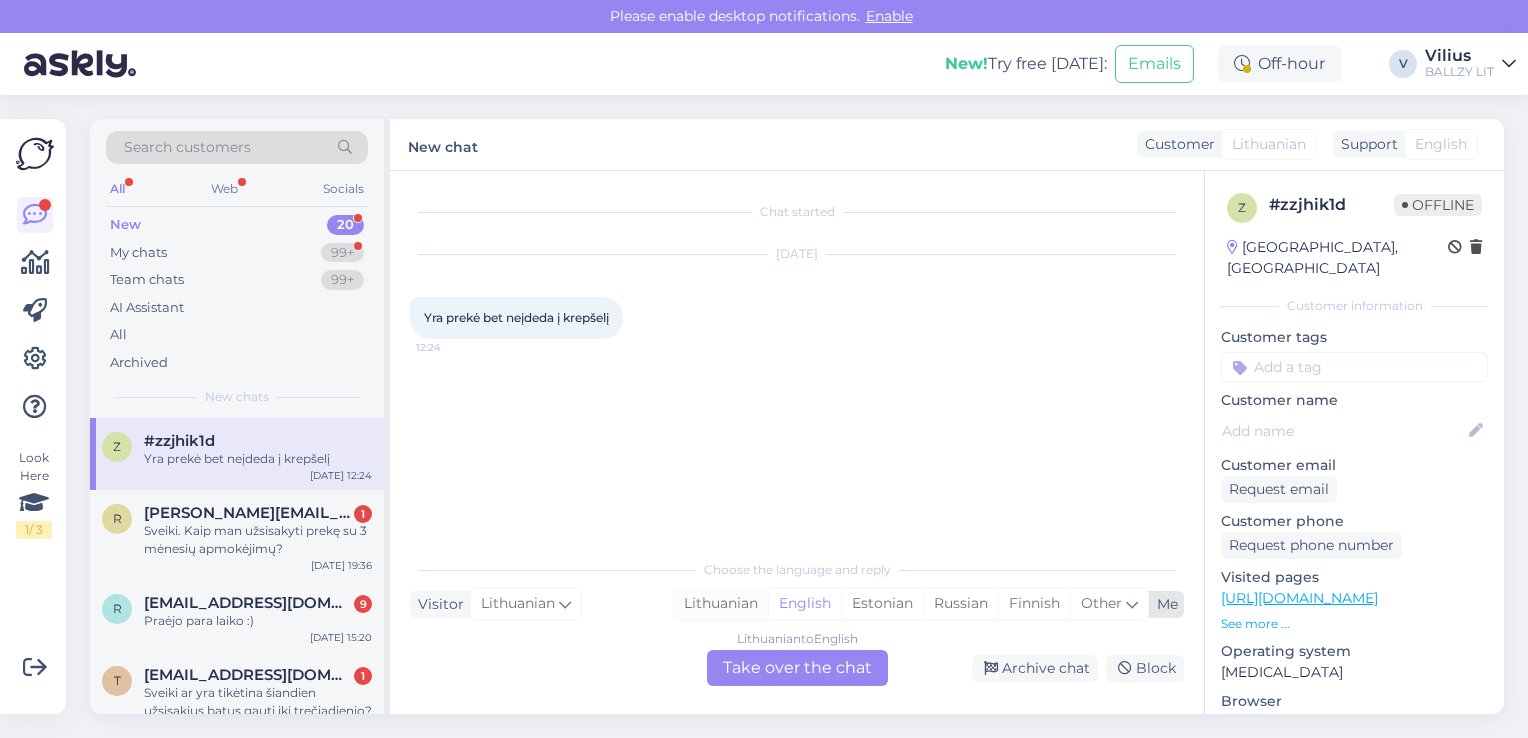 click on "Lithuanian" at bounding box center [721, 604] 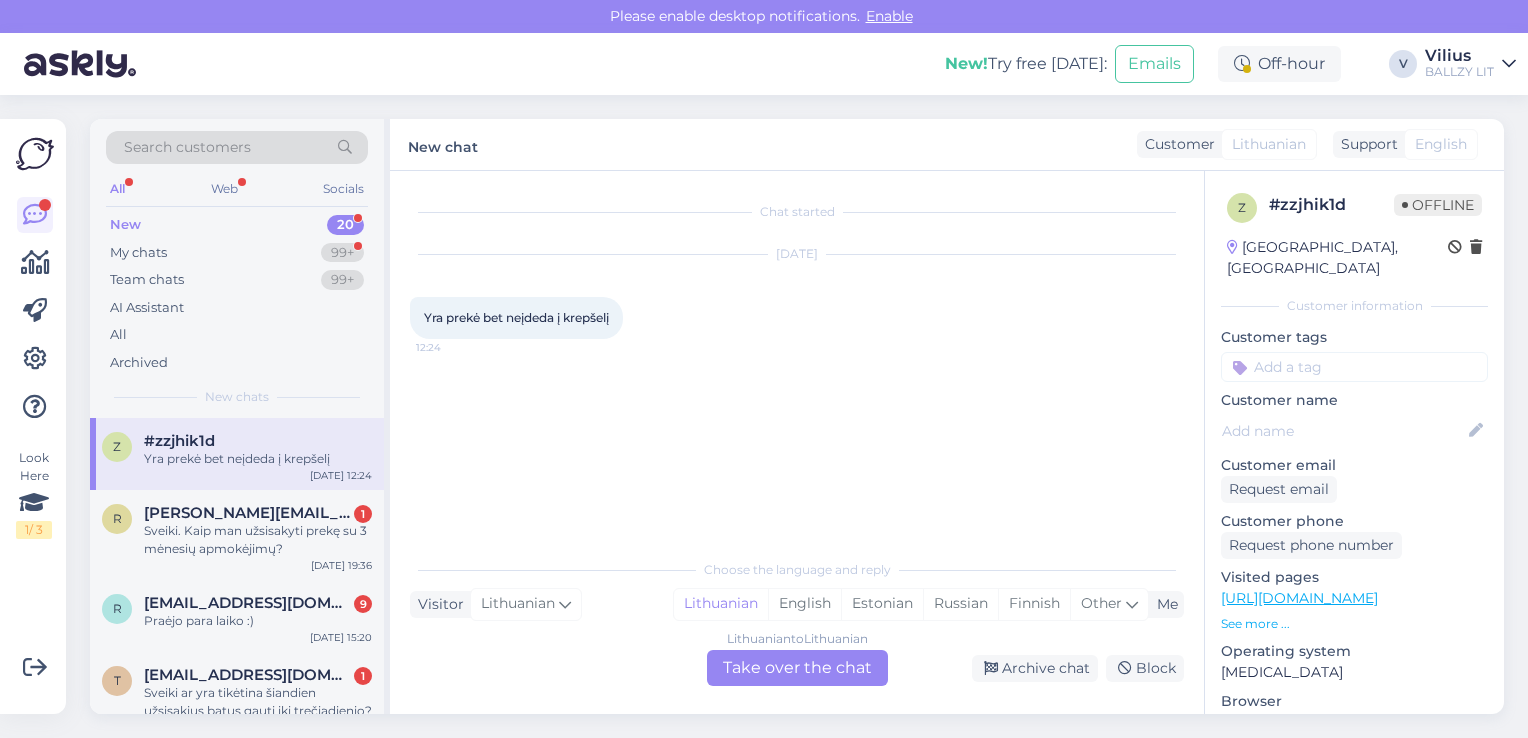 click on "Lithuanian  to  Lithuanian Take over the chat" at bounding box center (797, 668) 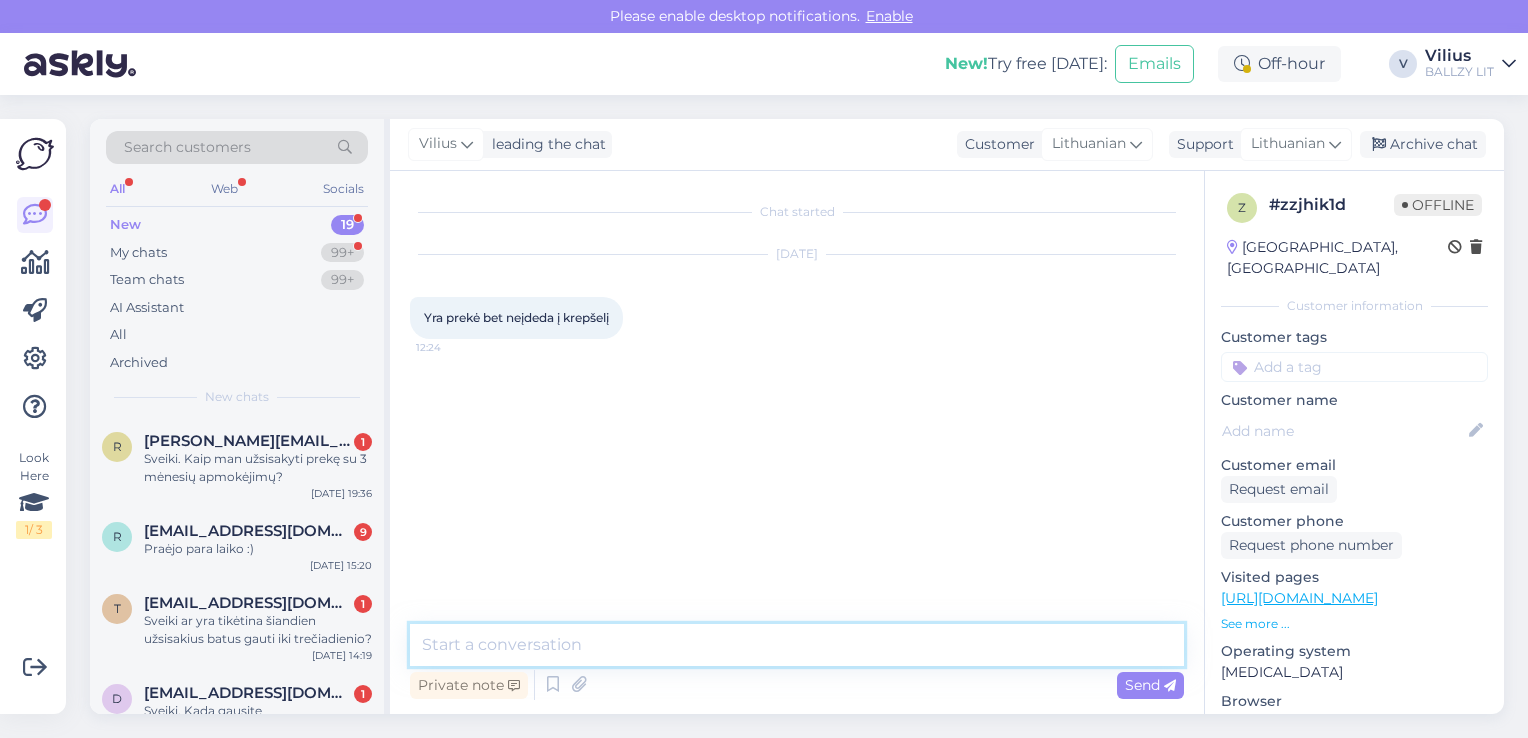 click at bounding box center [797, 645] 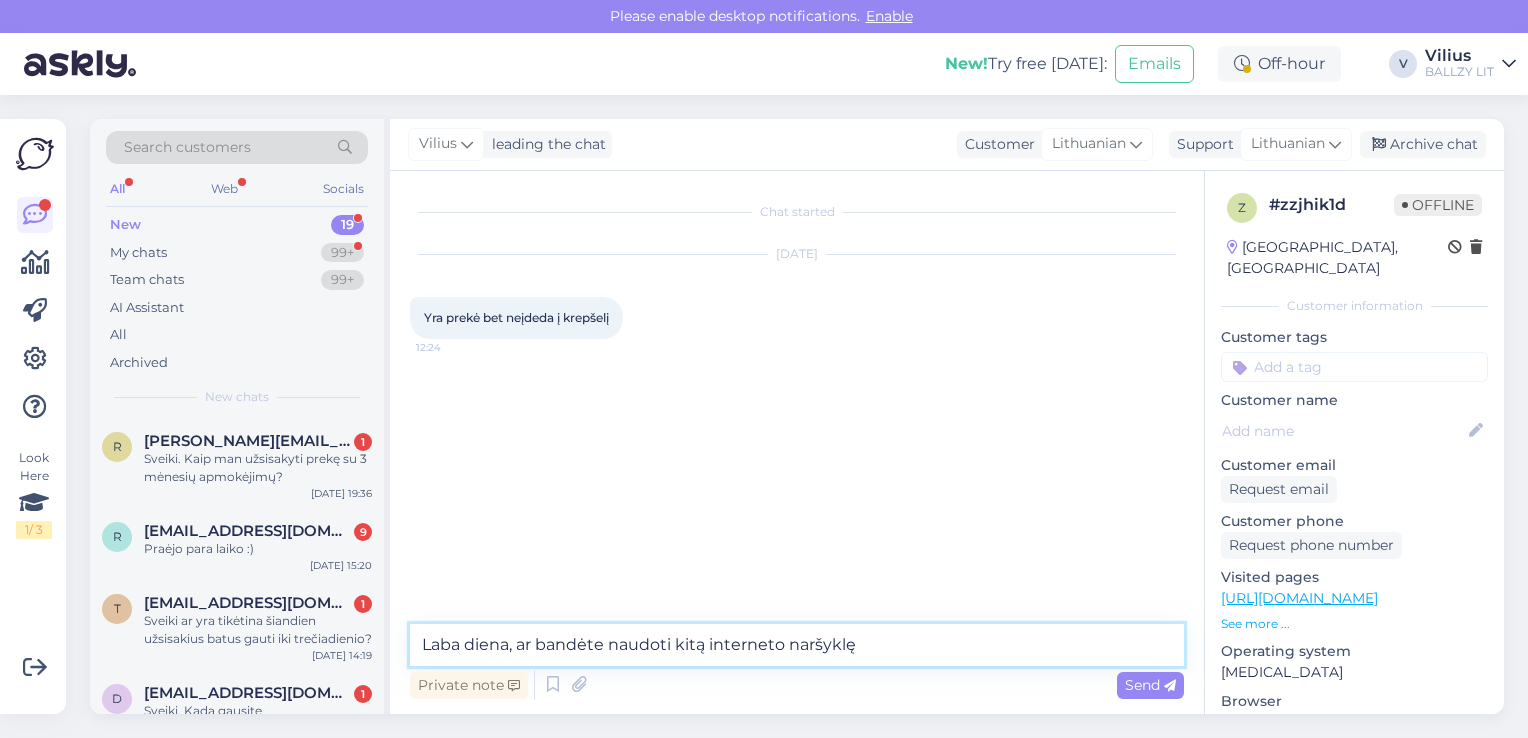 type on "Laba diena, ar bandėte naudoti kitą interneto naršyklę?" 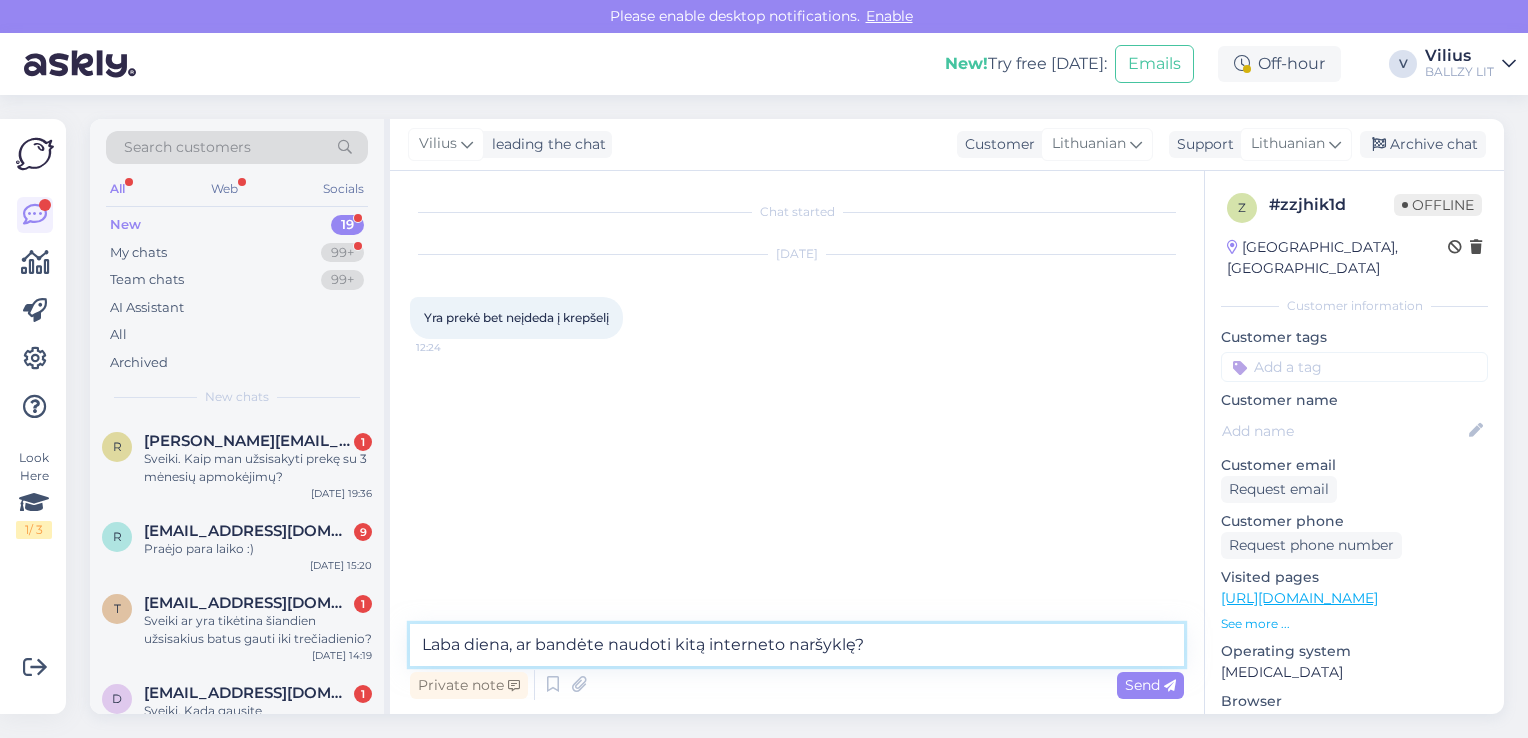 type 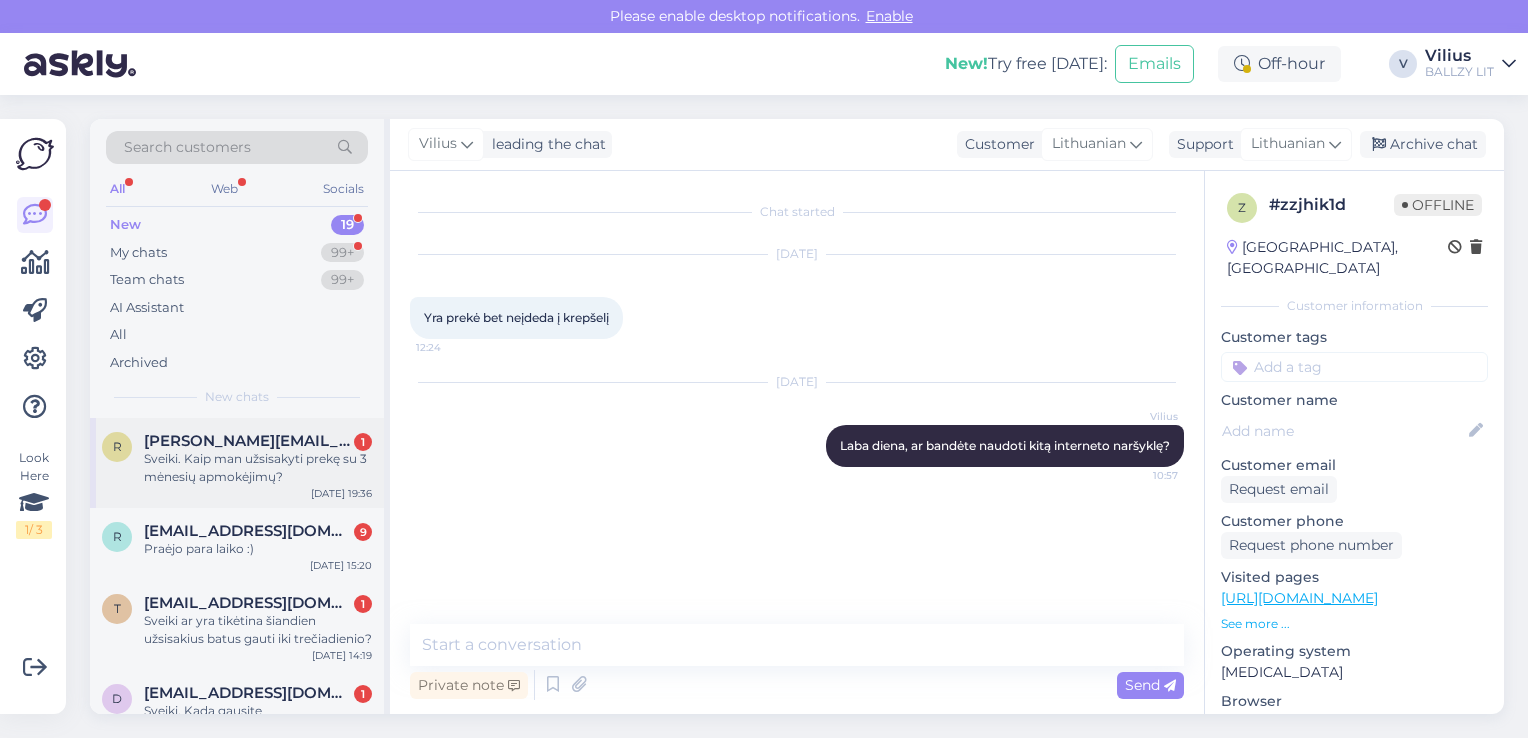 click on "Sveiki. Kaip man užsisakyti prekę su 3 mėnesių apmokėjimų?" at bounding box center (258, 468) 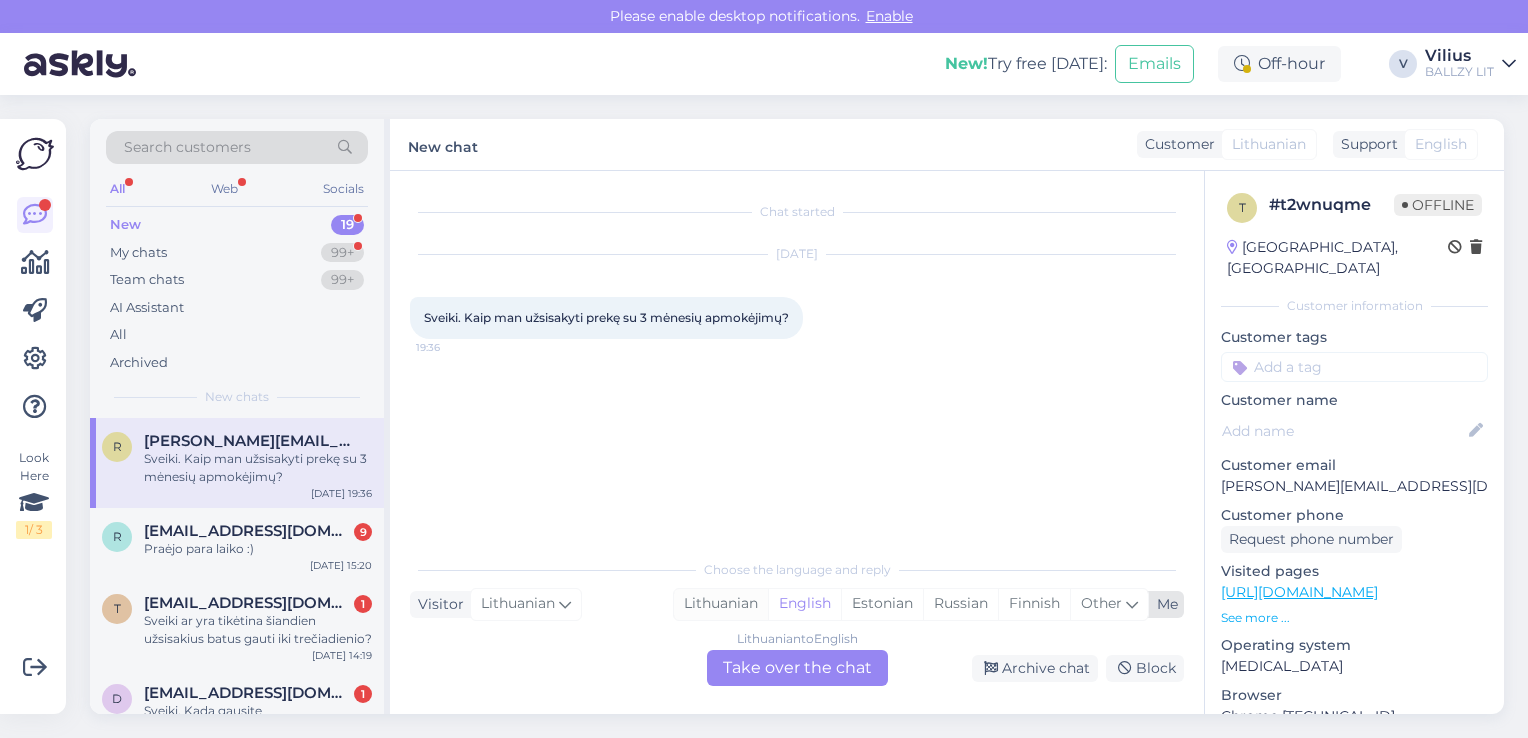 click on "Lithuanian" at bounding box center [721, 604] 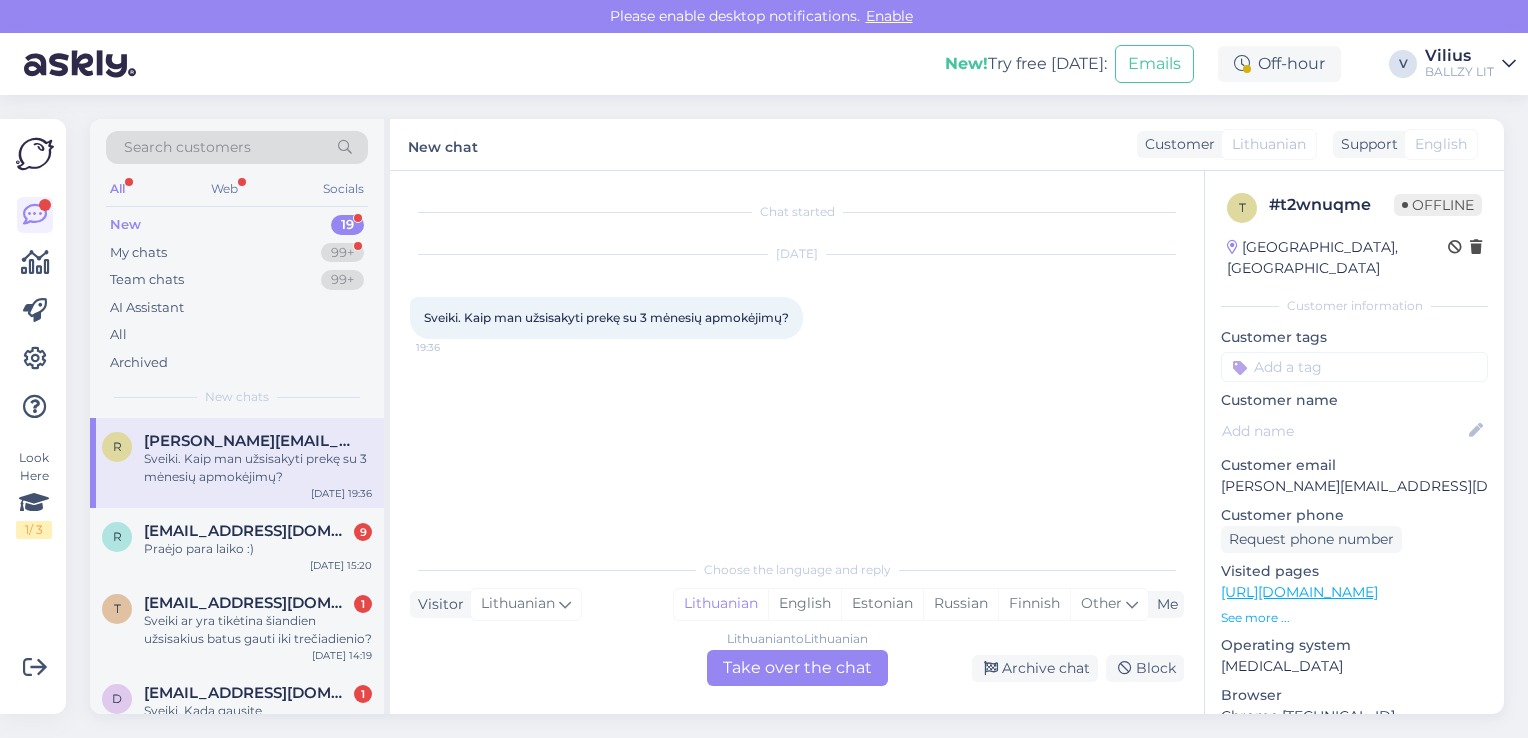 click on "Lithuanian  to  Lithuanian Take over the chat" at bounding box center [797, 668] 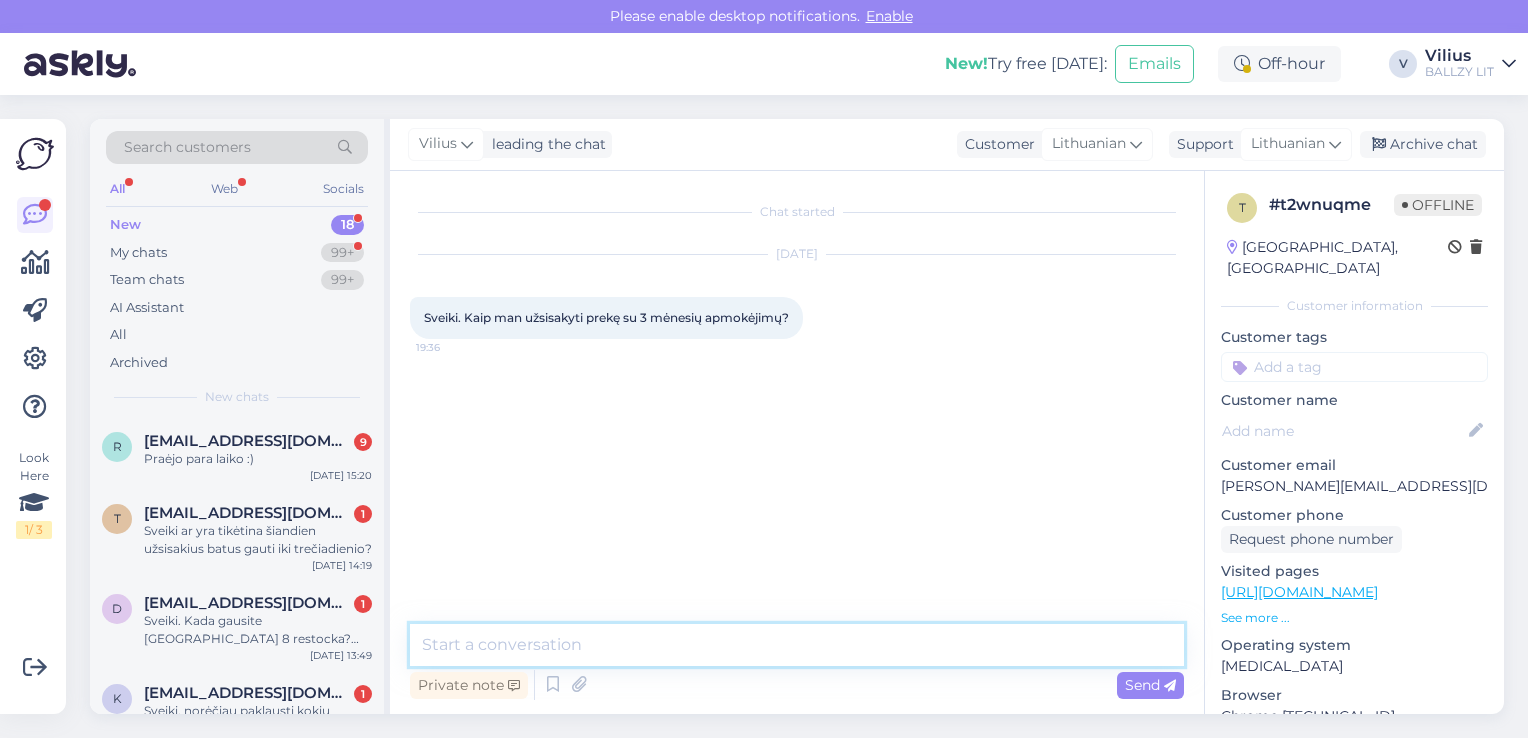 click at bounding box center [797, 645] 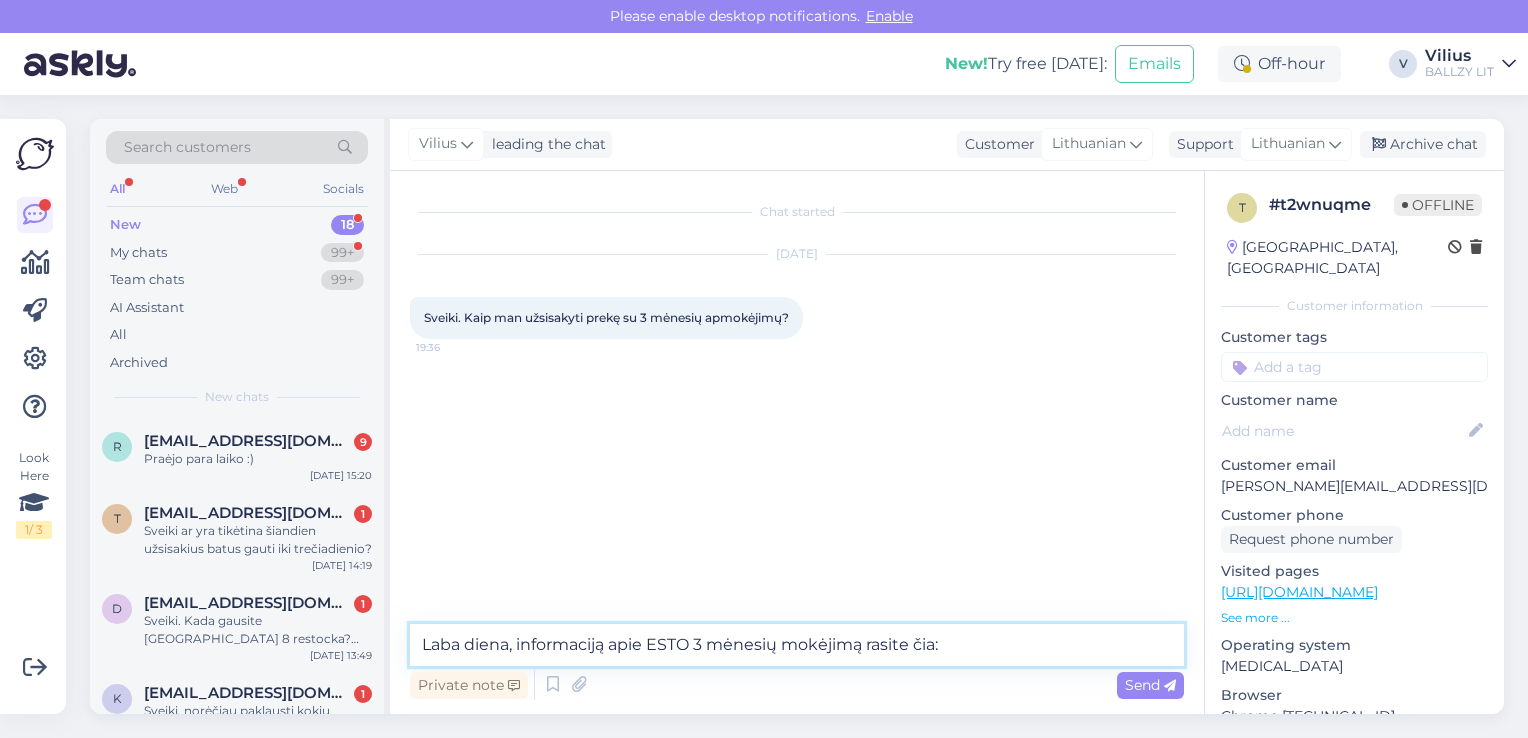 paste on "[URL][DOMAIN_NAME]" 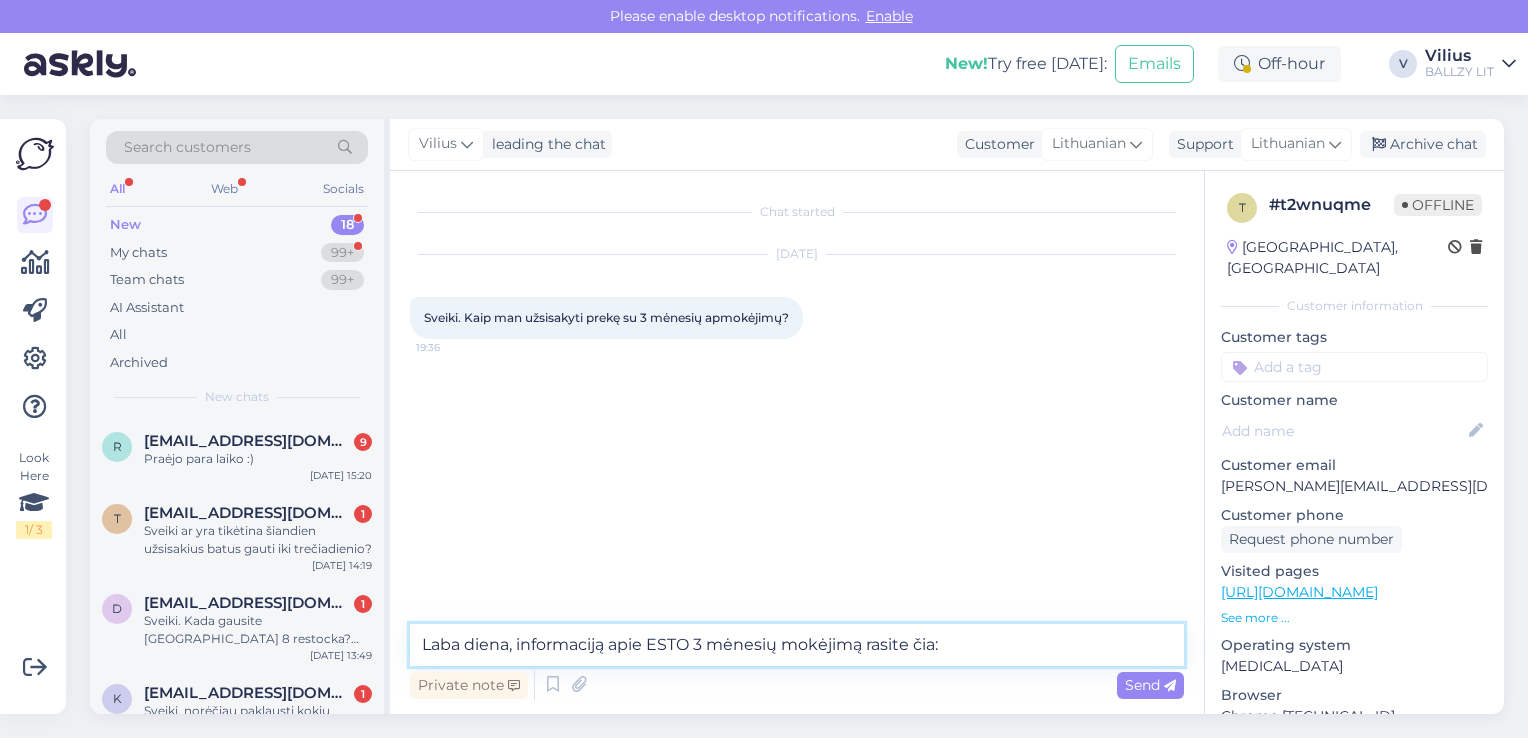 type on "Laba diena, informaciją apie ESTO 3 mėnesių mokėjimą rasite čia: [URL][DOMAIN_NAME]" 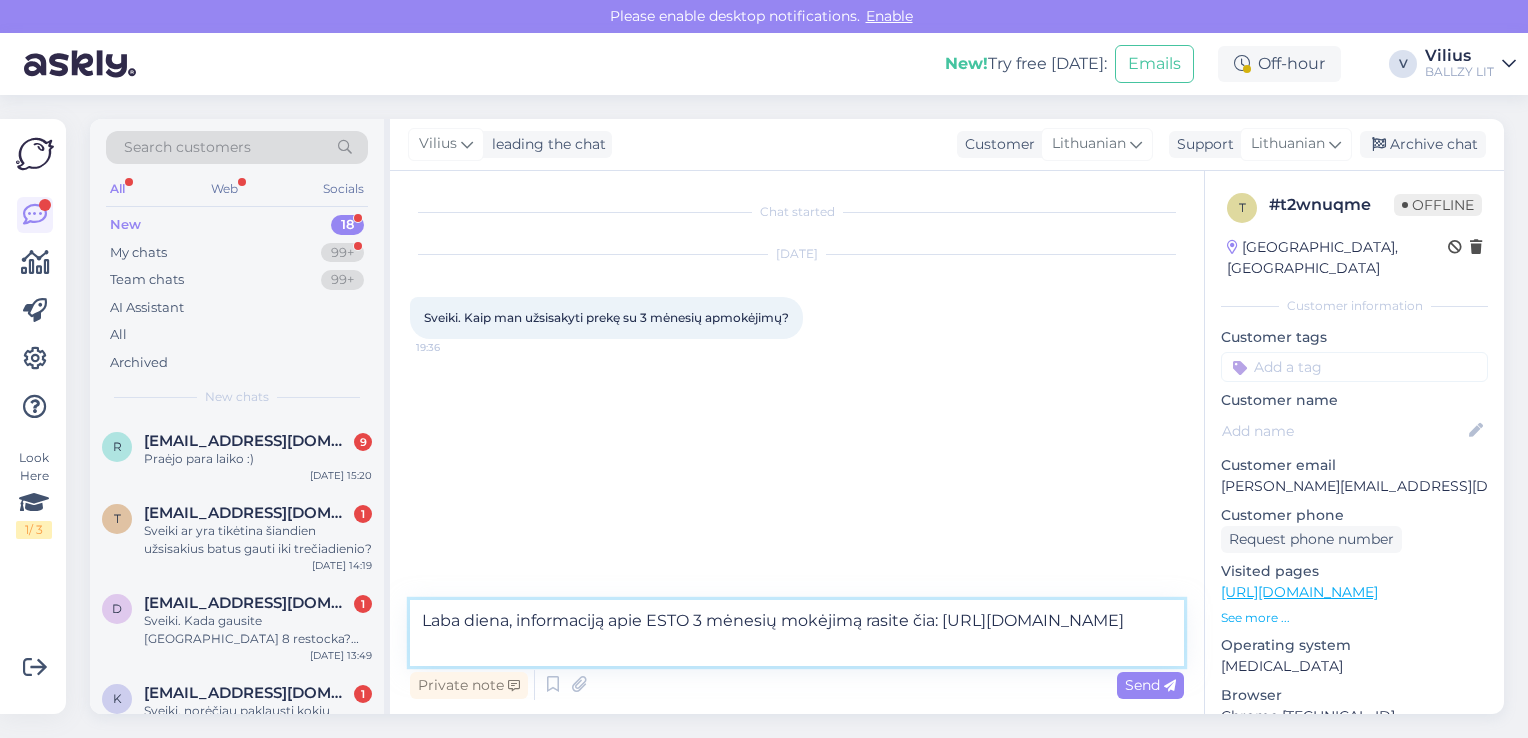 type 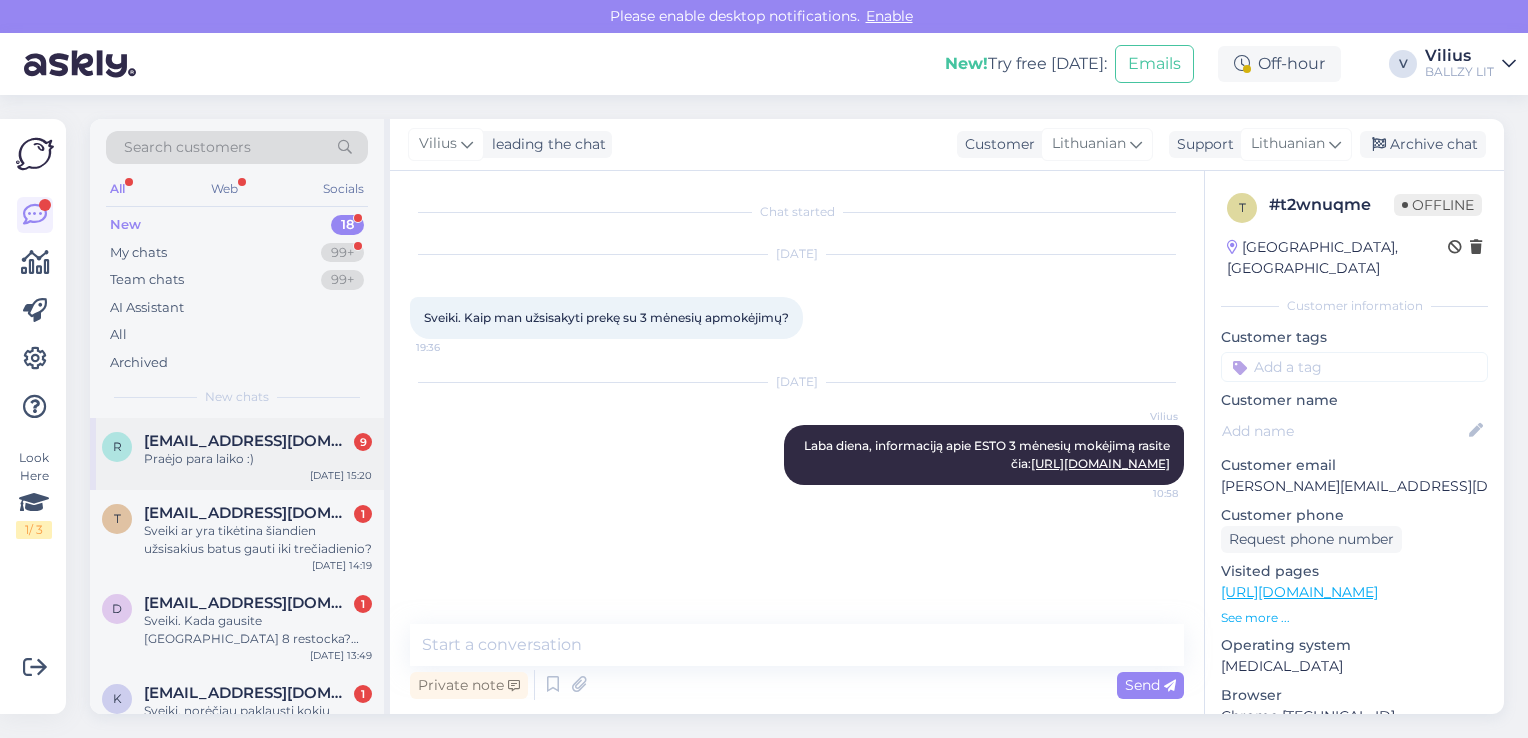 click on "[EMAIL_ADDRESS][DOMAIN_NAME]" at bounding box center (248, 441) 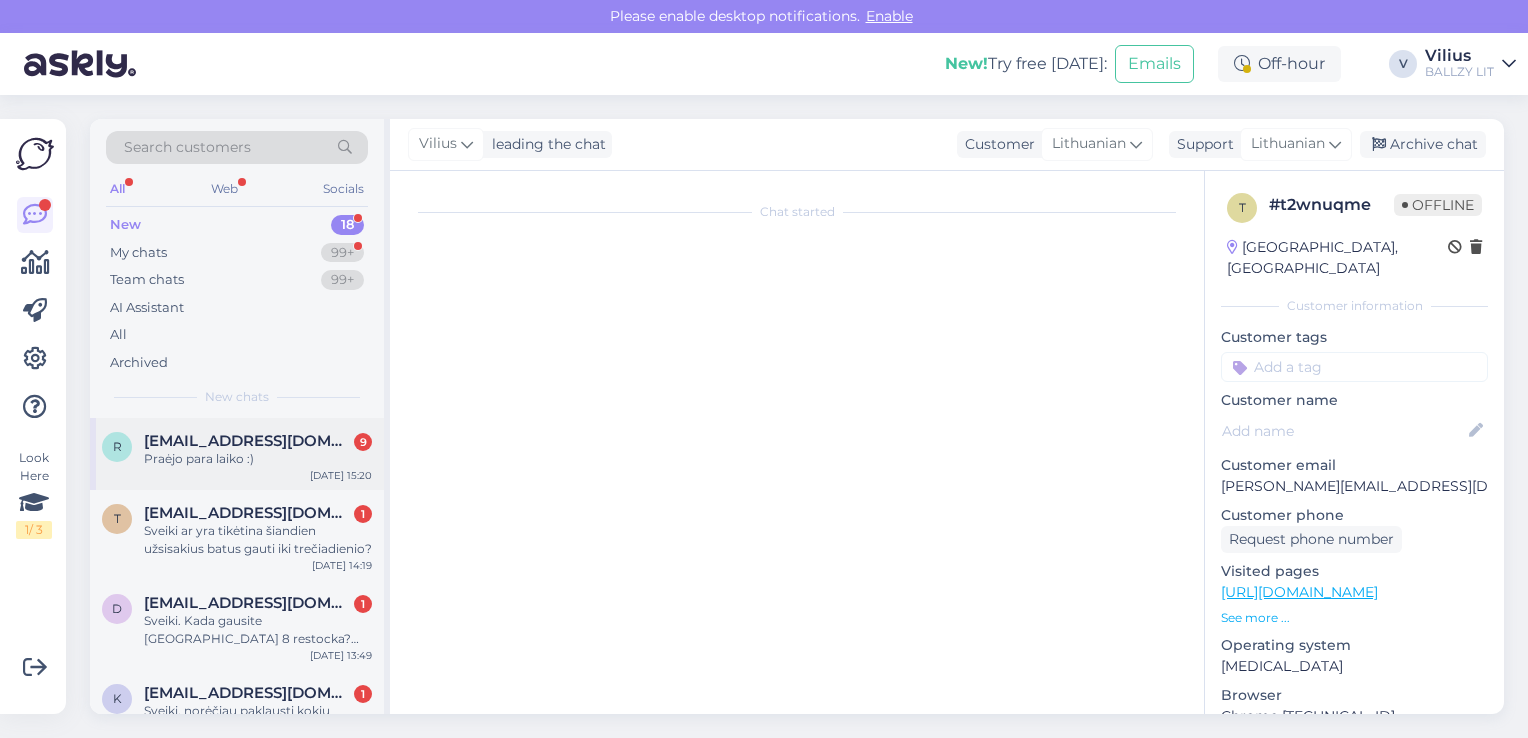 scroll, scrollTop: 739, scrollLeft: 0, axis: vertical 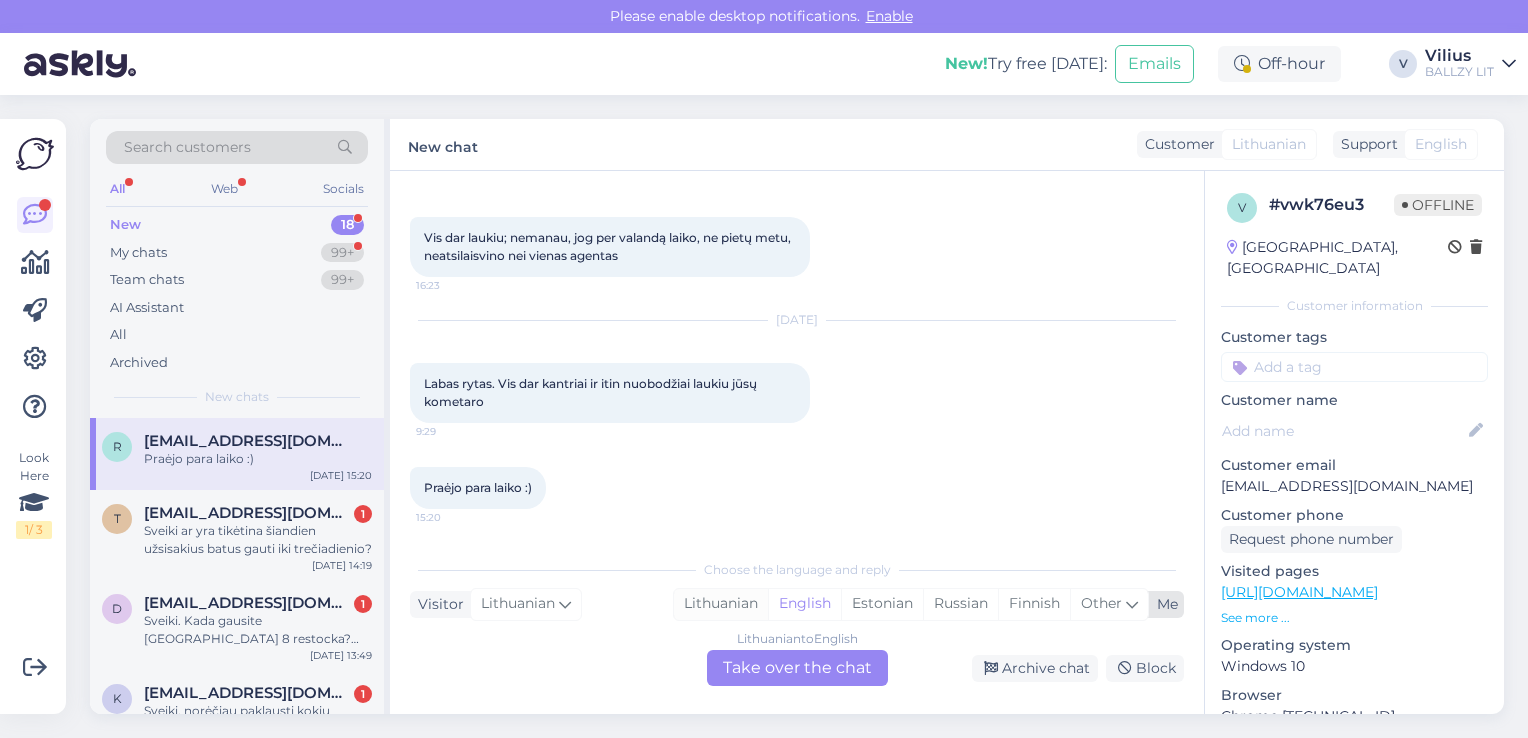click on "Lithuanian" at bounding box center [721, 604] 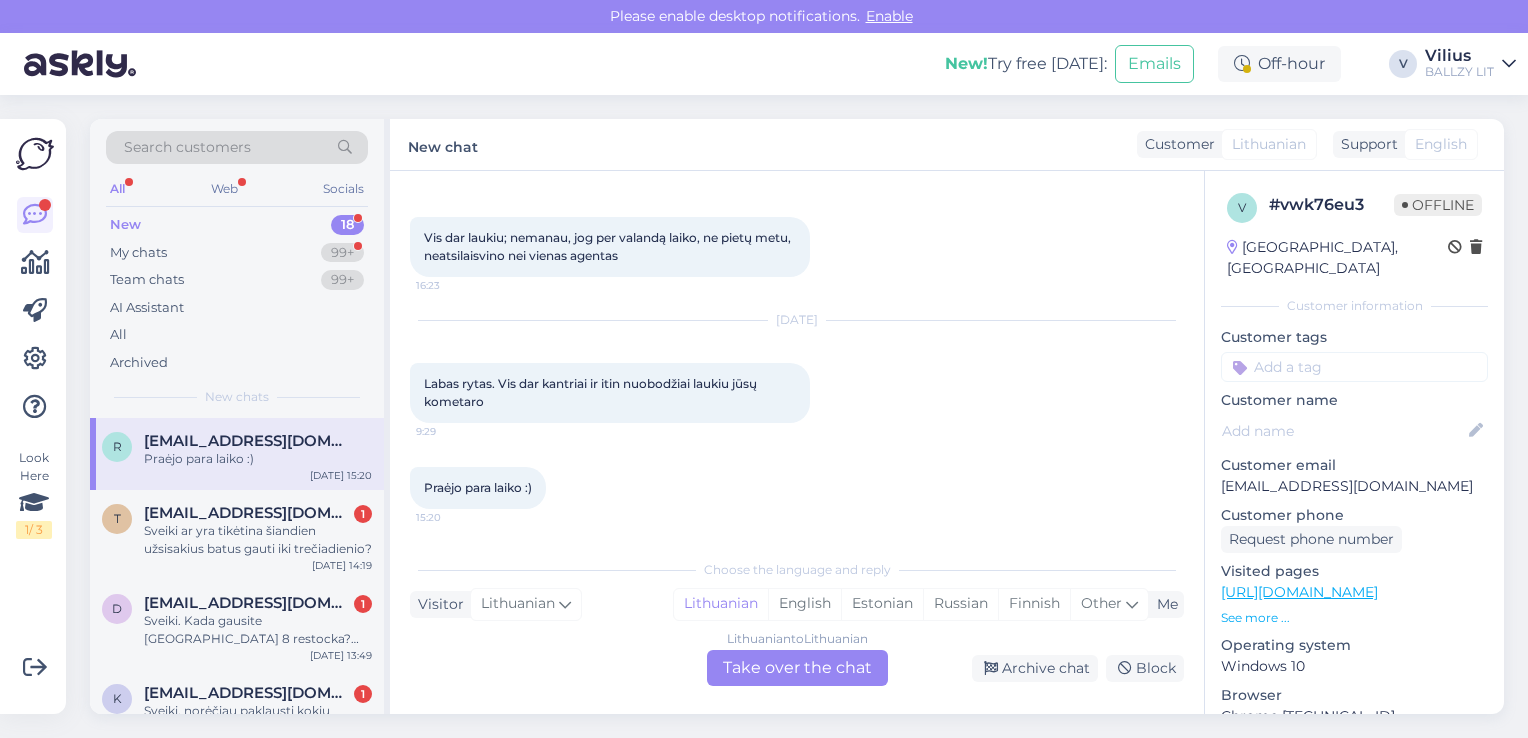 click on "Lithuanian  to  Lithuanian Take over the chat" at bounding box center [797, 668] 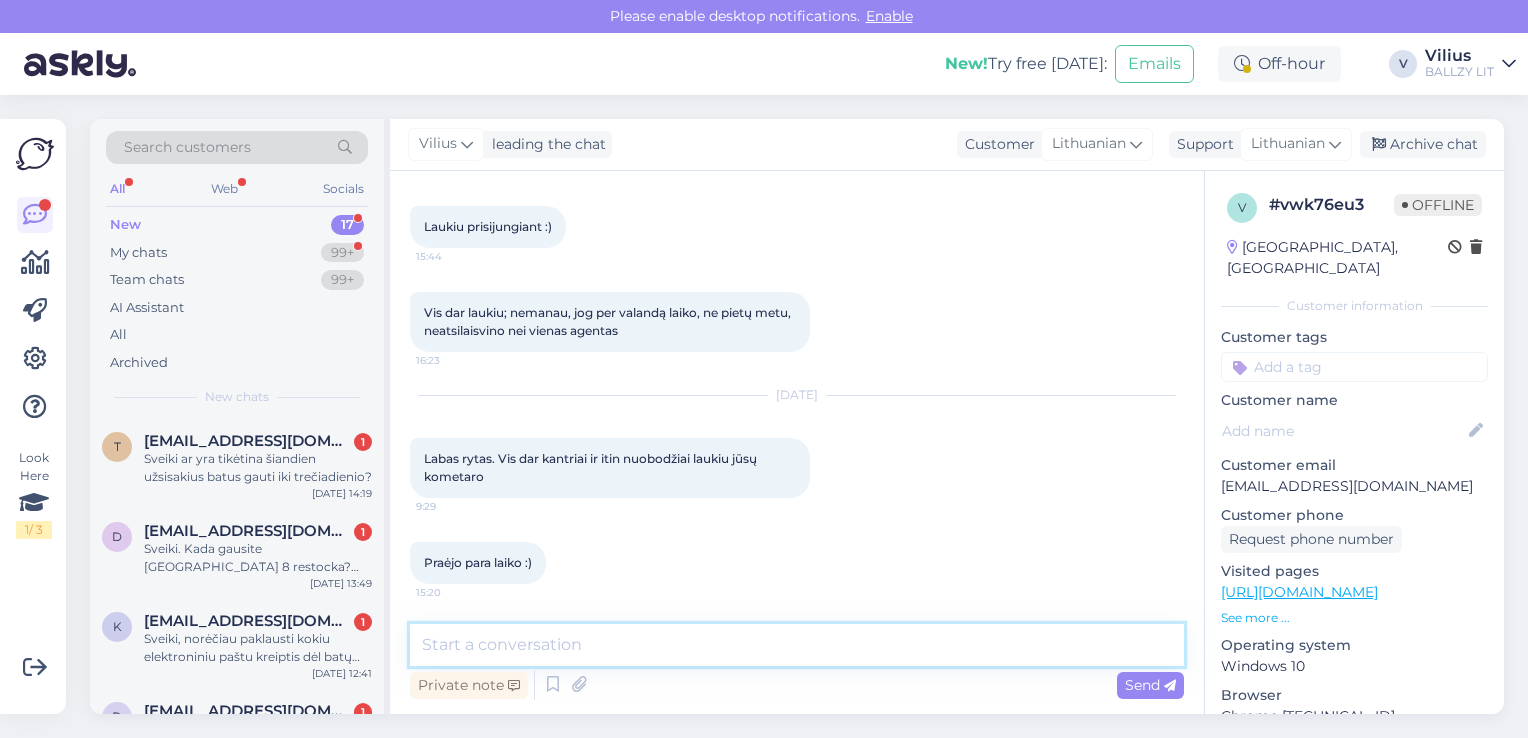 click at bounding box center (797, 645) 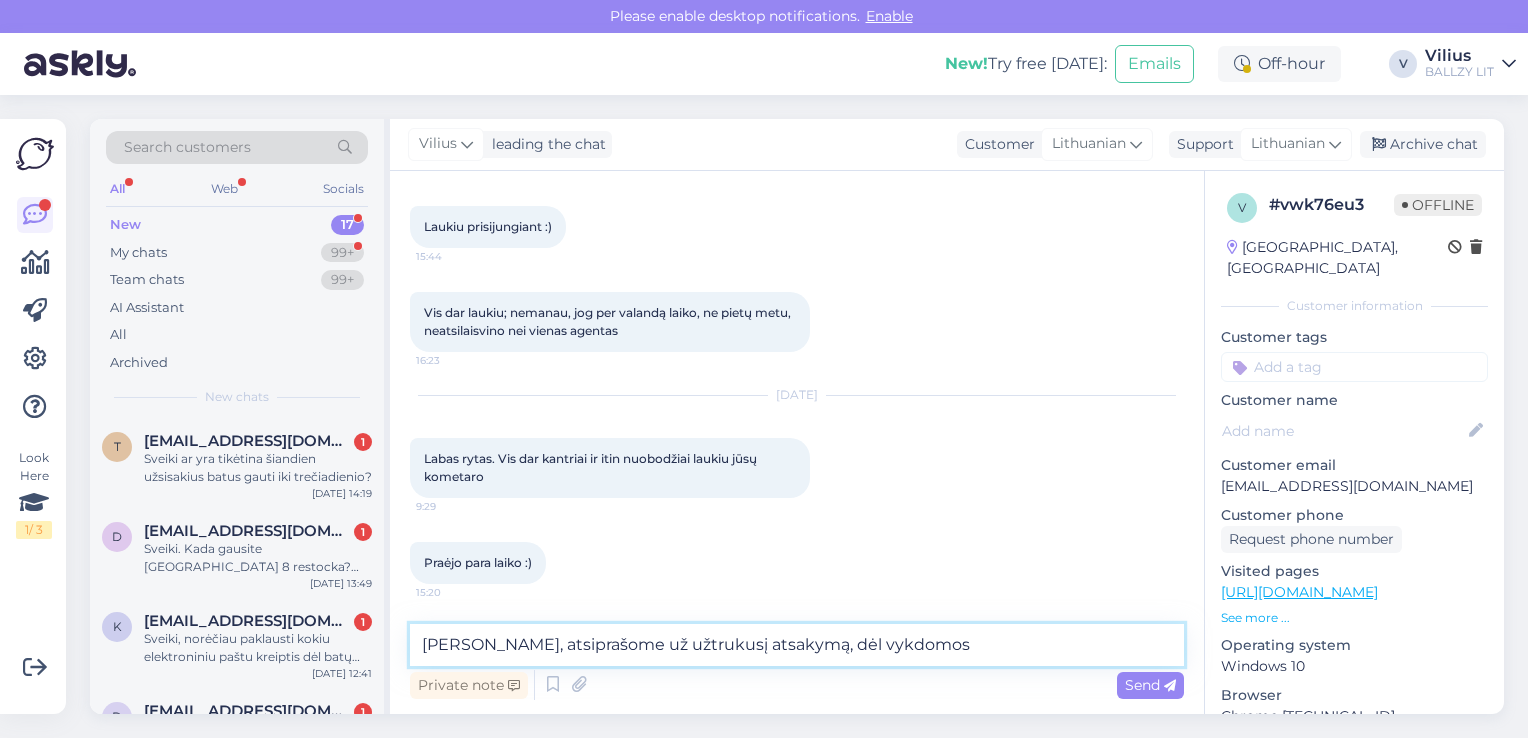 click on "[PERSON_NAME], atsiprašome už užtrukusį atsakymą, dėl vykdomos" at bounding box center [797, 645] 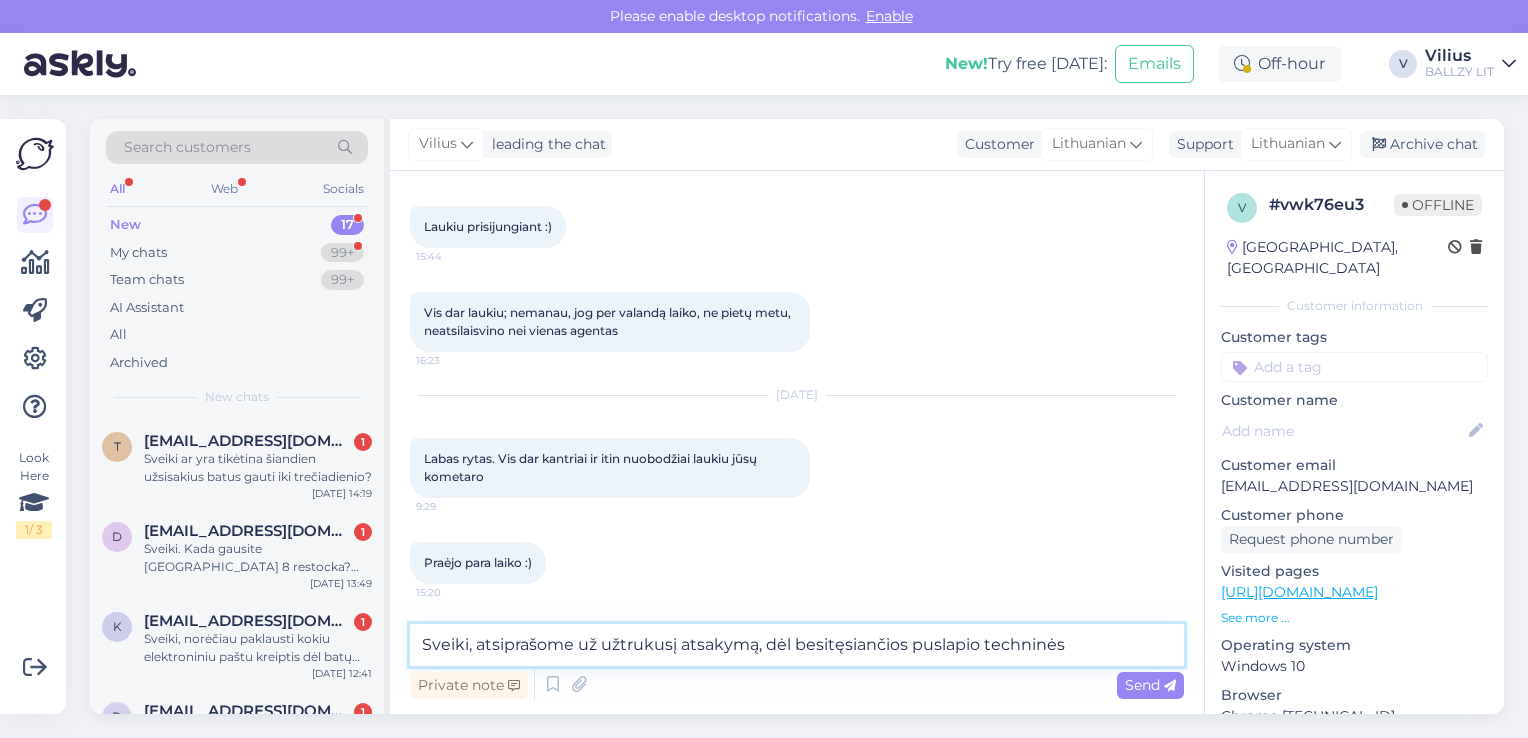 click on "Sveiki, atsiprašome už užtrukusį atsakymą, dėl besitęsiančios puslapio techninės" at bounding box center [797, 645] 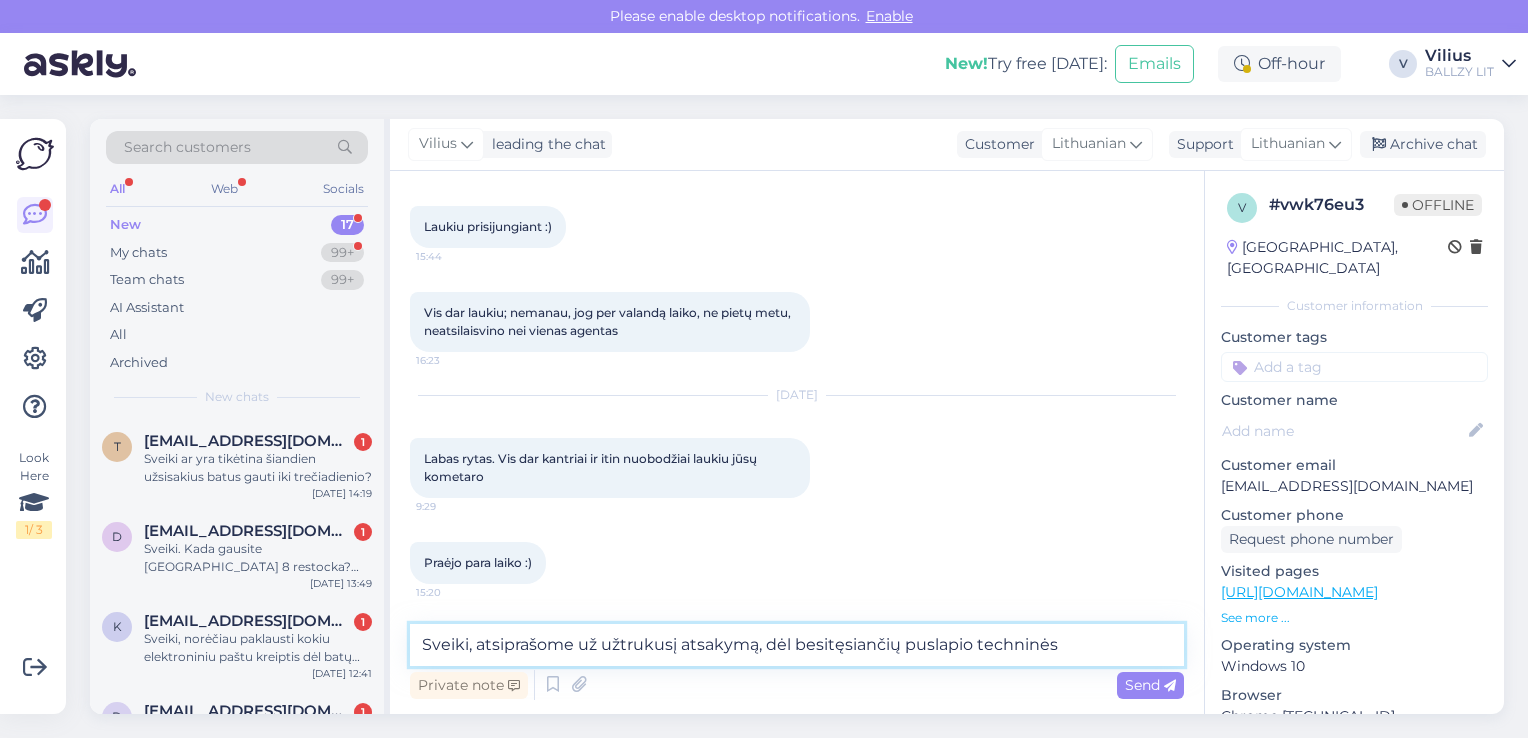 click on "Sveiki, atsiprašome už užtrukusį atsakymą, dėl besitęsiančių puslapio techninės" at bounding box center (797, 645) 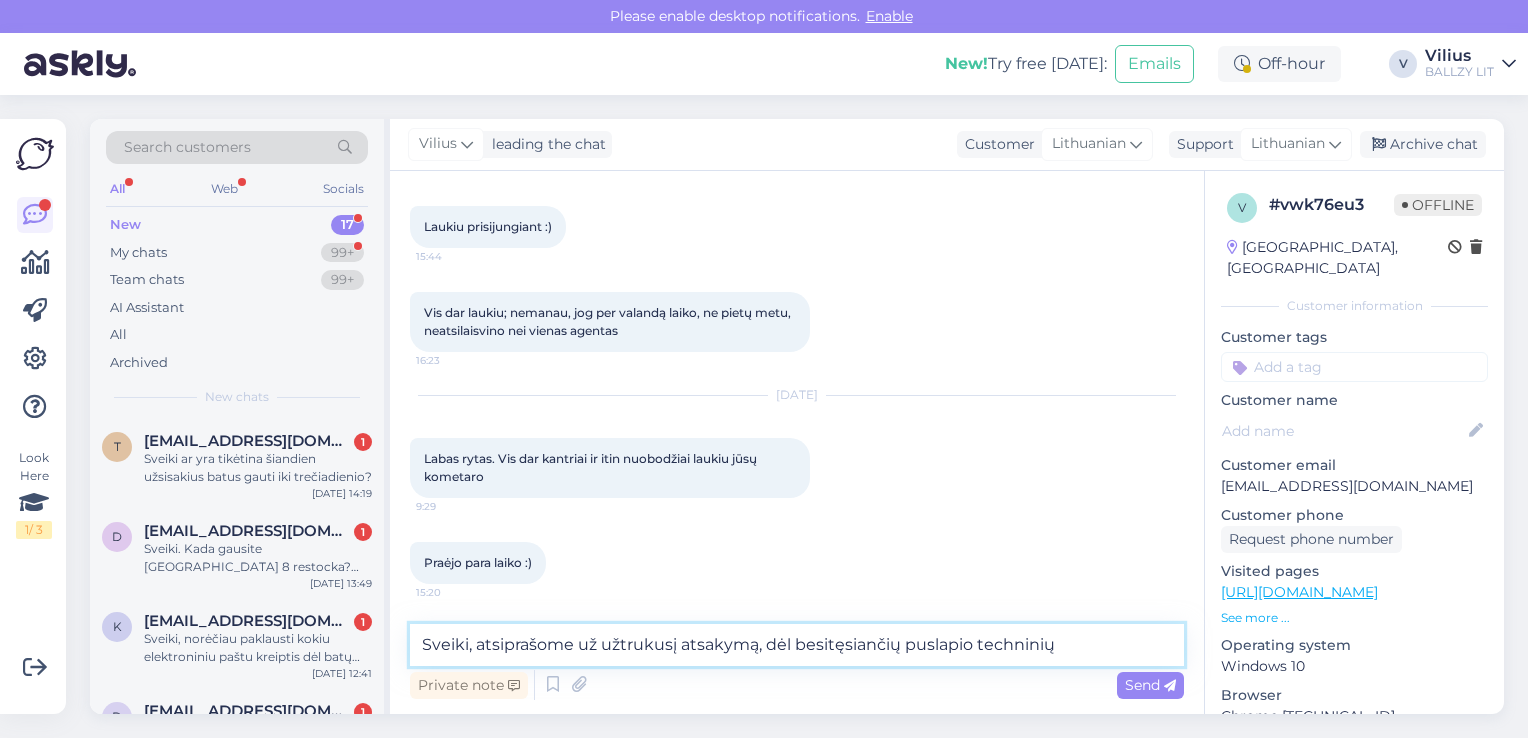 click on "Sveiki, atsiprašome už užtrukusį atsakymą, dėl besitęsiančių puslapio techninių" at bounding box center [797, 645] 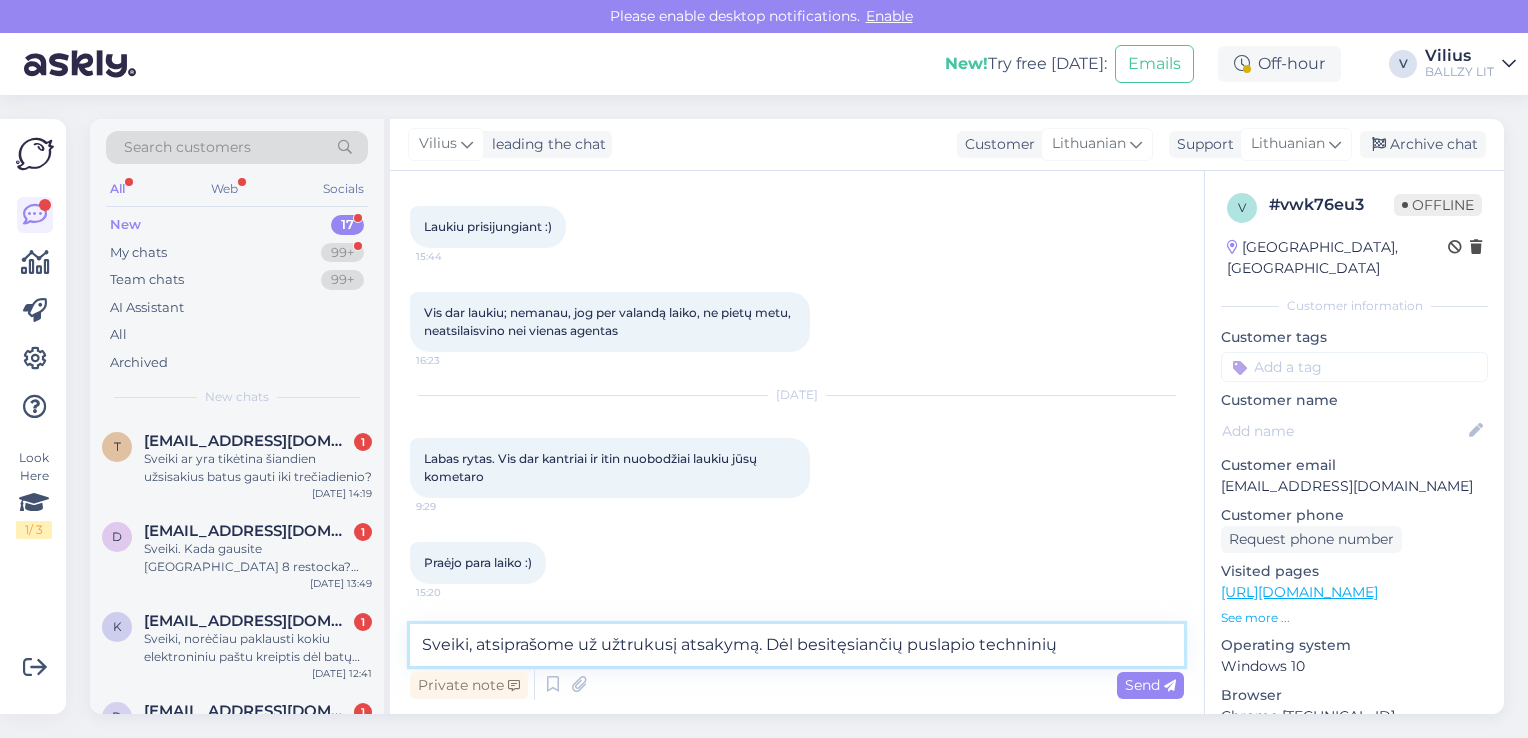 click on "Sveiki, atsiprašome už užtrukusį atsakymą. Dėl besitęsiančių puslapio techninių" at bounding box center [797, 645] 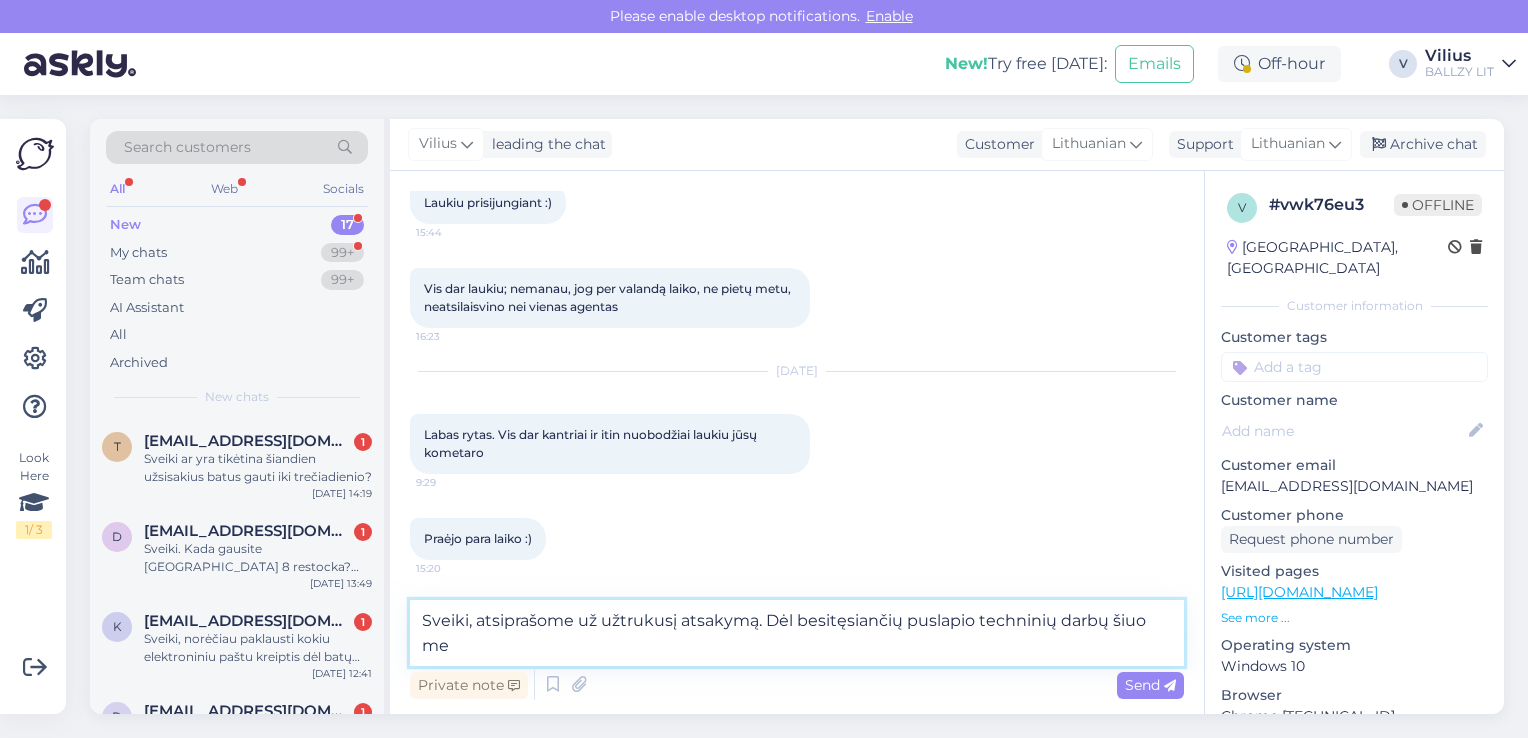 scroll, scrollTop: 688, scrollLeft: 0, axis: vertical 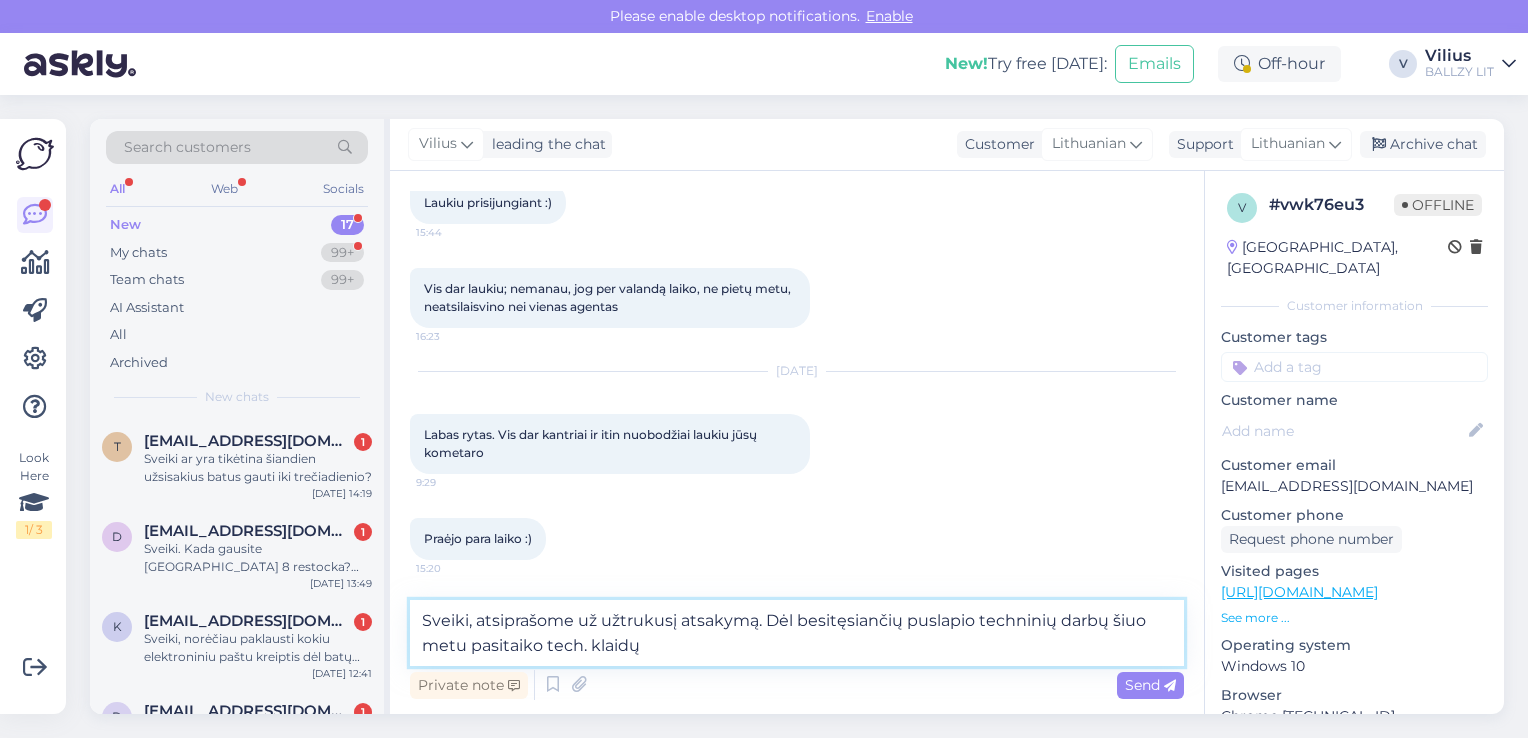 click on "Sveiki, atsiprašome už užtrukusį atsakymą. Dėl besitęsiančių puslapio techninių darbų šiuo metu pasitaiko tech. klaidų" at bounding box center (797, 633) 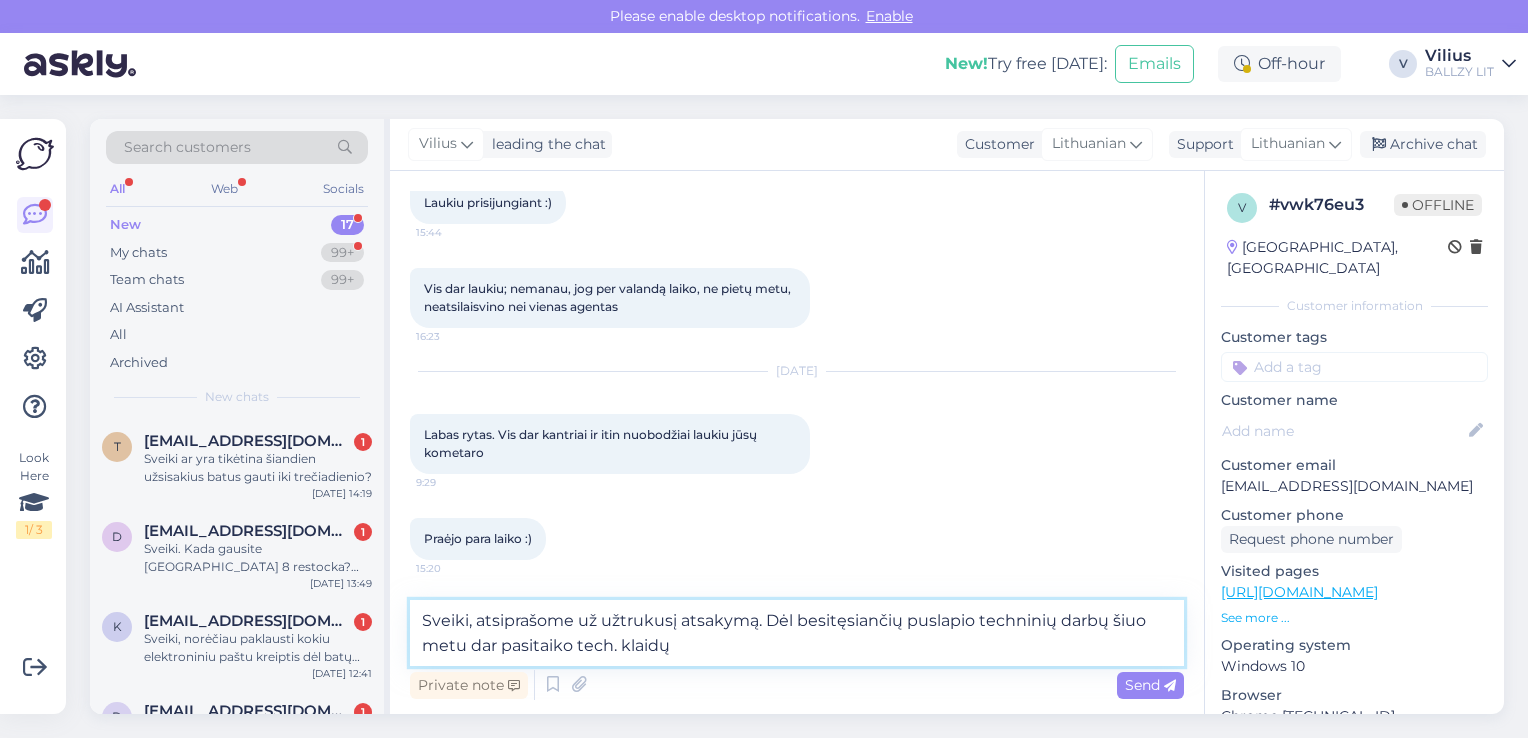 click on "Sveiki, atsiprašome už užtrukusį atsakymą. Dėl besitęsiančių puslapio techninių darbų šiuo metu dar pasitaiko tech. klaidų" at bounding box center (797, 633) 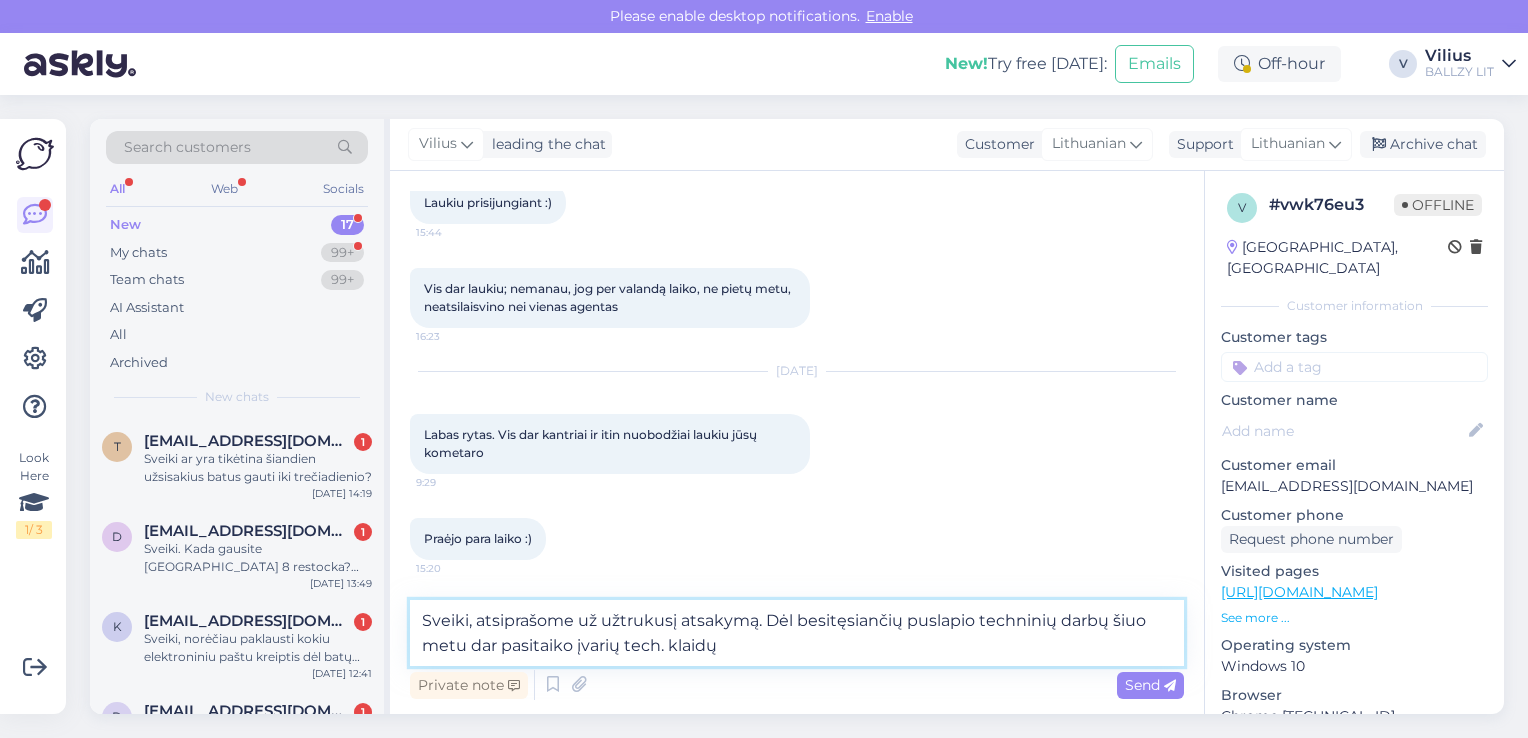 click on "Sveiki, atsiprašome už užtrukusį atsakymą. Dėl besitęsiančių puslapio techninių darbų šiuo metu dar pasitaiko įvarių tech. klaidų" at bounding box center [797, 633] 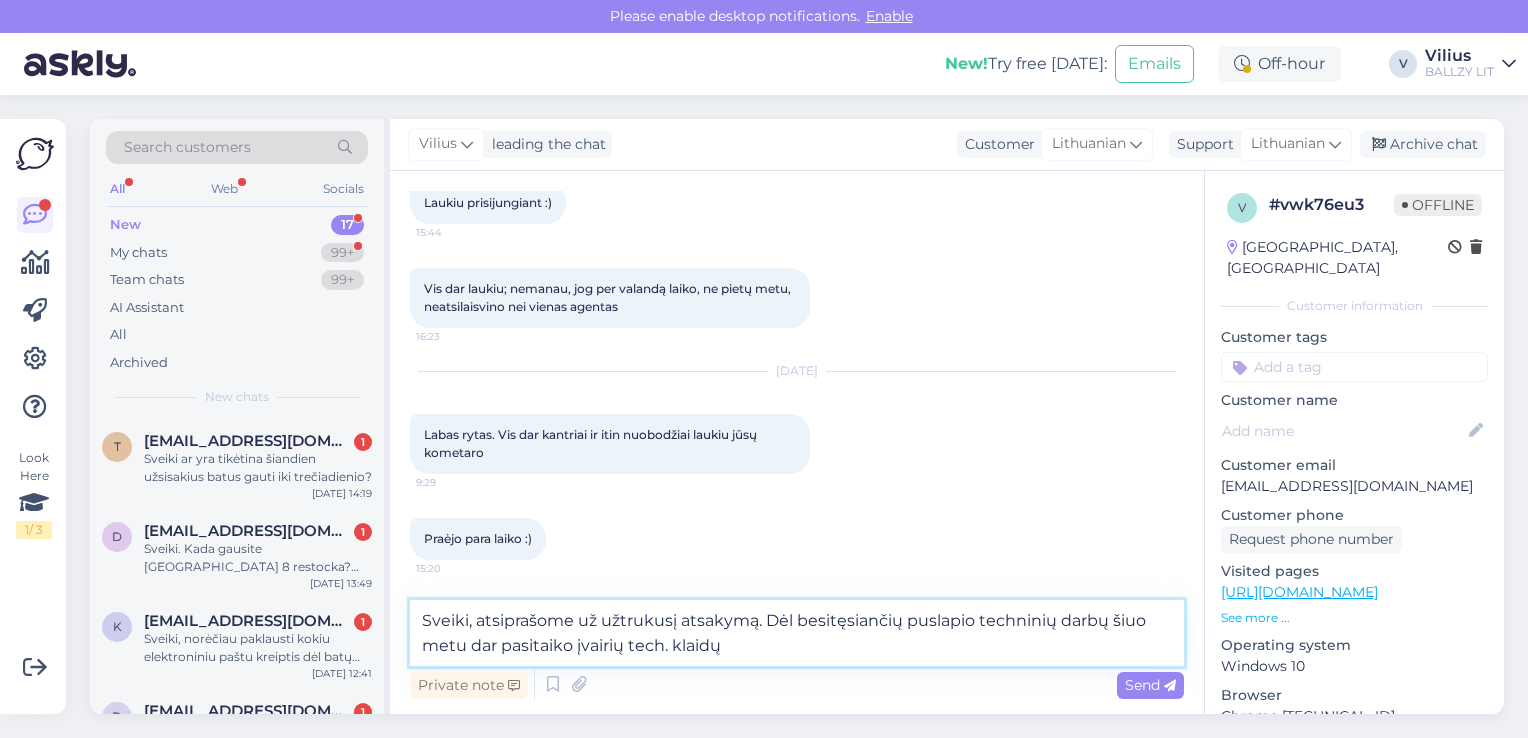 click on "Sveiki, atsiprašome už užtrukusį atsakymą. Dėl besitęsiančių puslapio techninių darbų šiuo metu dar pasitaiko įvairių tech. klaidų" at bounding box center (797, 633) 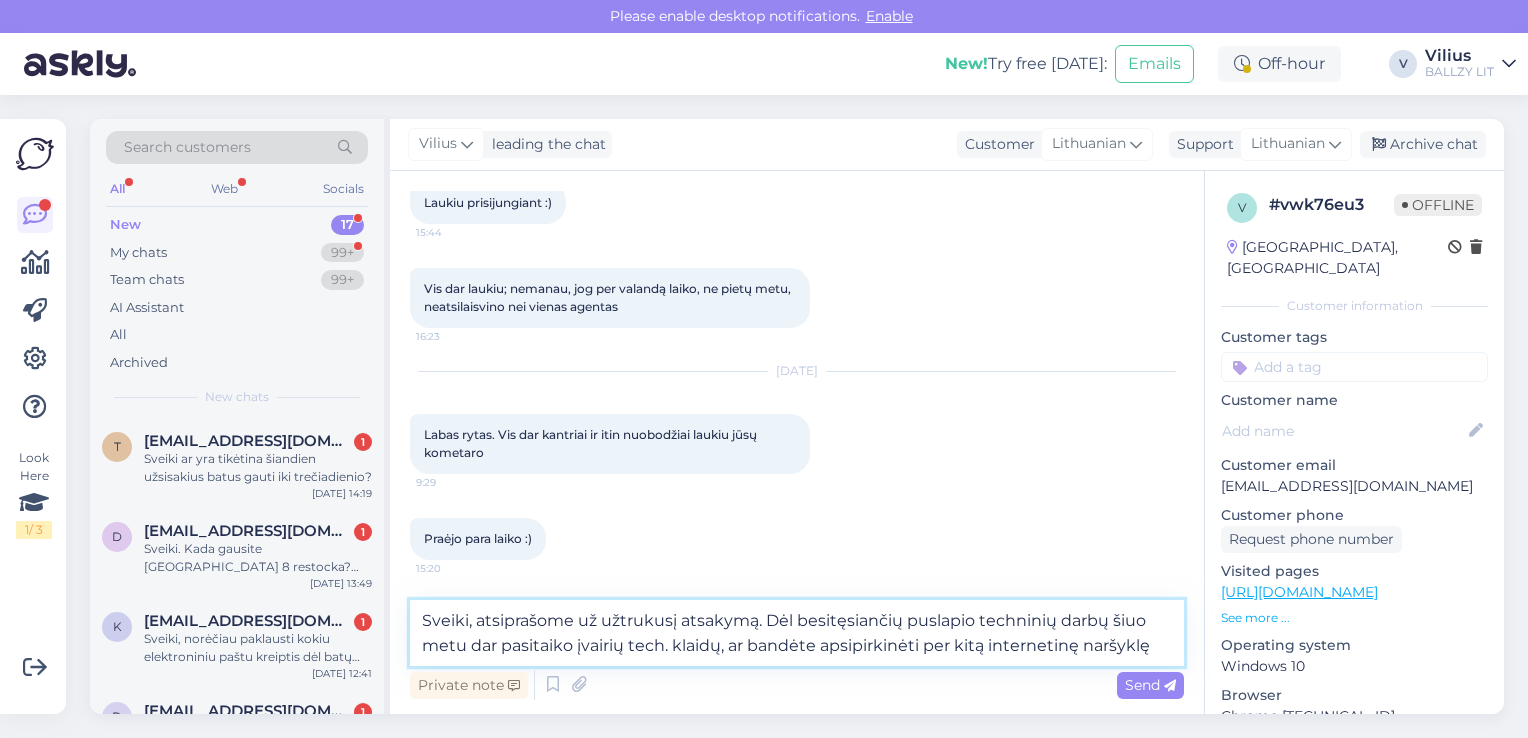 type on "Sveiki, atsiprašome už užtrukusį atsakymą. Dėl besitęsiančių puslapio techninių darbų šiuo metu dar pasitaiko įvairių tech. klaidų, ar bandėte apsipirkinėti per kitą internetinę naršyklę?" 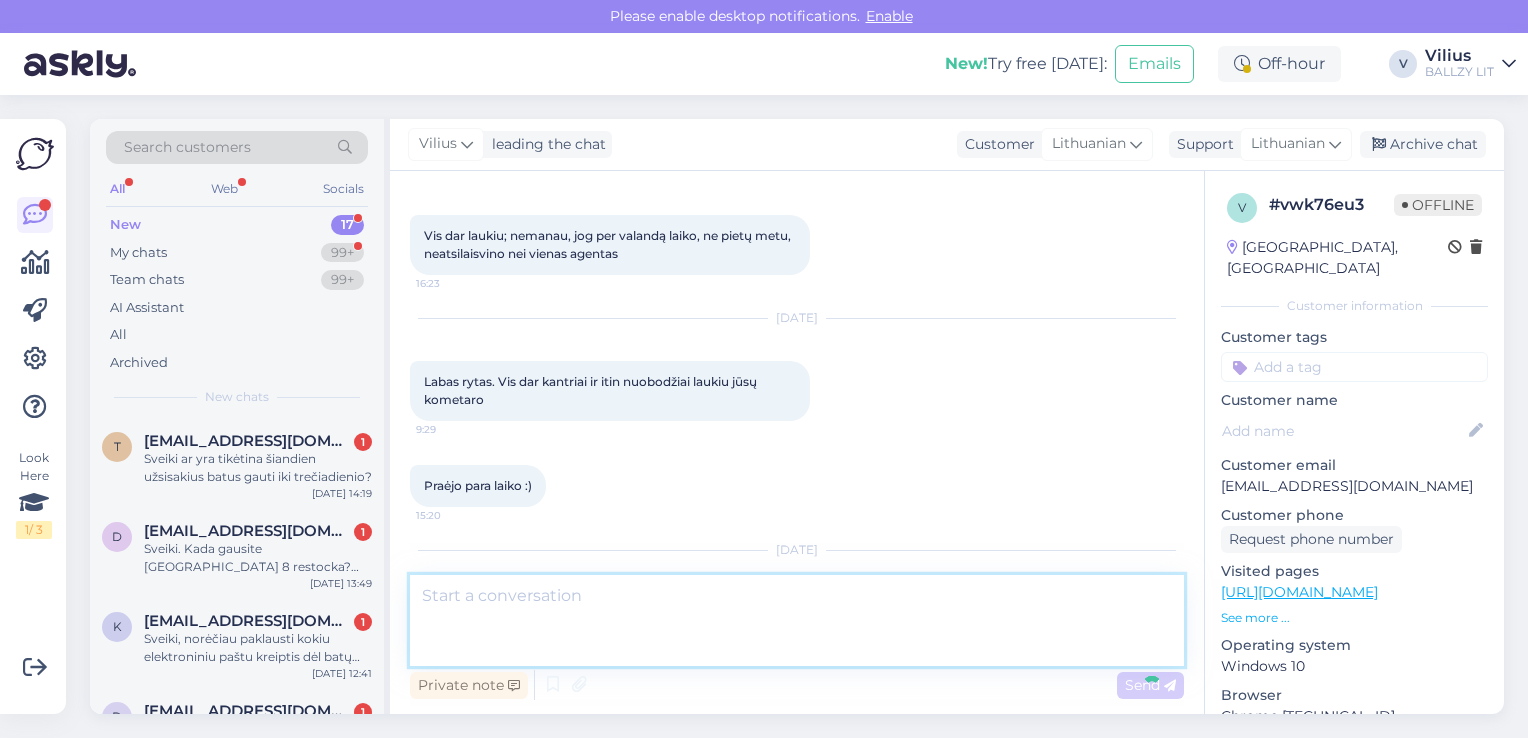 scroll, scrollTop: 847, scrollLeft: 0, axis: vertical 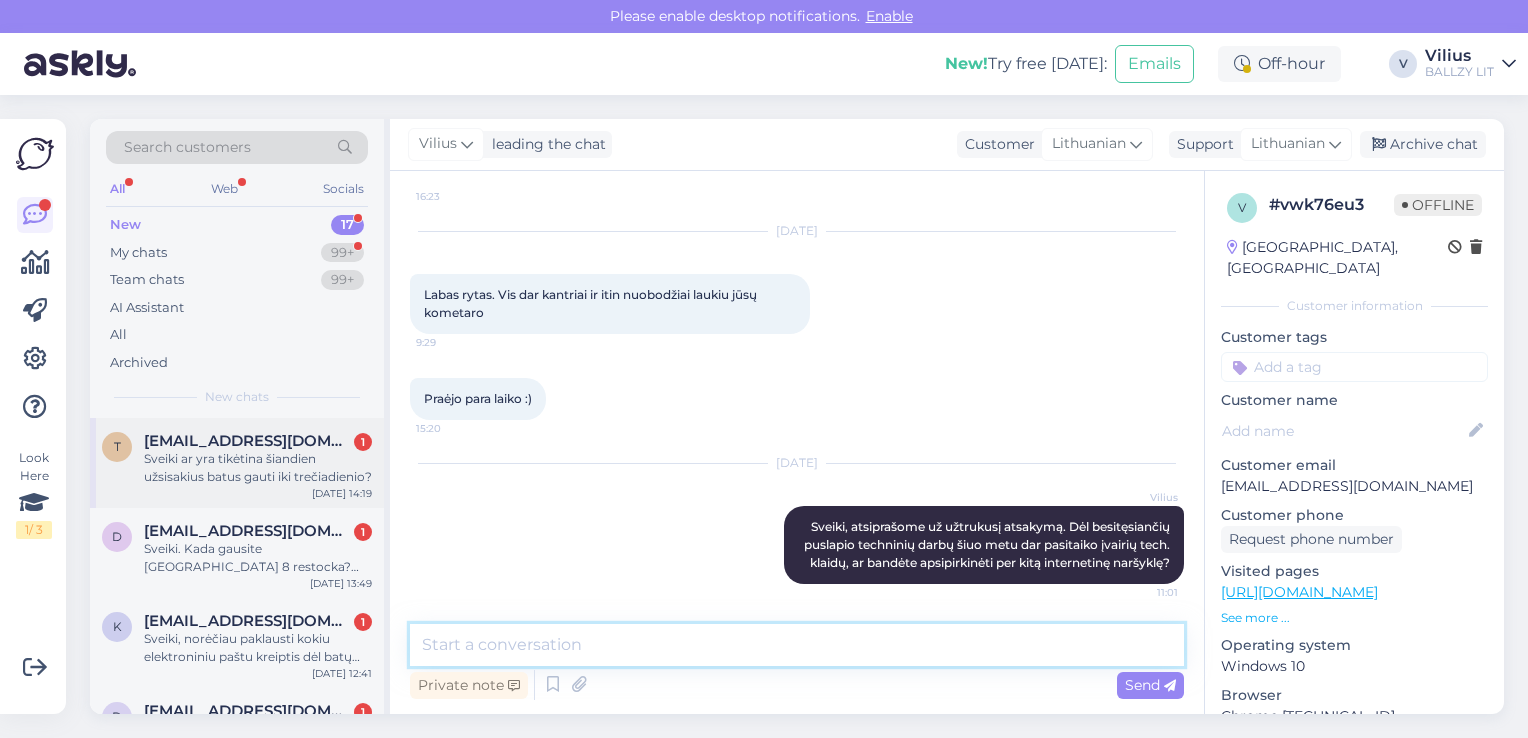 type 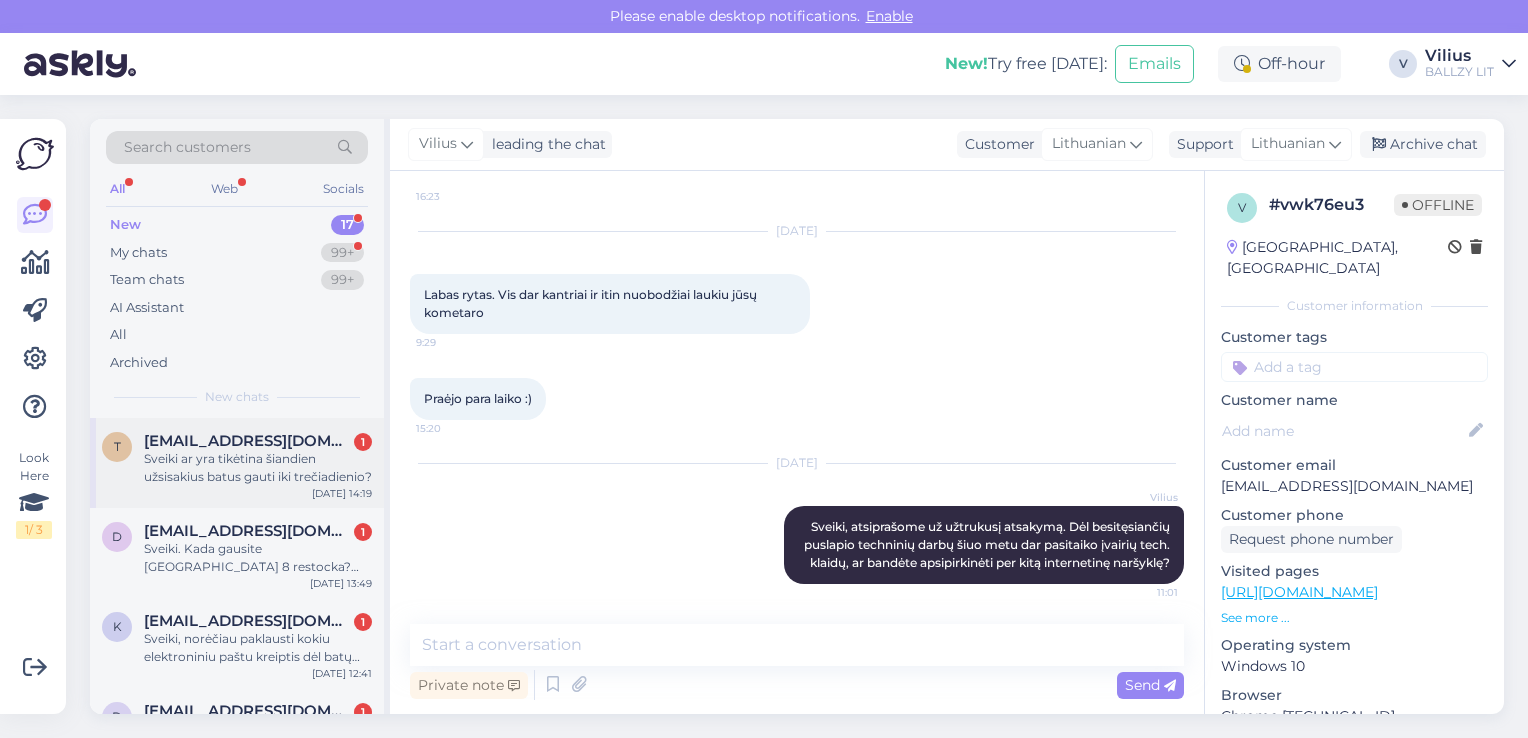 click on "Sveiki ar yra tikėtina šiandien užsisakius batus gauti iki trečiadienio?" at bounding box center [258, 468] 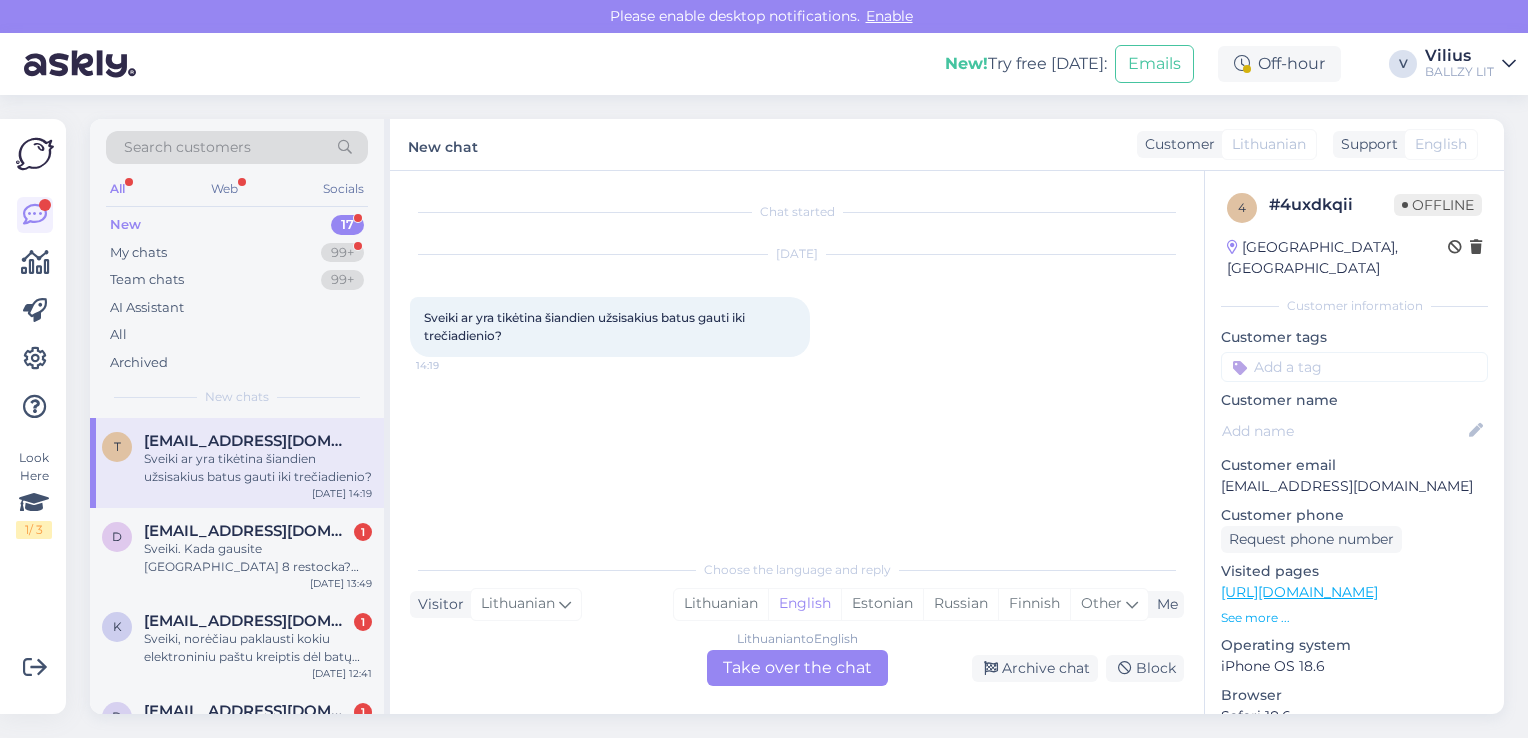 scroll, scrollTop: 0, scrollLeft: 0, axis: both 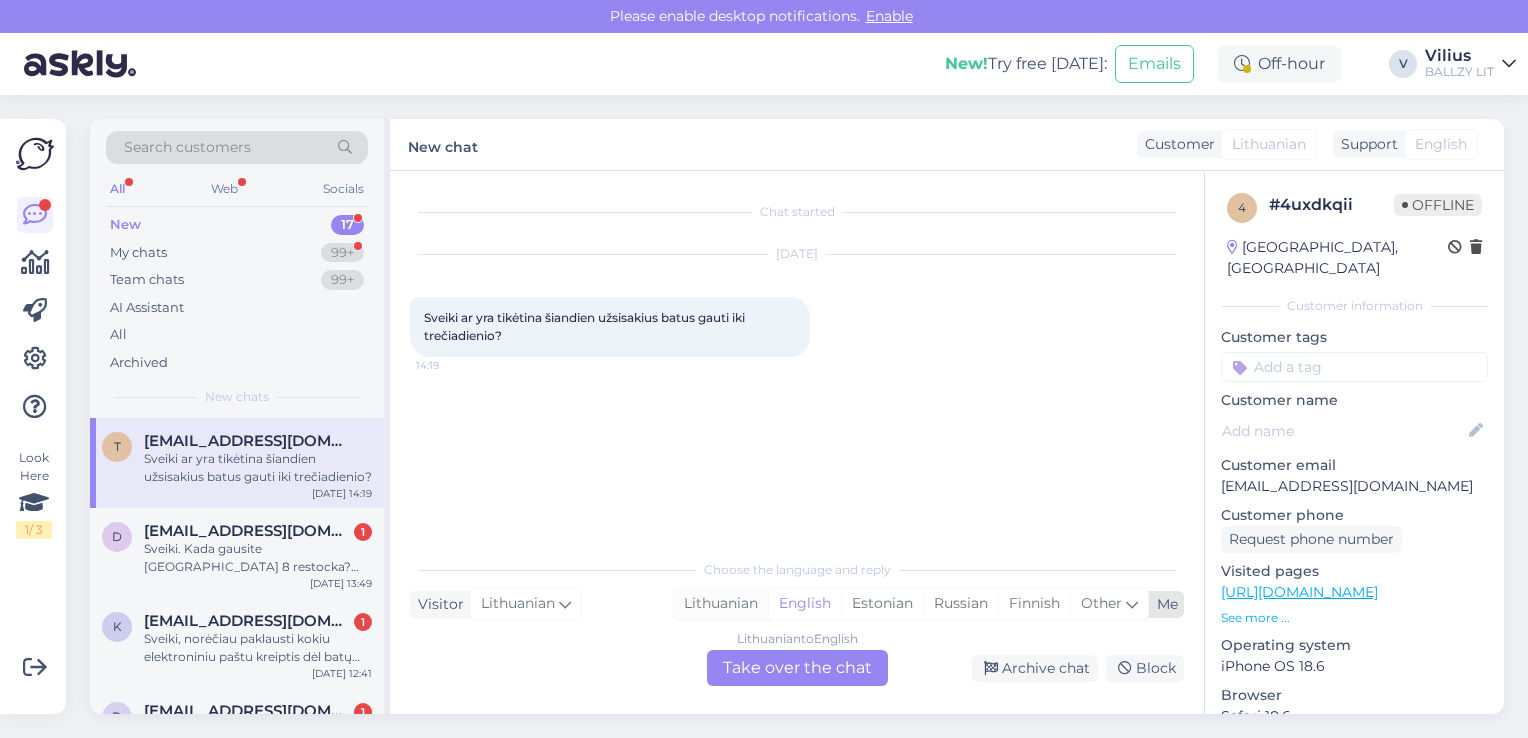 click on "Lithuanian" at bounding box center (721, 604) 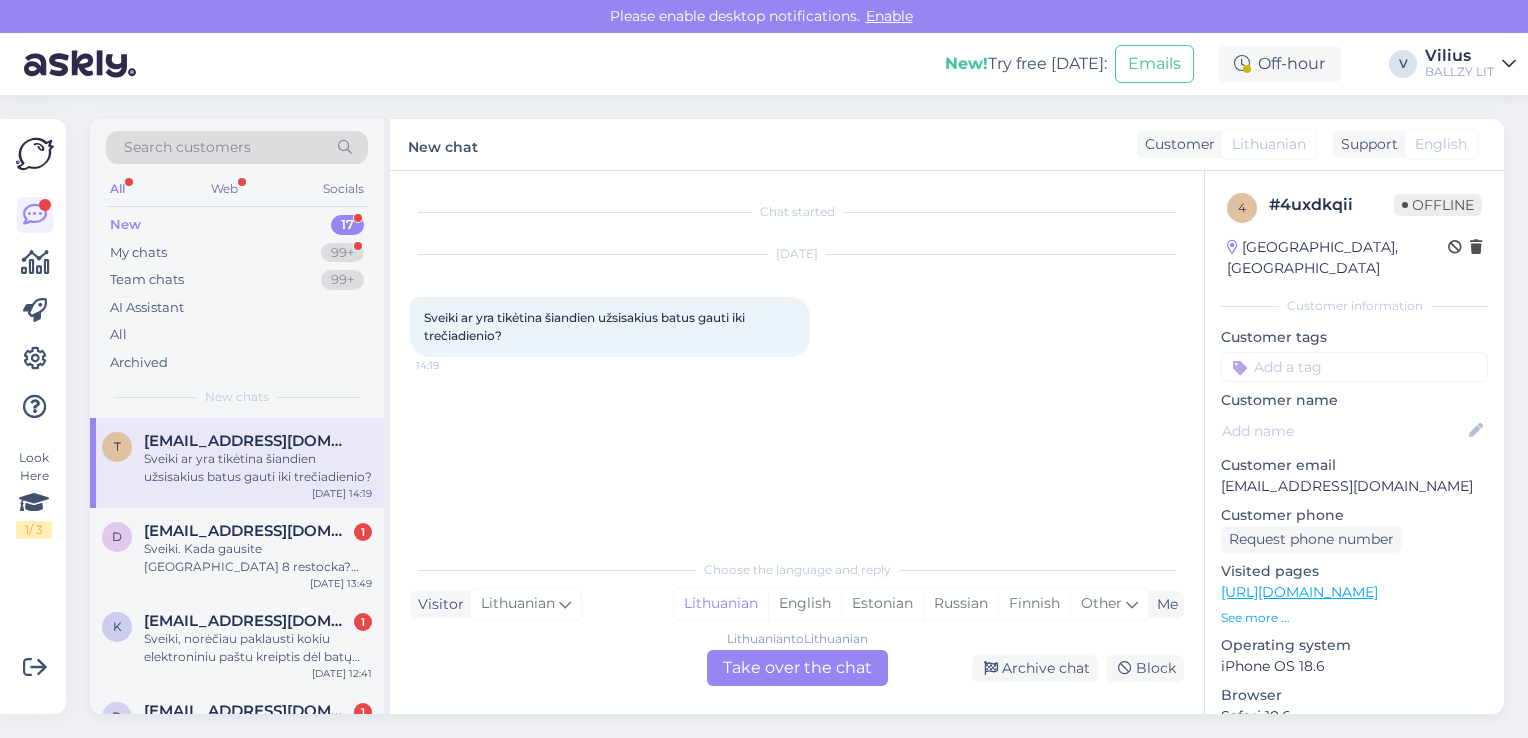 click on "Lithuanian  to  Lithuanian Take over the chat" at bounding box center [797, 668] 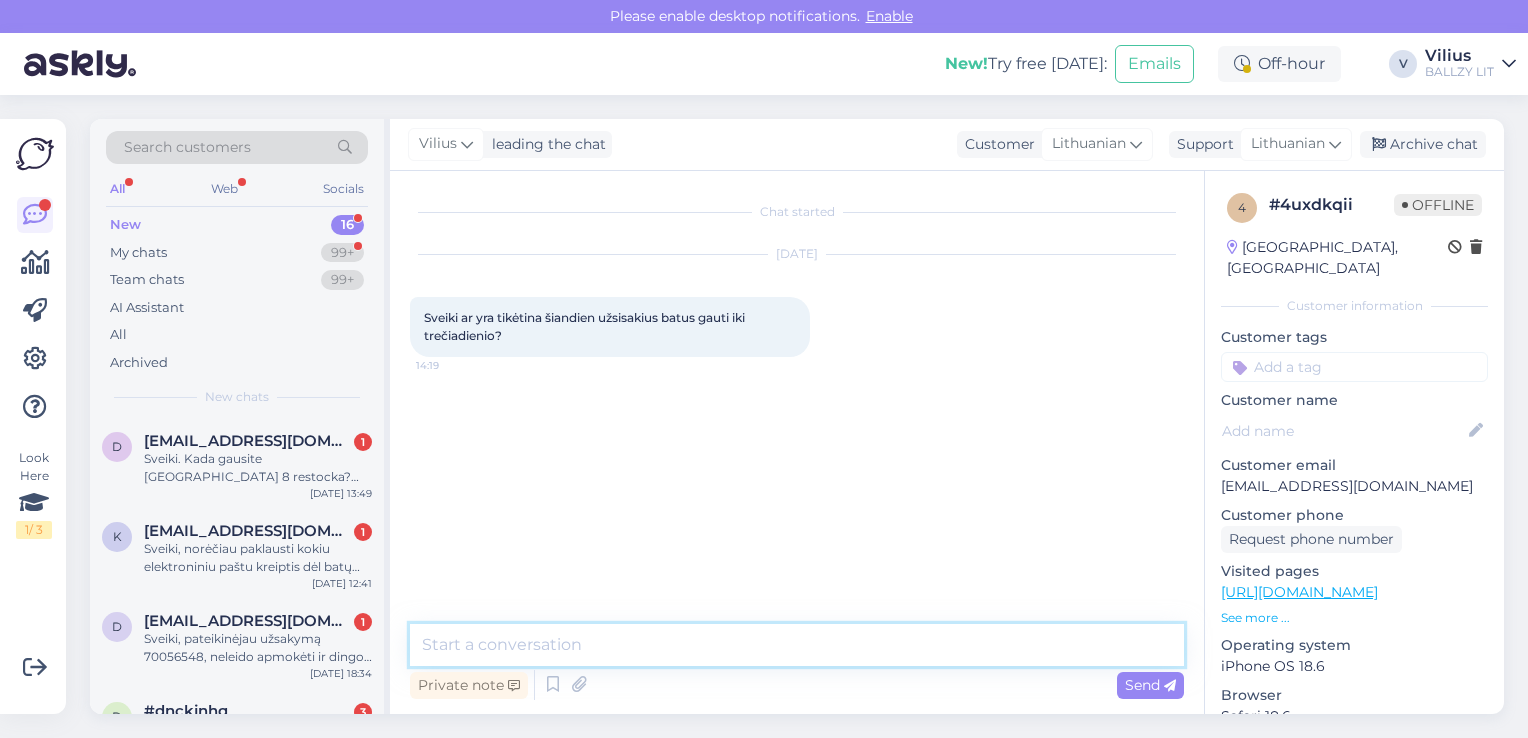 click at bounding box center (797, 645) 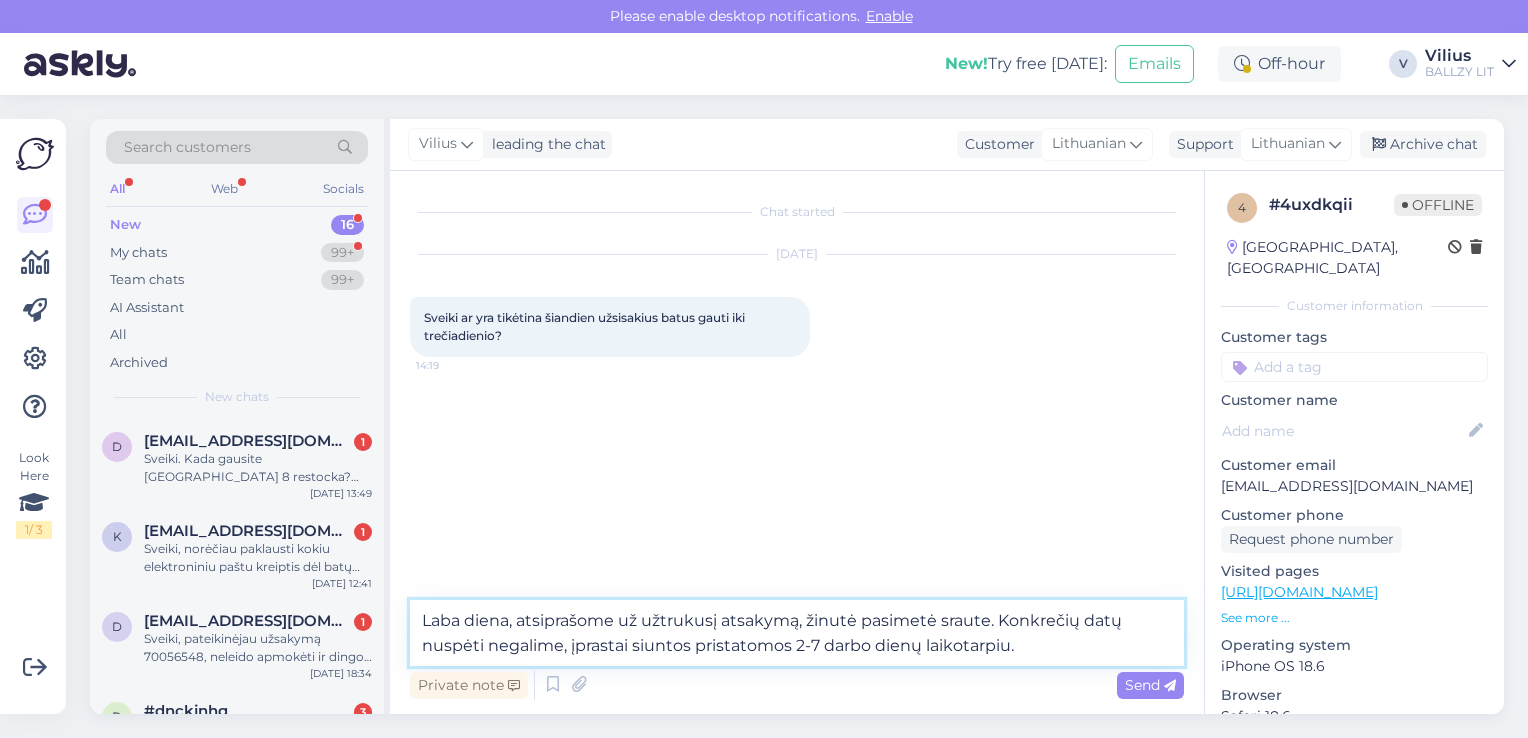 drag, startPoint x: 994, startPoint y: 615, endPoint x: 56, endPoint y: 553, distance: 940.0468 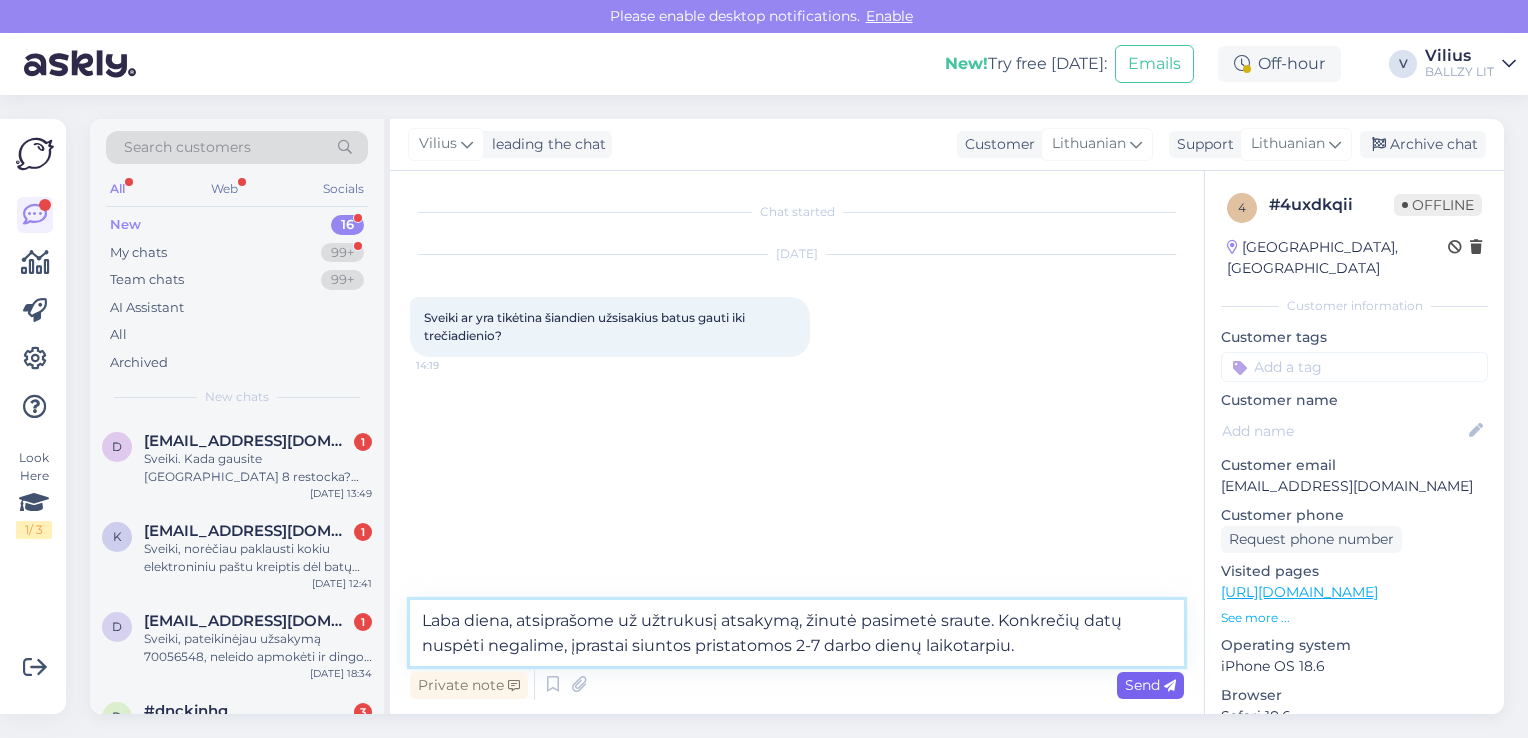 type on "Laba diena, atsiprašome už užtrukusį atsakymą, žinutė pasimetė sraute. Konkrečių datų nuspėti negalime, įprastai siuntos pristatomos 2-7 darbo dienų laikotarpiu." 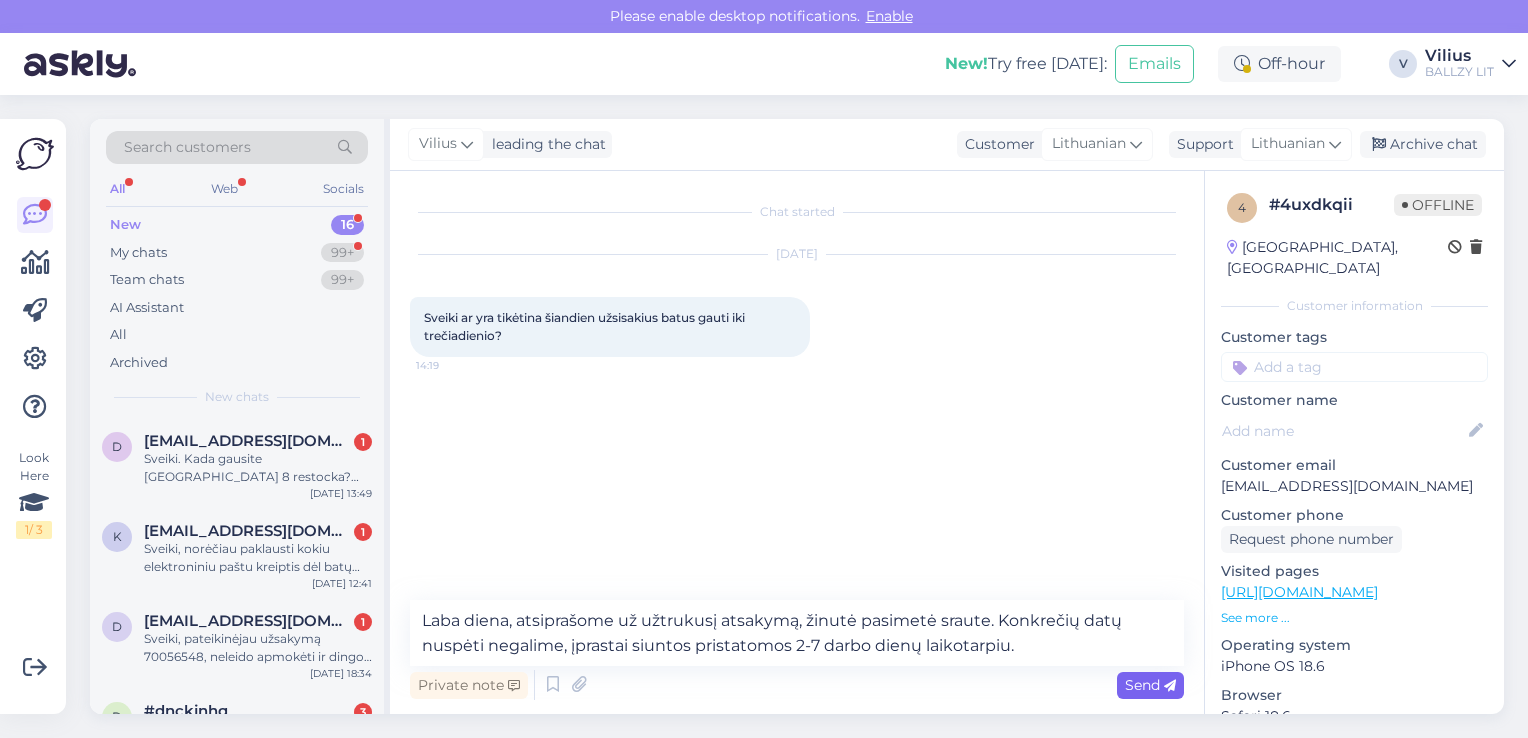 click on "Send" at bounding box center (1150, 685) 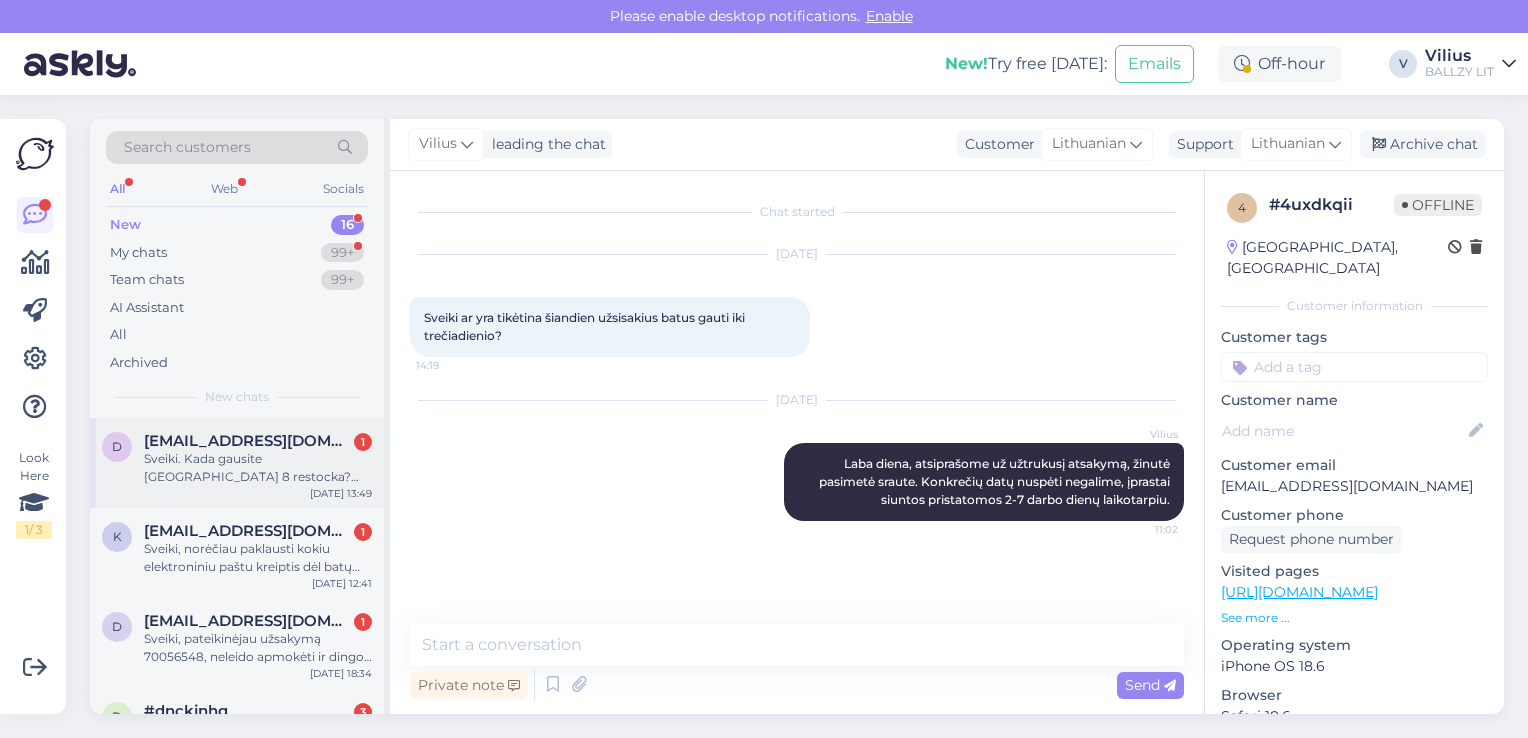 click on "Sveiki. Kada gausite [GEOGRAPHIC_DATA] 8 restocka? Raudonu ir spalvotu labiausiai domina. Aciu" at bounding box center [258, 468] 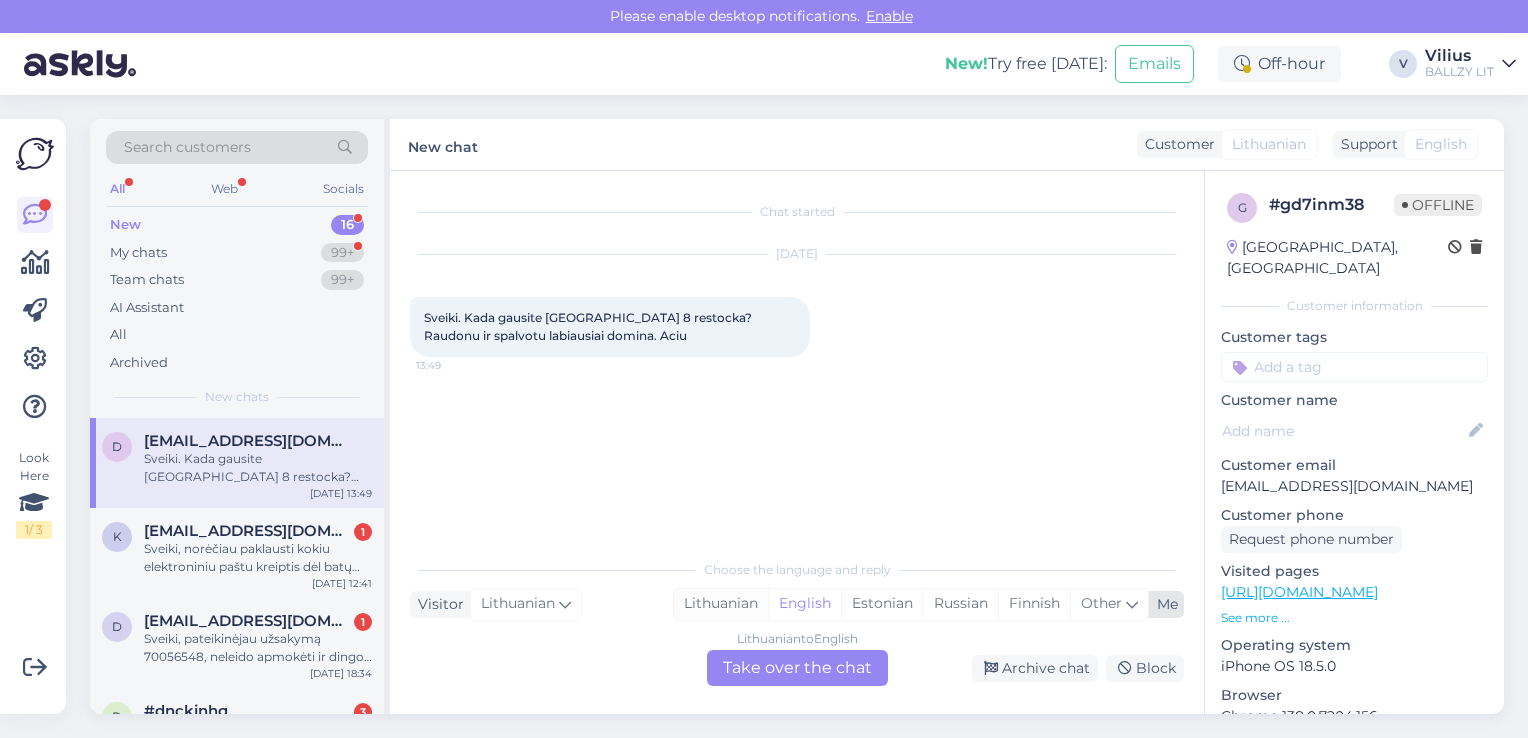 click on "Lithuanian" at bounding box center (721, 604) 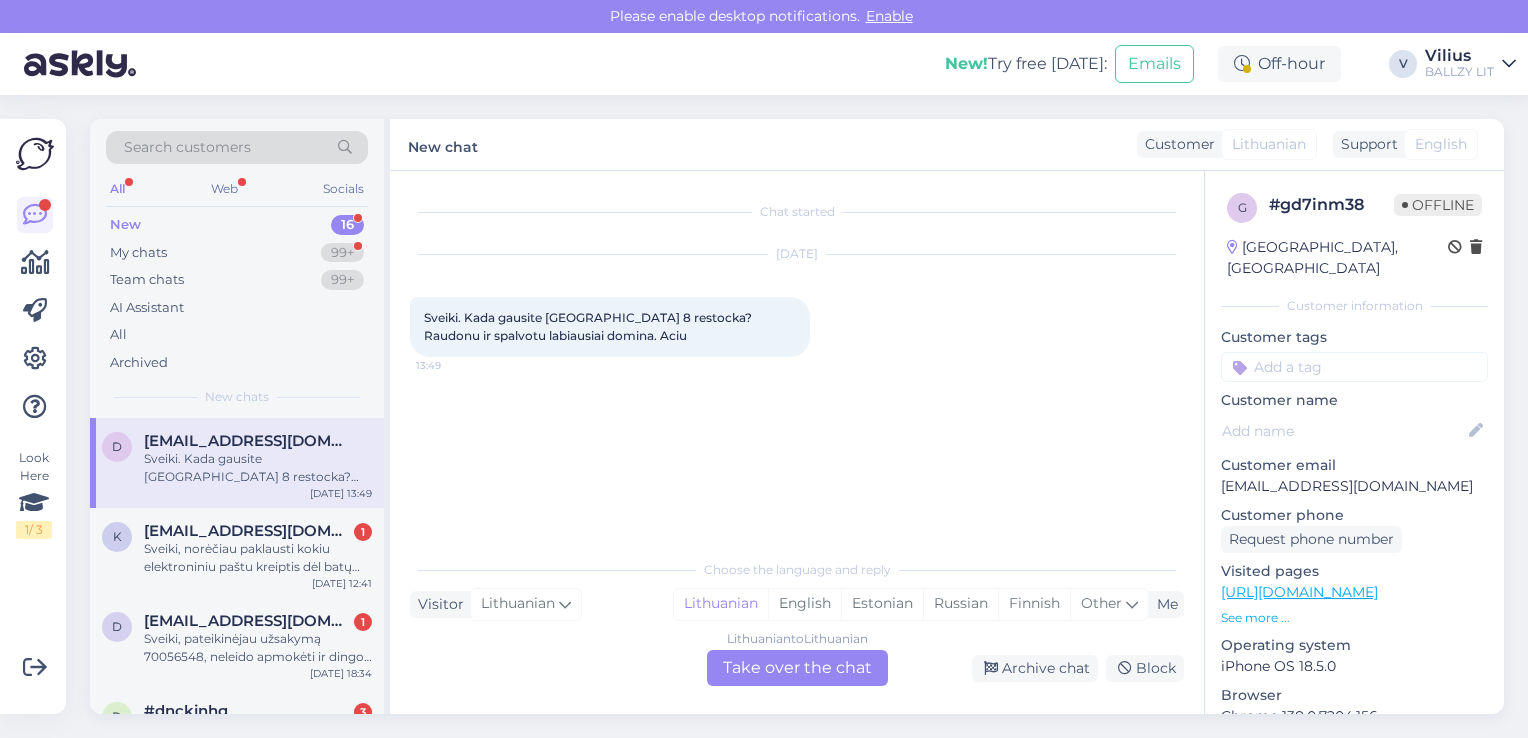 click on "Lithuanian  to  Lithuanian Take over the chat" at bounding box center [797, 668] 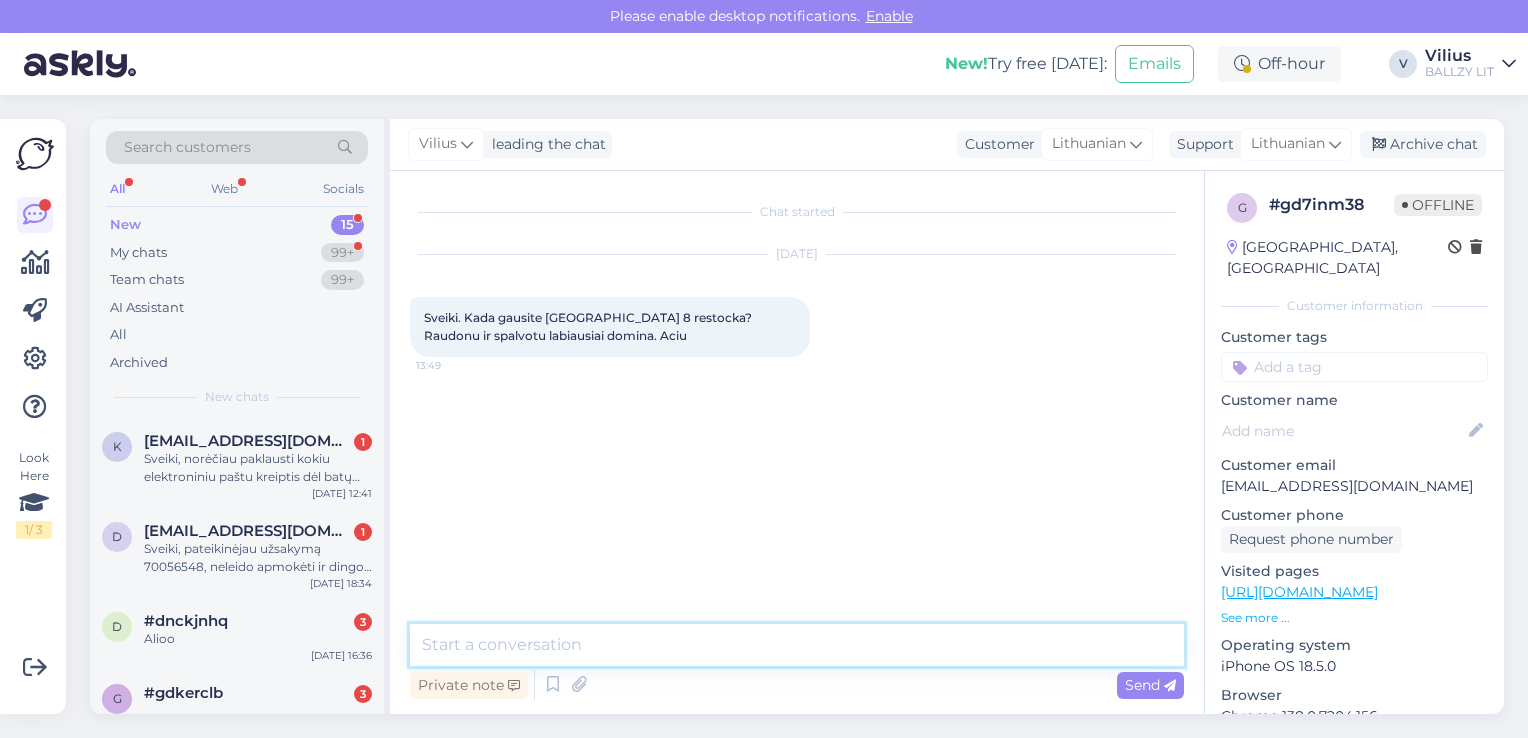 click at bounding box center (797, 645) 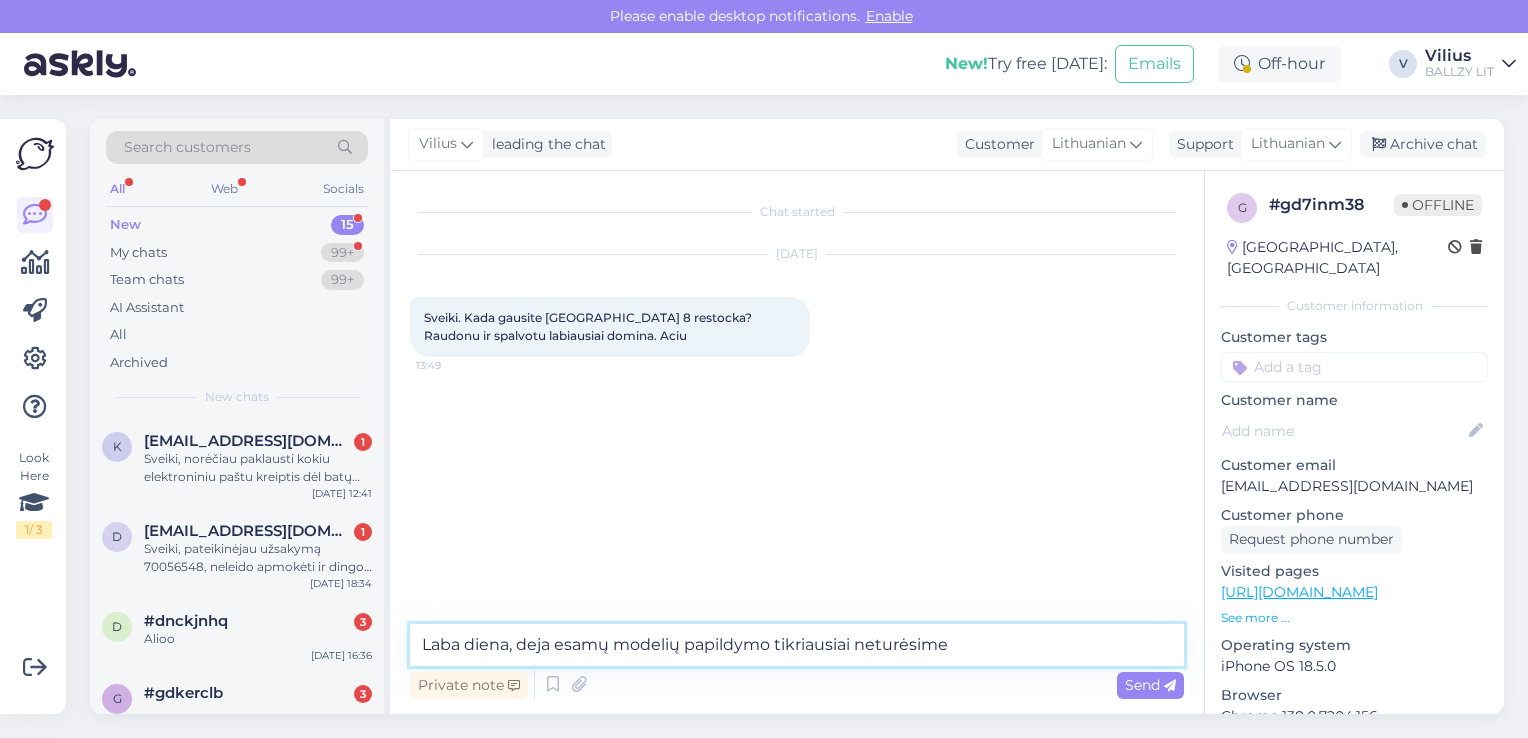 type on "Laba diena, deja esamų modelių papildymo tikriausiai neturėsime." 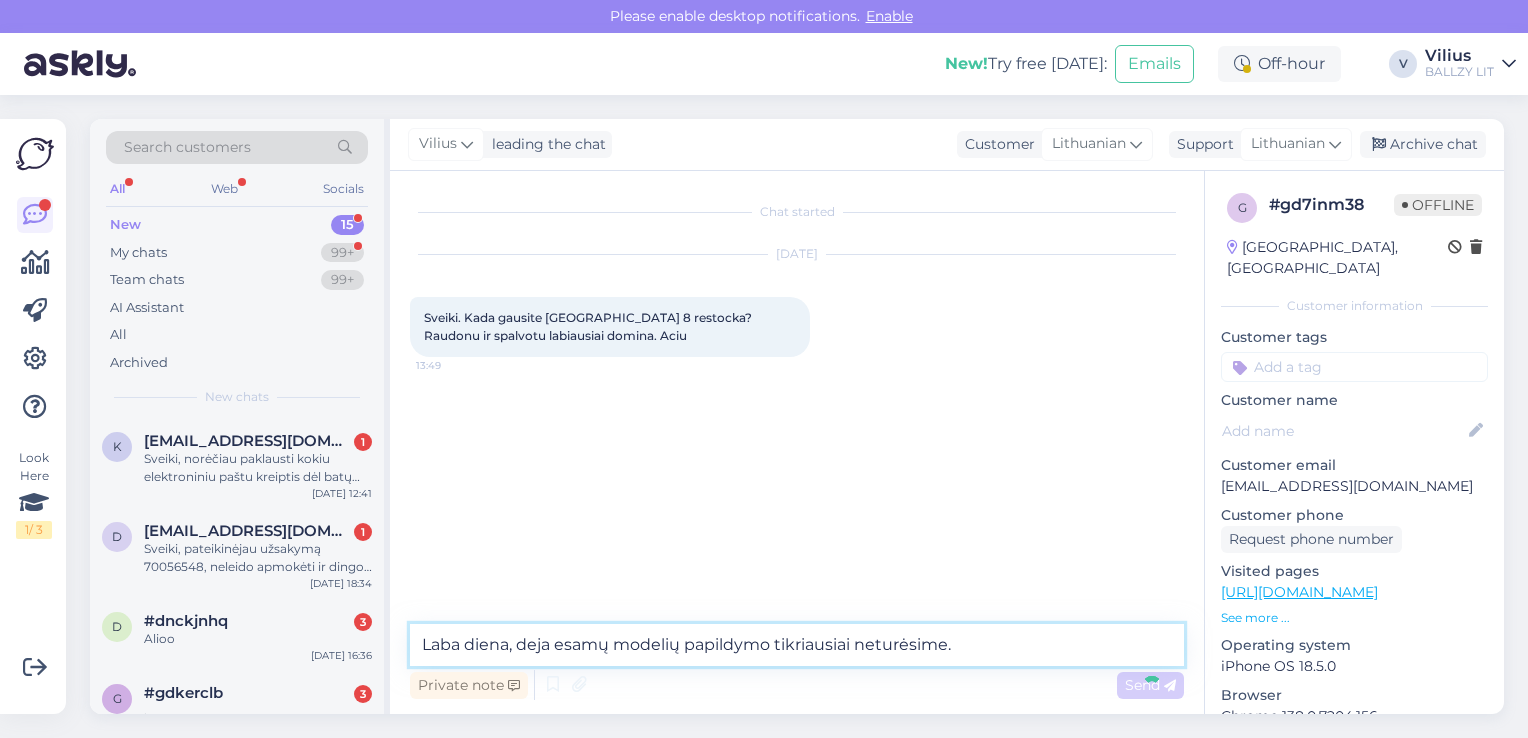 type 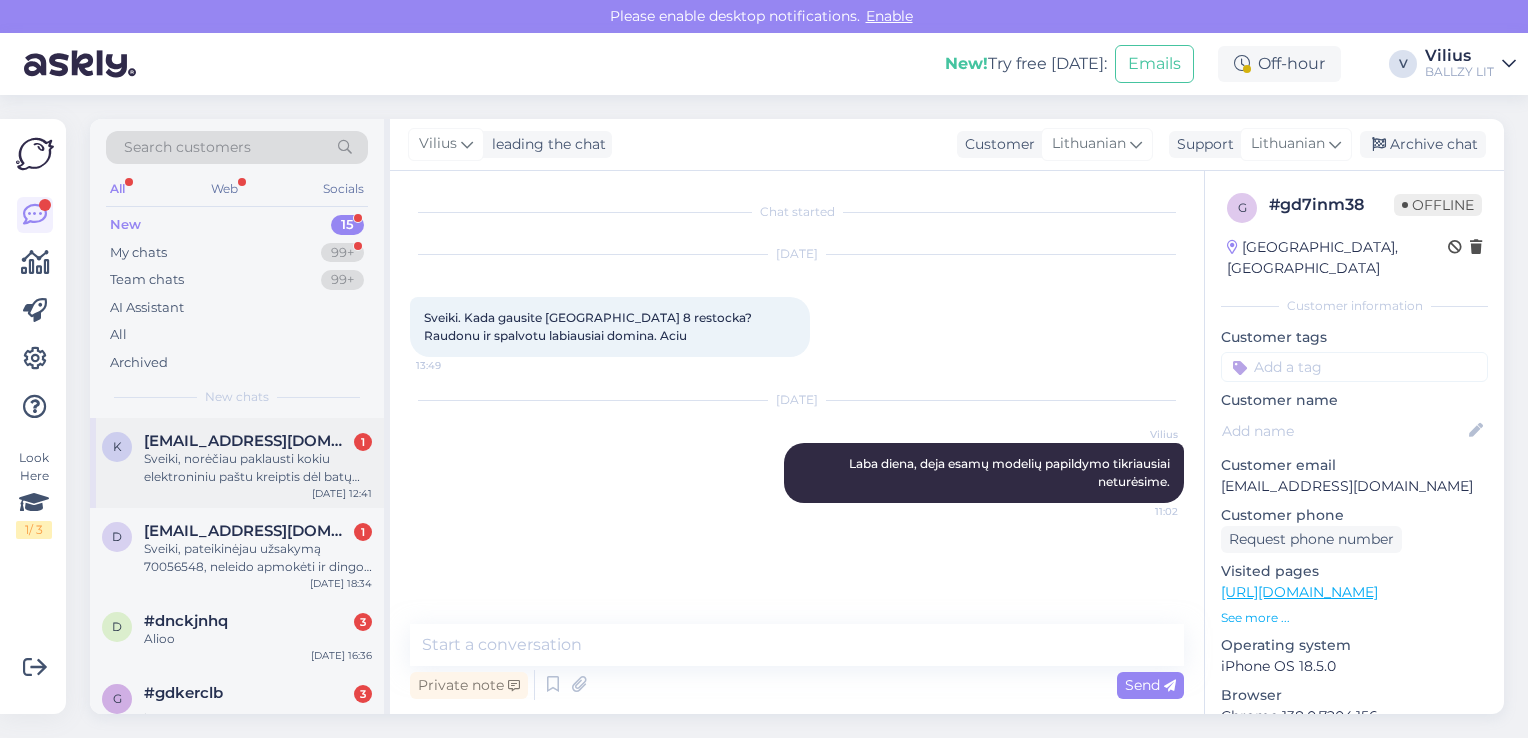 click on "Sveiki, norėčiau paklausti kokiu elektroniniu paštu kreiptis dėl batų garantijos. Situacija tokia, kad ties [DEMOGRAPHIC_DATA] pradėjo susidarinėti skylė. Nuo batų pirkimo praėjo 10 mėn." at bounding box center [258, 468] 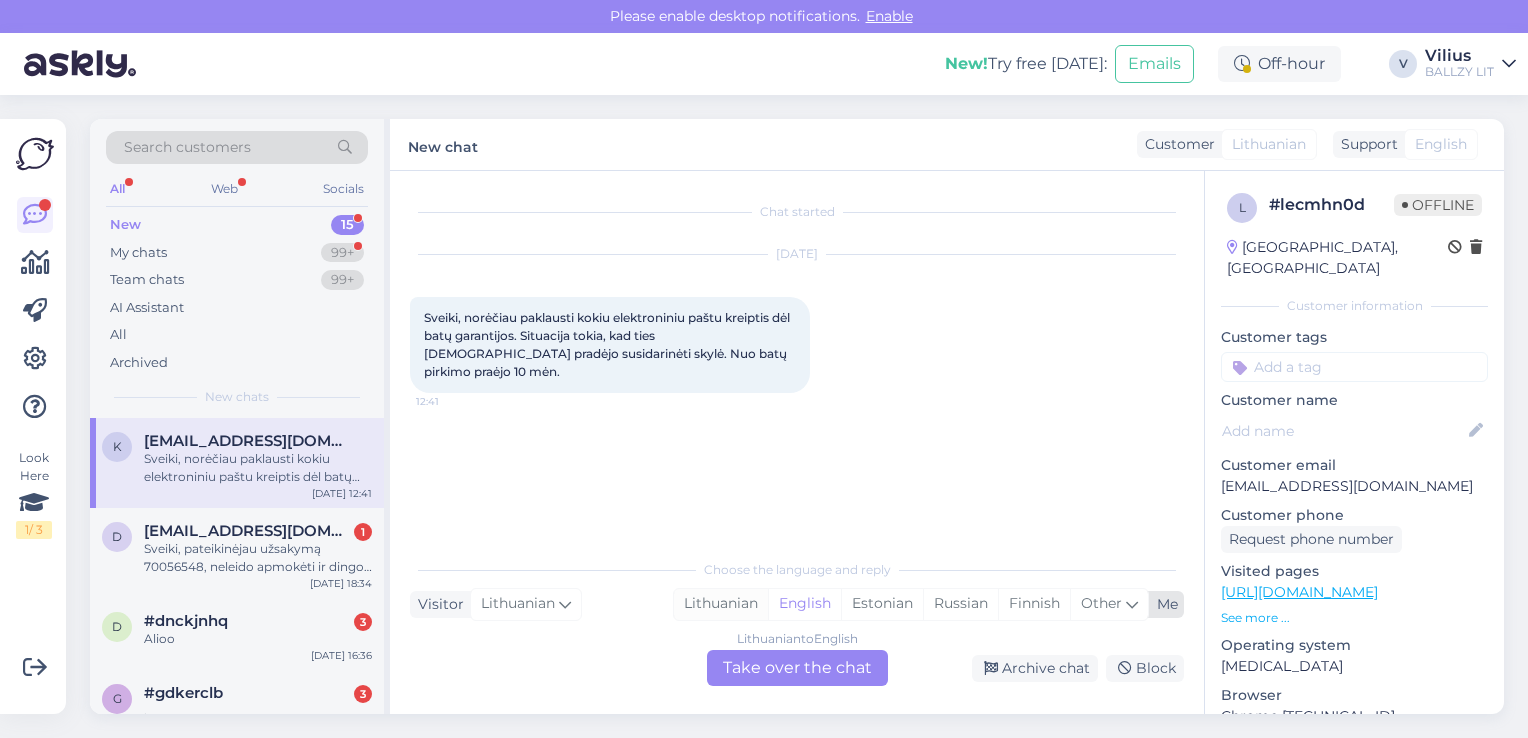 click on "Lithuanian" at bounding box center [721, 604] 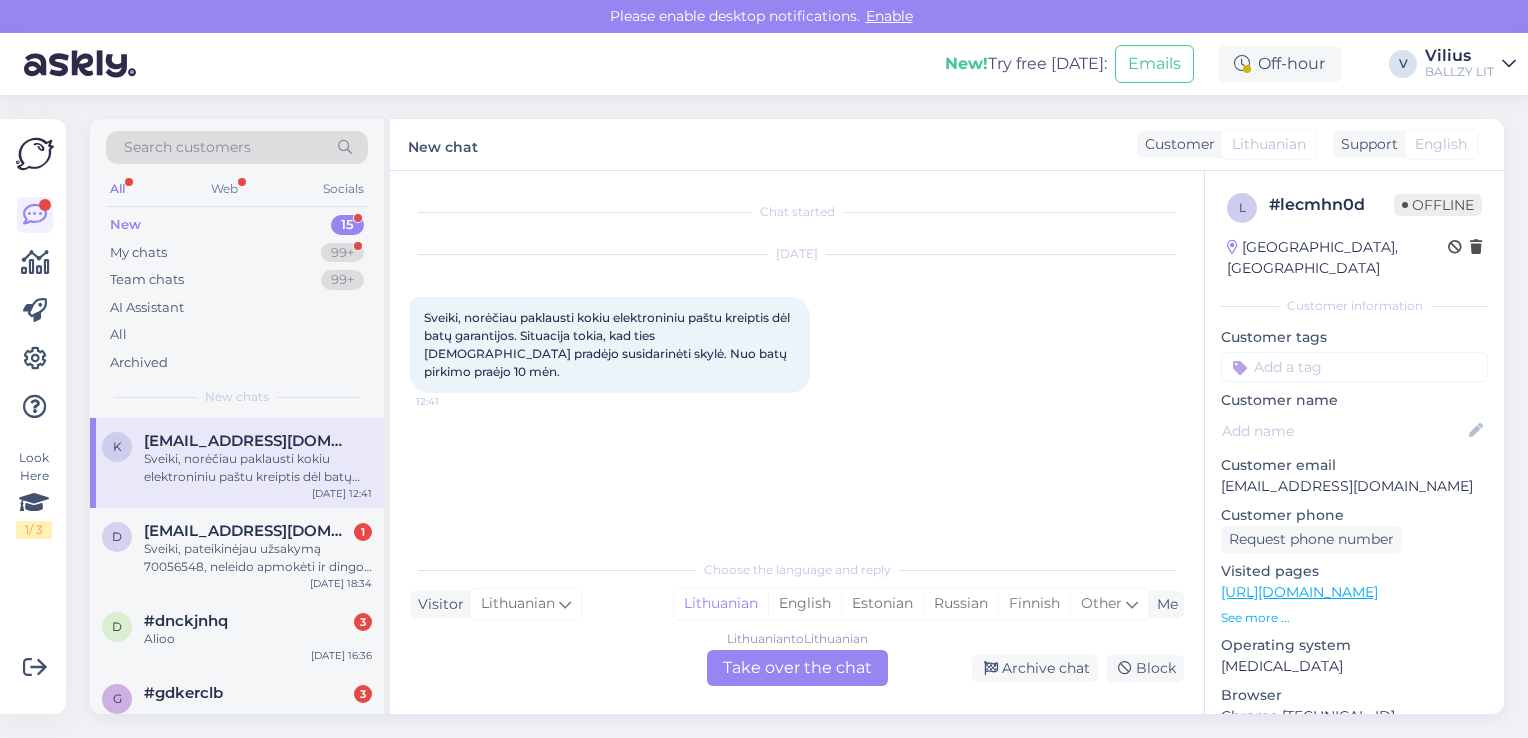 click on "Lithuanian  to  Lithuanian Take over the chat" at bounding box center (797, 668) 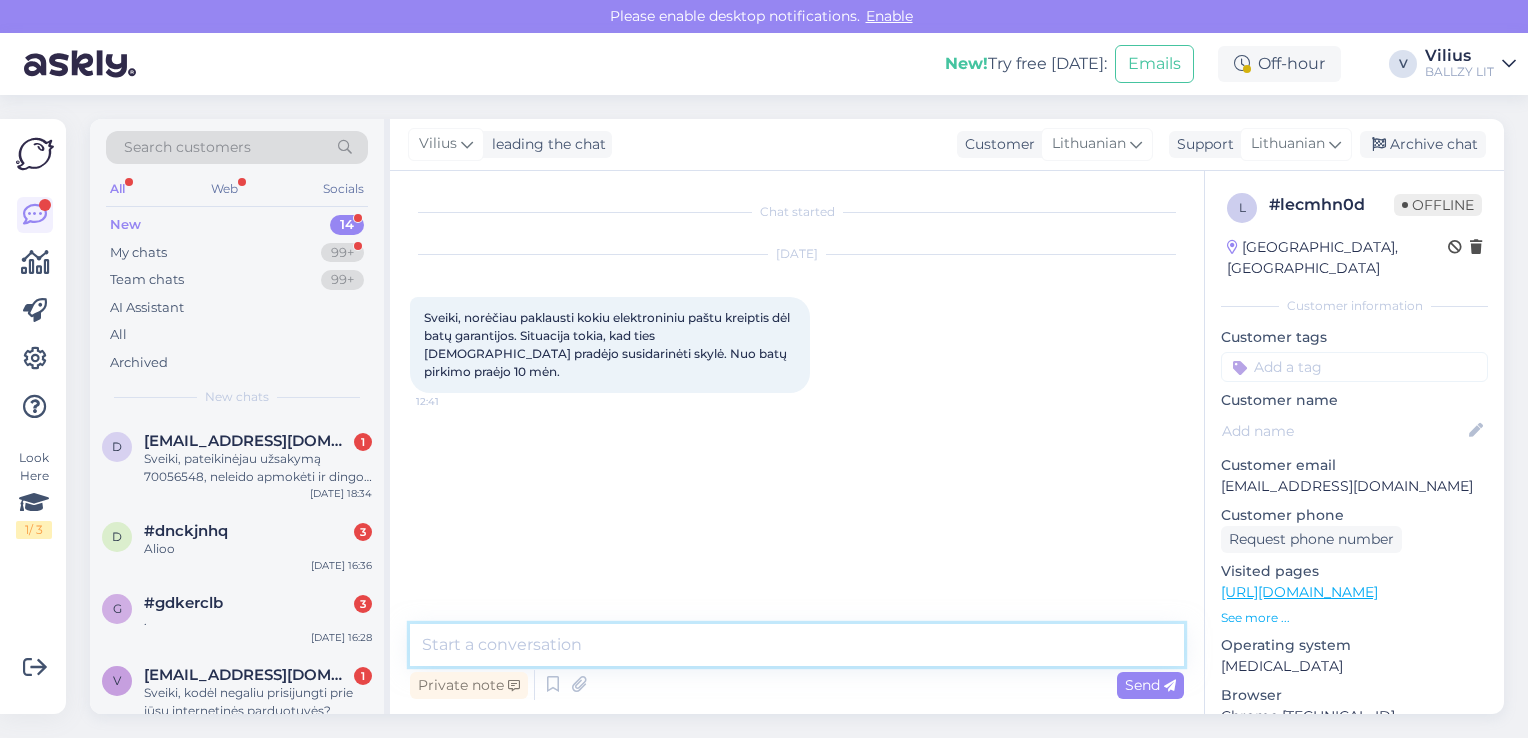 click at bounding box center [797, 645] 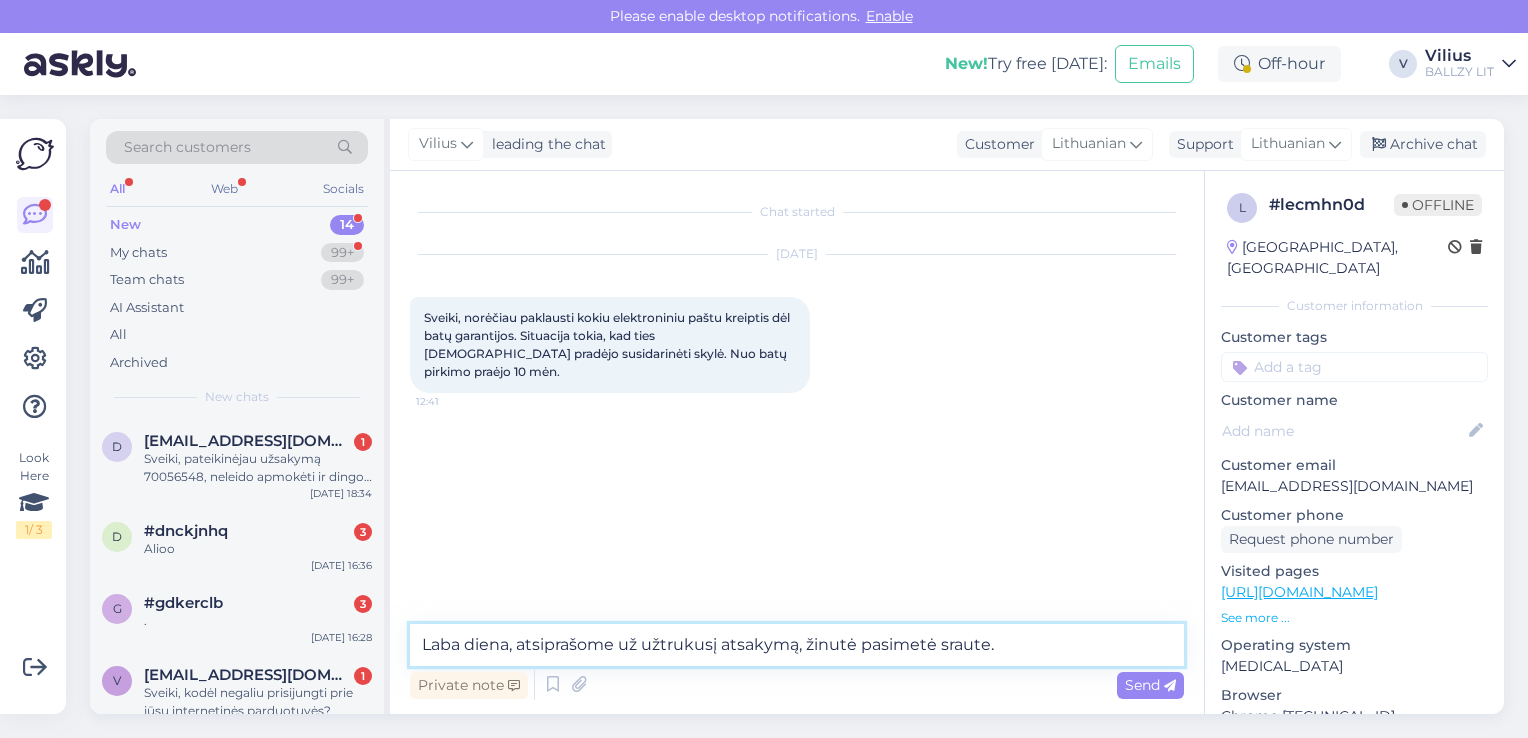 paste on "kilus abejonių dėl internetinėje parduotuvėje pirktos prekės kokybės, rašykite el.paštu [EMAIL_ADDRESS][DOMAIN_NAME] (idealiu atveju anglų kalba, jei tokią galimybę turite), nurodant užsakymo numerį ir pridedant 5-6 aiškias ir kokybiškas prekės nuotraukas iš visų pusių (pažeista dalis, šonai, priekis, padas, galas, vaizdas iš viršaus, bendras vaizdas). Gražios dienos!" 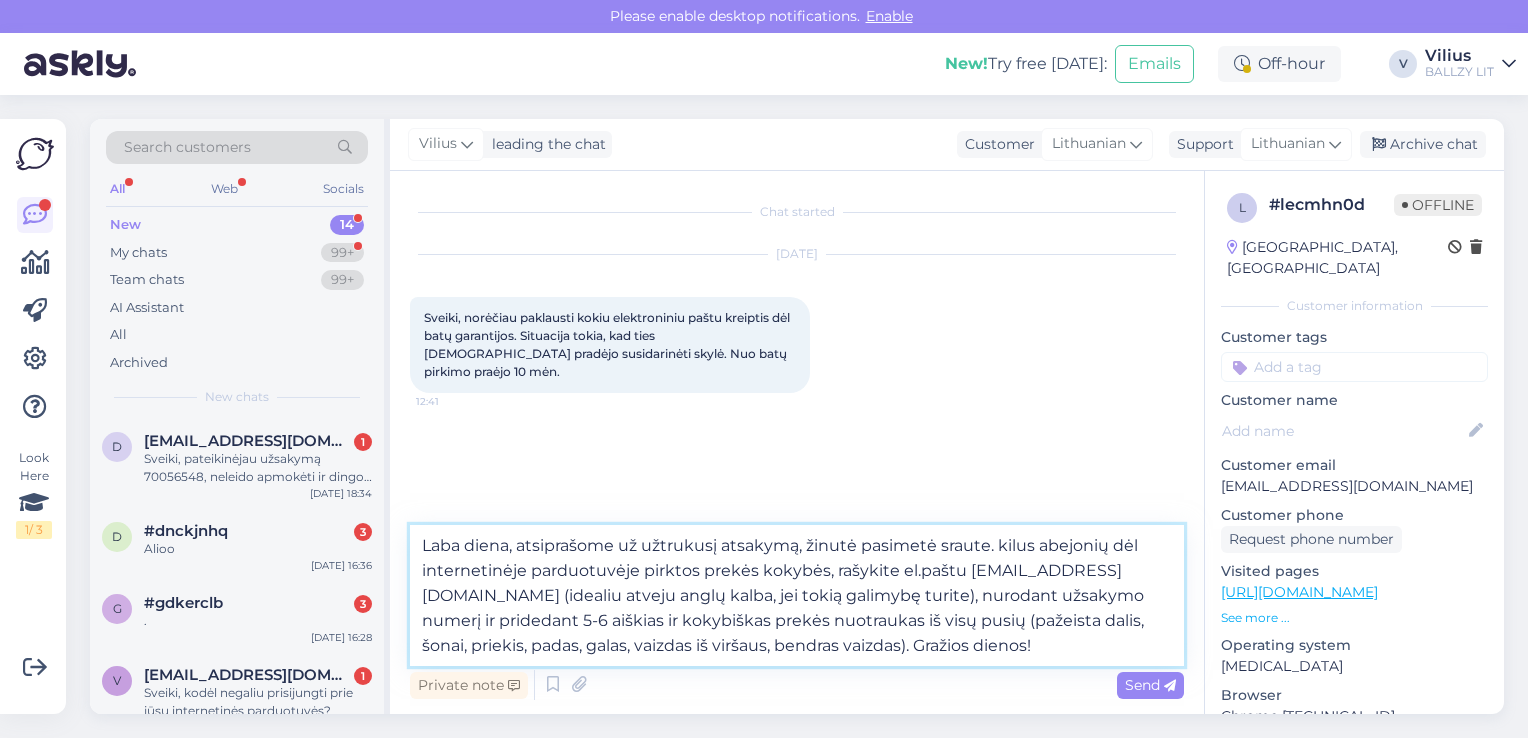 click on "Laba diena, atsiprašome už užtrukusį atsakymą, žinutė pasimetė sraute. kilus abejonių dėl internetinėje parduotuvėje pirktos prekės kokybės, rašykite el.paštu [EMAIL_ADDRESS][DOMAIN_NAME] (idealiu atveju anglų kalba, jei tokią galimybę turite), nurodant užsakymo numerį ir pridedant 5-6 aiškias ir kokybiškas prekės nuotraukas iš visų pusių (pažeista dalis, šonai, priekis, padas, galas, vaizdas iš viršaus, bendras vaizdas). Gražios dienos!" at bounding box center (797, 595) 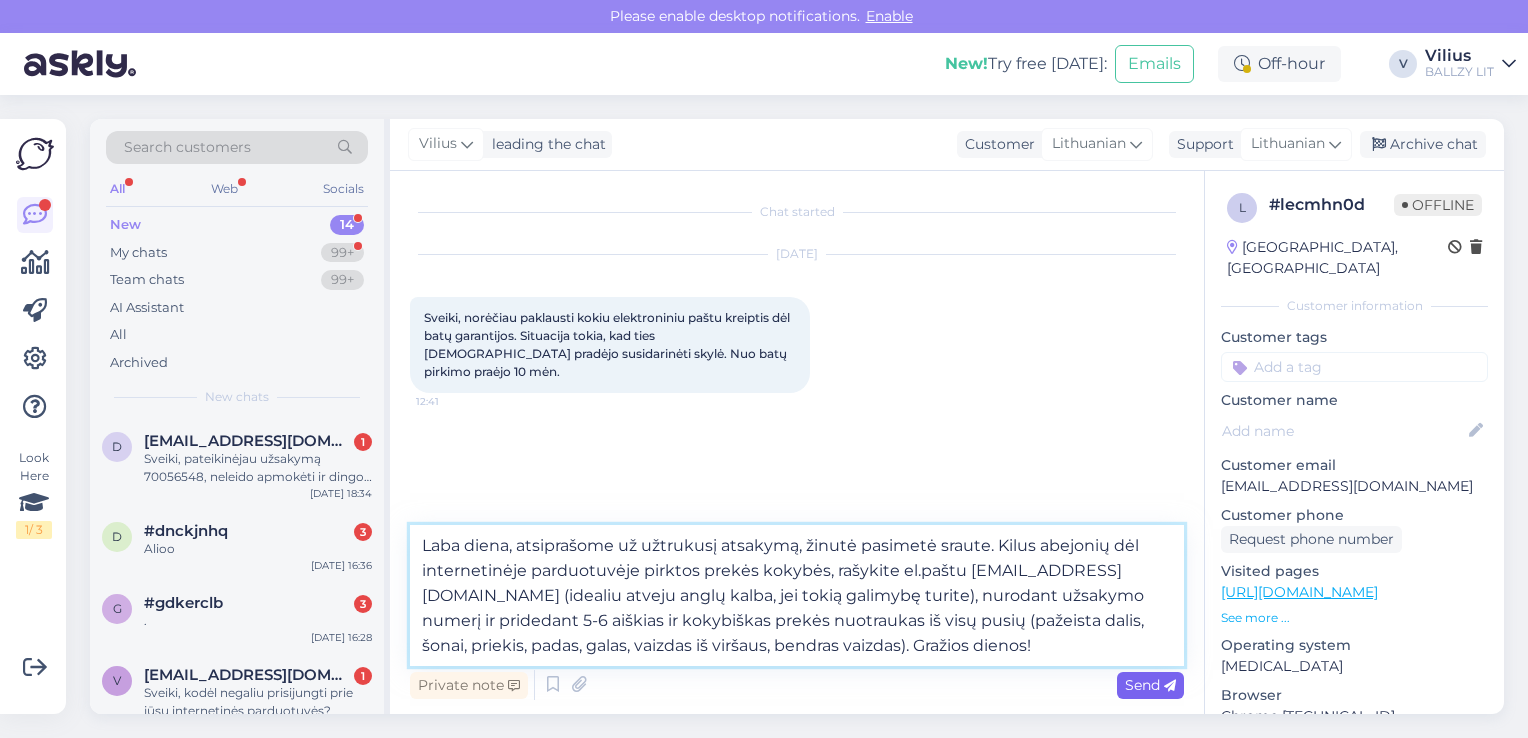 type on "Laba diena, atsiprašome už užtrukusį atsakymą, žinutė pasimetė sraute. Kilus abejonių dėl internetinėje parduotuvėje pirktos prekės kokybės, rašykite el.paštu [EMAIL_ADDRESS][DOMAIN_NAME] (idealiu atveju anglų kalba, jei tokią galimybę turite), nurodant užsakymo numerį ir pridedant 5-6 aiškias ir kokybiškas prekės nuotraukas iš visų pusių (pažeista dalis, šonai, priekis, padas, galas, vaizdas iš viršaus, bendras vaizdas). Gražios dienos!" 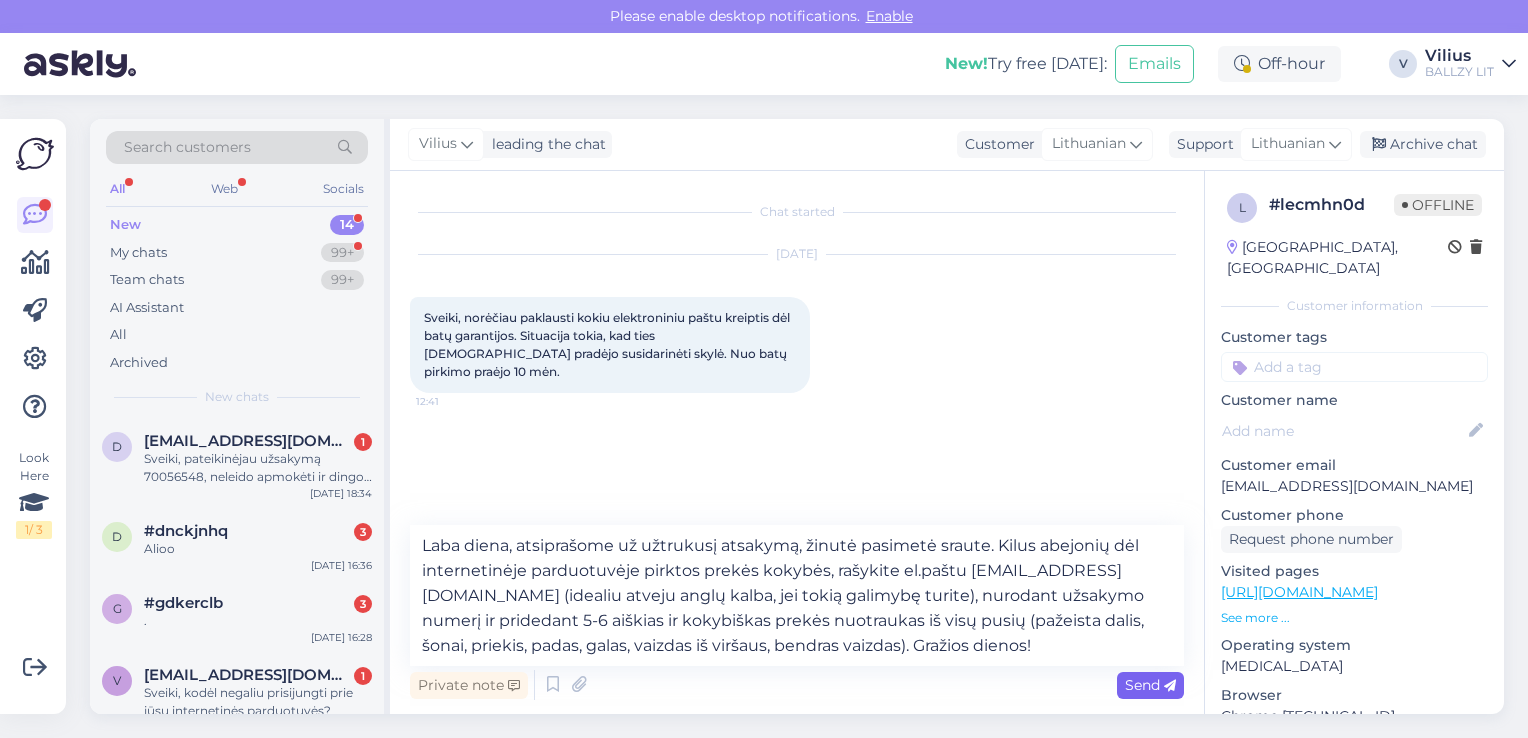click on "Send" at bounding box center (1150, 685) 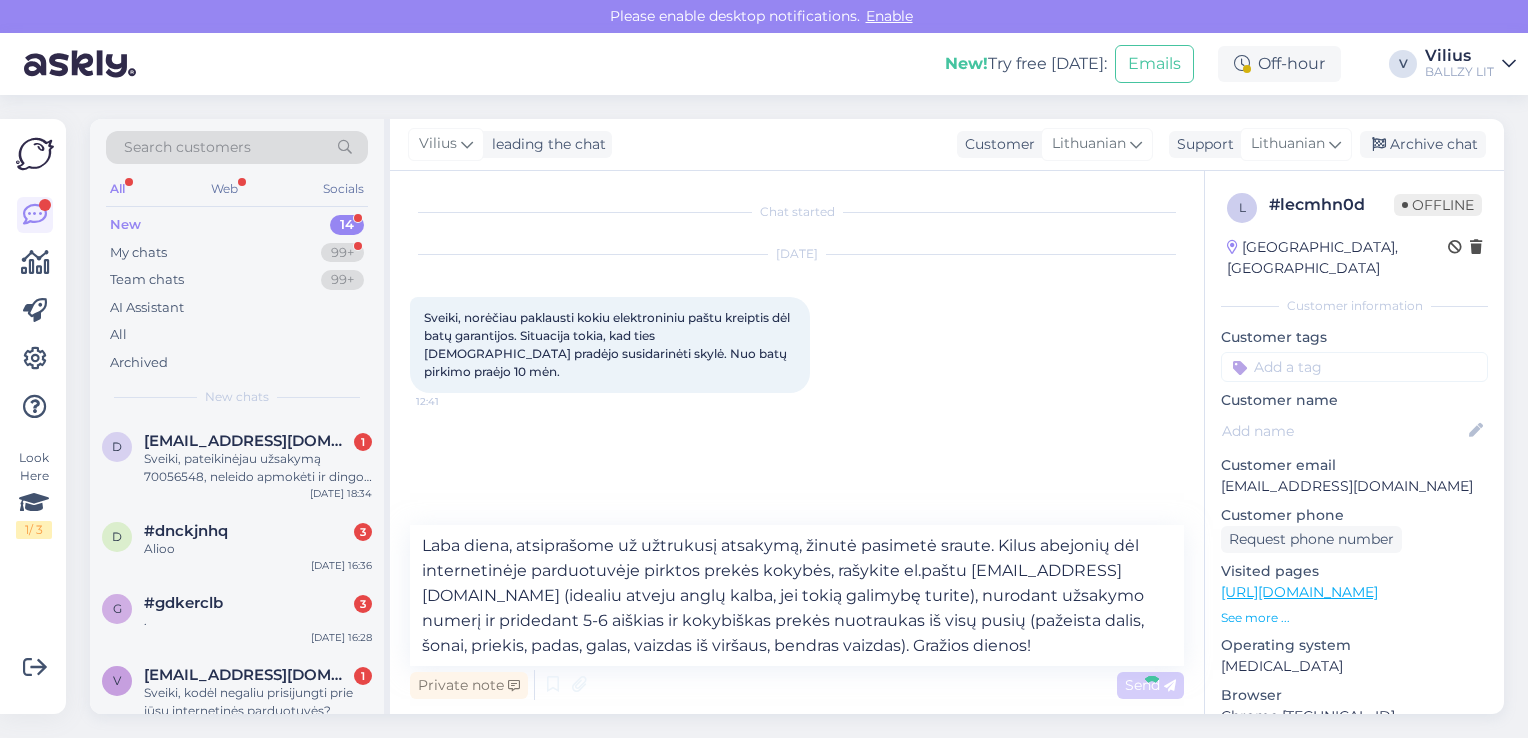 type 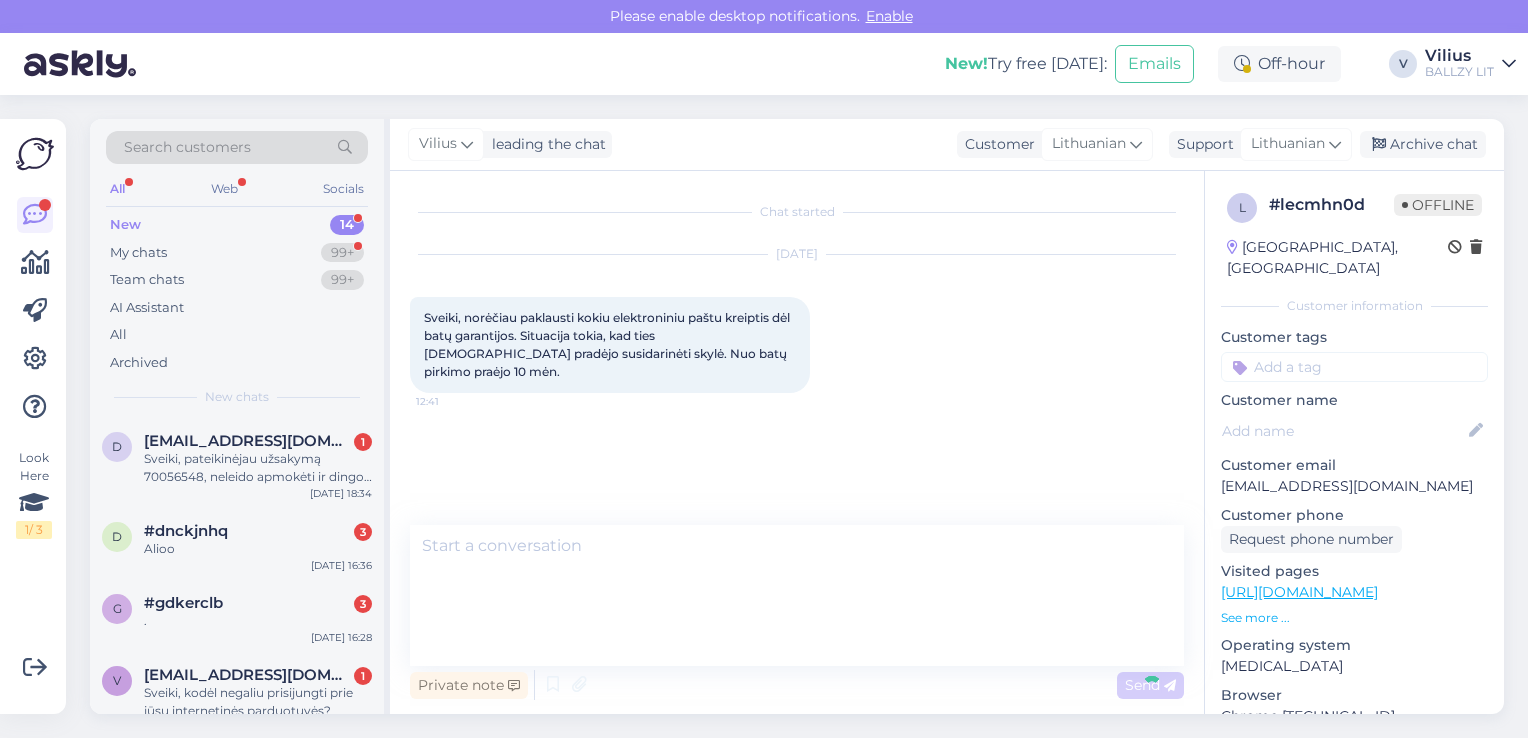 scroll, scrollTop: 44, scrollLeft: 0, axis: vertical 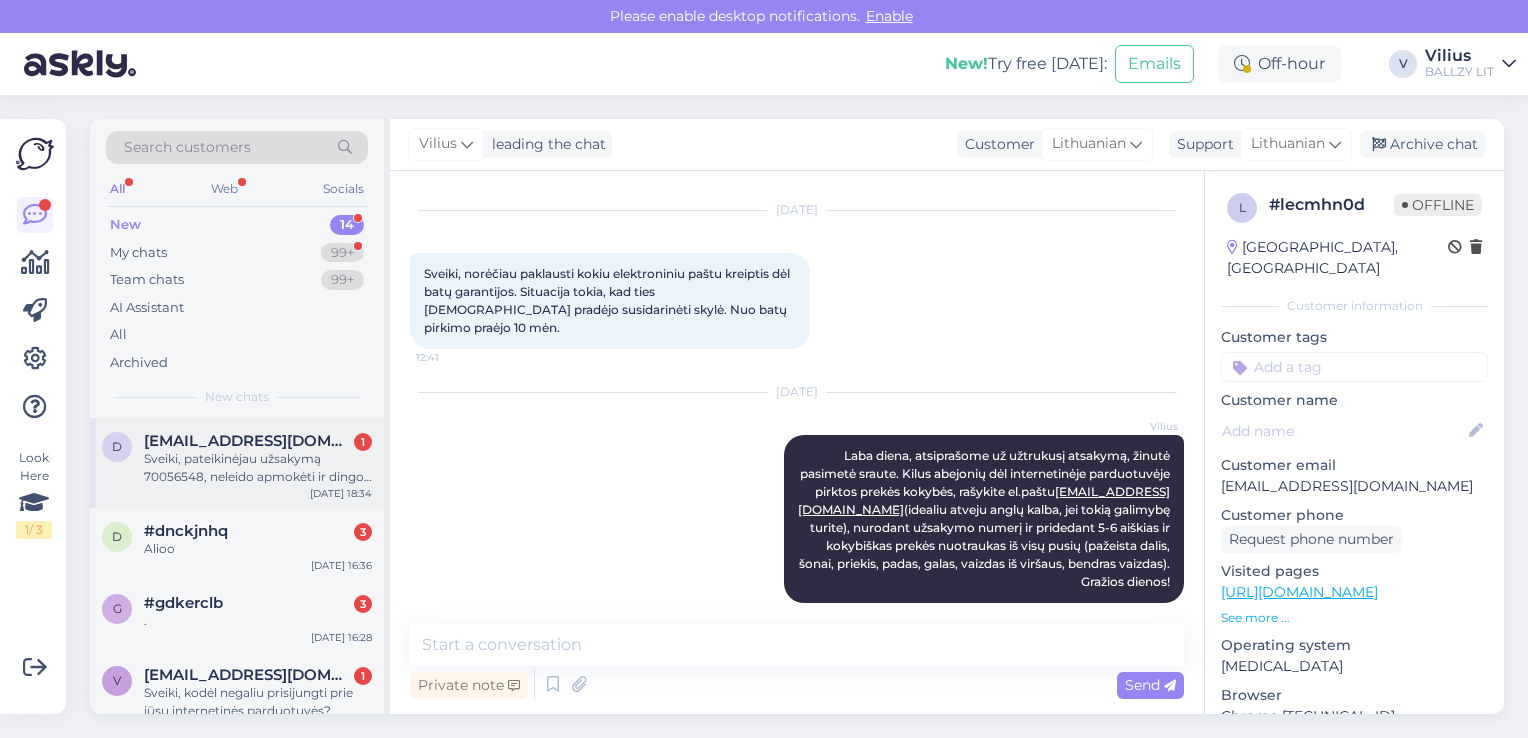 click on "Sveiki, pateikinėjau užsakymą 70056548, neleido apmokėti ir dingo dydis, bandant užsakyti prekę kortele. Ar galite pagelbėti?" at bounding box center [258, 468] 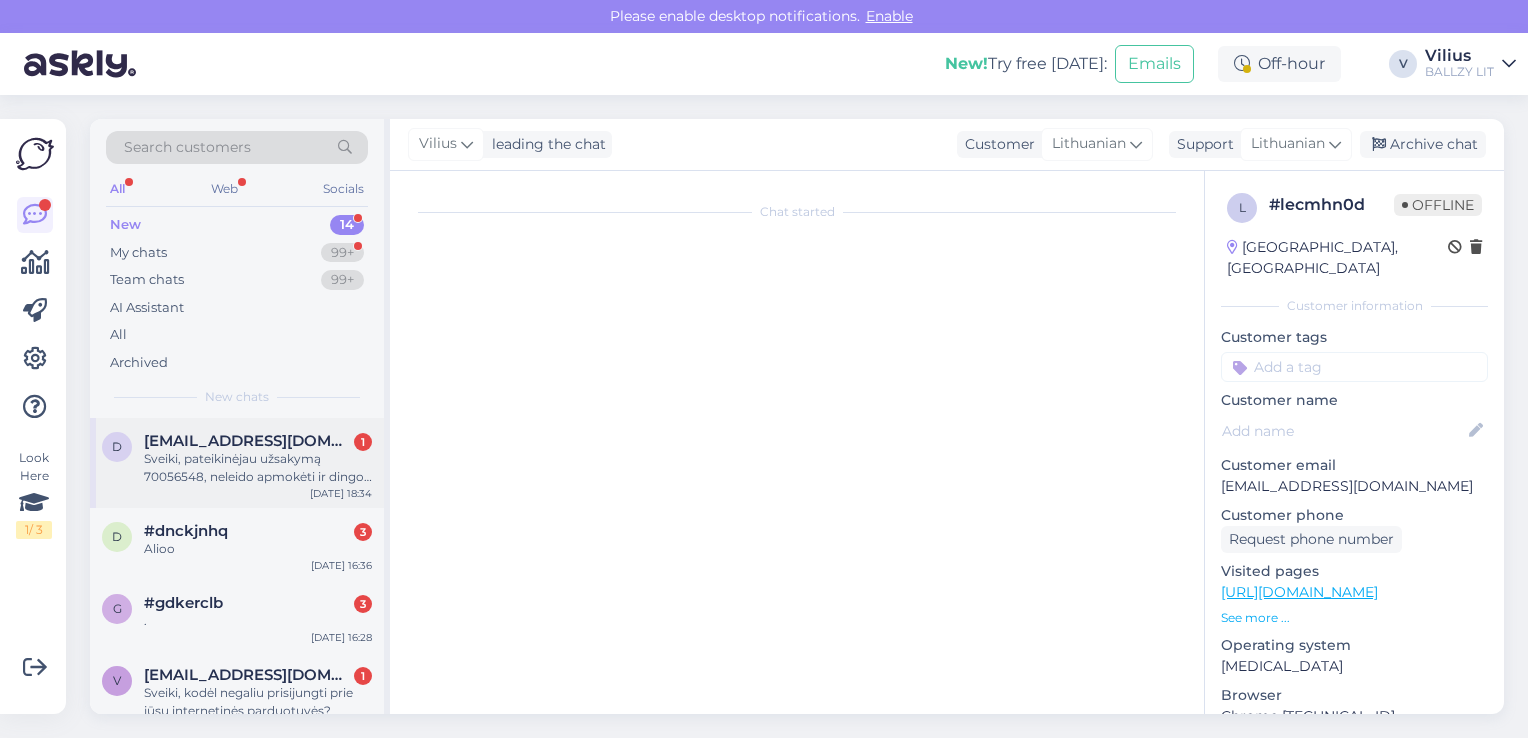 scroll, scrollTop: 0, scrollLeft: 0, axis: both 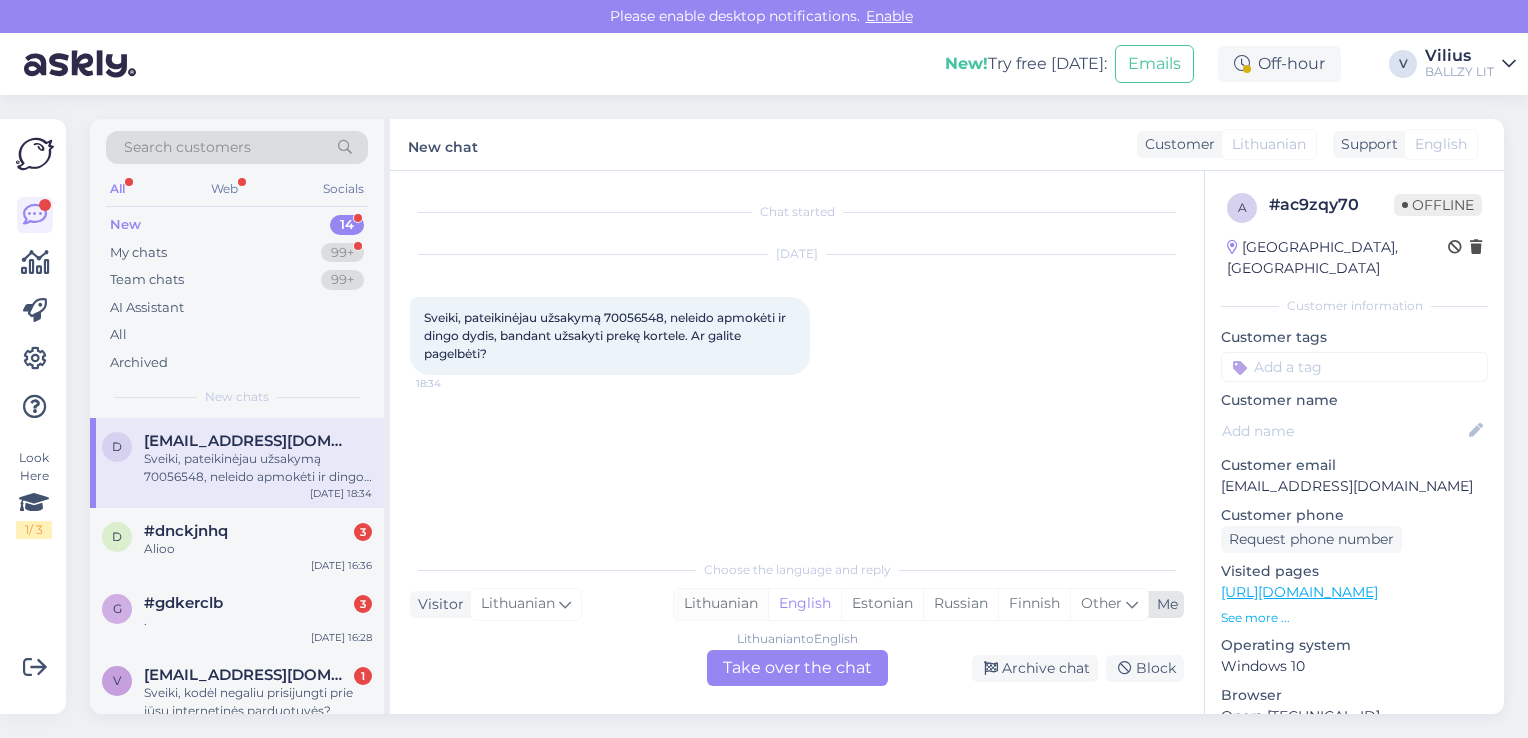 click on "Lithuanian" at bounding box center [721, 604] 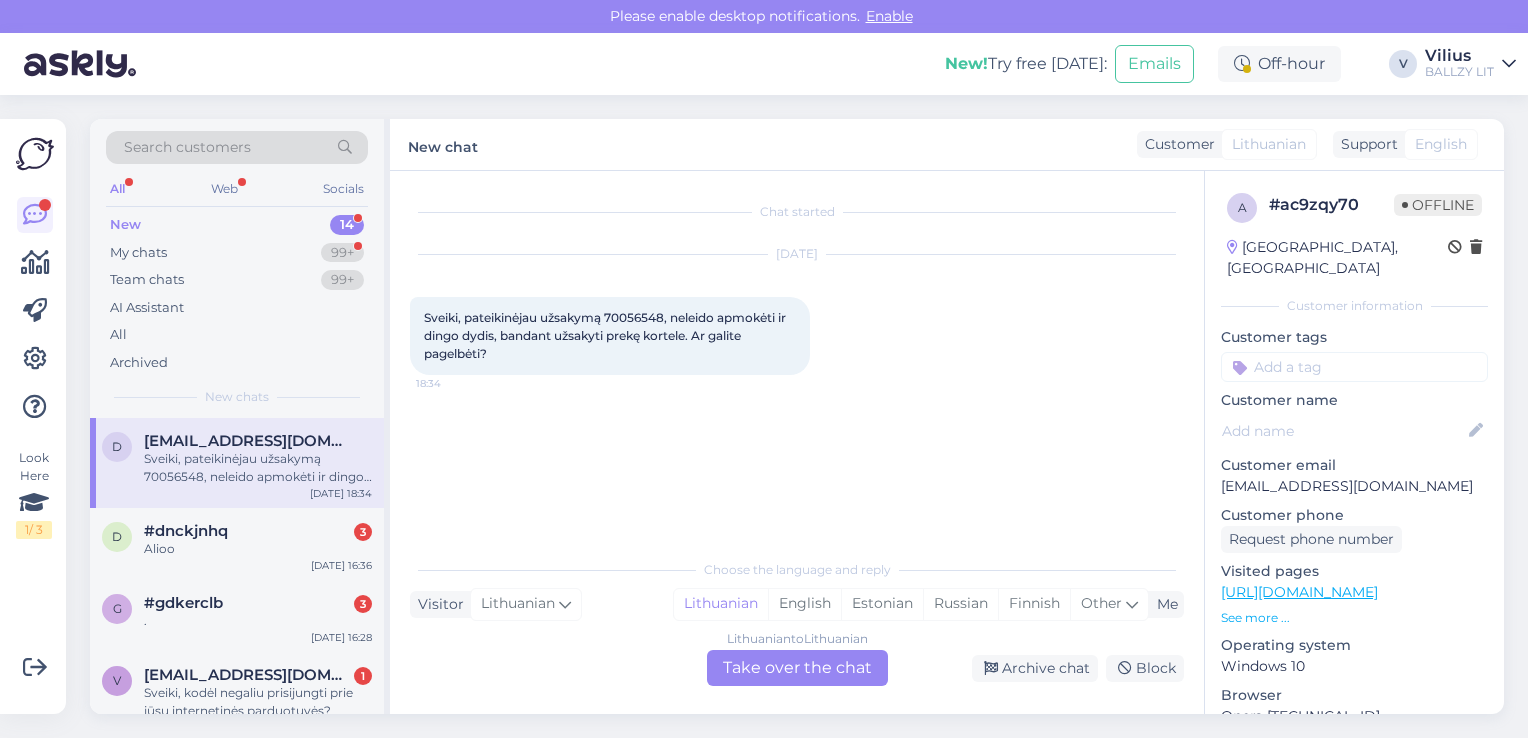 click on "Lithuanian  to  Lithuanian Take over the chat" at bounding box center (797, 668) 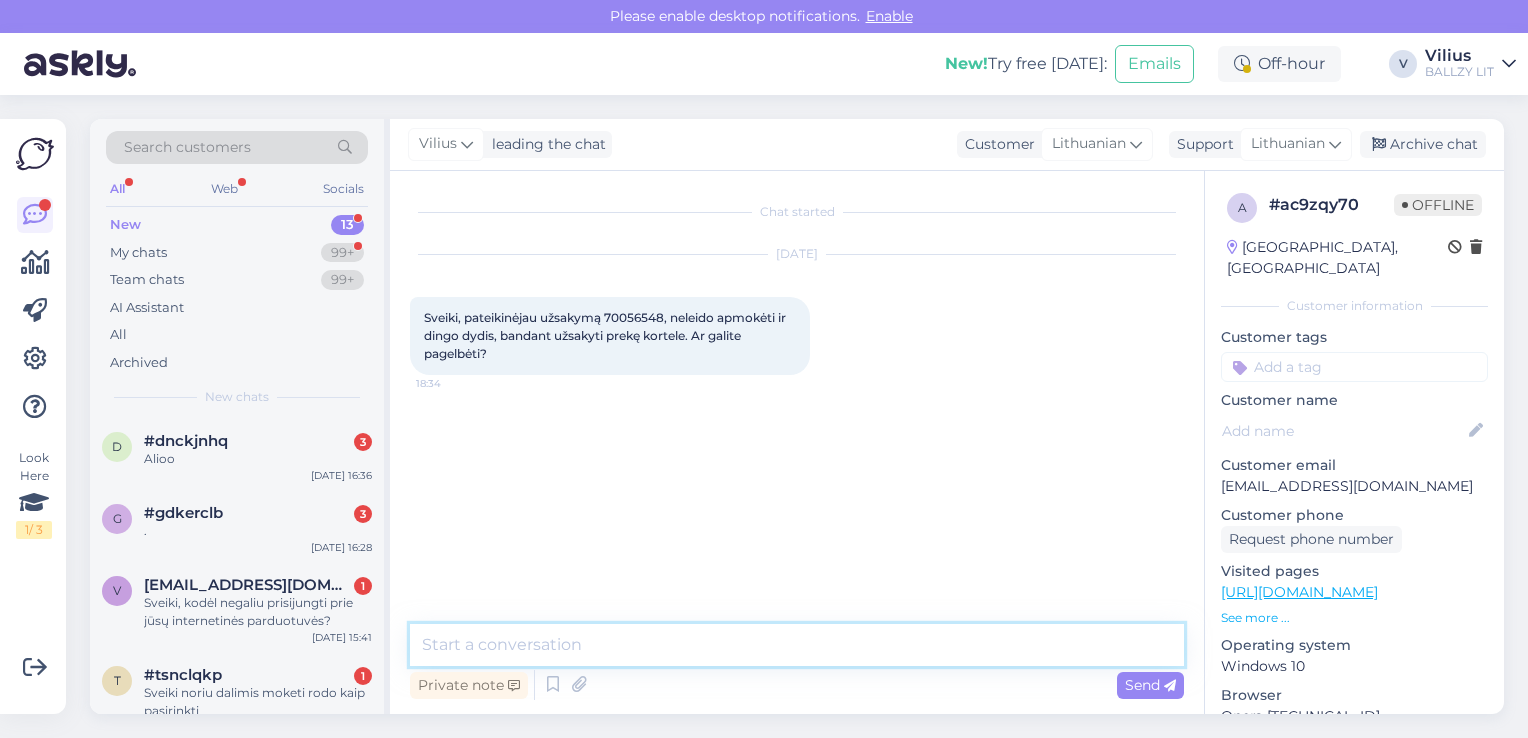 click at bounding box center [797, 645] 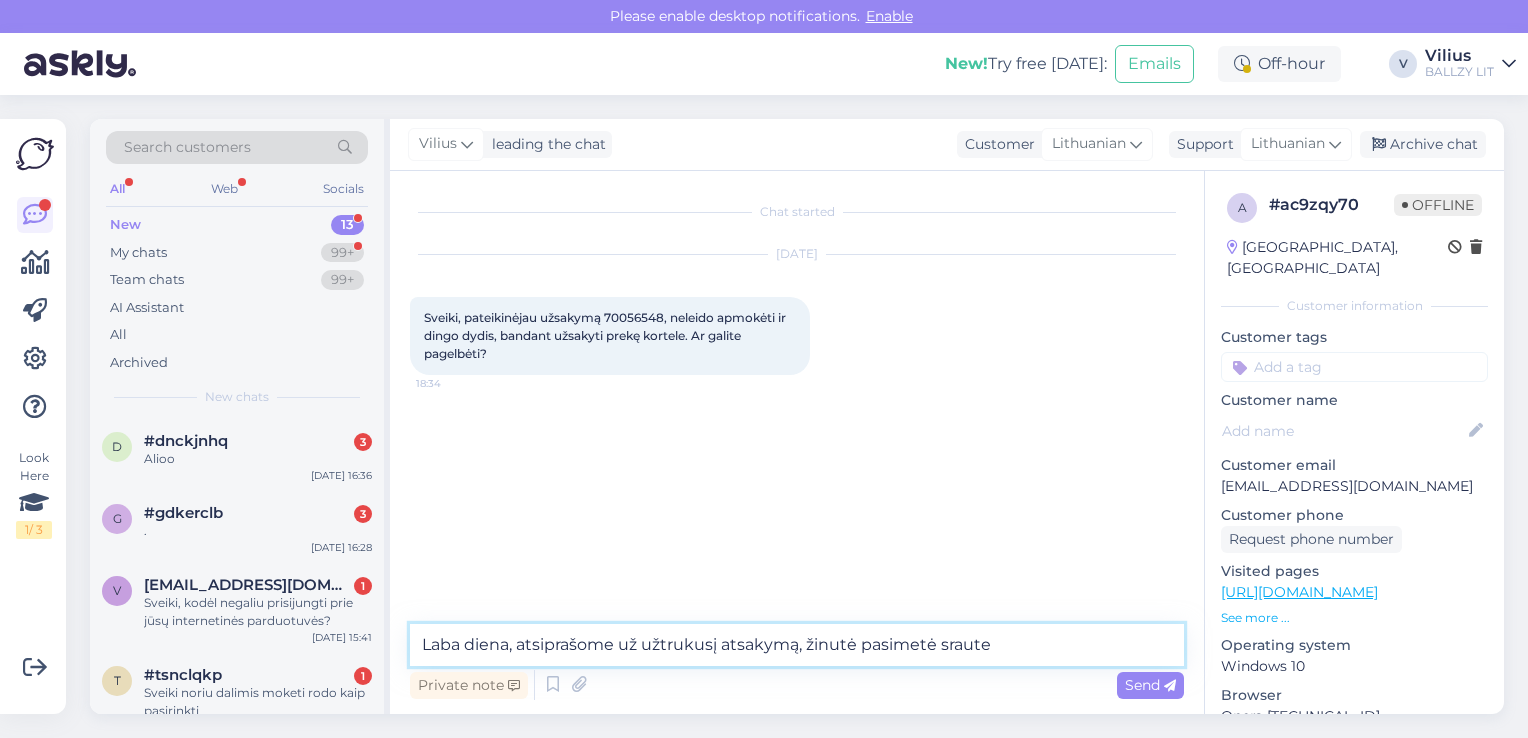 click on "Laba diena, atsiprašome už užtrukusį atsakymą, žinutė pasimetė sraute" at bounding box center (797, 645) 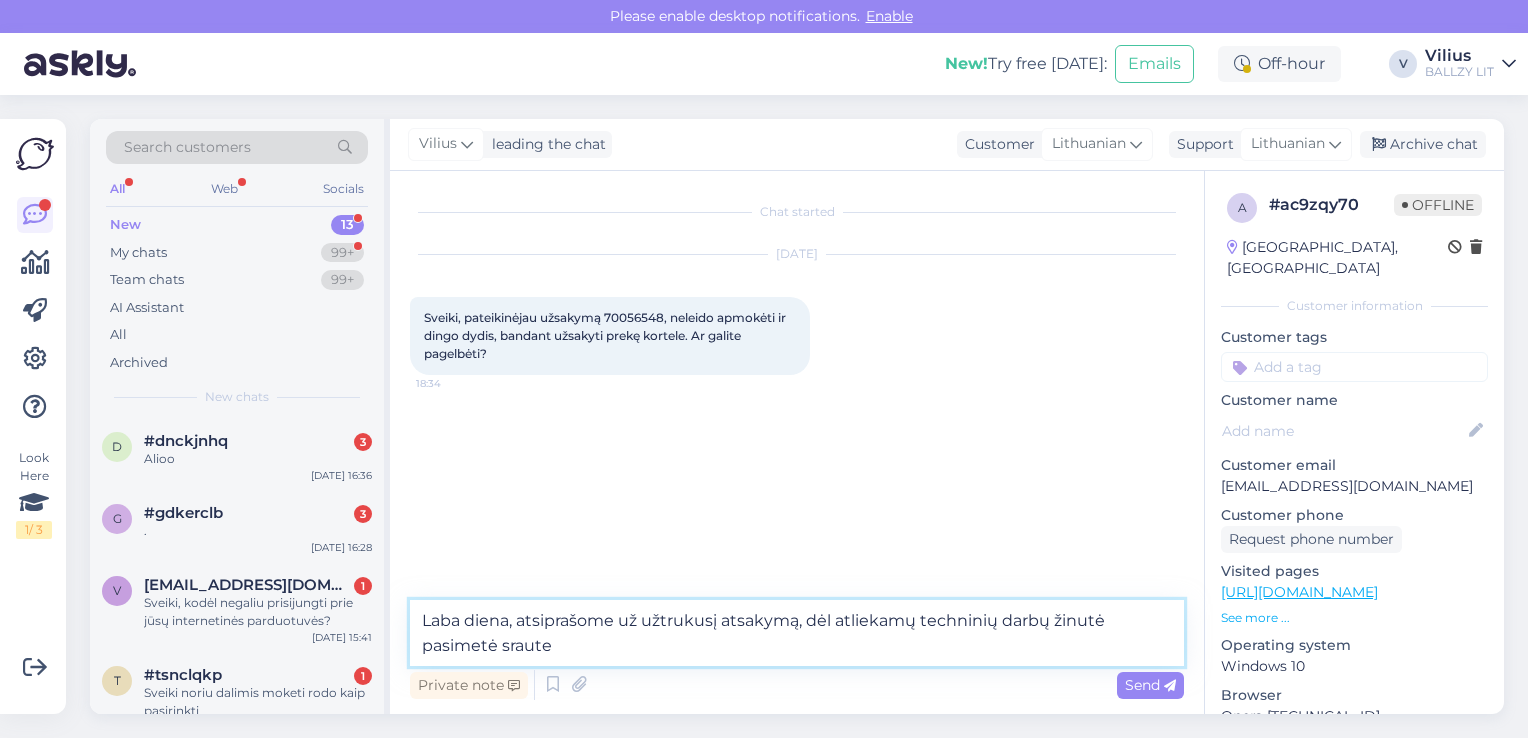 click on "Laba diena, atsiprašome už užtrukusį atsakymą, dėl atliekamų techninių darbų žinutė pasimetė sraute" at bounding box center (797, 633) 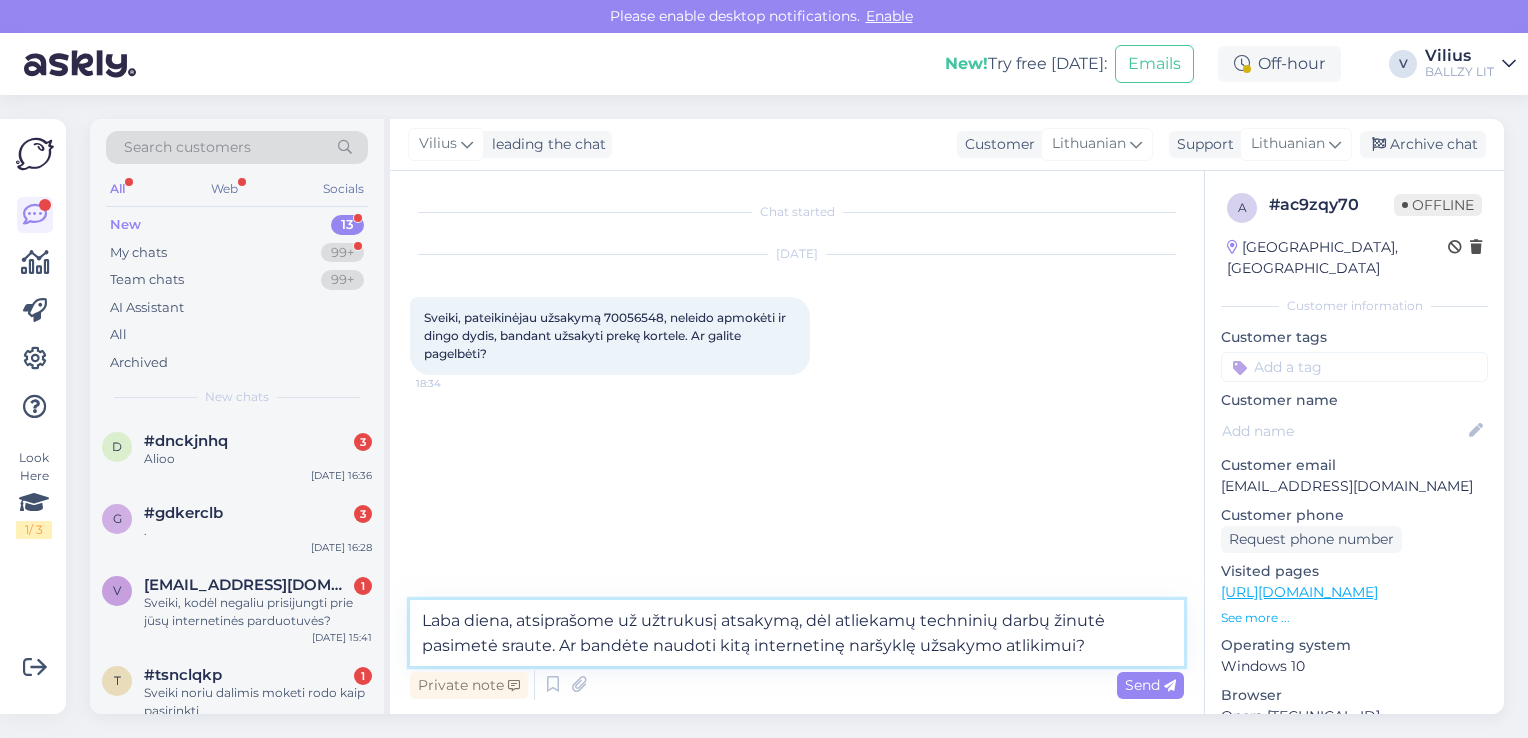 drag, startPoint x: 557, startPoint y: 649, endPoint x: 409, endPoint y: 623, distance: 150.26643 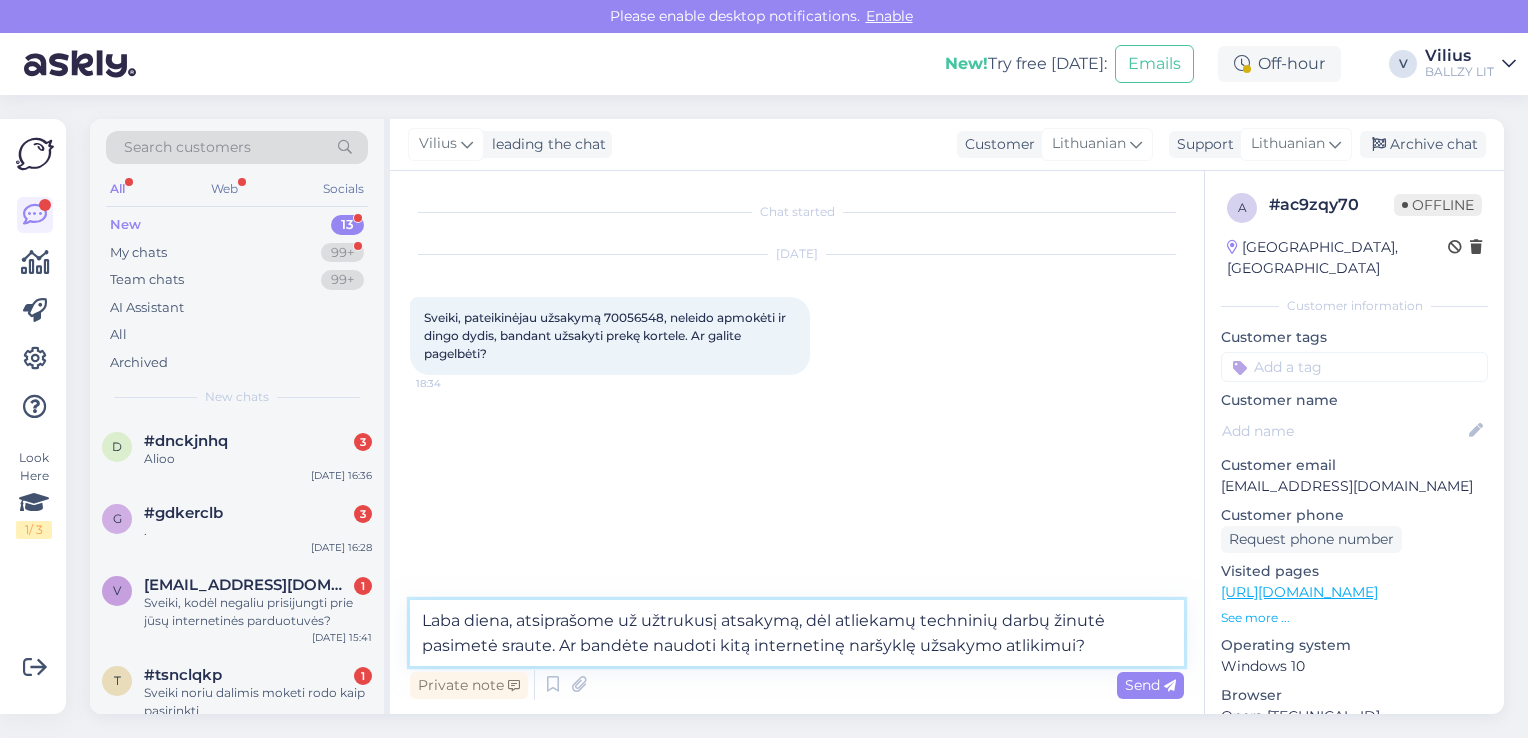 click on "Laba diena, atsiprašome už užtrukusį atsakymą, dėl atliekamų techninių darbų žinutė pasimetė sraute. Ar bandėte naudoti kitą internetinę naršyklę užsakymo atlikimui?" at bounding box center [797, 633] 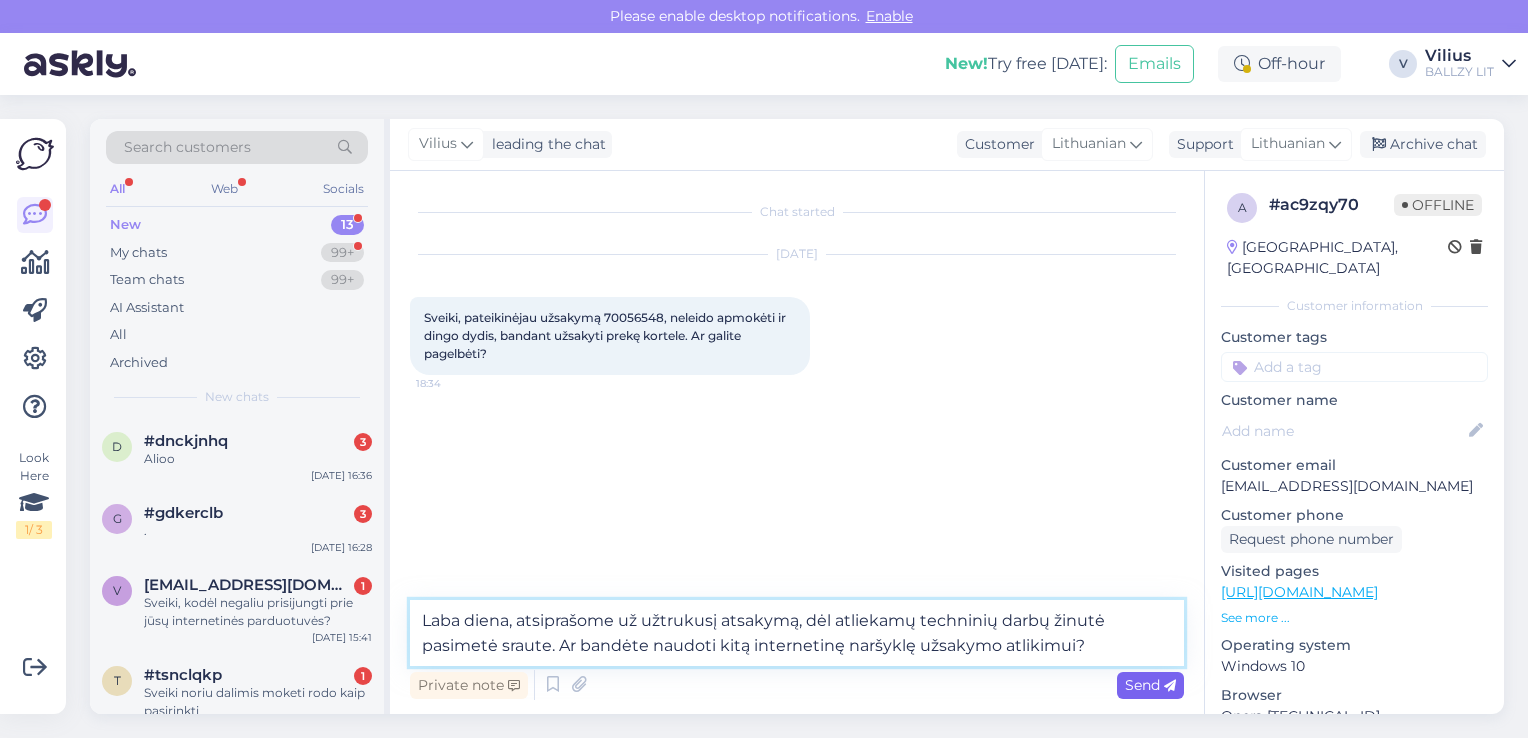 type on "Laba diena, atsiprašome už užtrukusį atsakymą, dėl atliekamų techninių darbų žinutė pasimetė sraute. Ar bandėte naudoti kitą internetinę naršyklę užsakymo atlikimui?" 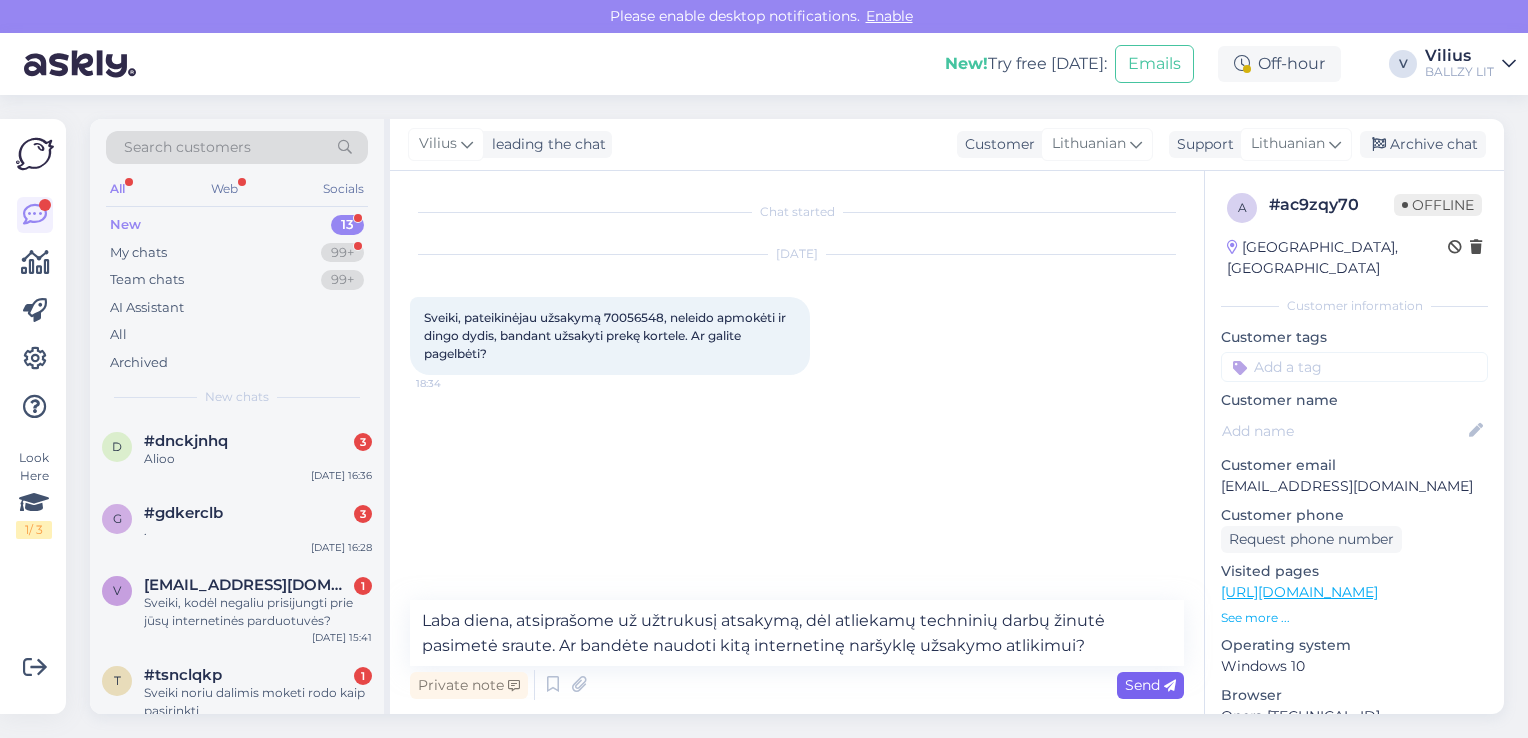 click on "Send" at bounding box center (1150, 685) 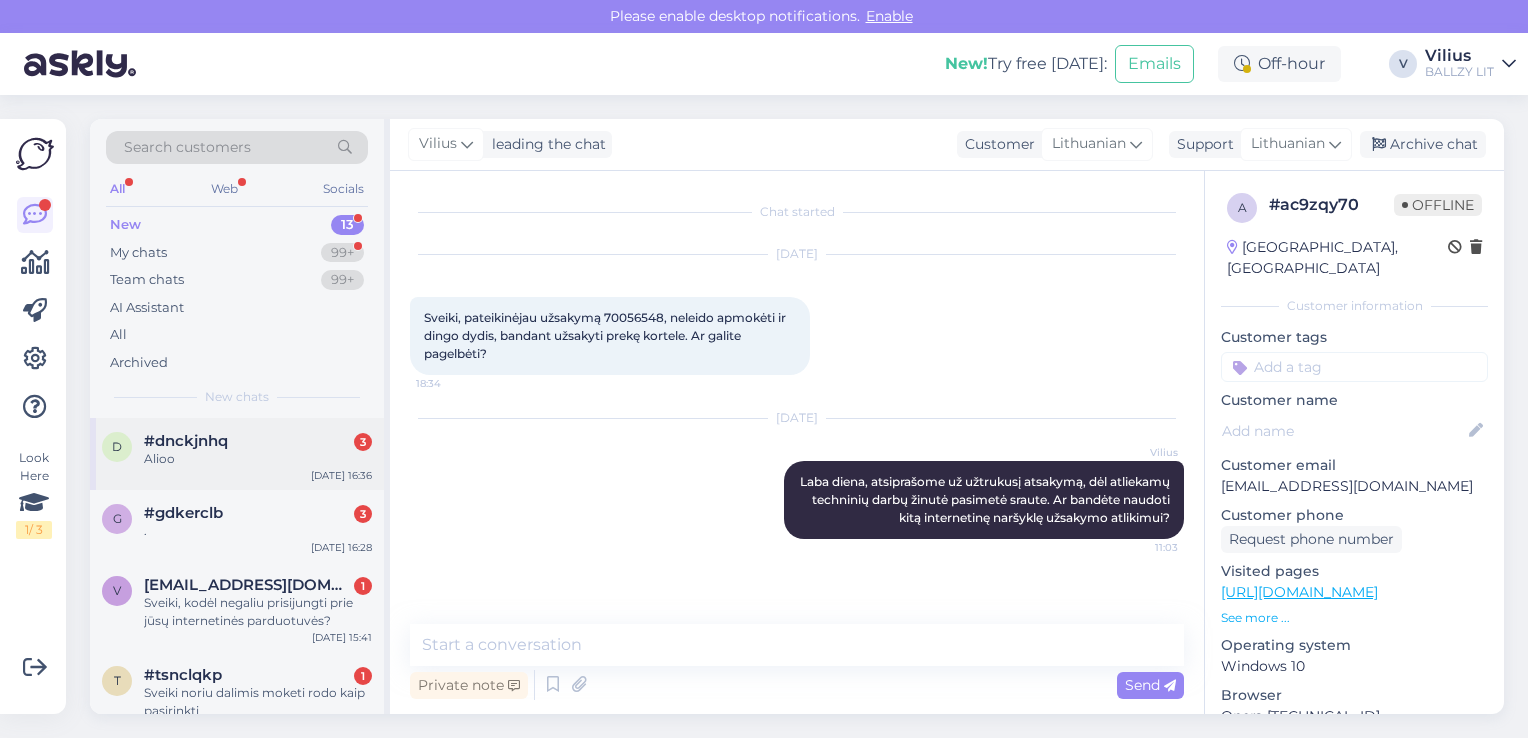 click on "#dnckjnhq" at bounding box center [186, 441] 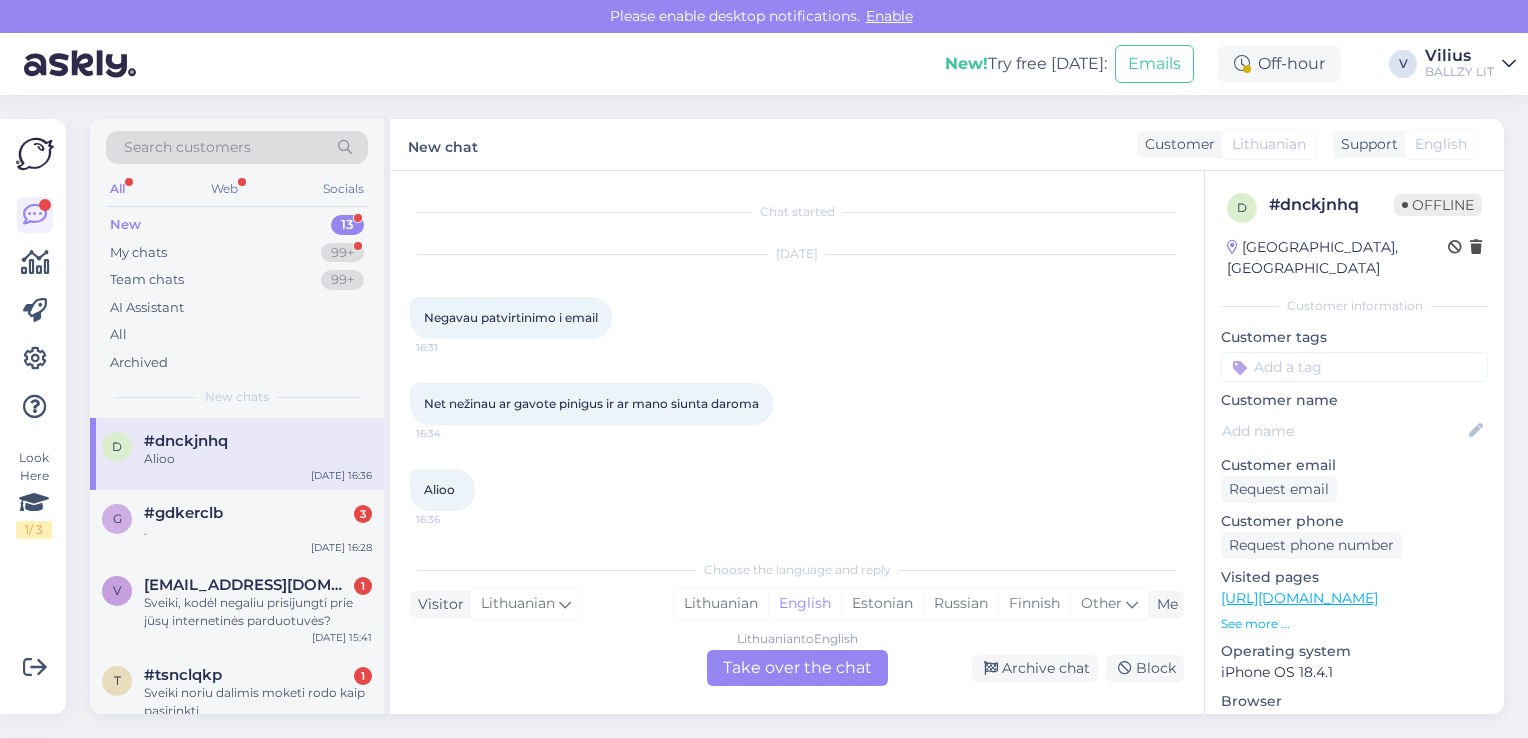 scroll, scrollTop: 1, scrollLeft: 0, axis: vertical 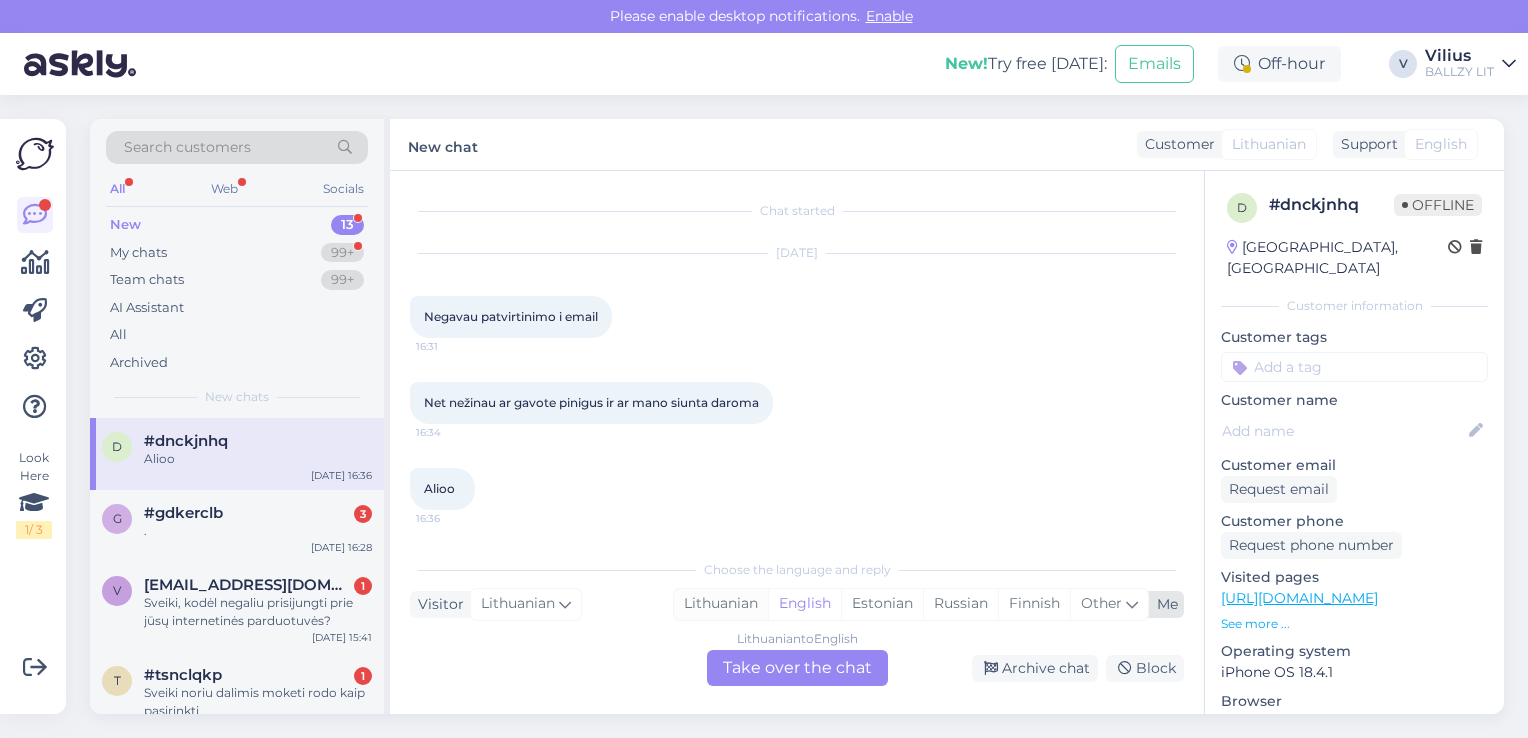 click on "Lithuanian" at bounding box center (721, 604) 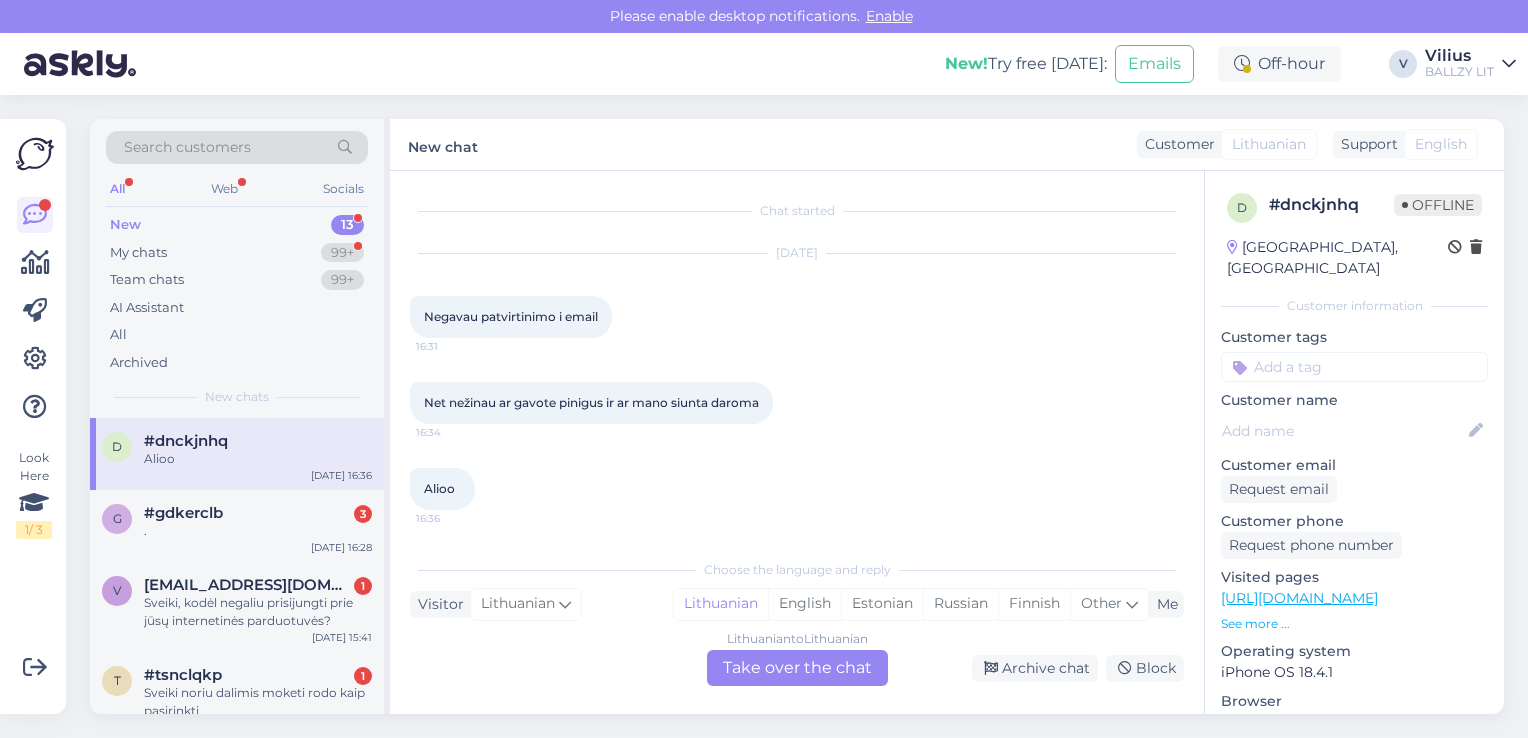 click on "Lithuanian  to  Lithuanian Take over the chat" at bounding box center [797, 668] 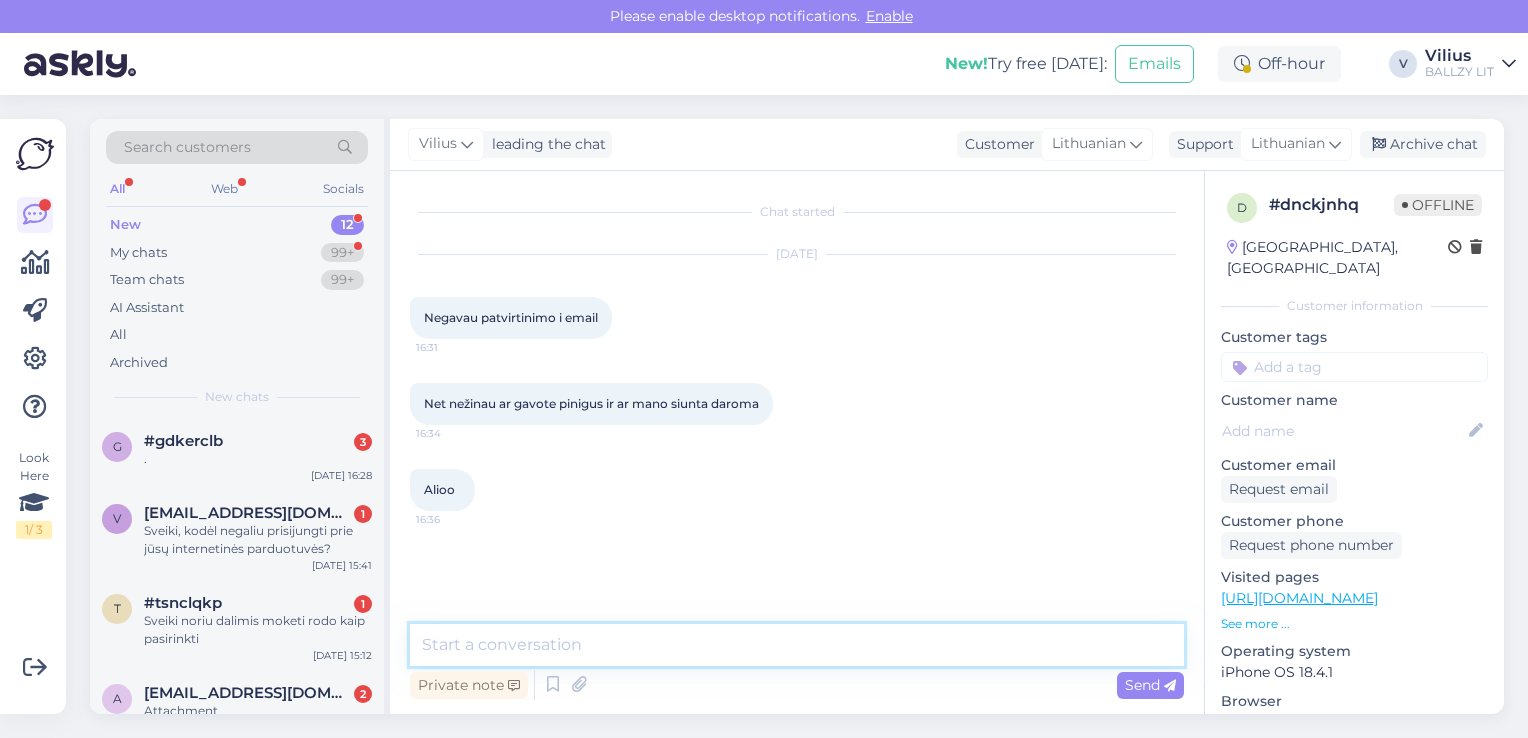 click at bounding box center (797, 645) 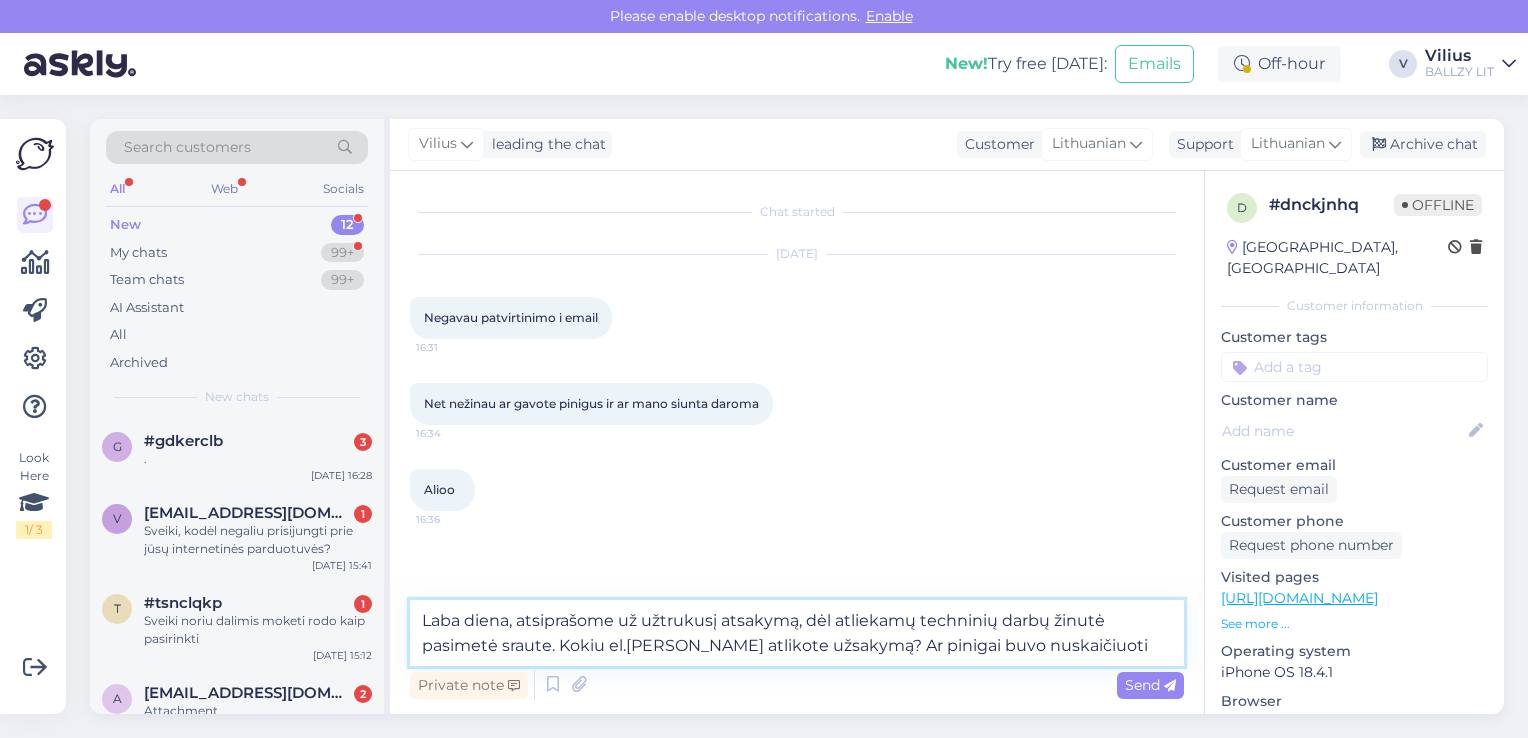 type on "Laba diena, atsiprašome už užtrukusį atsakymą, dėl atliekamų techninių darbų žinutė pasimetė sraute. Kokiu el.[PERSON_NAME] atlikote užsakymą? Ar pinigai buvo nuskaičiuoti?" 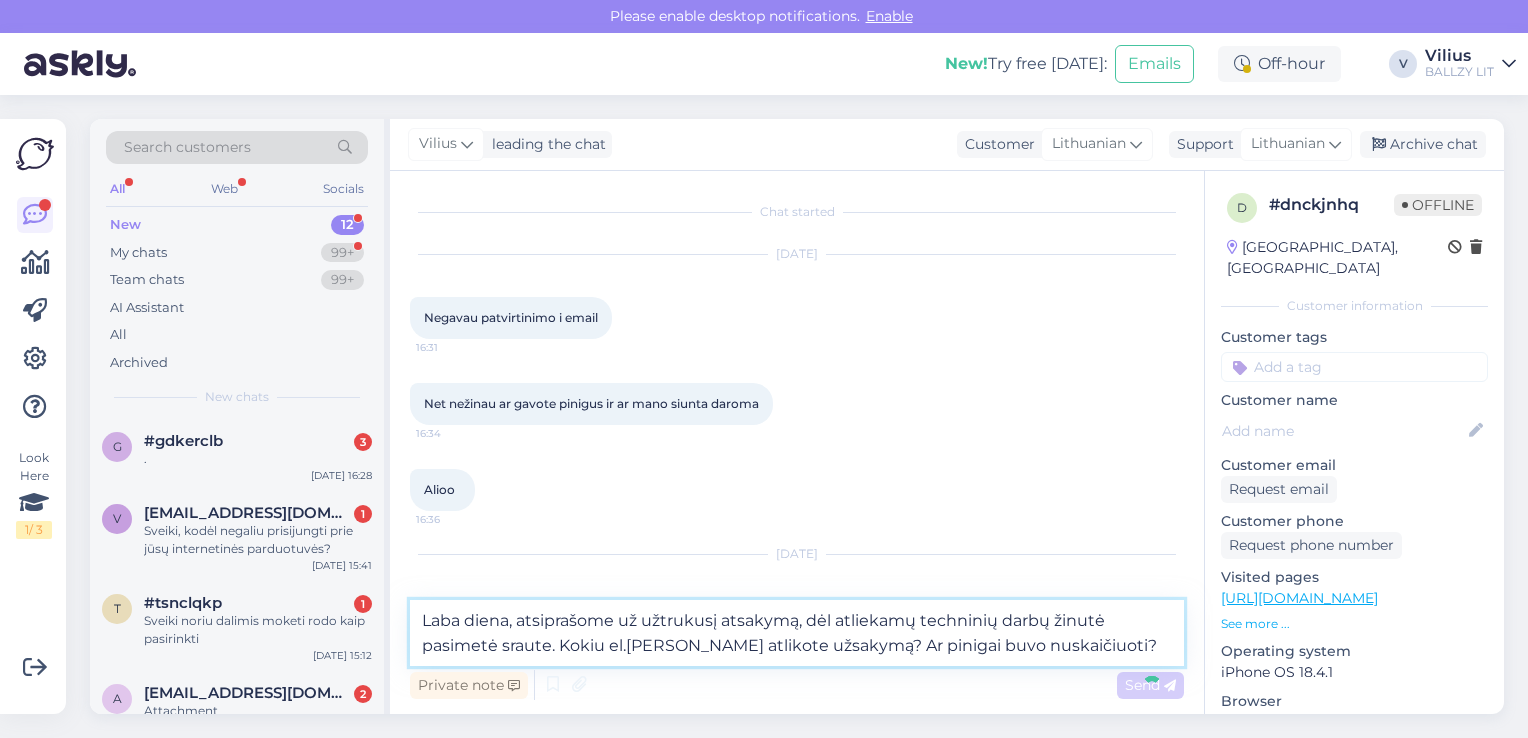 type 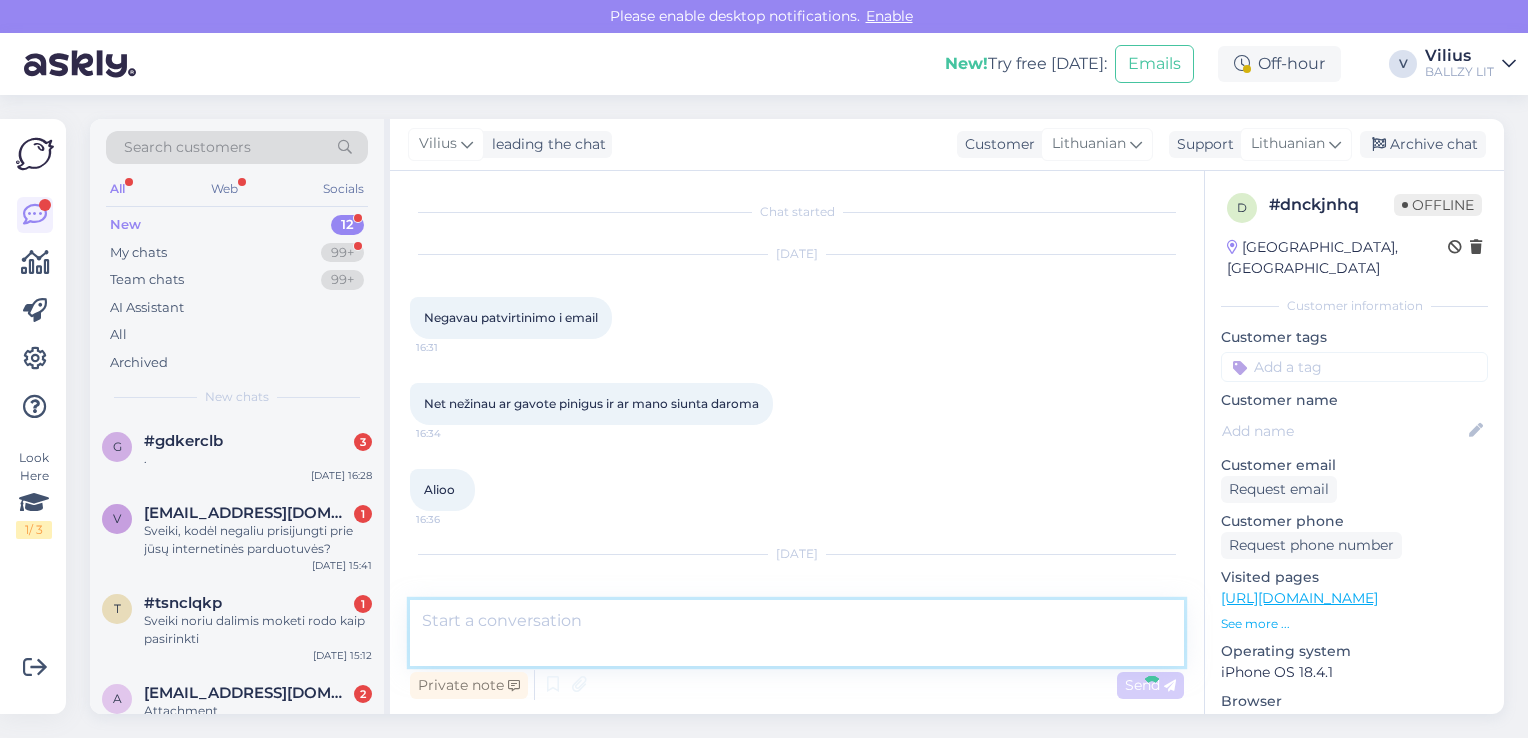 scroll, scrollTop: 91, scrollLeft: 0, axis: vertical 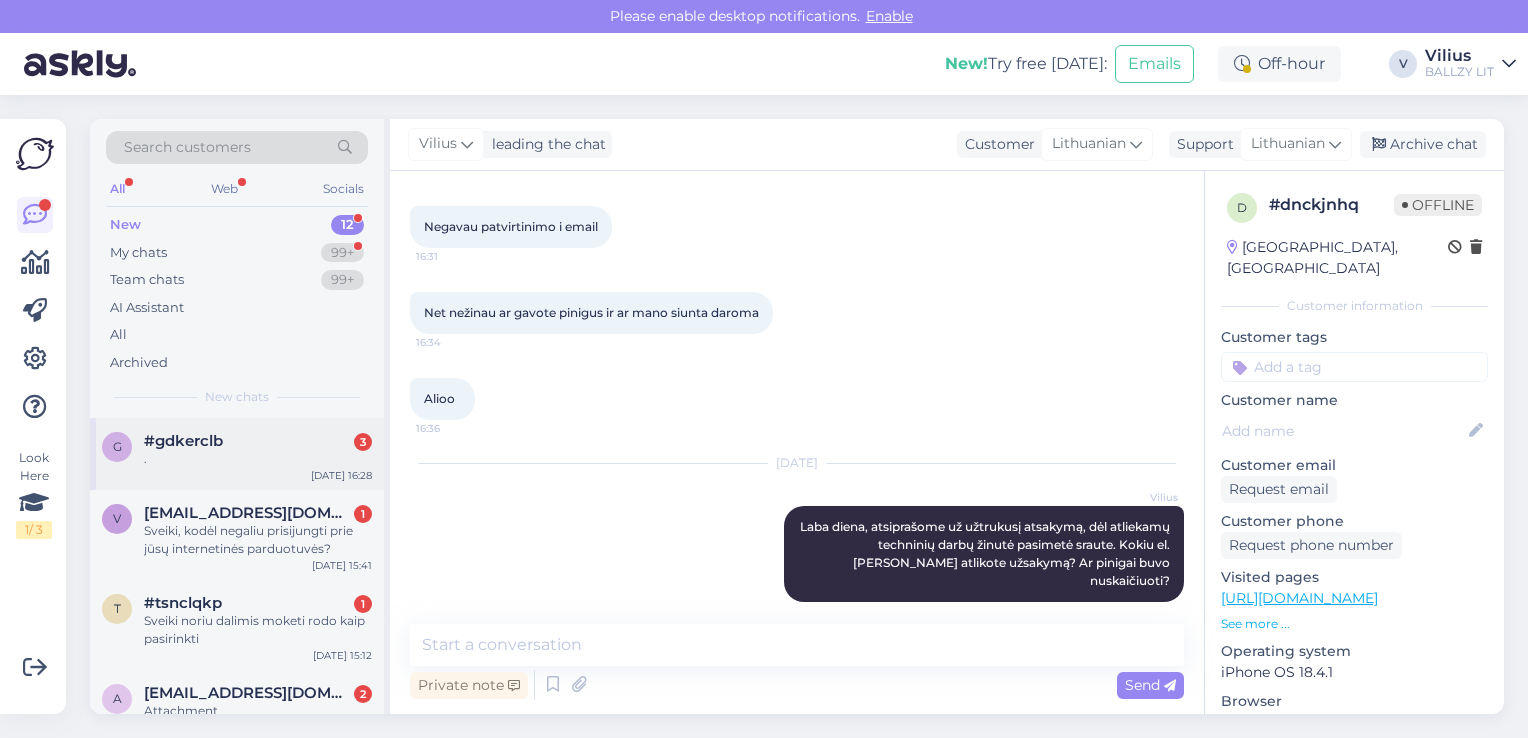 click on "." at bounding box center (258, 459) 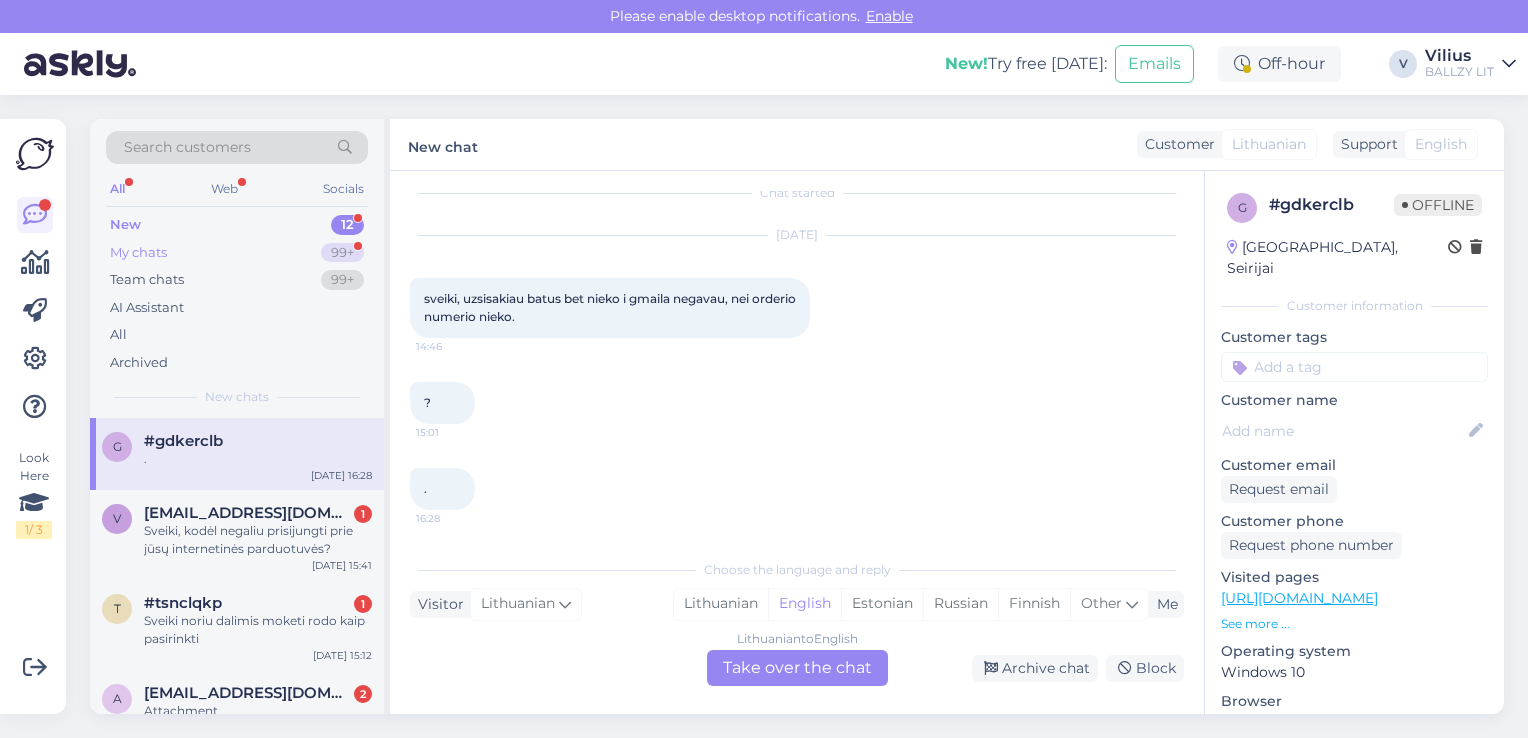 click on "My chats 99+" at bounding box center (237, 253) 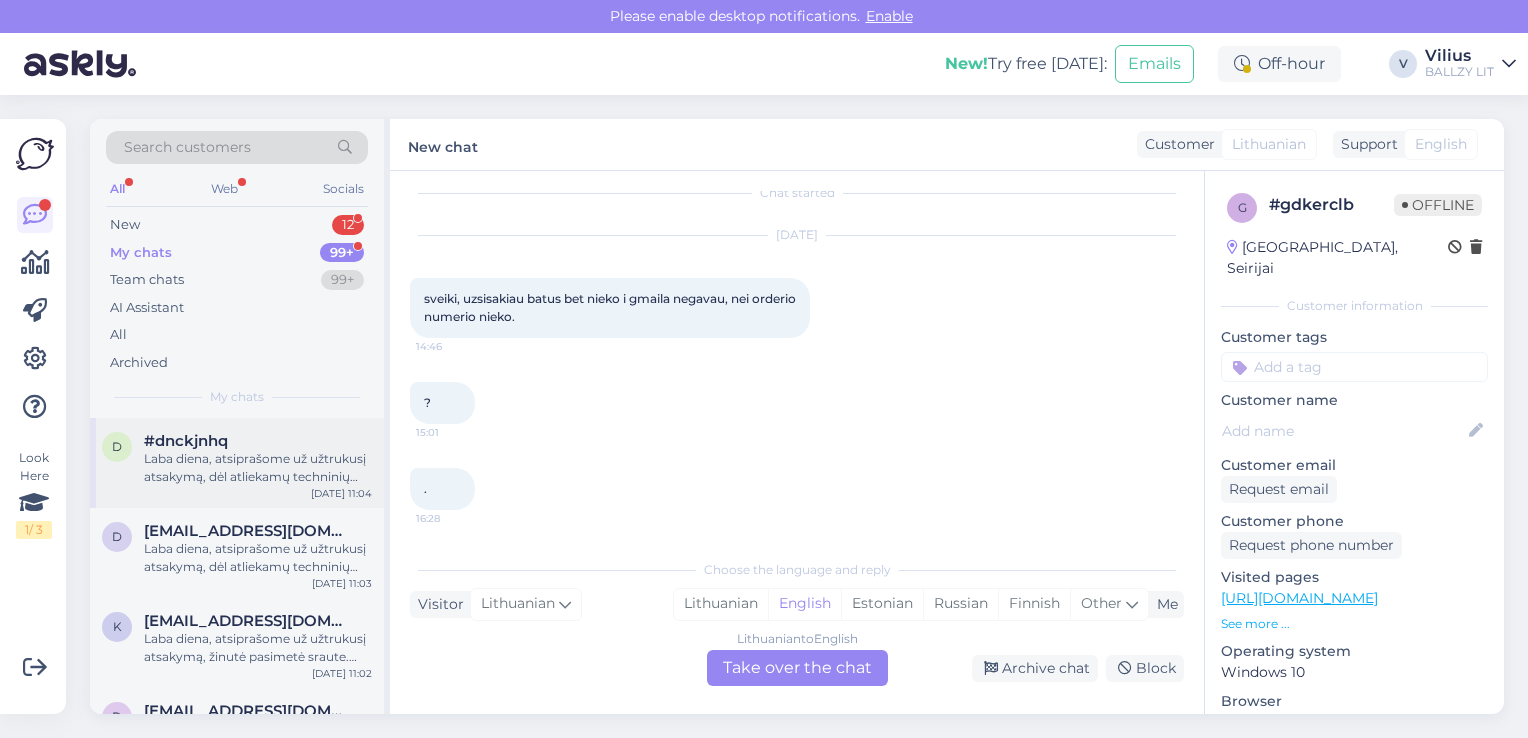 click on "Laba diena, atsiprašome už užtrukusį atsakymą, dėl atliekamų techninių darbų žinutė pasimetė sraute. Kokiu el.[PERSON_NAME] atlikote užsakymą? Ar pinigai buvo nuskaičiuoti?" at bounding box center [258, 468] 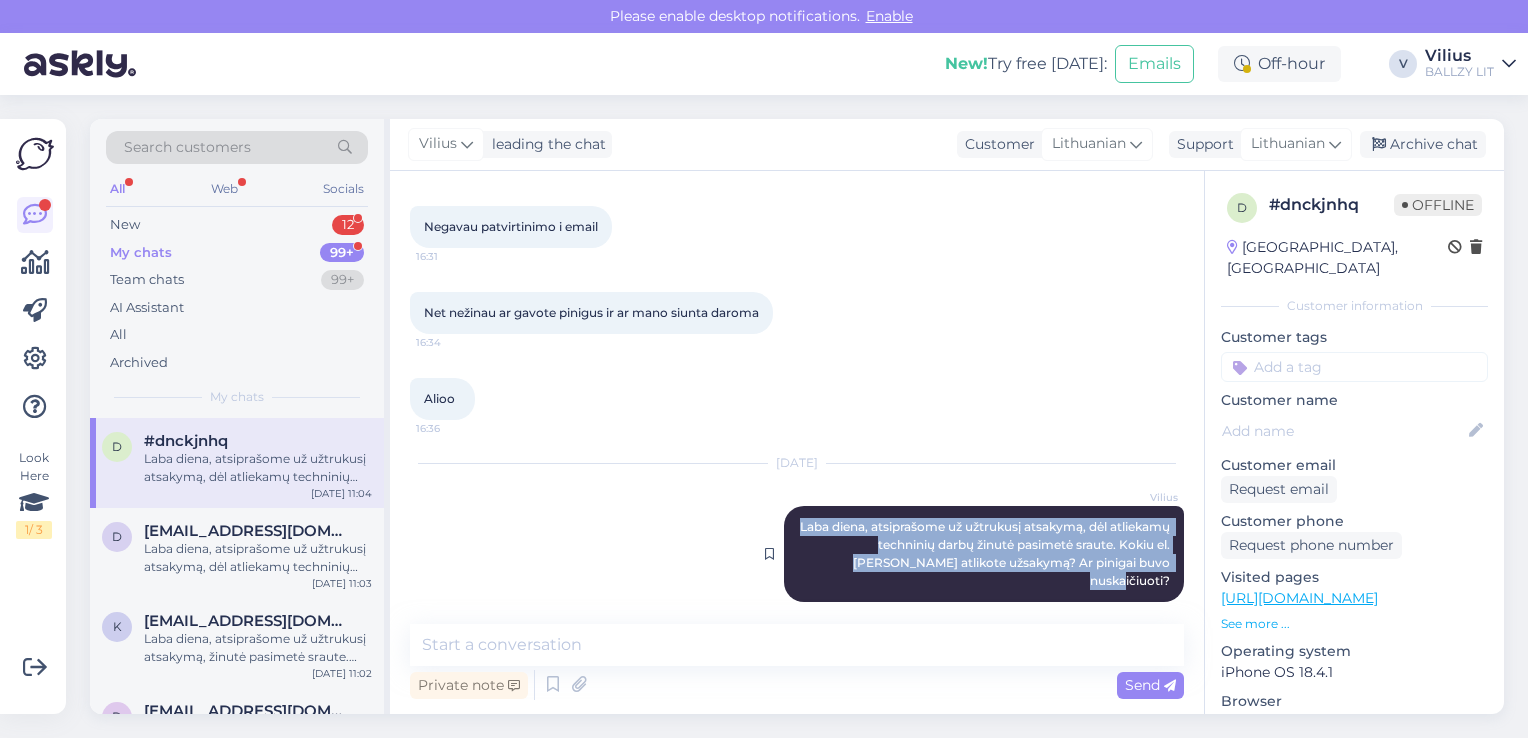 drag, startPoint x: 832, startPoint y: 517, endPoint x: 1153, endPoint y: 560, distance: 323.86725 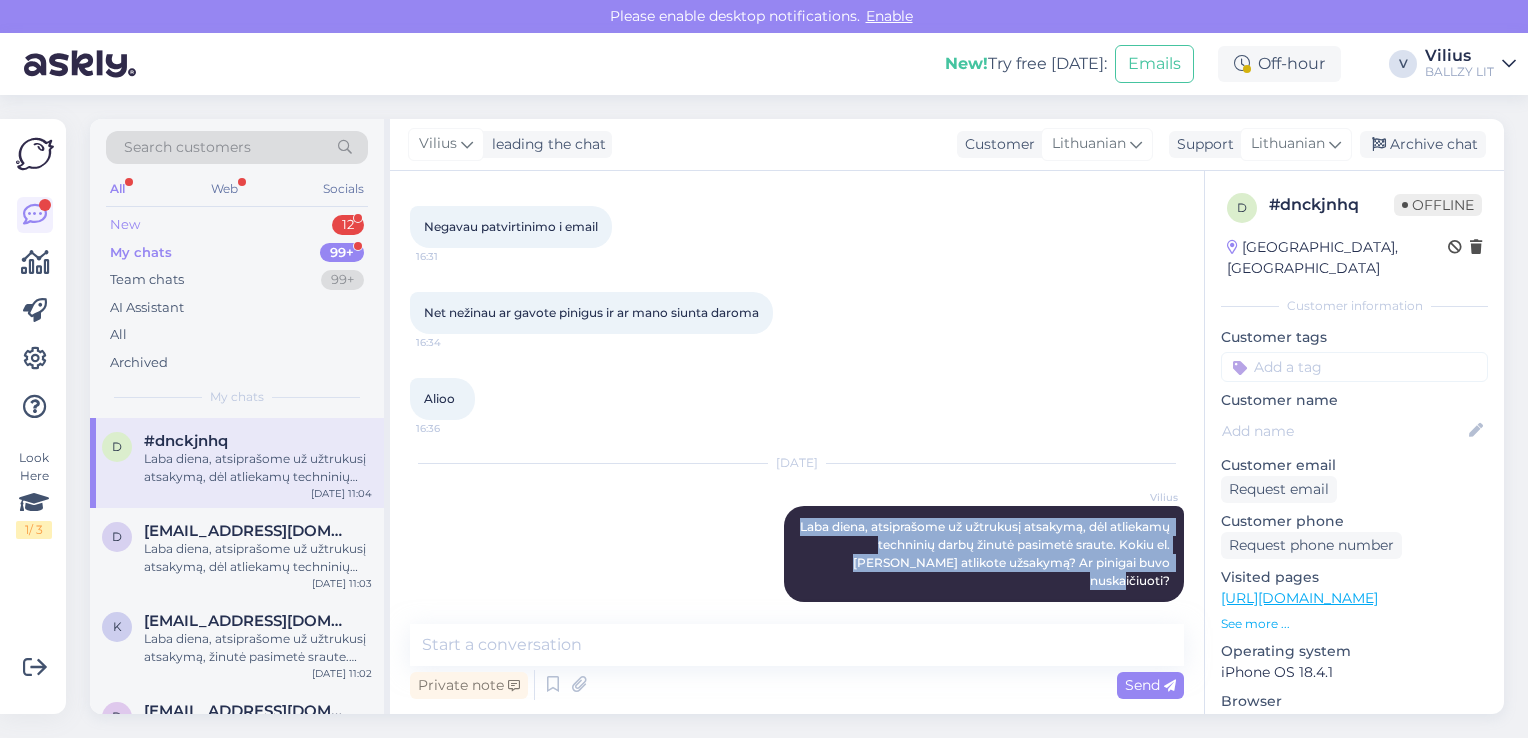 click on "New 12" at bounding box center [237, 225] 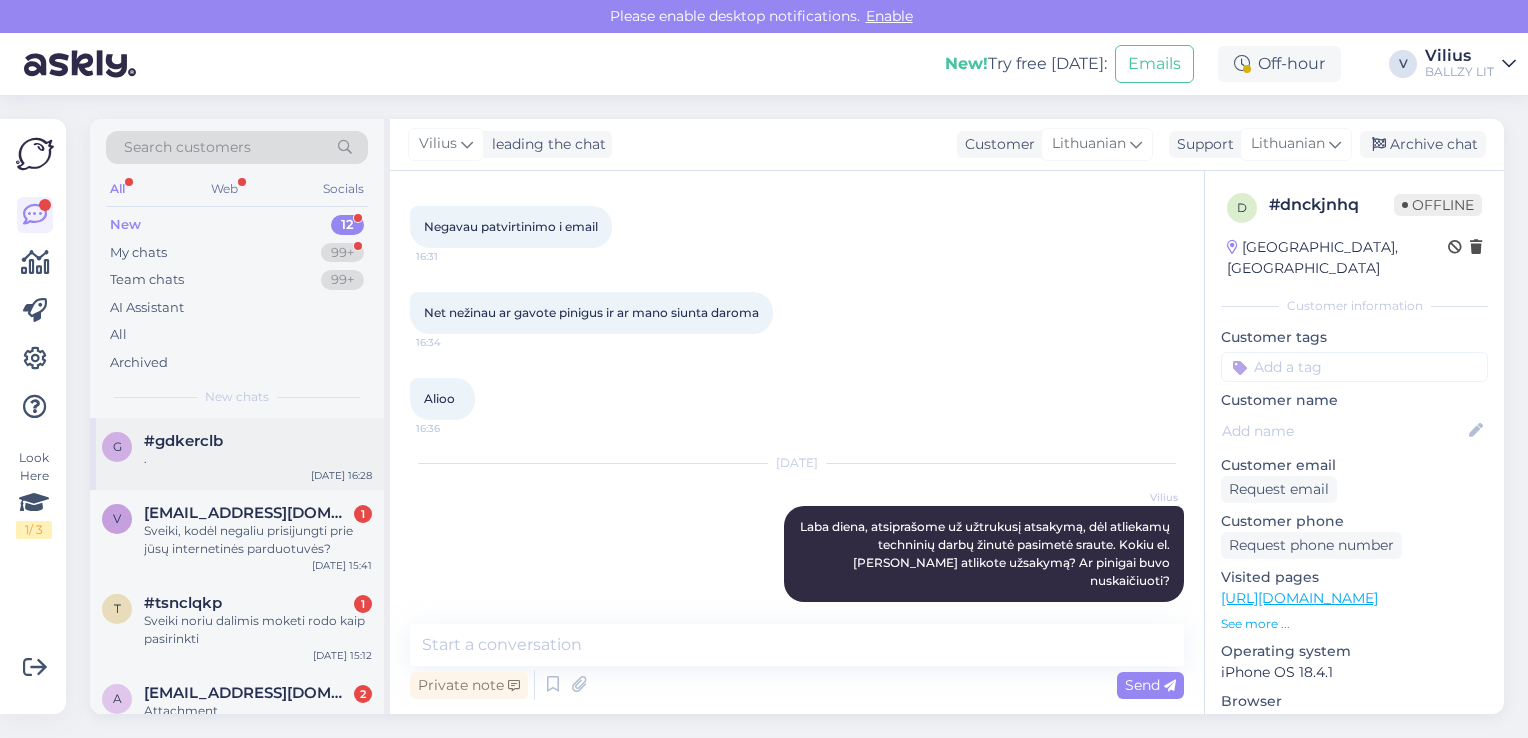 click on "#gdkerclb" at bounding box center (258, 441) 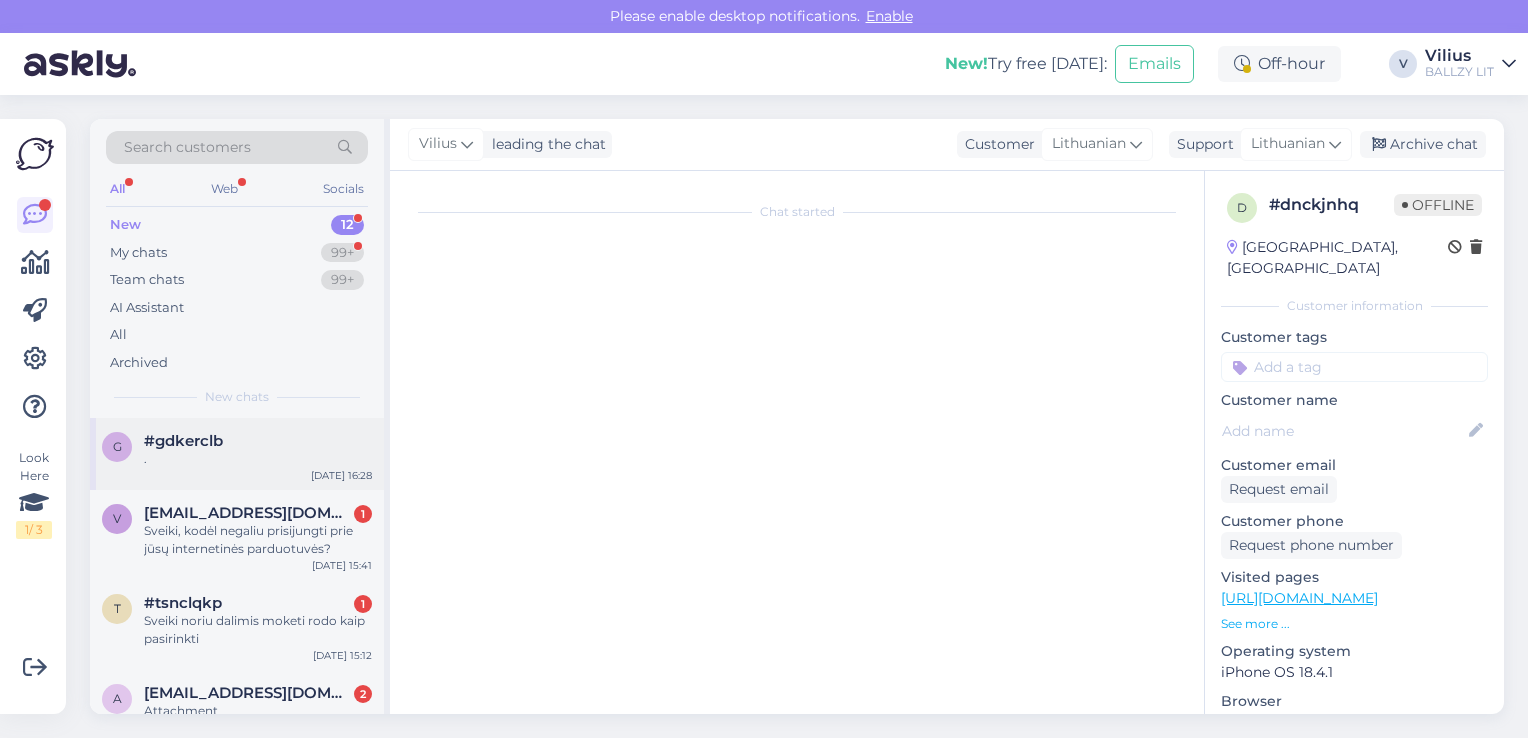 scroll, scrollTop: 19, scrollLeft: 0, axis: vertical 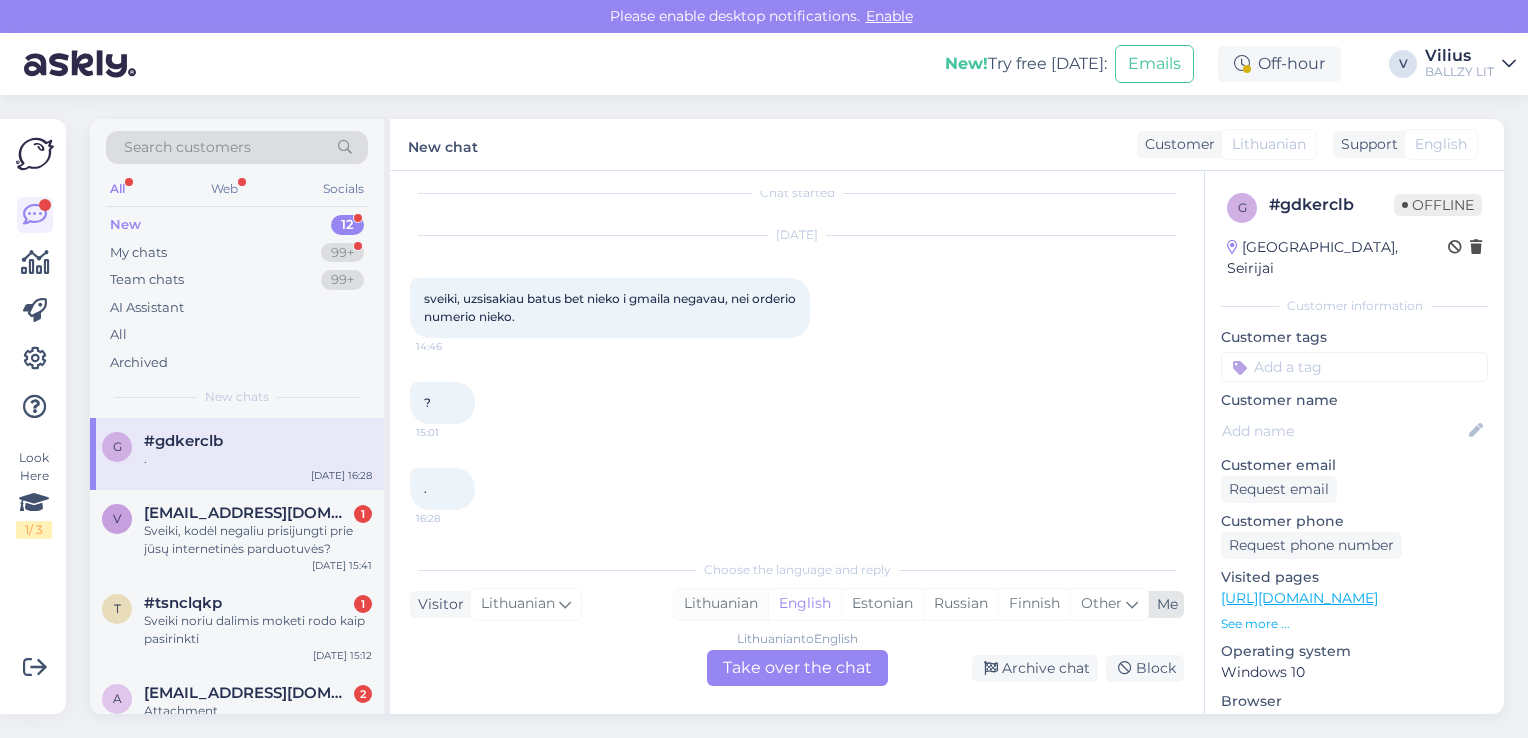 click on "Lithuanian" at bounding box center (721, 604) 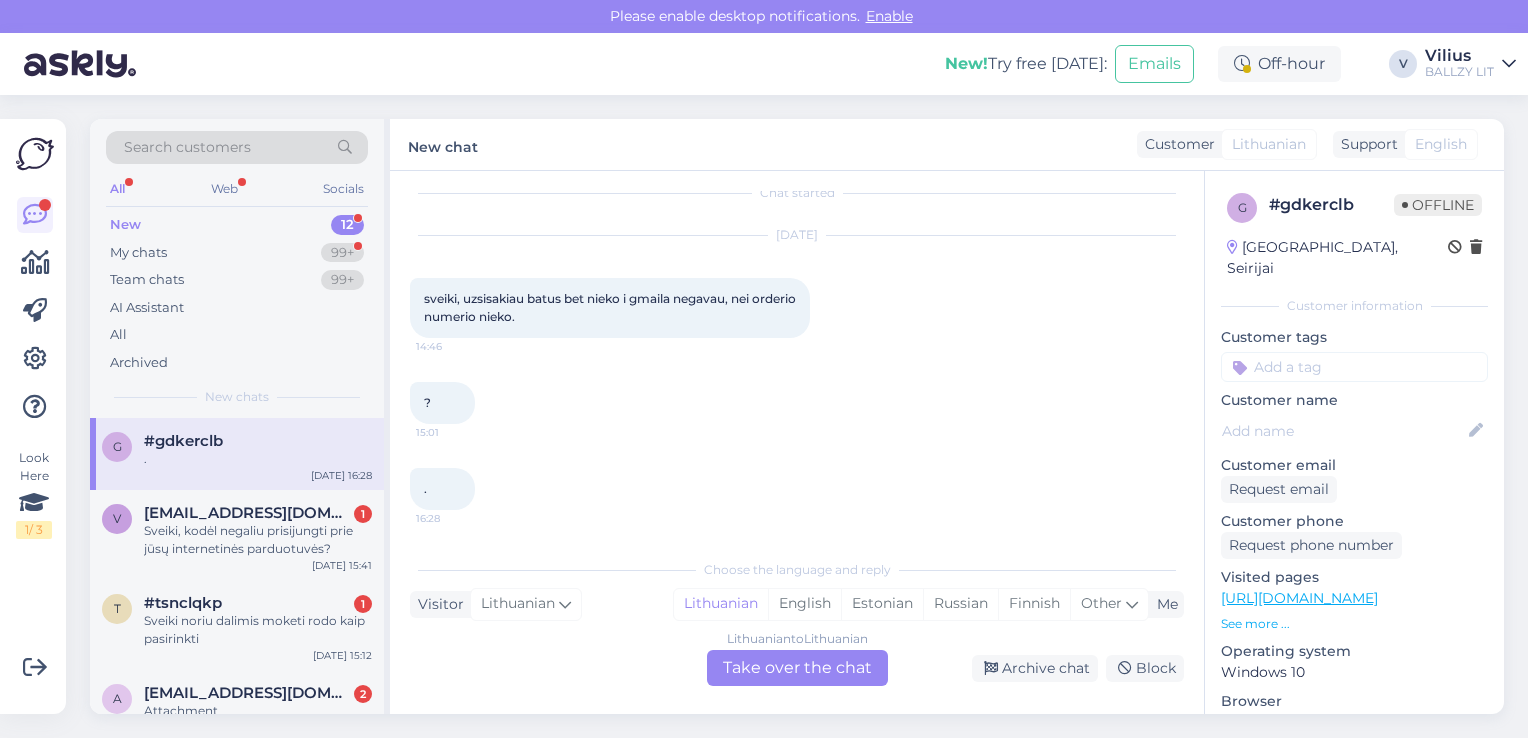 click on "Lithuanian  to  Lithuanian Take over the chat" at bounding box center [797, 668] 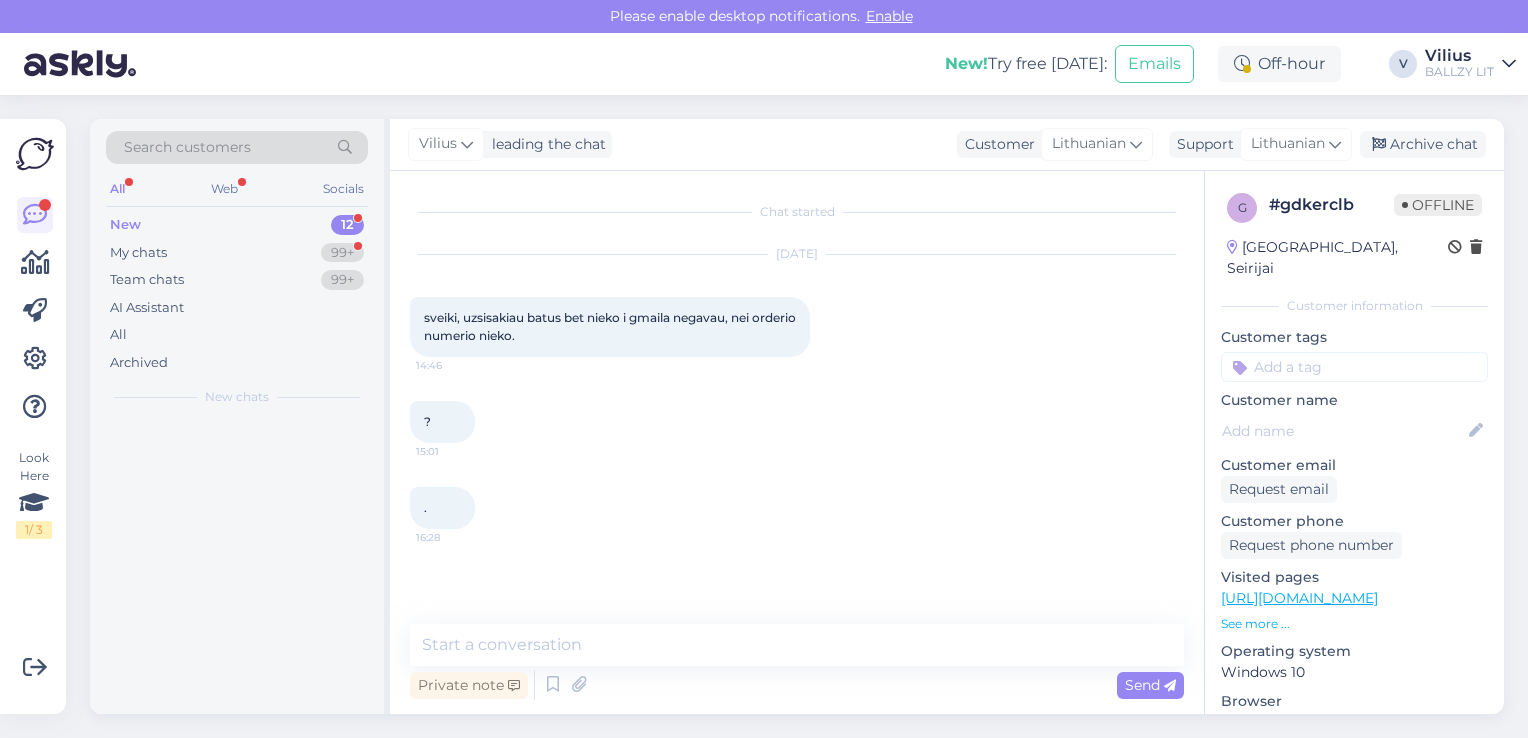 scroll, scrollTop: 0, scrollLeft: 0, axis: both 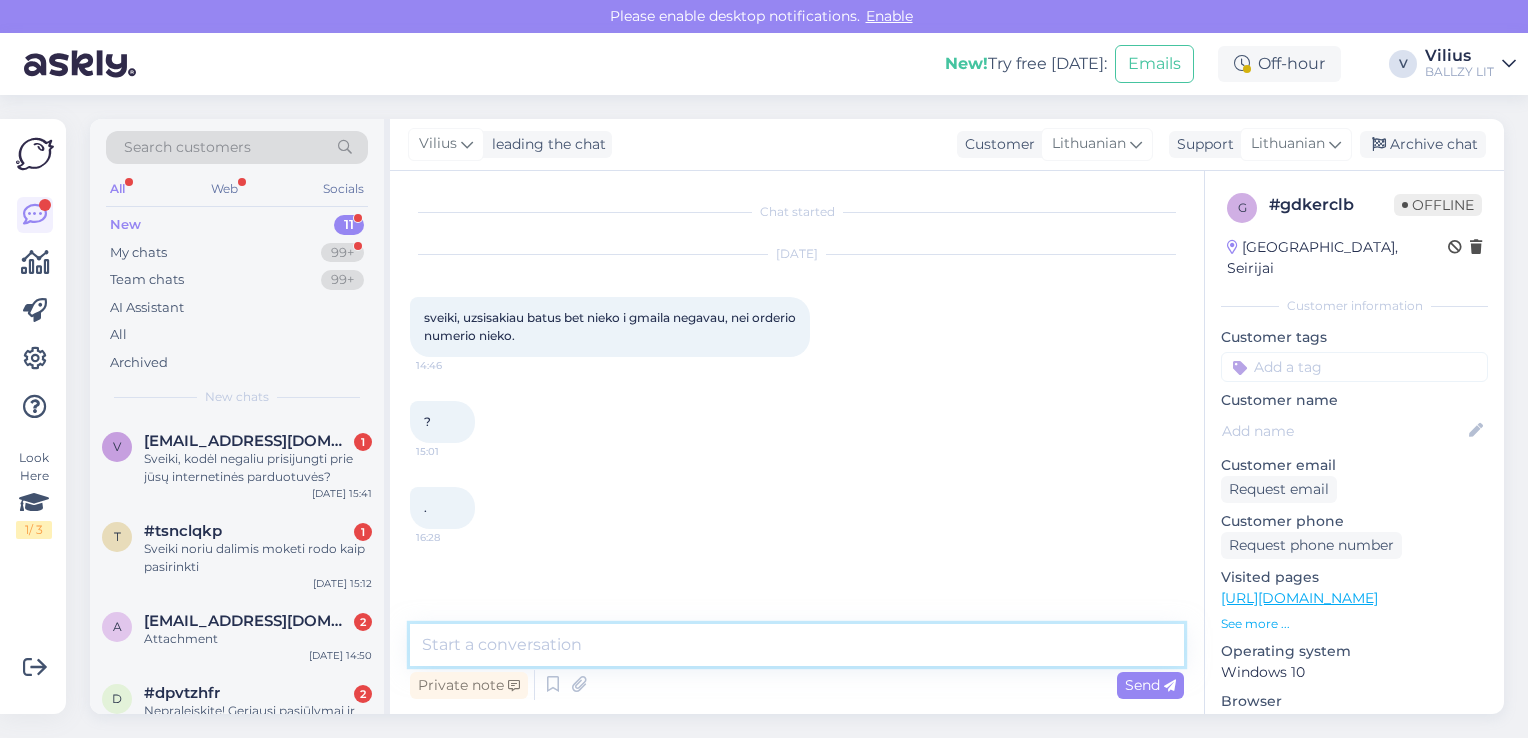 click at bounding box center [797, 645] 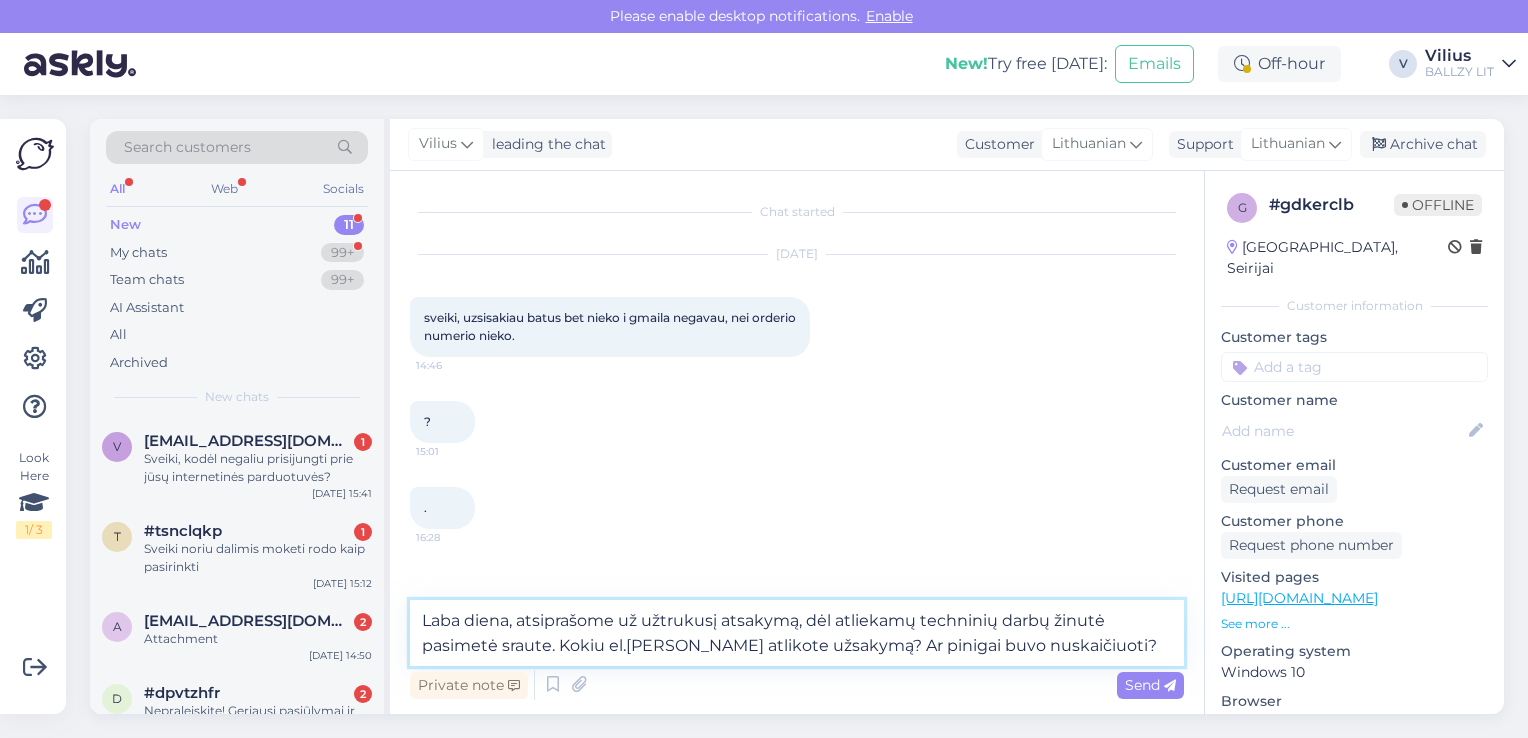 type 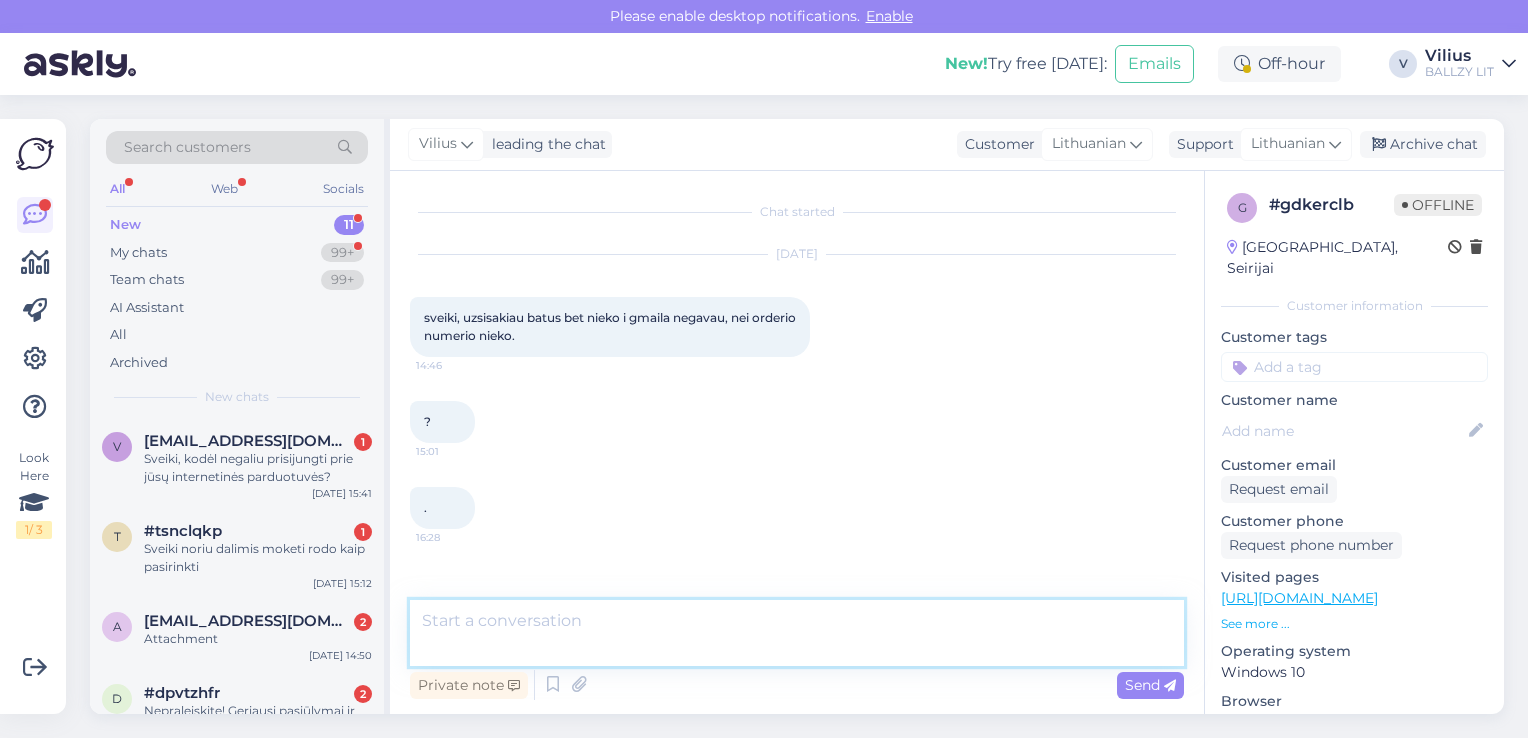scroll, scrollTop: 108, scrollLeft: 0, axis: vertical 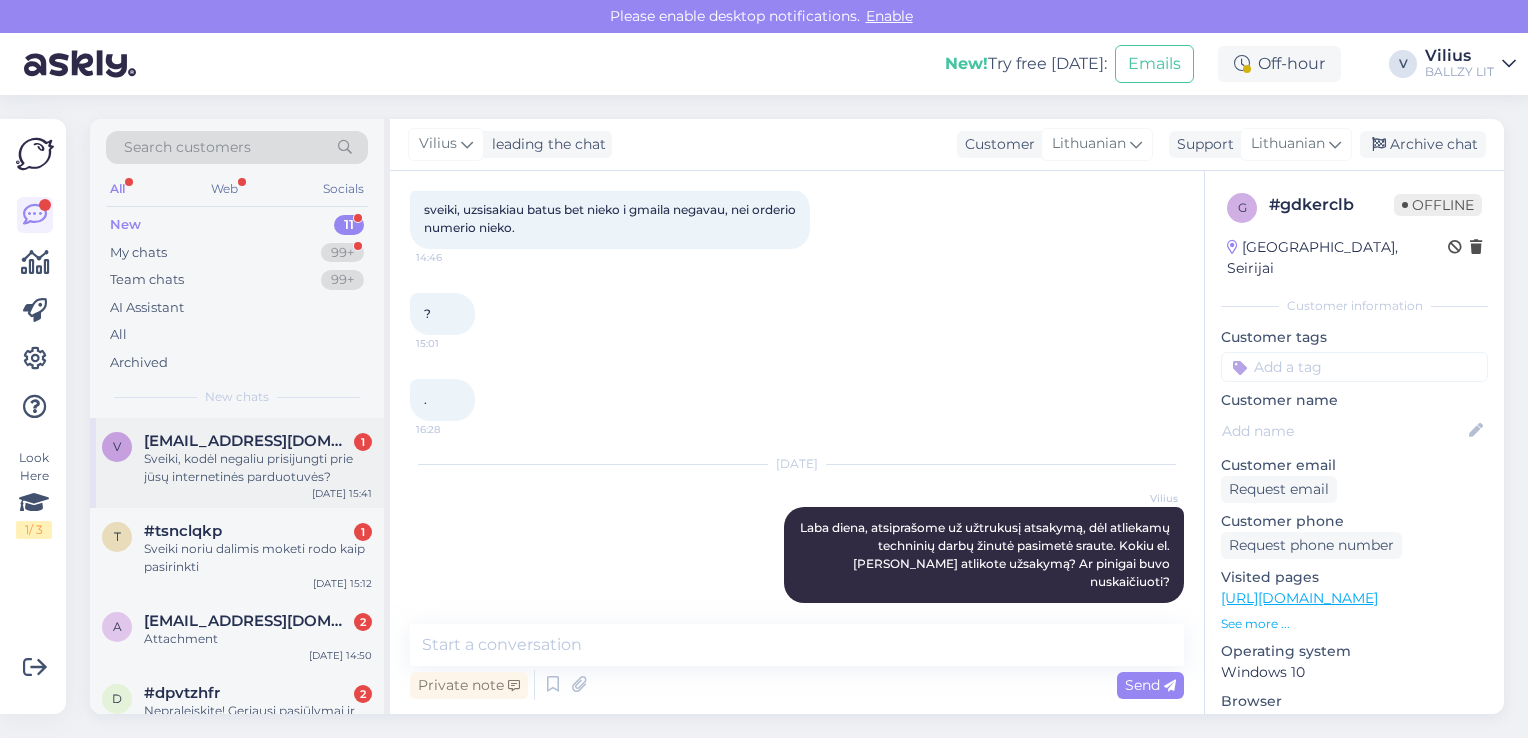 click on "Sveiki, kodėl negaliu prisijungti prie jūsų internetinės parduotuvės?" at bounding box center (258, 468) 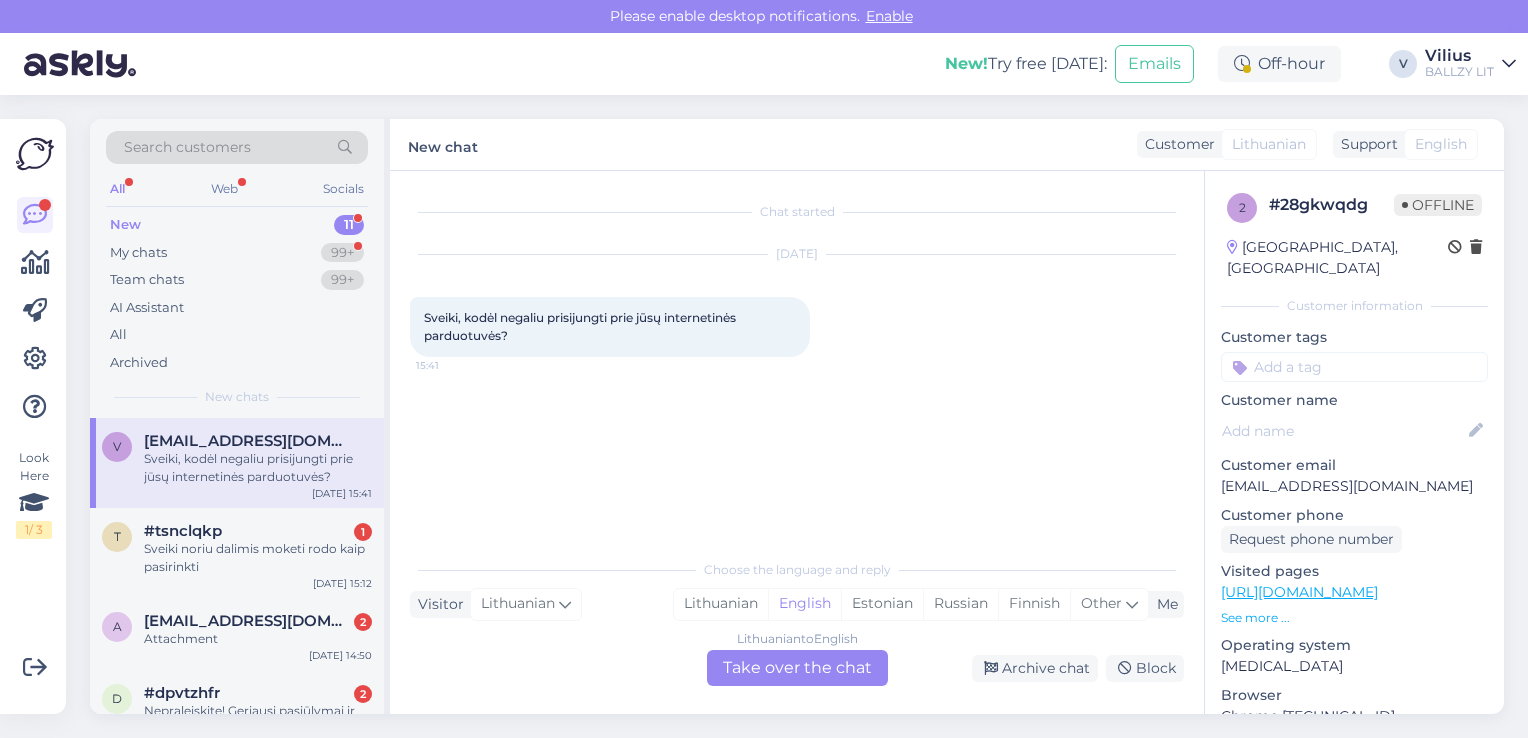 scroll, scrollTop: 0, scrollLeft: 0, axis: both 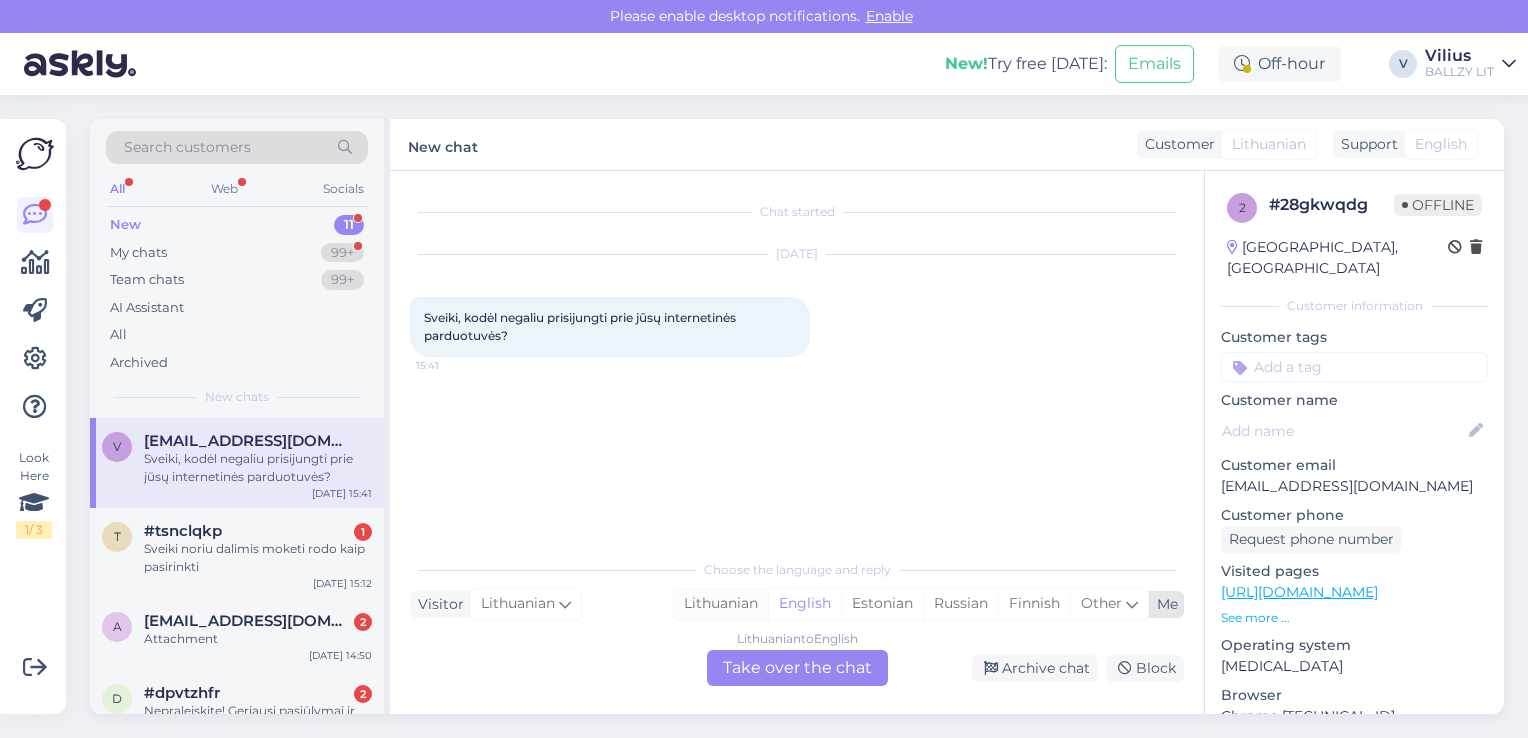 click on "Lithuanian" at bounding box center (721, 604) 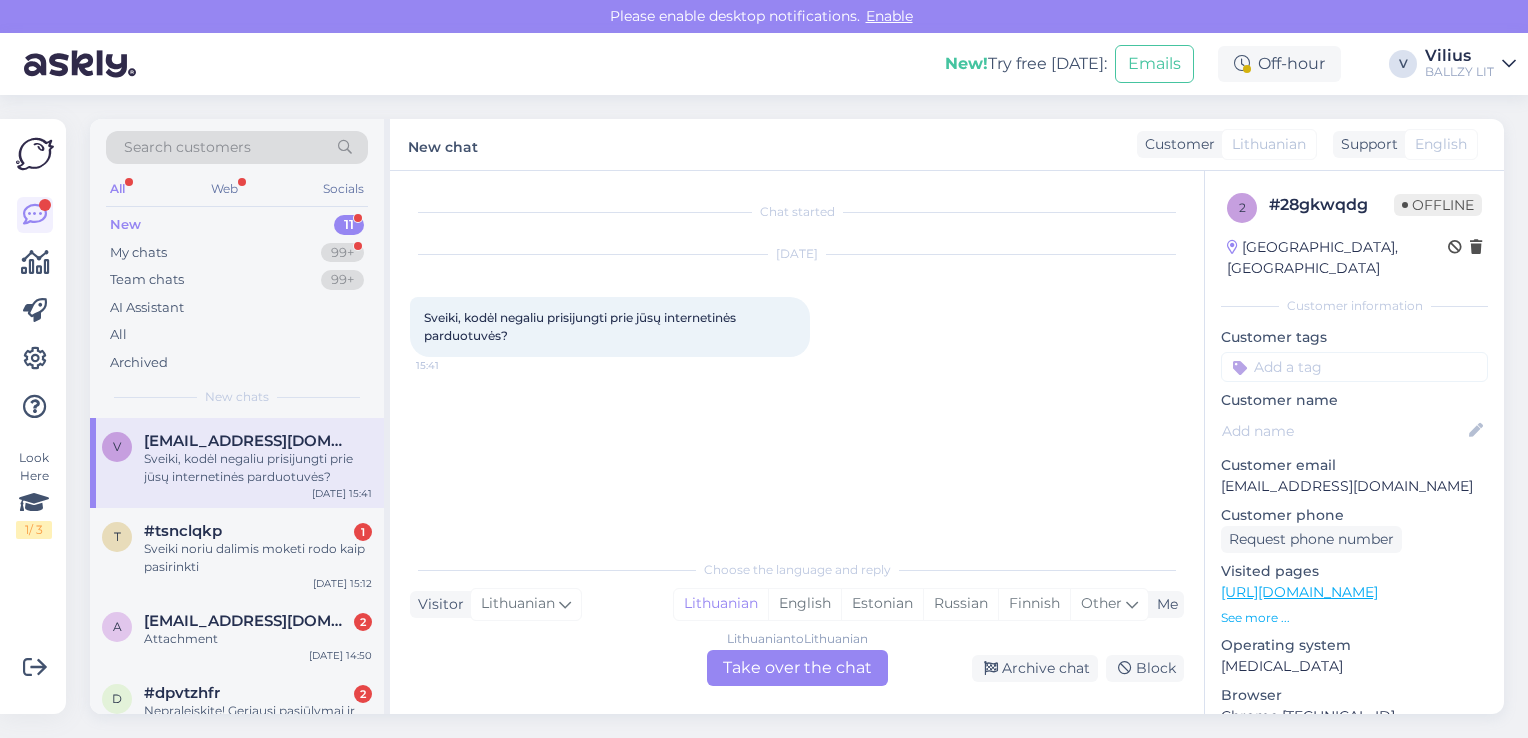 click on "Lithuanian  to  Lithuanian Take over the chat" at bounding box center [797, 668] 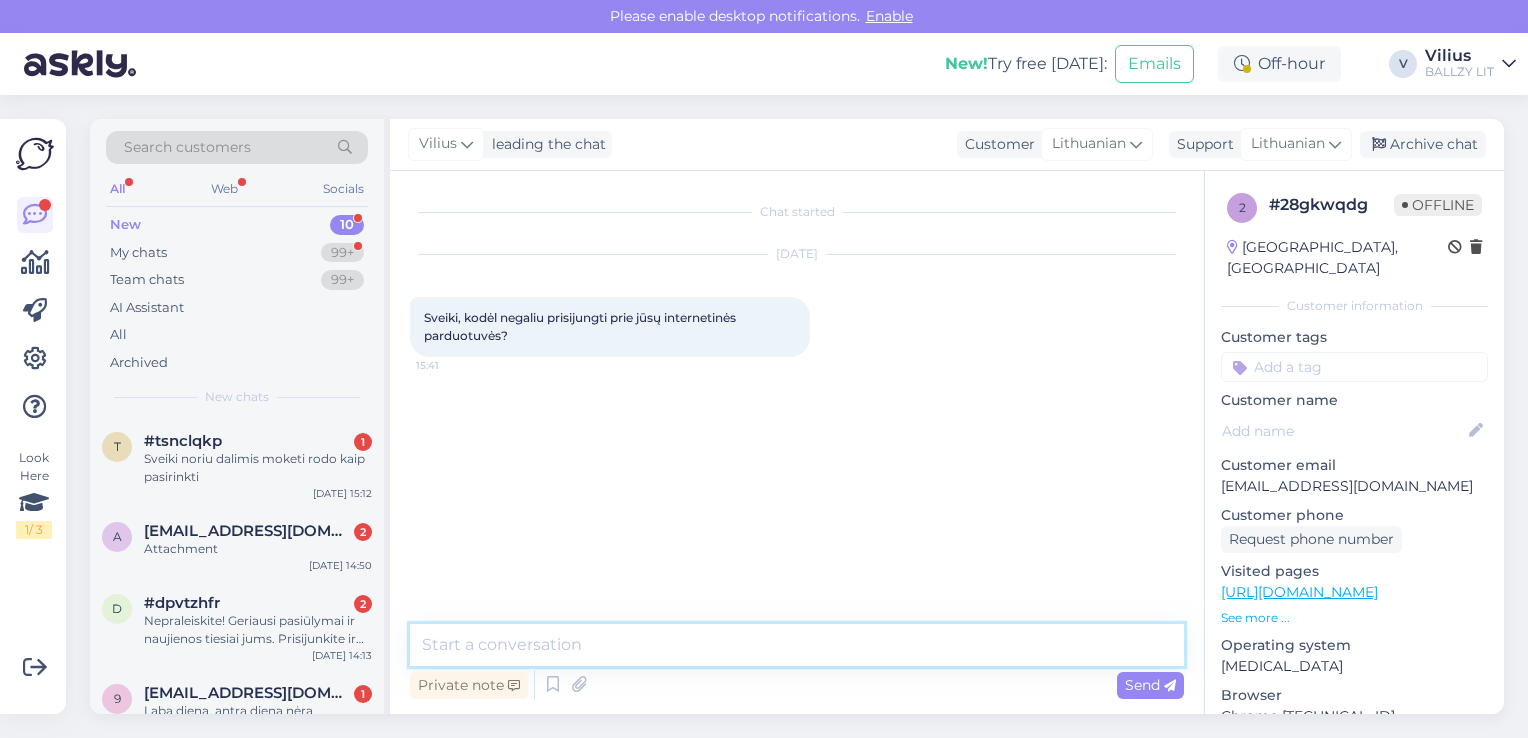 click at bounding box center (797, 645) 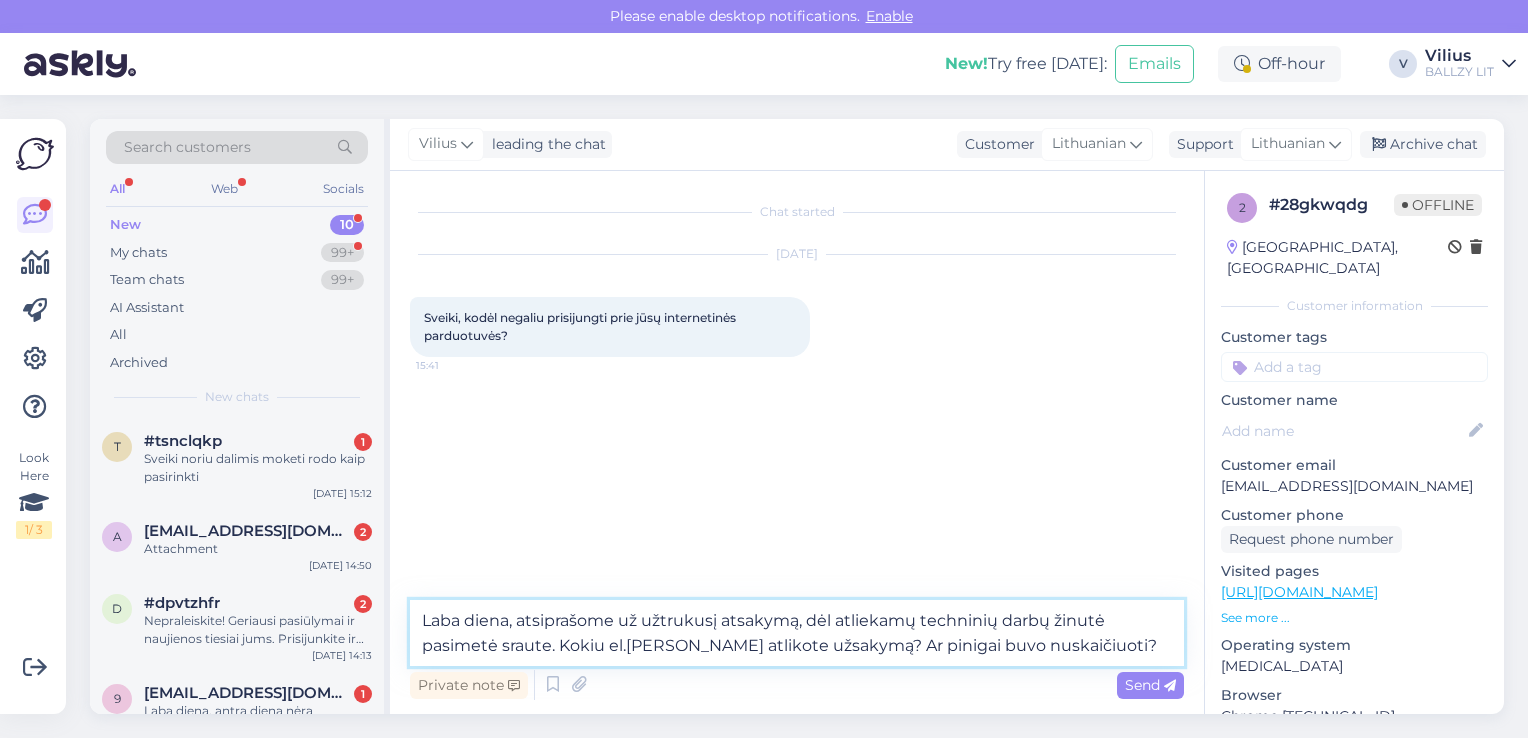 drag, startPoint x: 563, startPoint y: 642, endPoint x: 1163, endPoint y: 655, distance: 600.1408 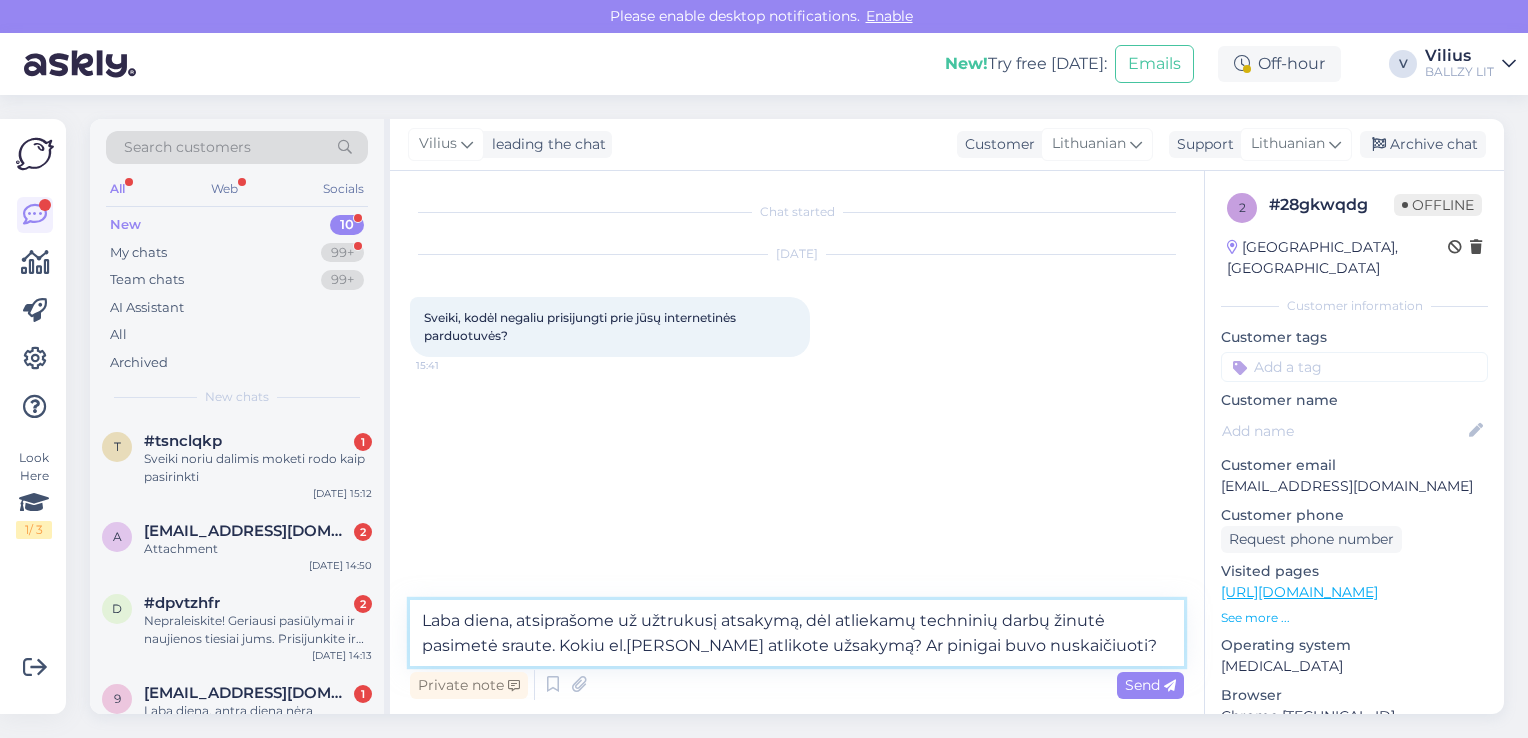 click on "Laba diena, atsiprašome už užtrukusį atsakymą, dėl atliekamų techninių darbų žinutė pasimetė sraute. Kokiu el.[PERSON_NAME] atlikote užsakymą? Ar pinigai buvo nuskaičiuoti?" at bounding box center [797, 633] 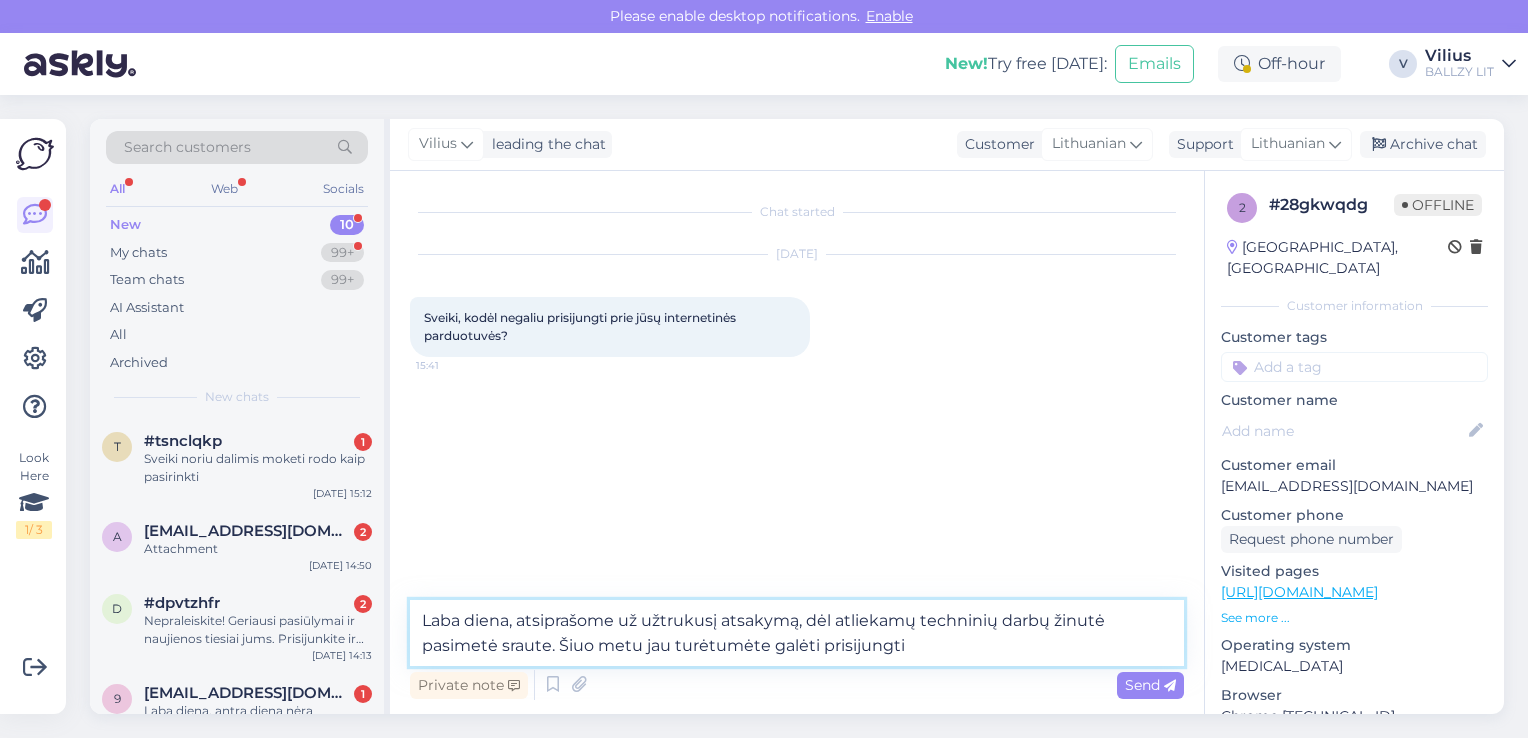 type on "Laba diena, atsiprašome už užtrukusį atsakymą, dėl atliekamų techninių darbų žinutė pasimetė sraute. Šiuo metu jau turėtumėte galėti prisijungti." 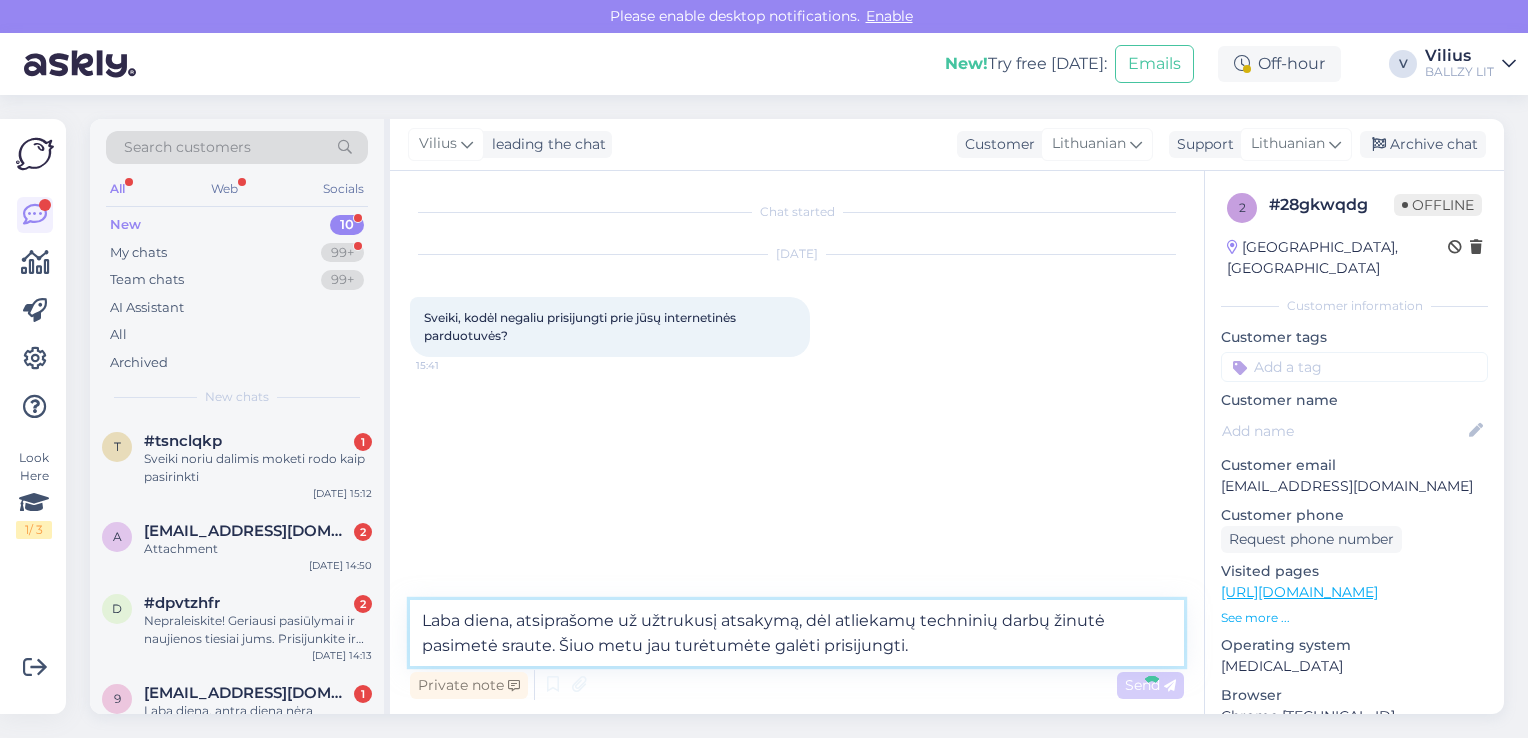 type 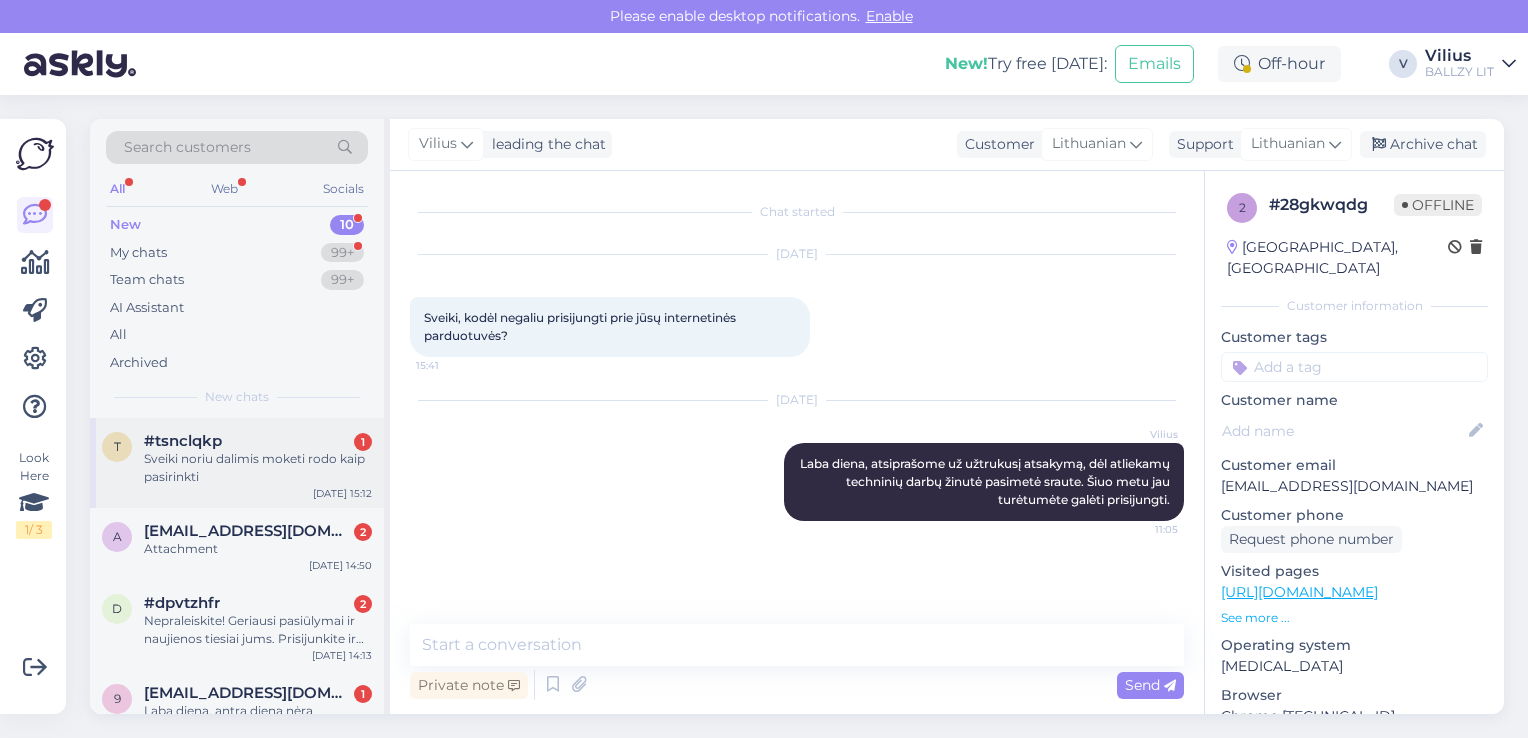 click on "Sveiki noriu dalimis moketi rodo kaip pasirinkti" at bounding box center (258, 468) 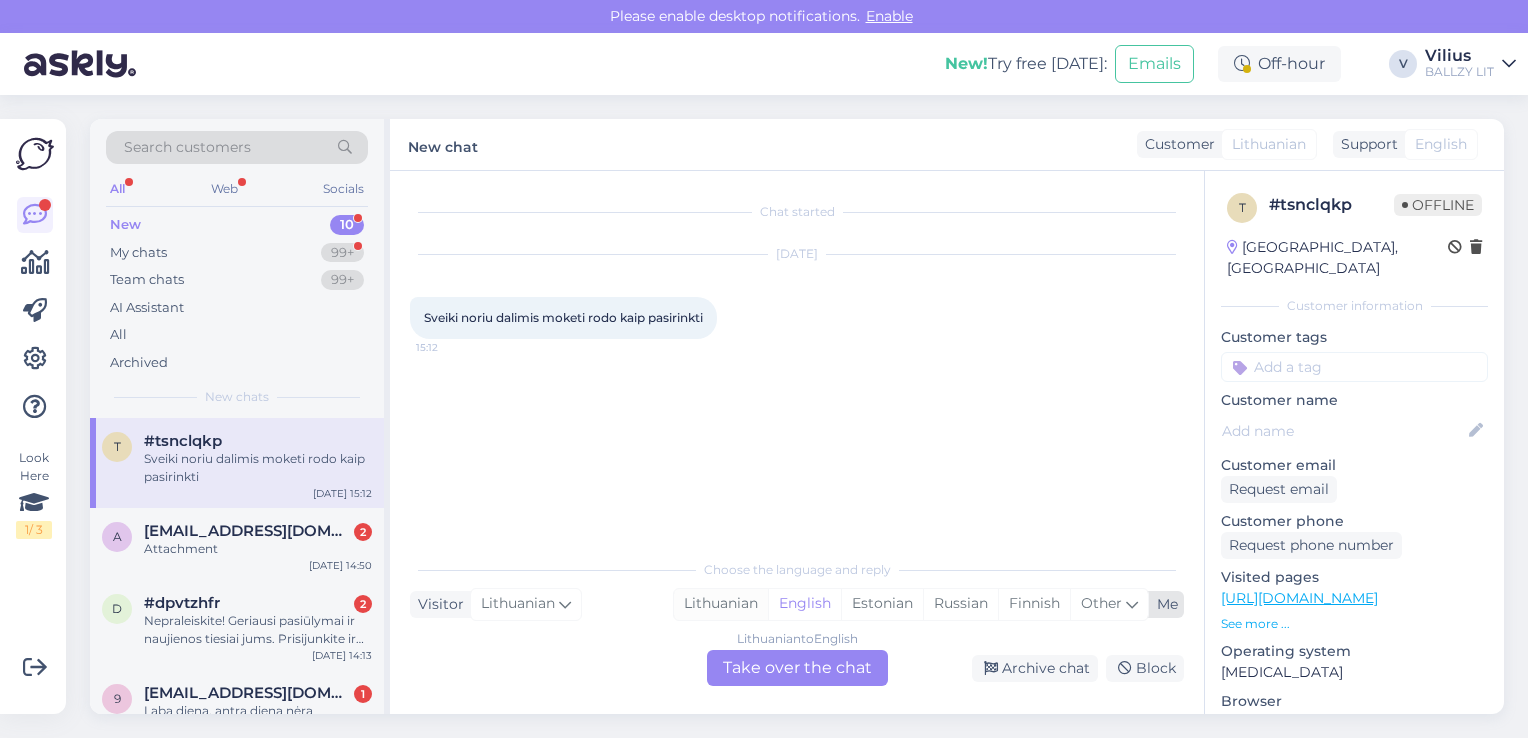 click on "Lithuanian" at bounding box center (721, 604) 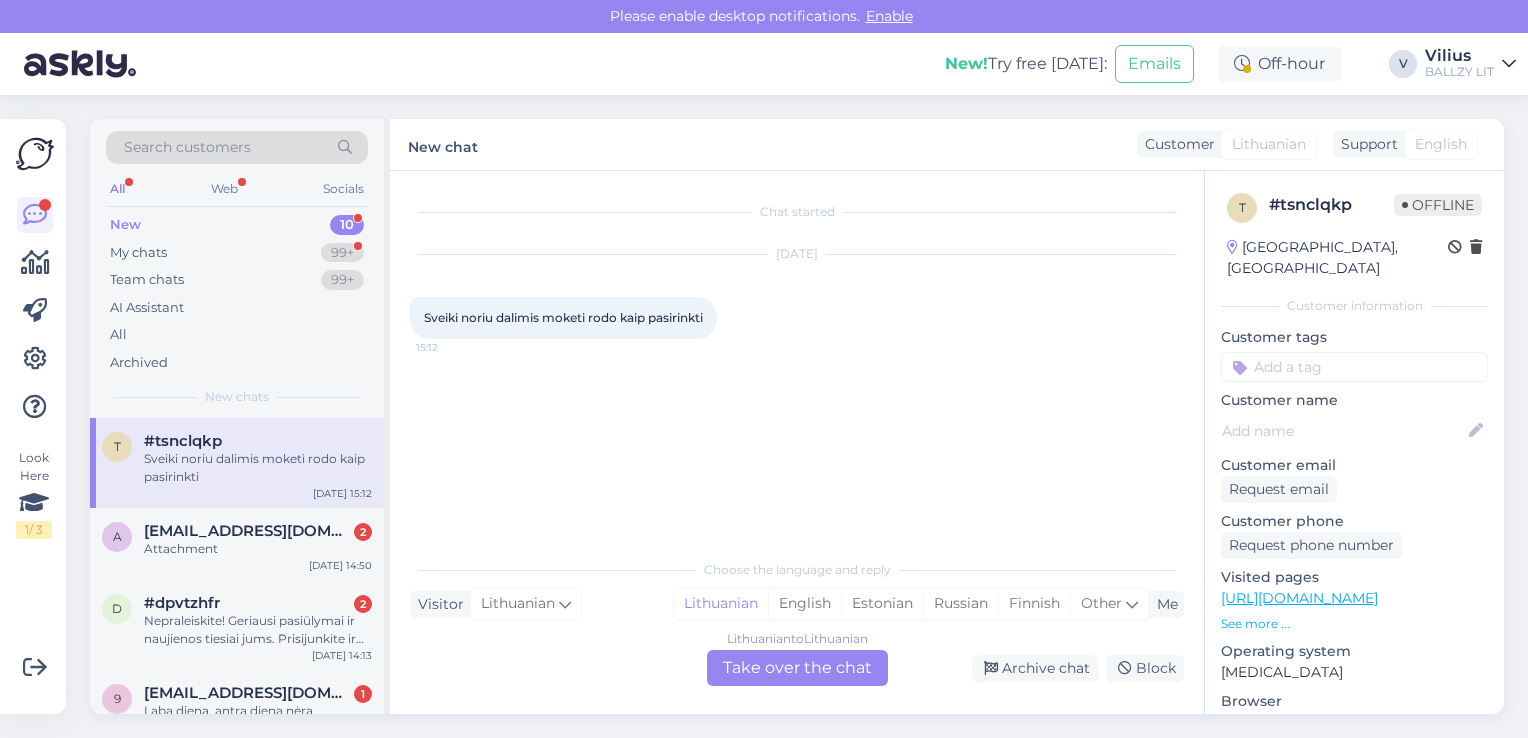 click on "Lithuanian  to  Lithuanian Take over the chat" at bounding box center (797, 668) 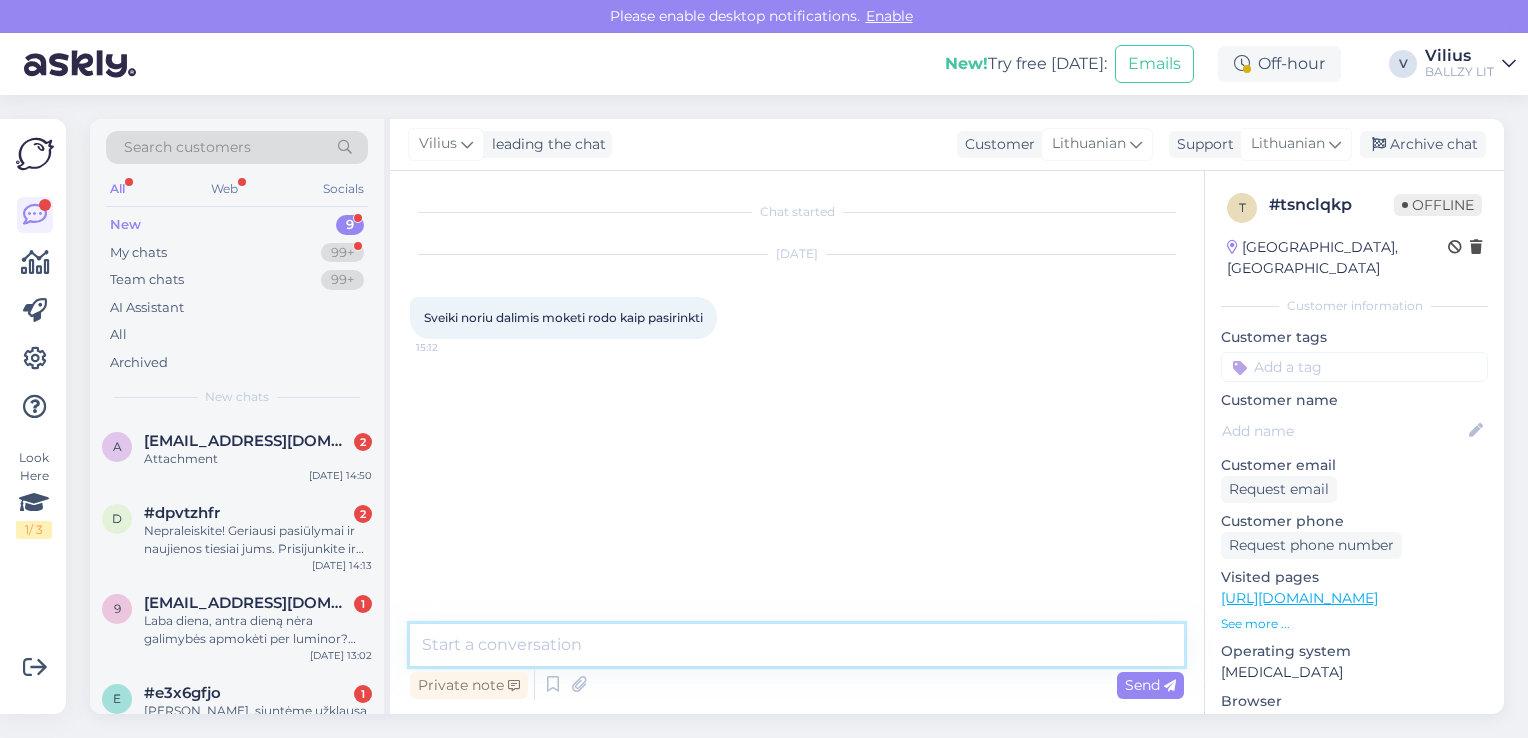 click at bounding box center [797, 645] 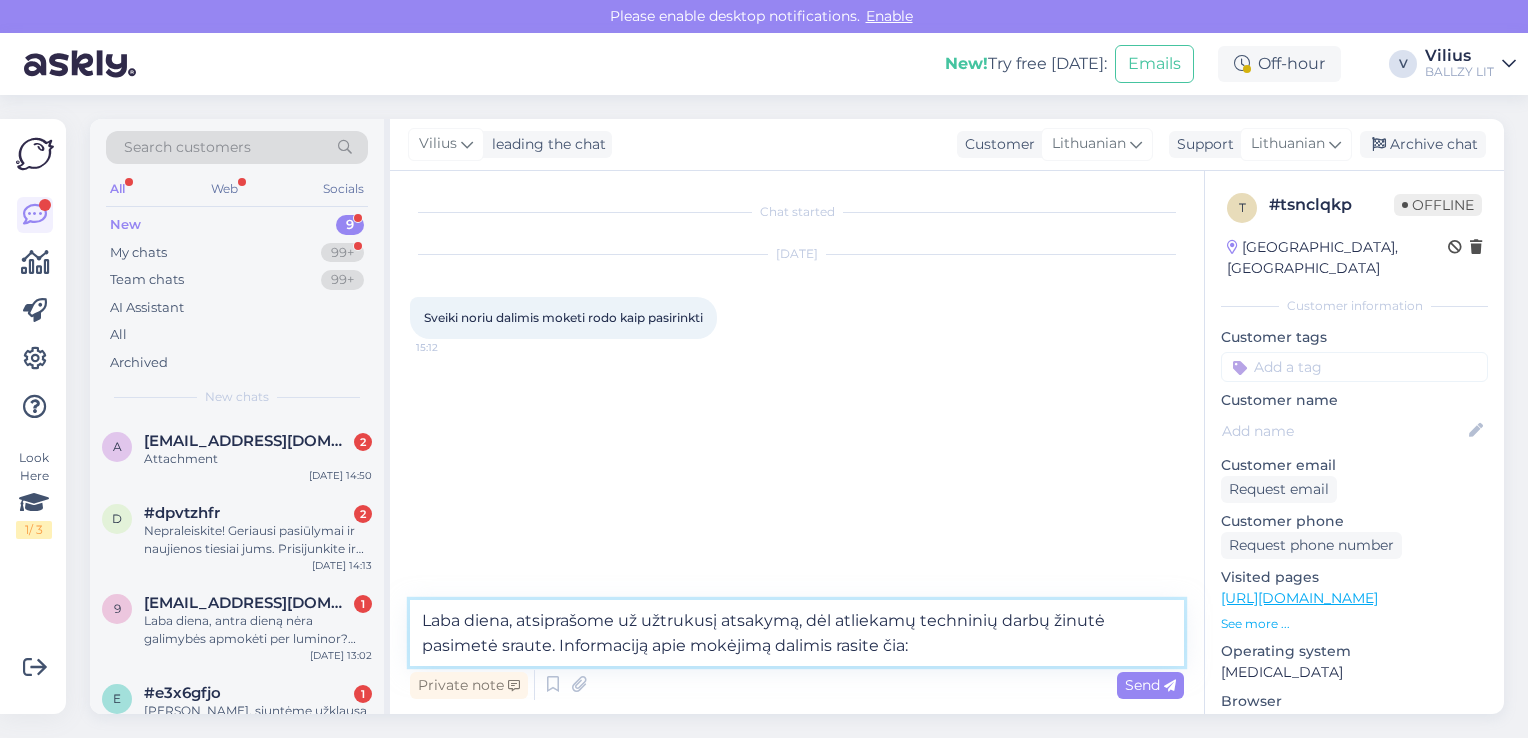 paste on "[URL][DOMAIN_NAME]" 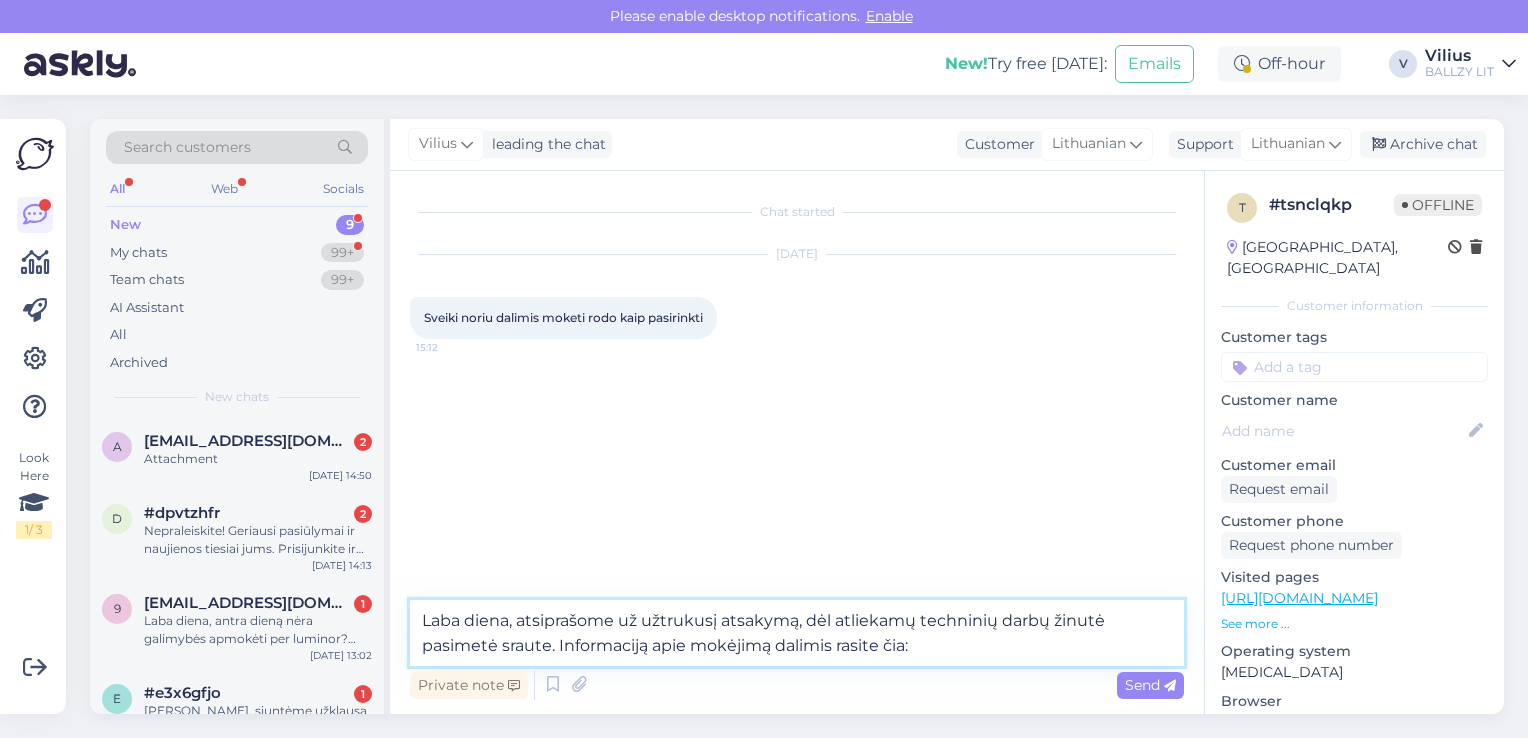 type on "Laba diena, atsiprašome už užtrukusį atsakymą, dėl atliekamų techninių darbų žinutė pasimetė sraute. Informaciją apie mokėjimą dalimis rasite čia: [URL][DOMAIN_NAME]" 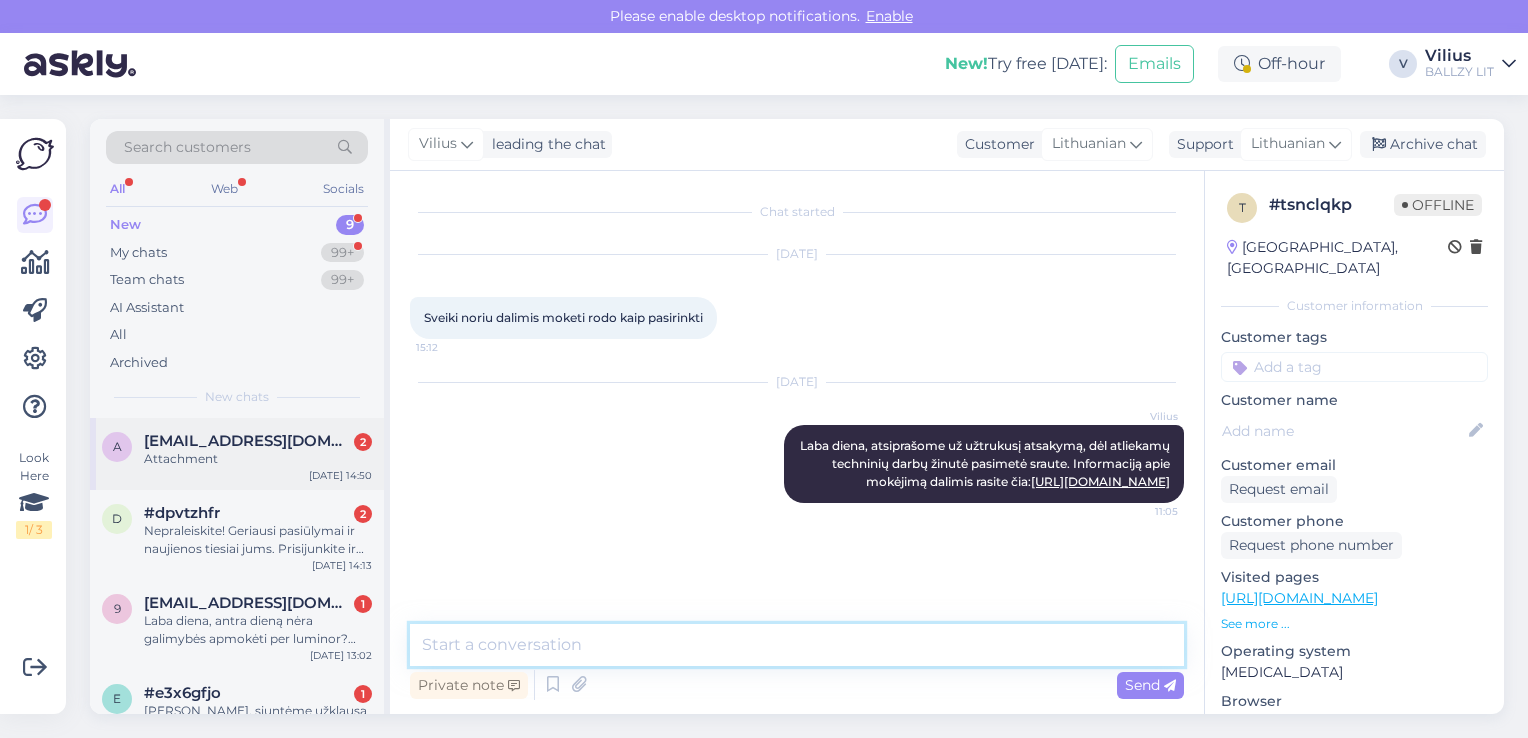 type 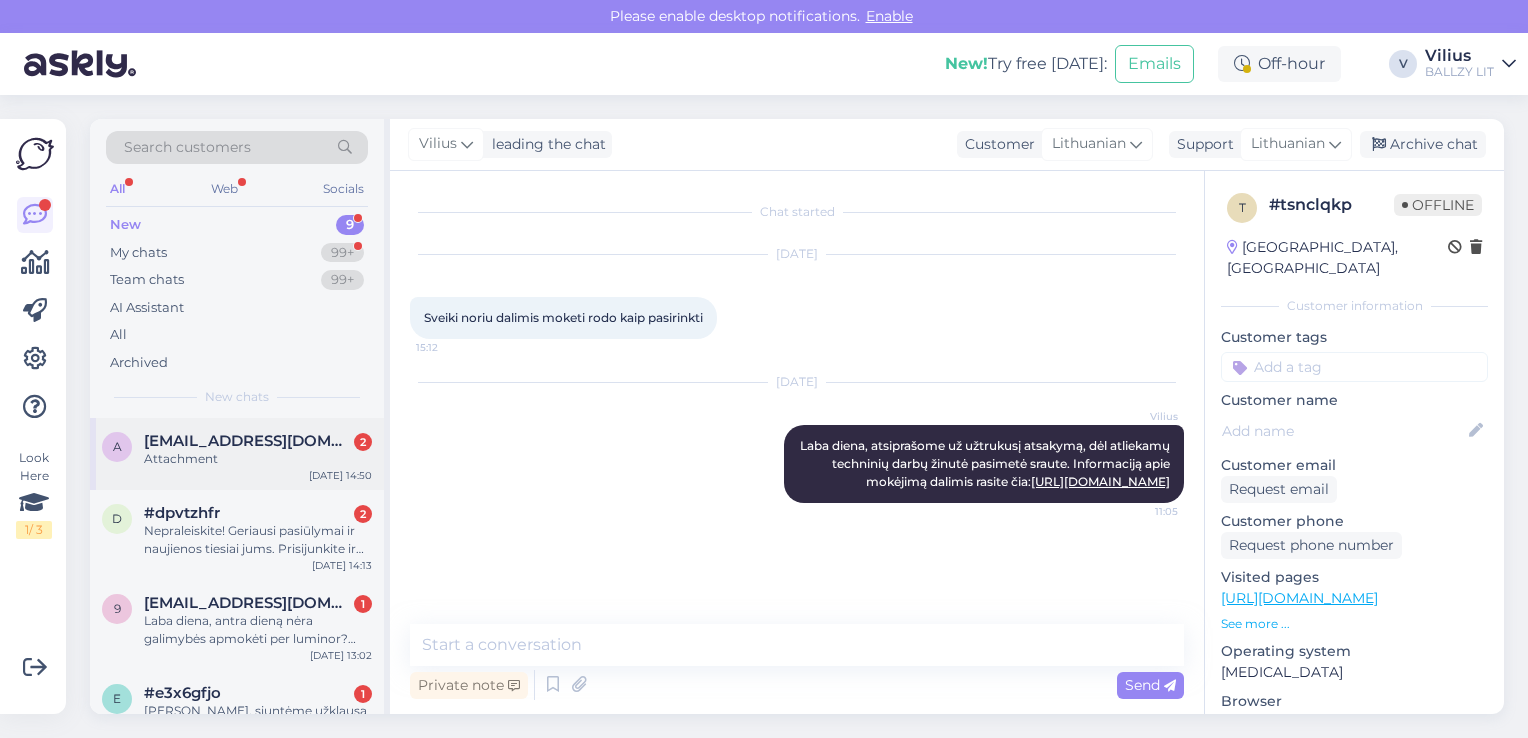 click on "Attachment" at bounding box center [258, 459] 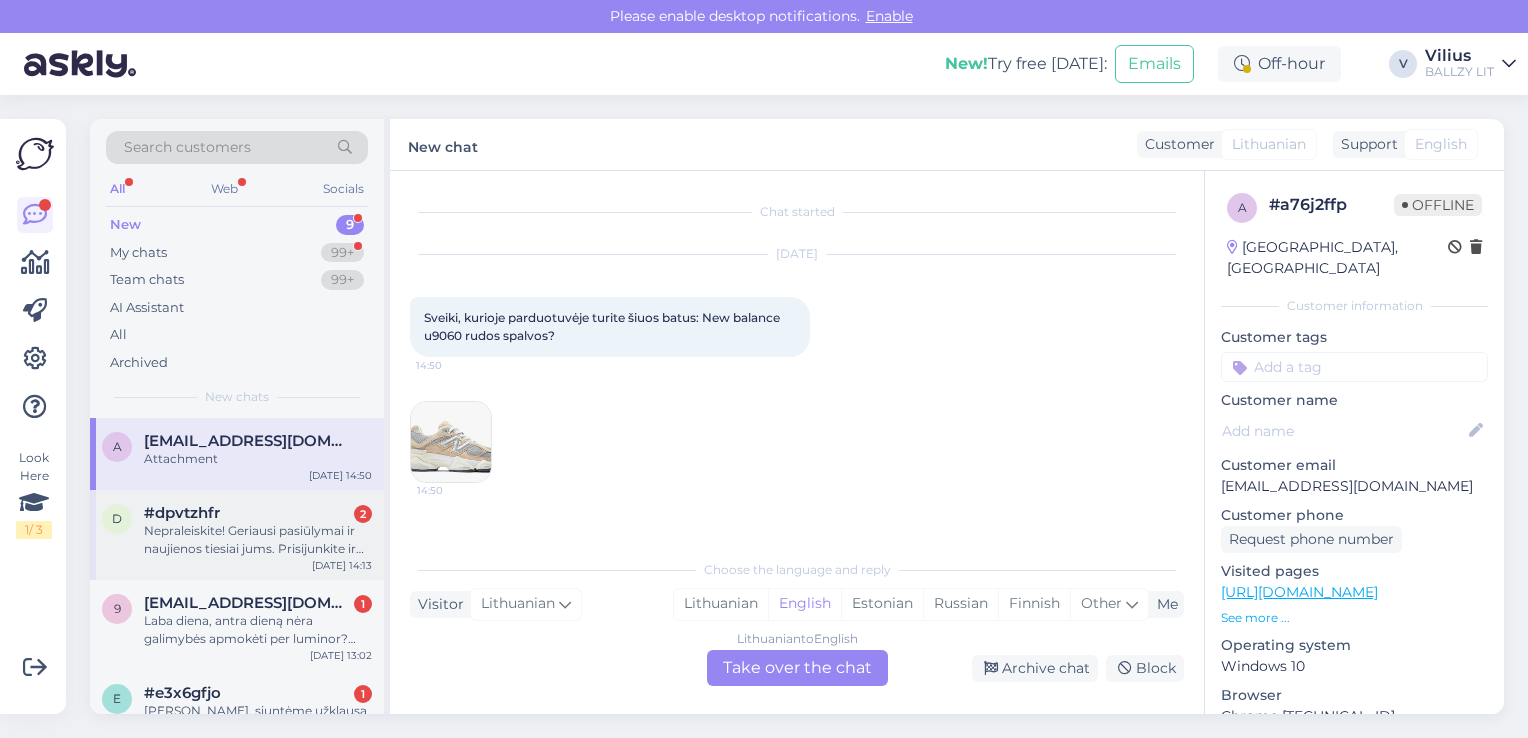 click on "Nepraleiskite! Geriausi pasiūlymai ir naujienos tiesiai jums. Prisijunkite ir gaukite -10% nuolaida pirmam pirkiniui! - prisijungiau, tačiau nuolaidos kodo negavau :D" at bounding box center (258, 540) 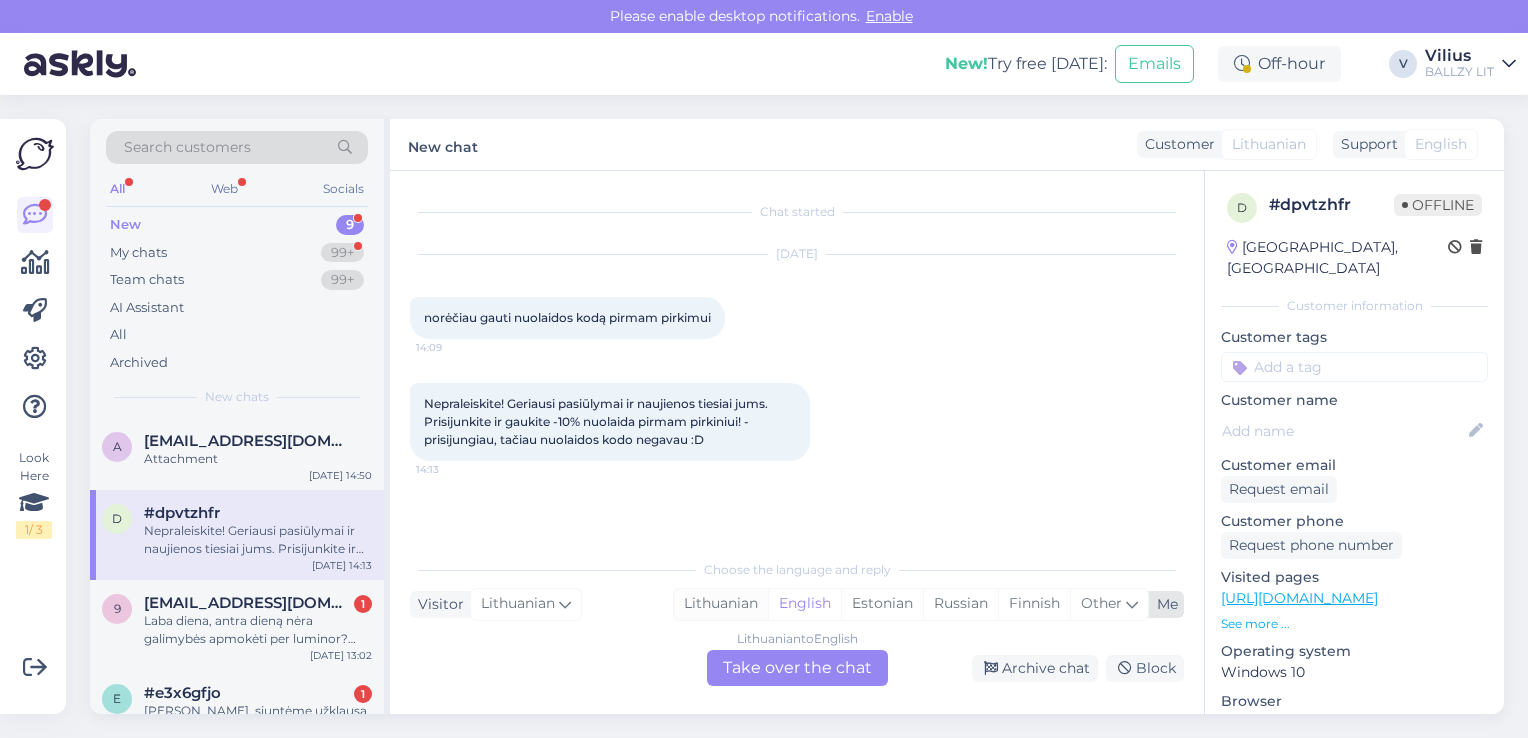 click on "Lithuanian" at bounding box center (721, 604) 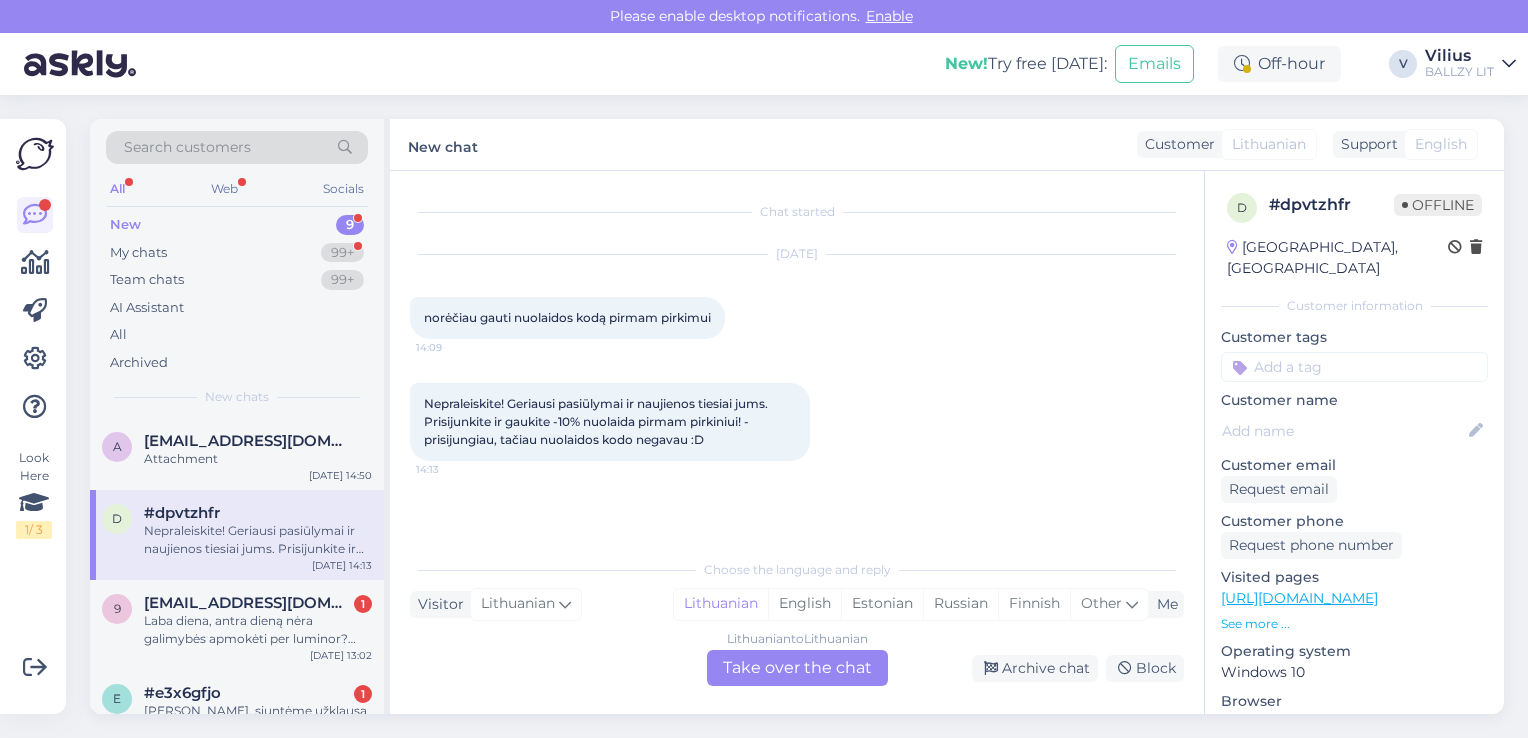 click on "Lithuanian  to  Lithuanian Take over the chat" at bounding box center [797, 668] 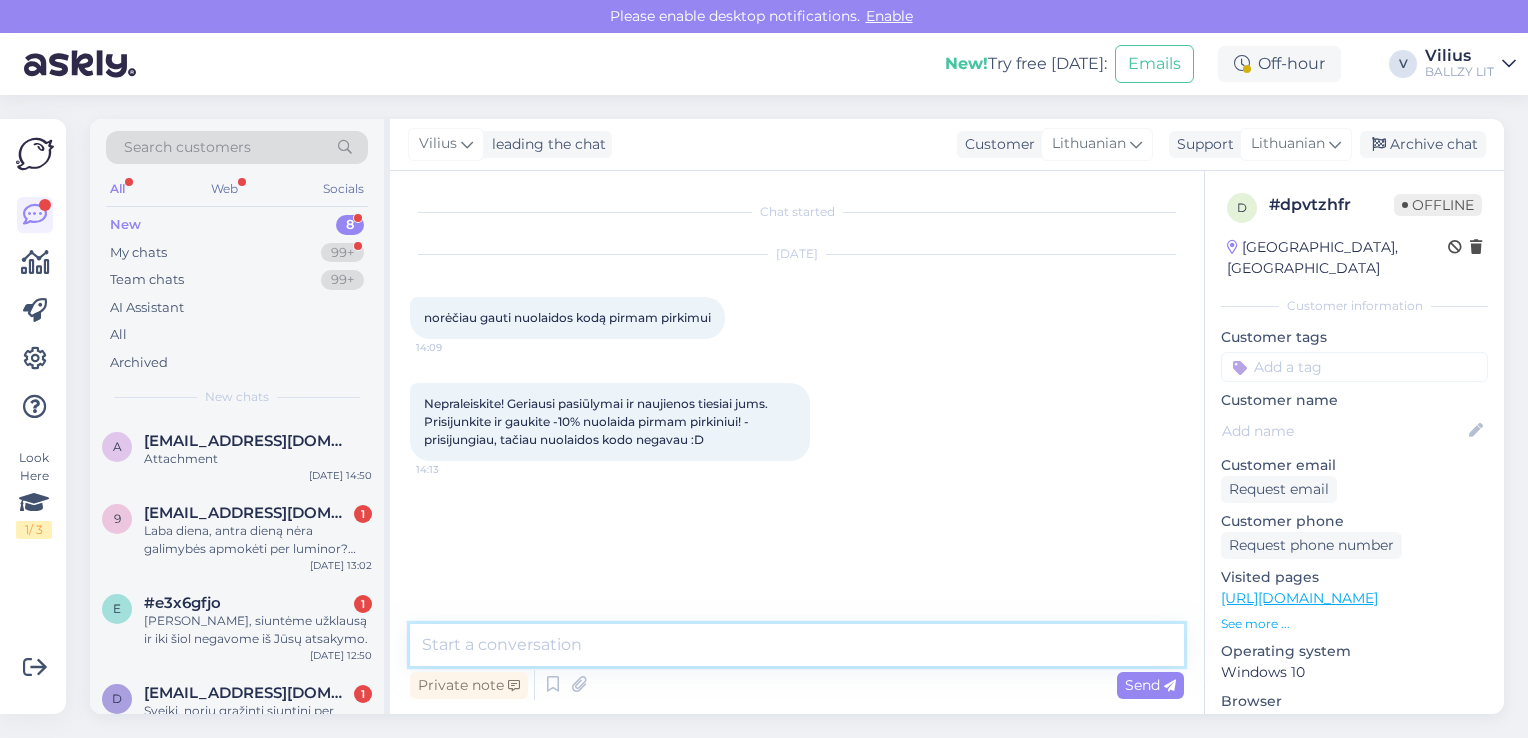 click at bounding box center (797, 645) 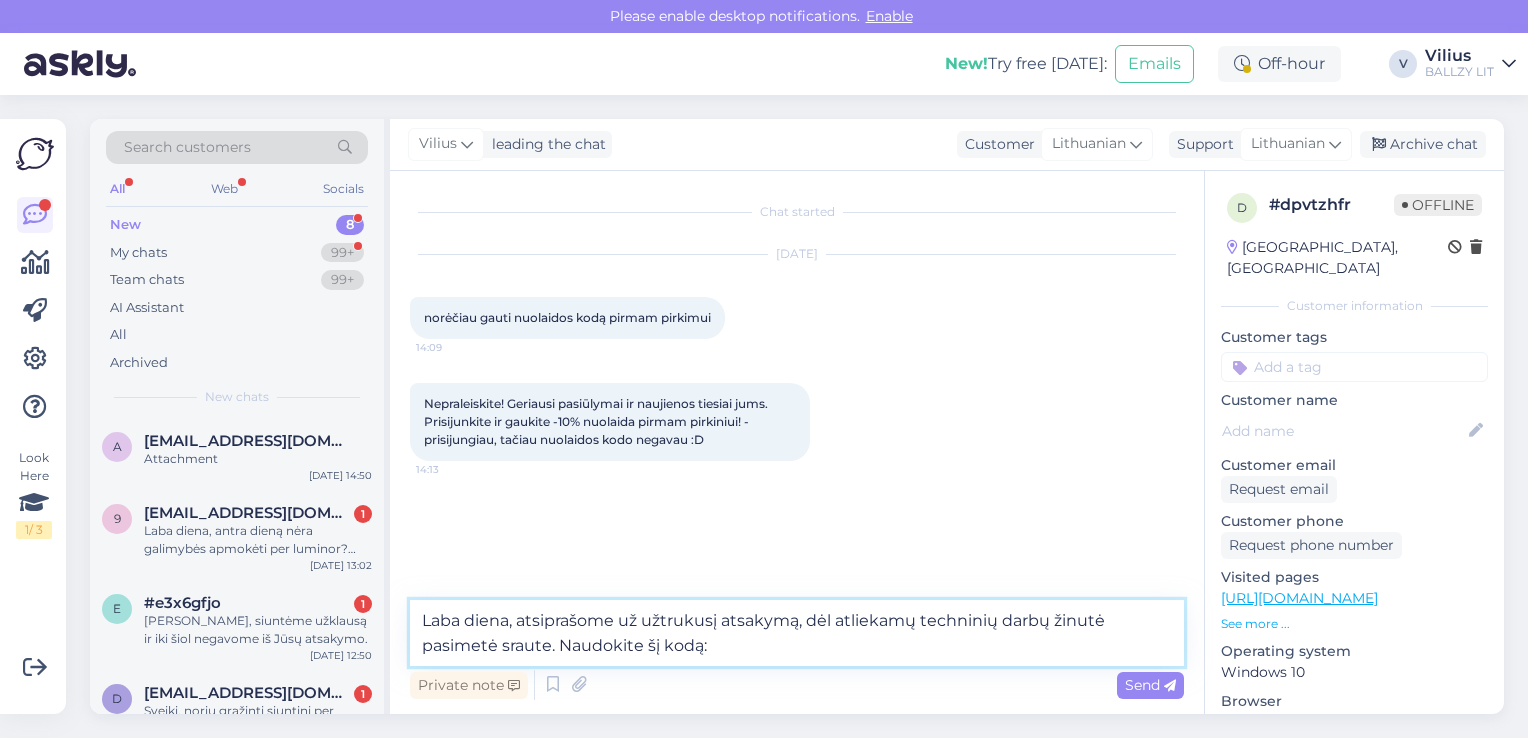 paste on "KLIENT10-351Y0150" 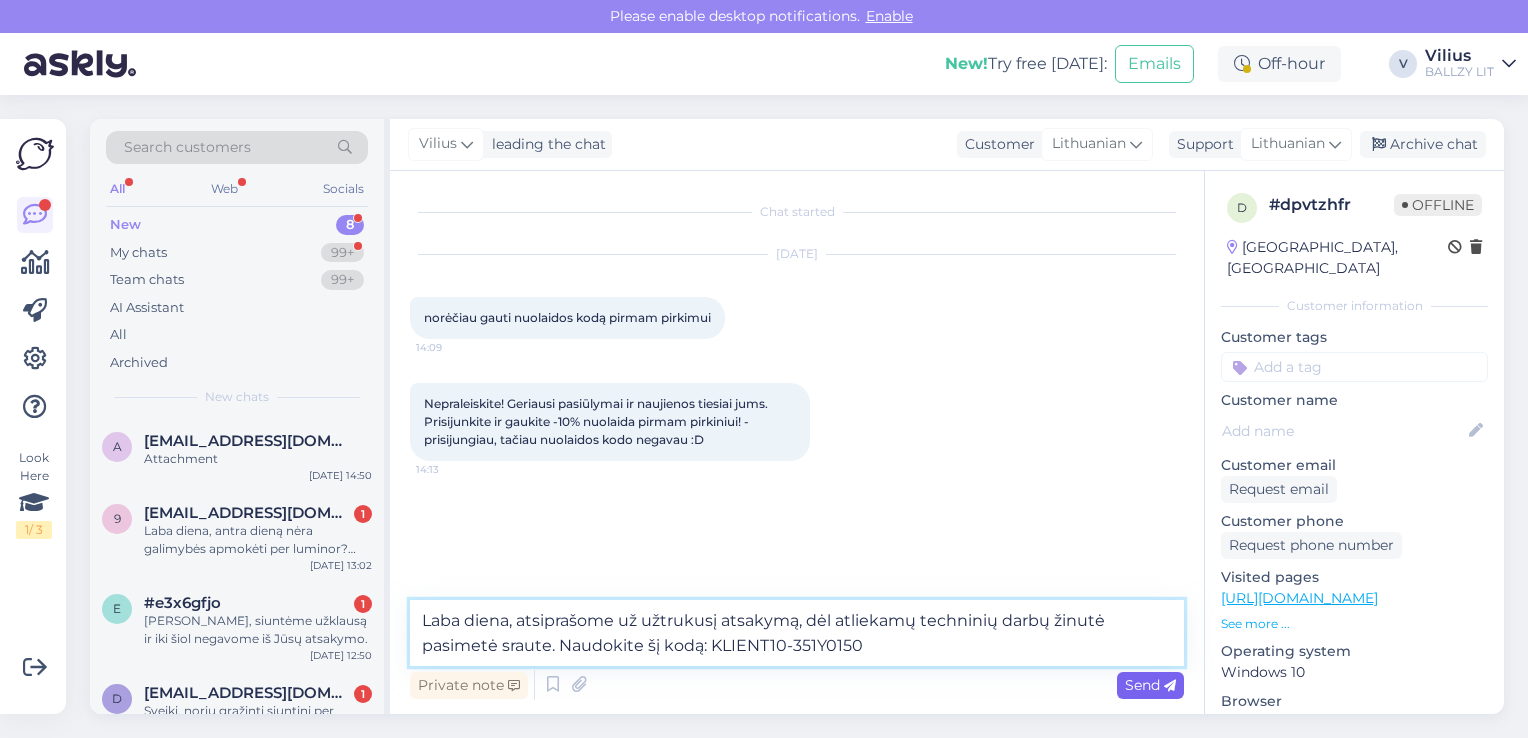 type on "Laba diena, atsiprašome už užtrukusį atsakymą, dėl atliekamų techninių darbų žinutė pasimetė sraute. Naudokite šį kodą: KLIENT10-351Y0150" 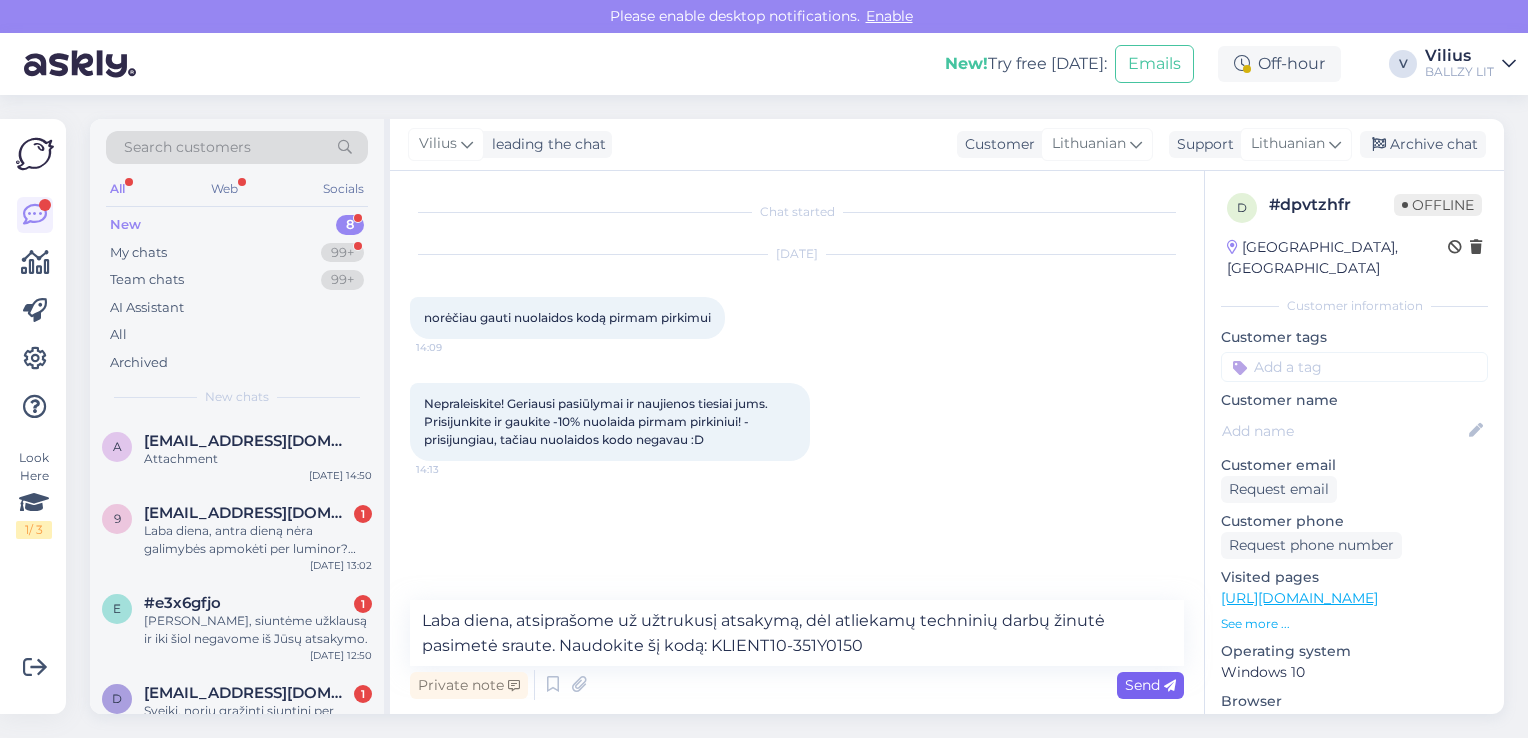 click on "Send" at bounding box center [1150, 685] 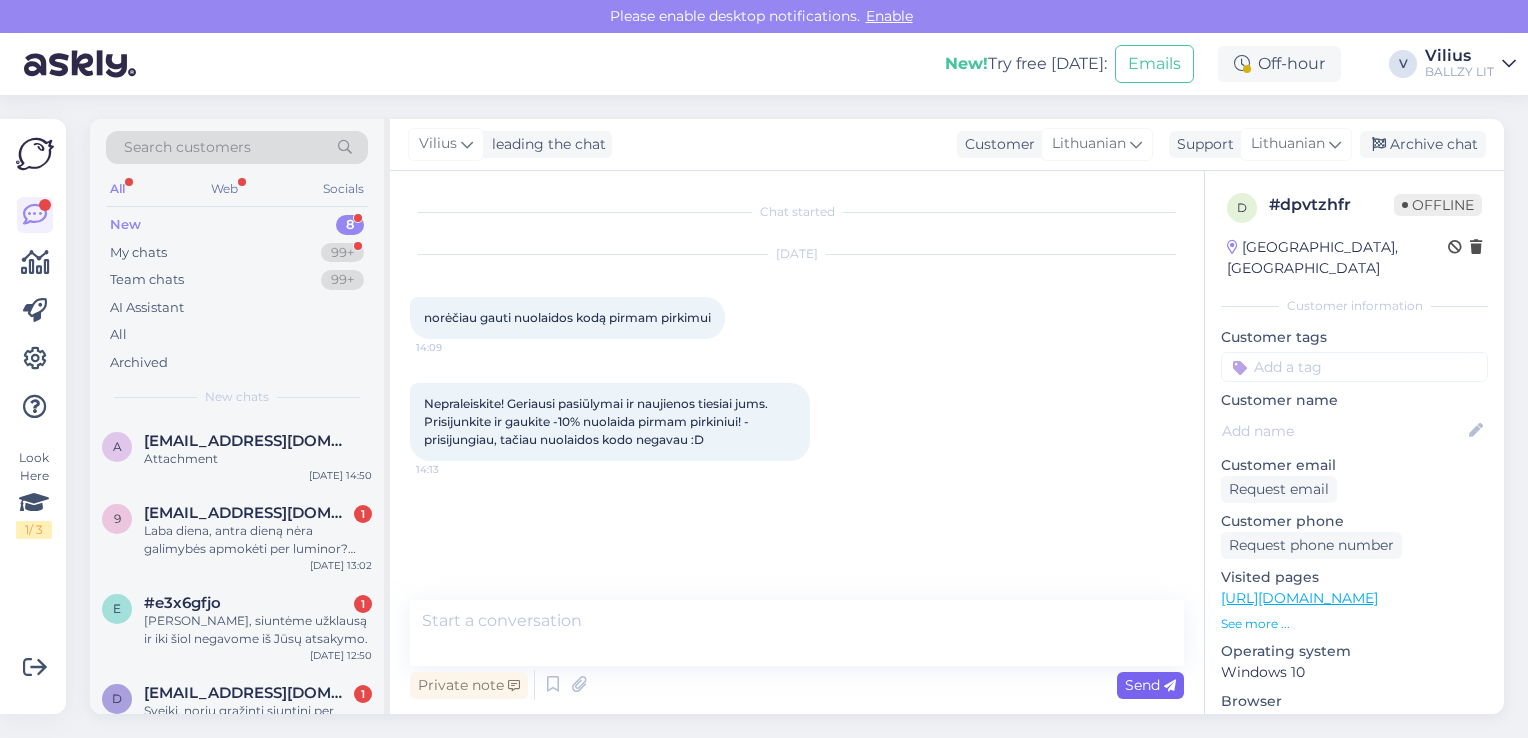 scroll, scrollTop: 40, scrollLeft: 0, axis: vertical 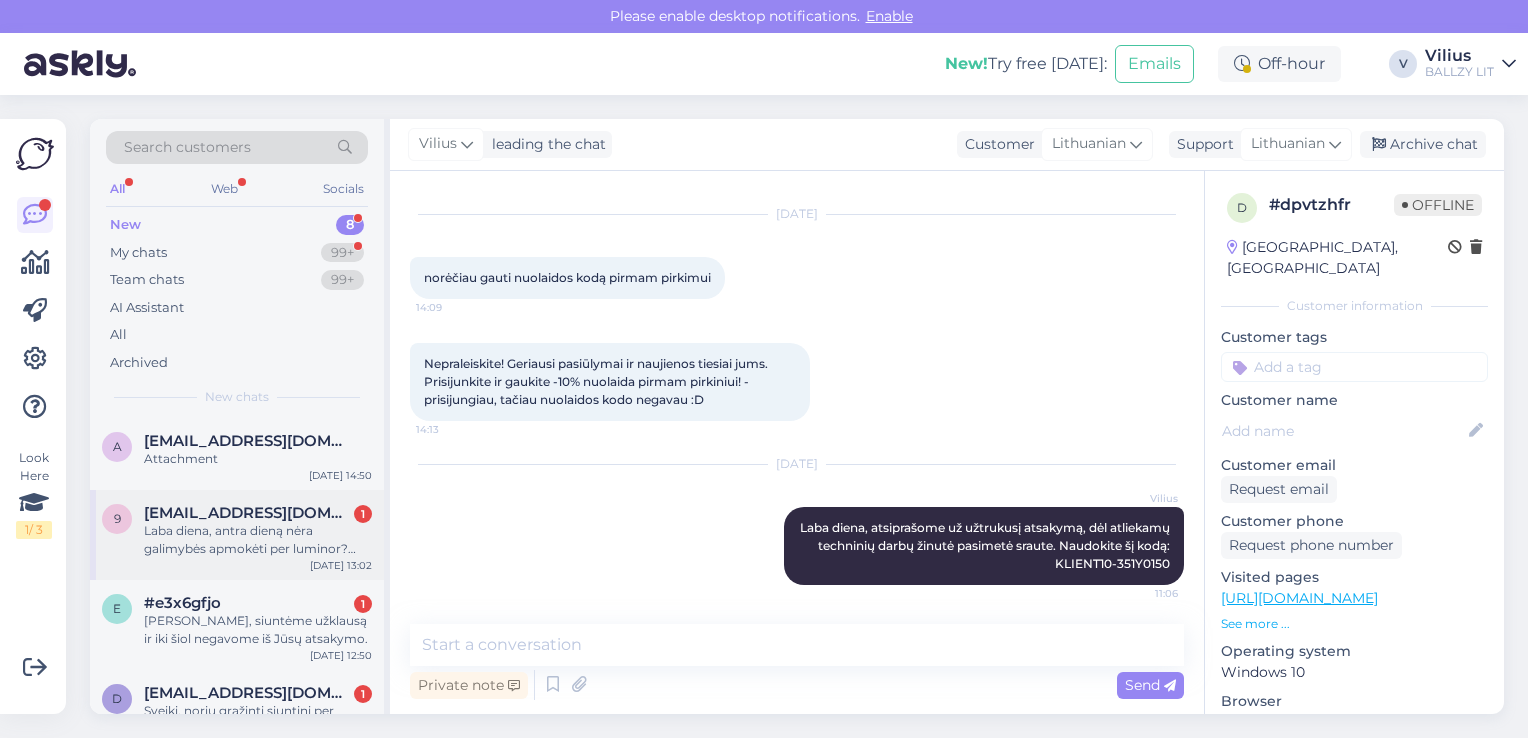 click on "Laba diena, antra dieną nėra galimybės apmokėti per luminor? Taip pat prisijungus negaunu papildomai 5%?" at bounding box center [258, 540] 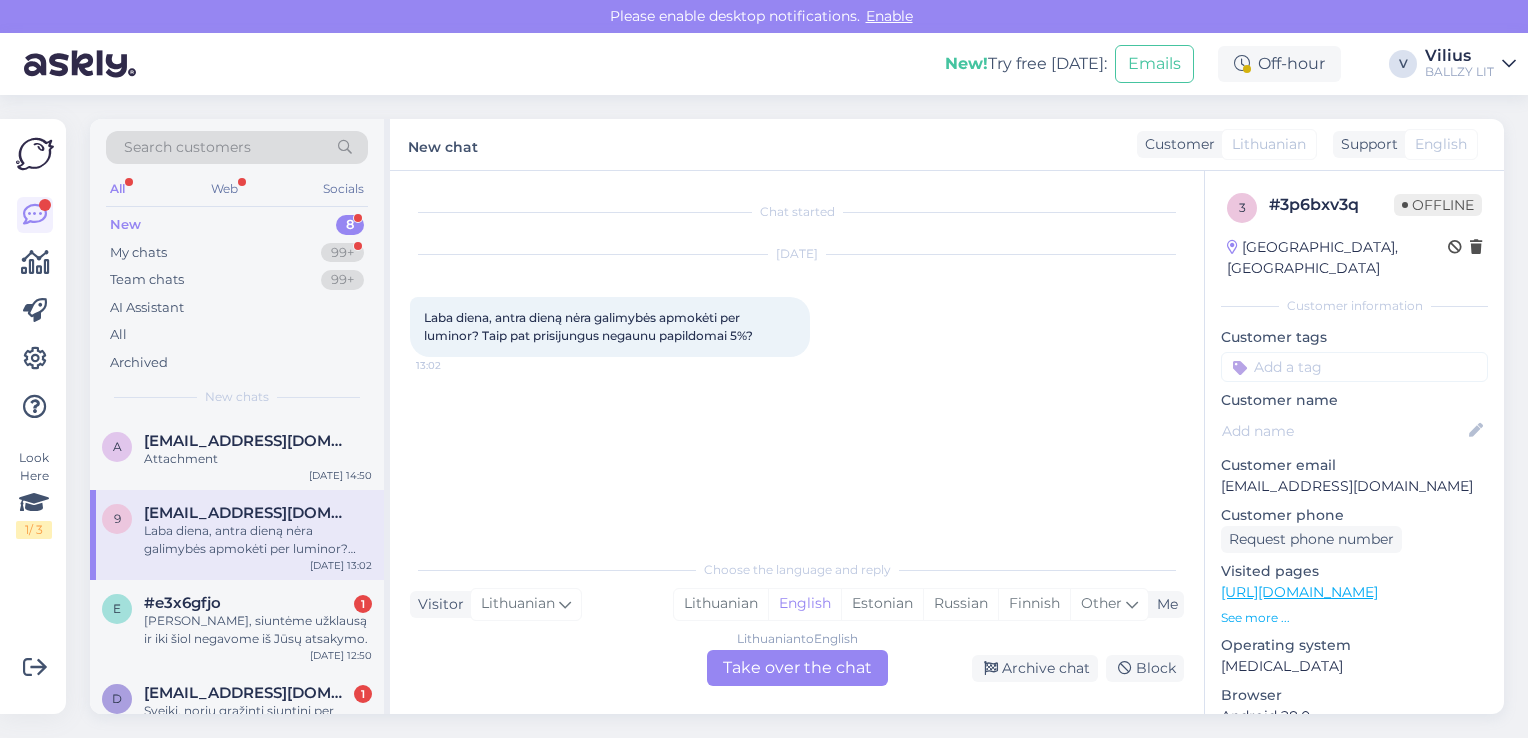 scroll, scrollTop: 0, scrollLeft: 0, axis: both 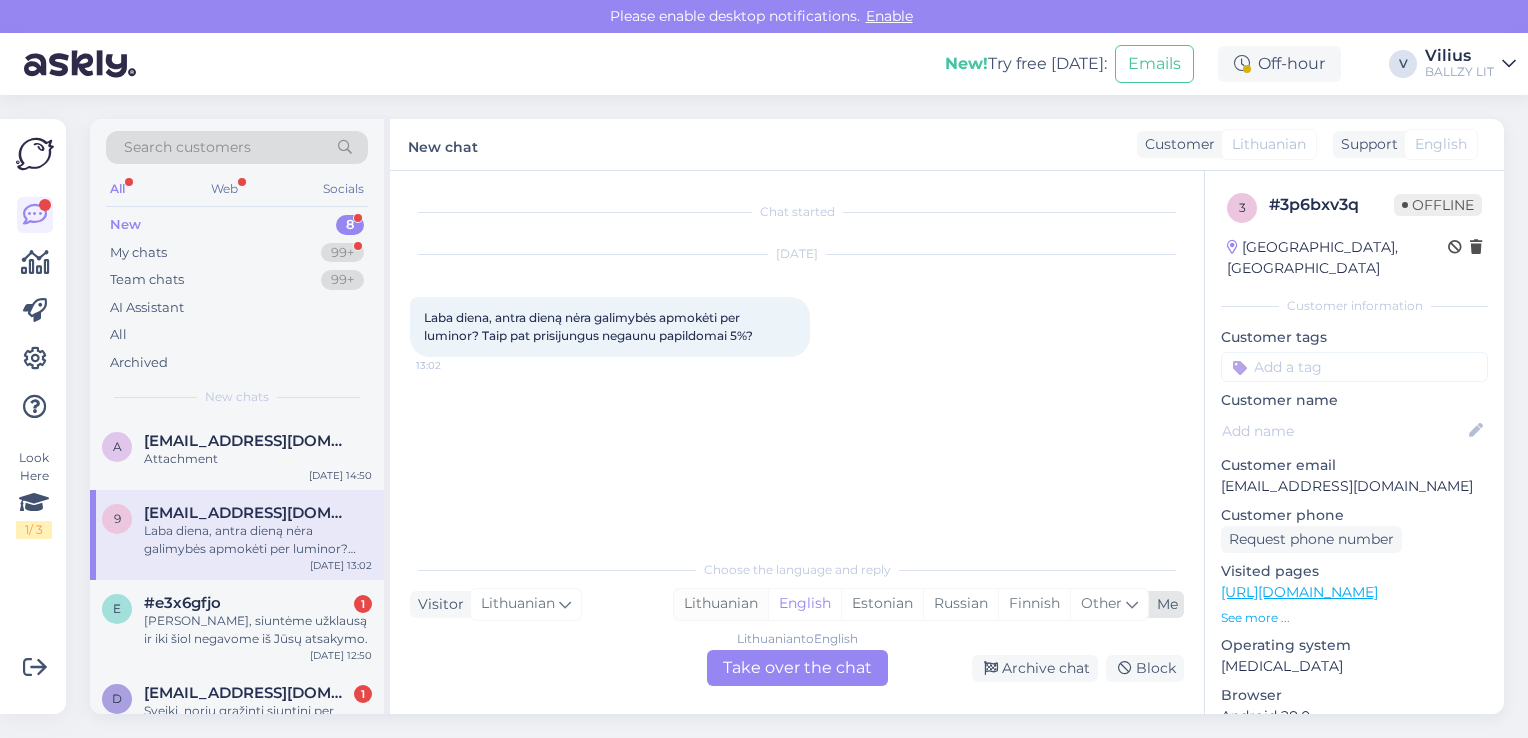 click on "Lithuanian" at bounding box center [721, 604] 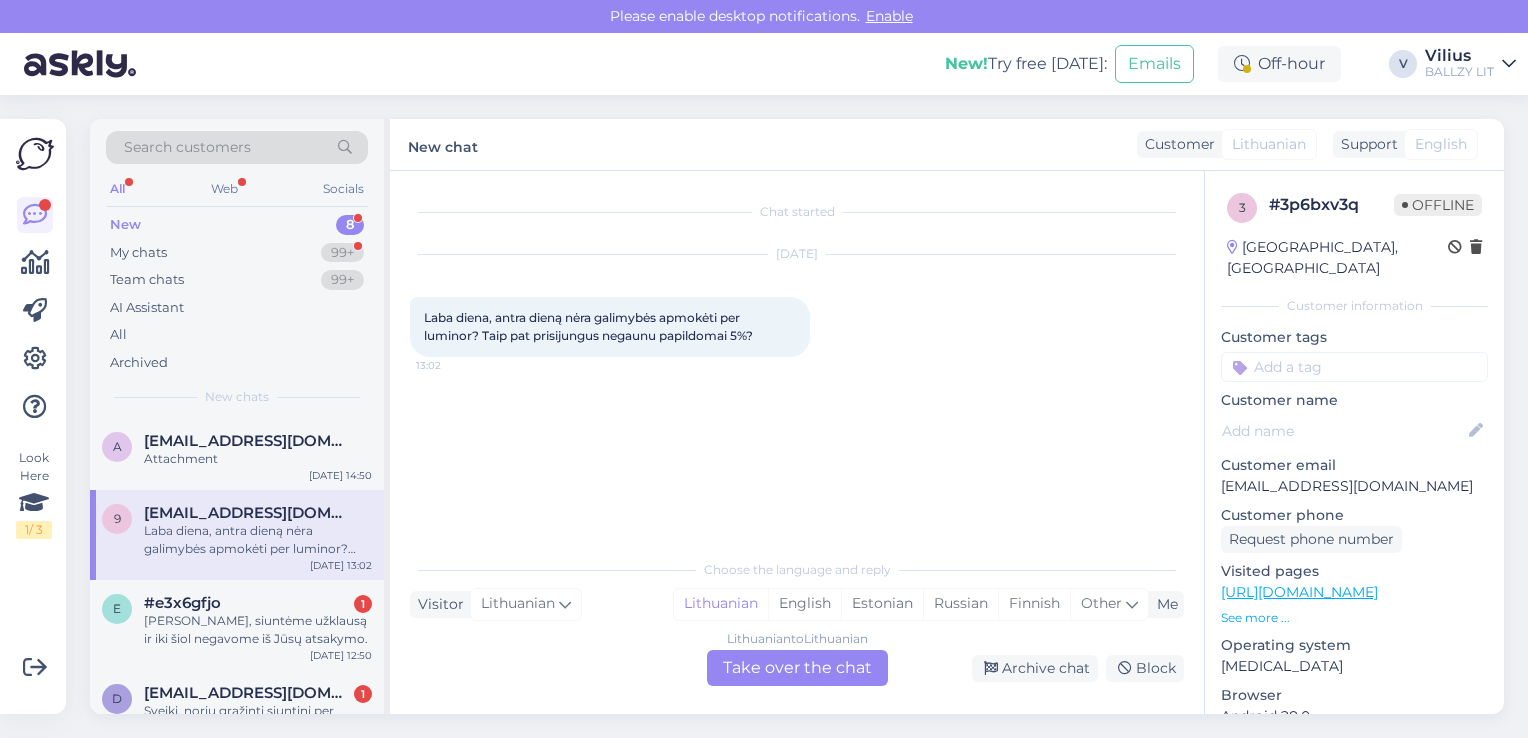 click on "Lithuanian  to  Lithuanian Take over the chat" at bounding box center (797, 668) 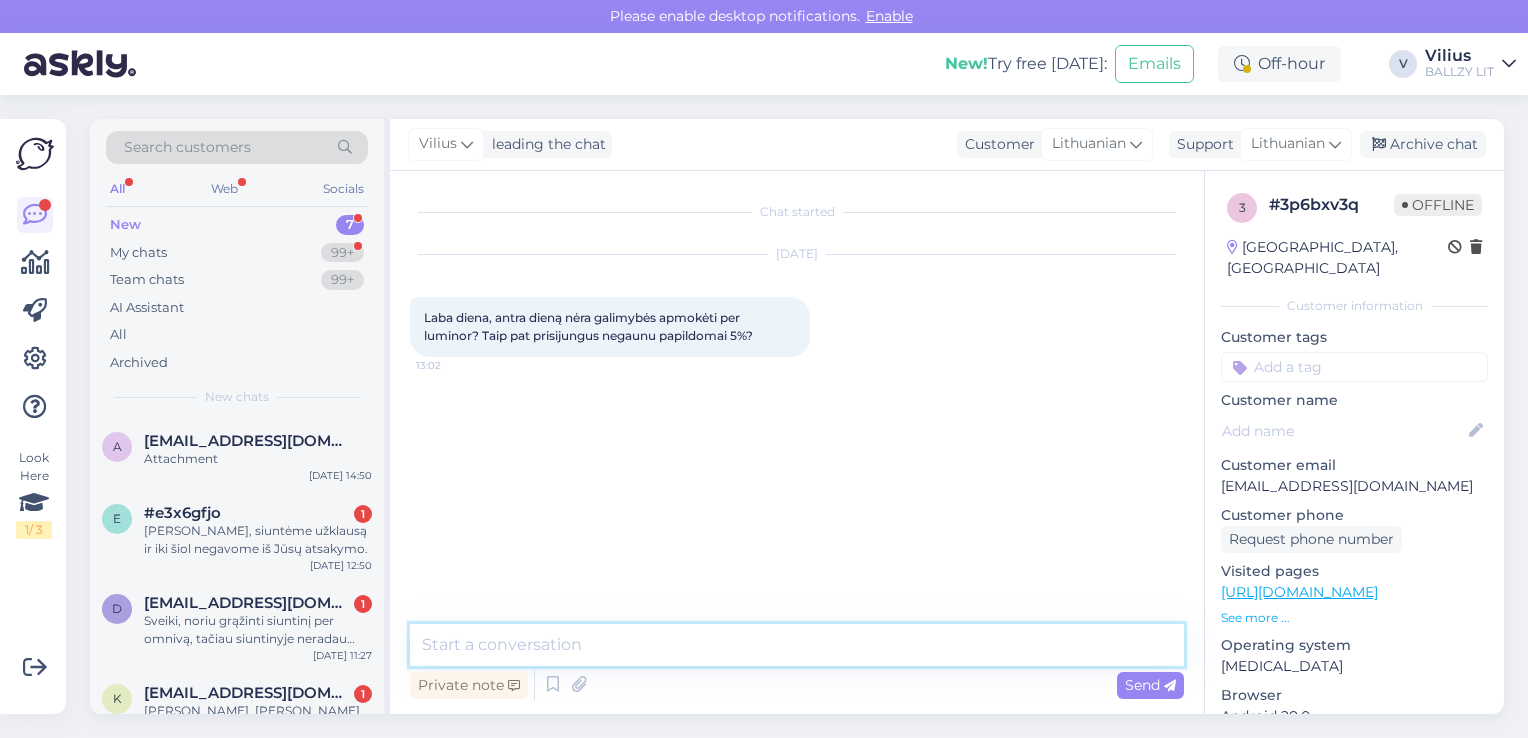 click at bounding box center (797, 645) 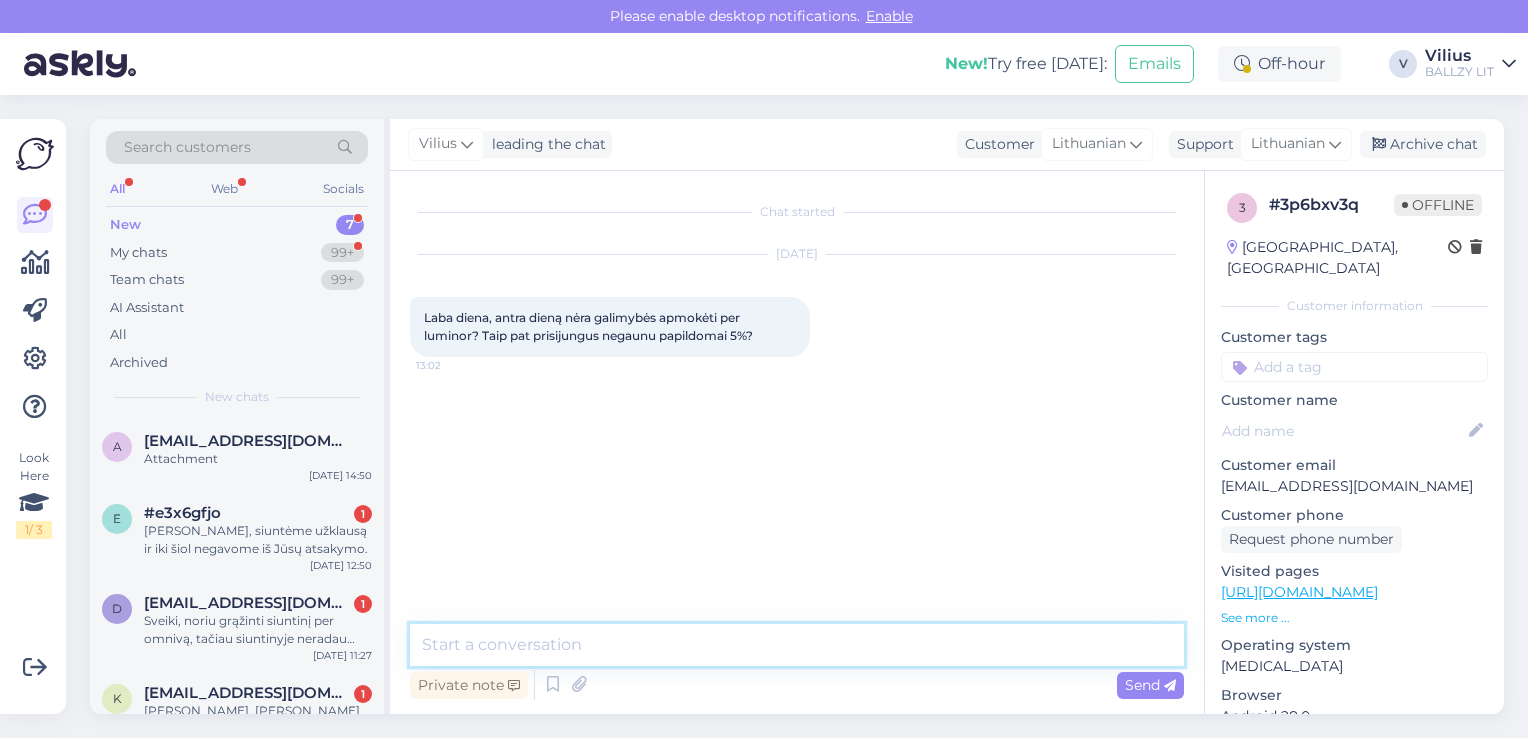 paste on "KLIENT10-351Y0150" 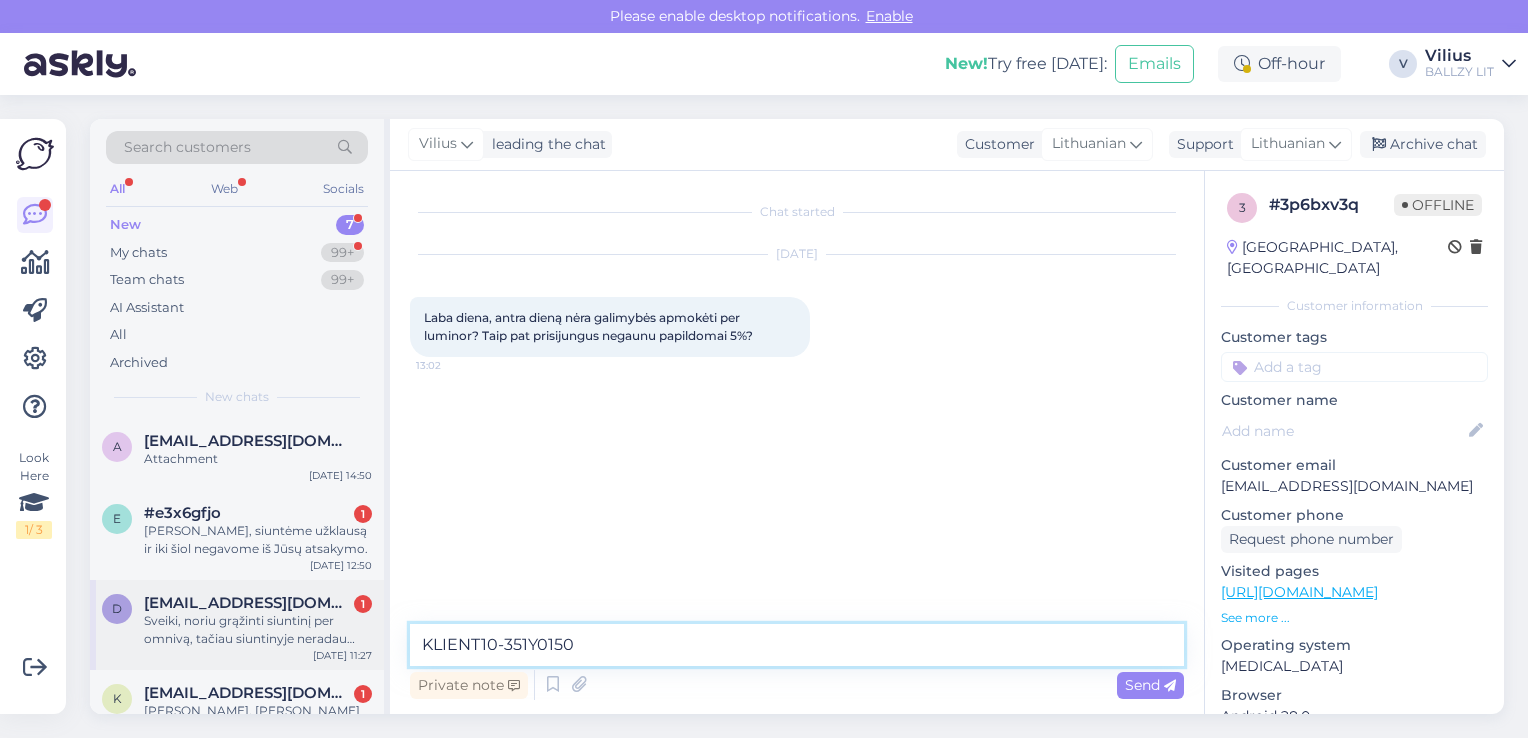 drag, startPoint x: 601, startPoint y: 634, endPoint x: 326, endPoint y: 638, distance: 275.02908 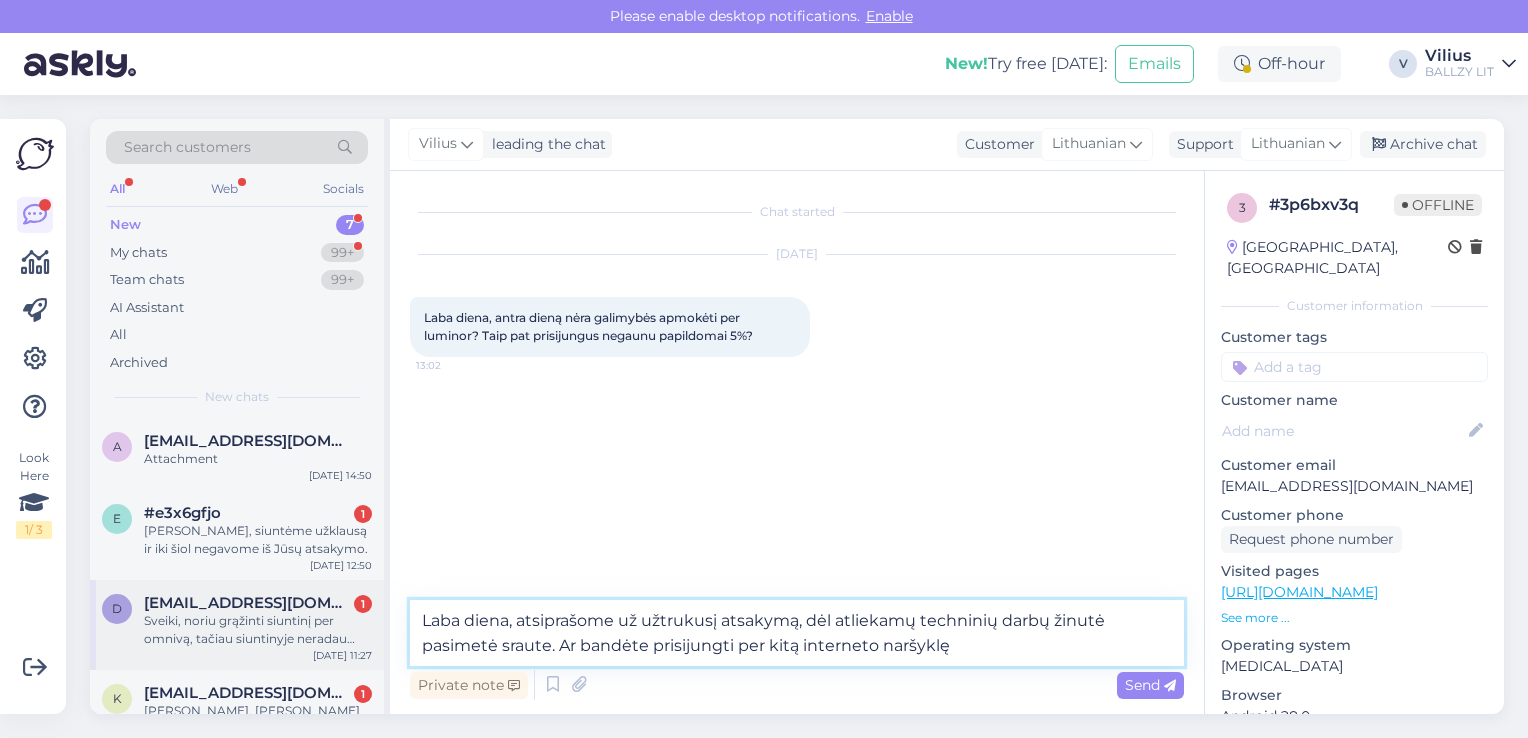 type on "Laba diena, atsiprašome už užtrukusį atsakymą, dėl atliekamų techninių darbų žinutė pasimetė sraute. Ar bandėte prisijungti per kitą interneto naršyklę?" 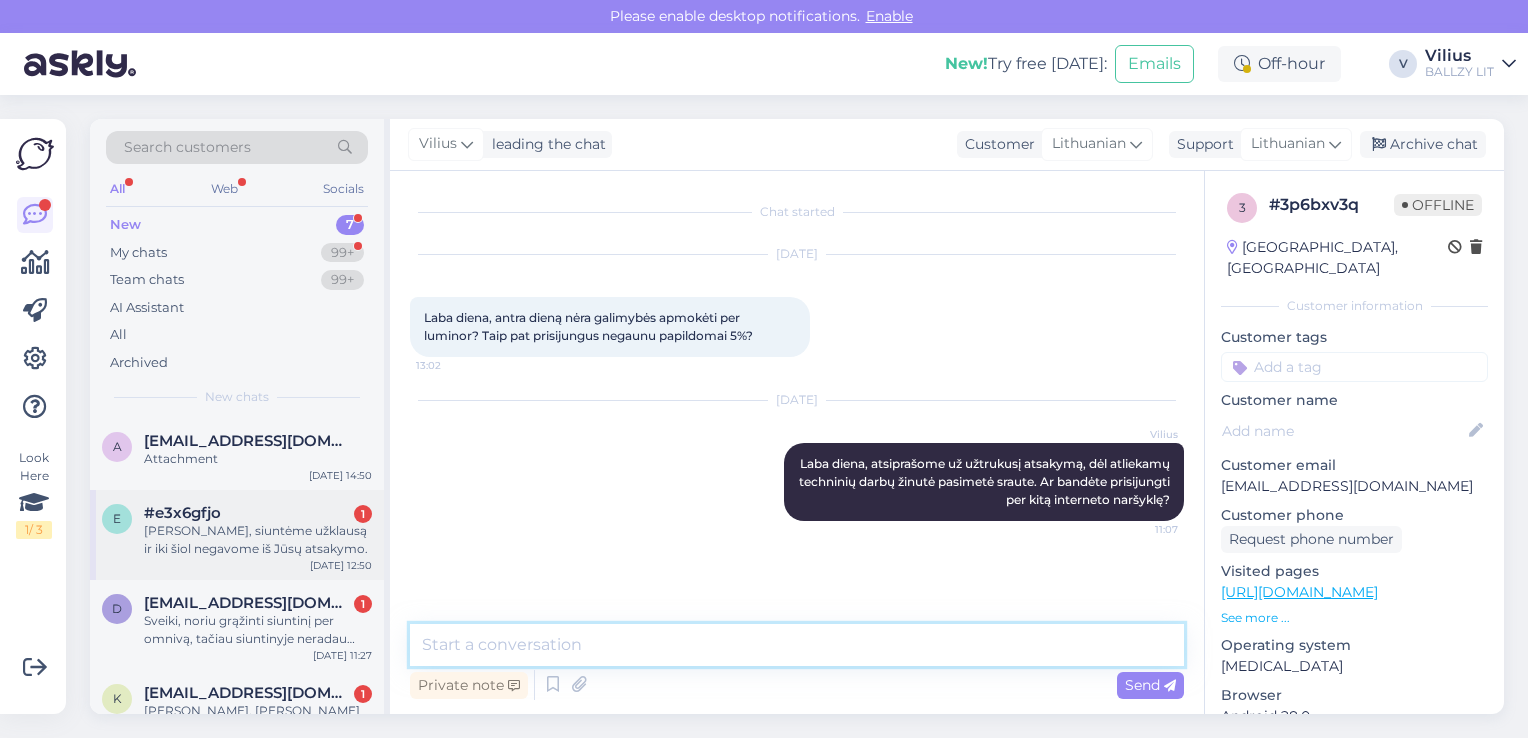 type 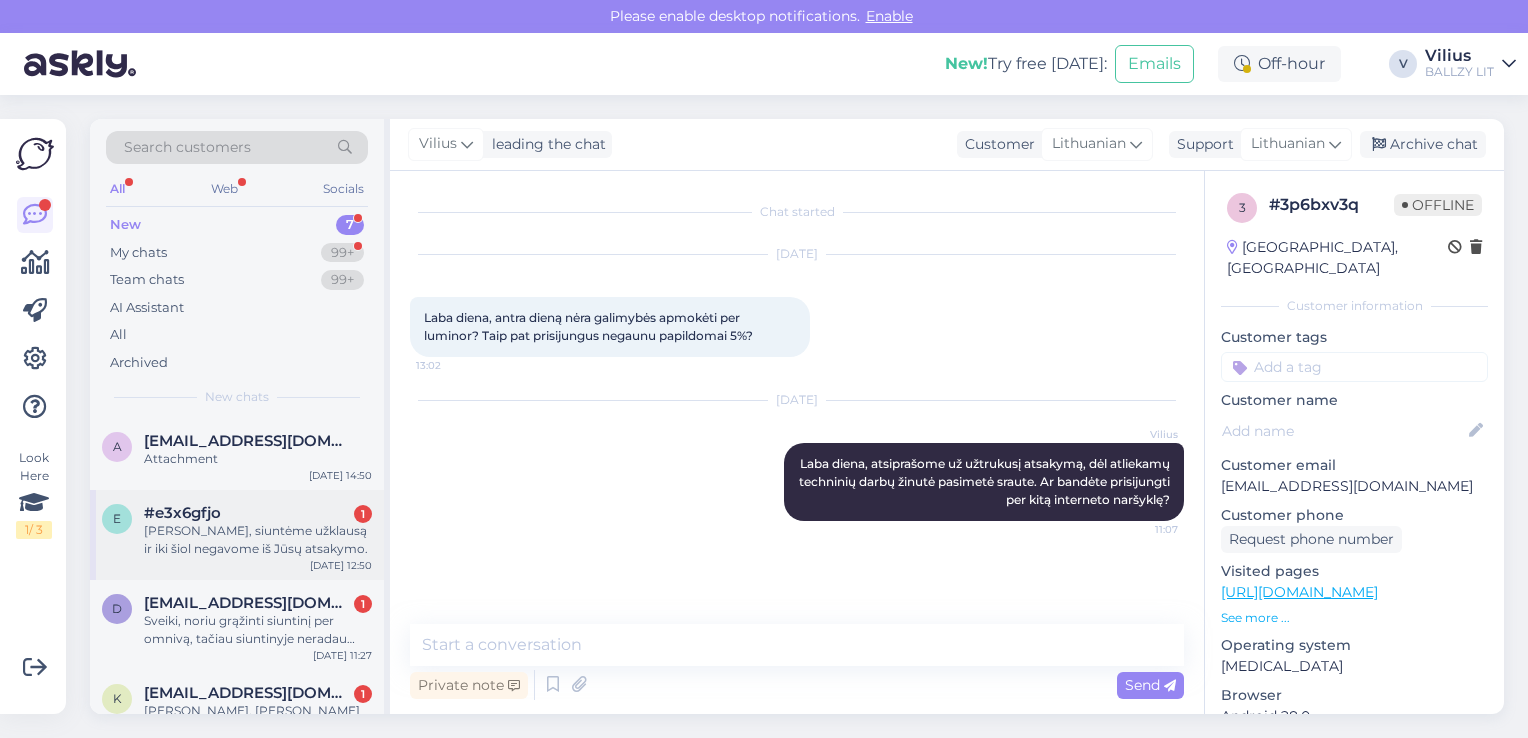 click on "[PERSON_NAME], siuntėme užklausą ir iki šiol negavome iš Jūsų atsakymo." at bounding box center [258, 540] 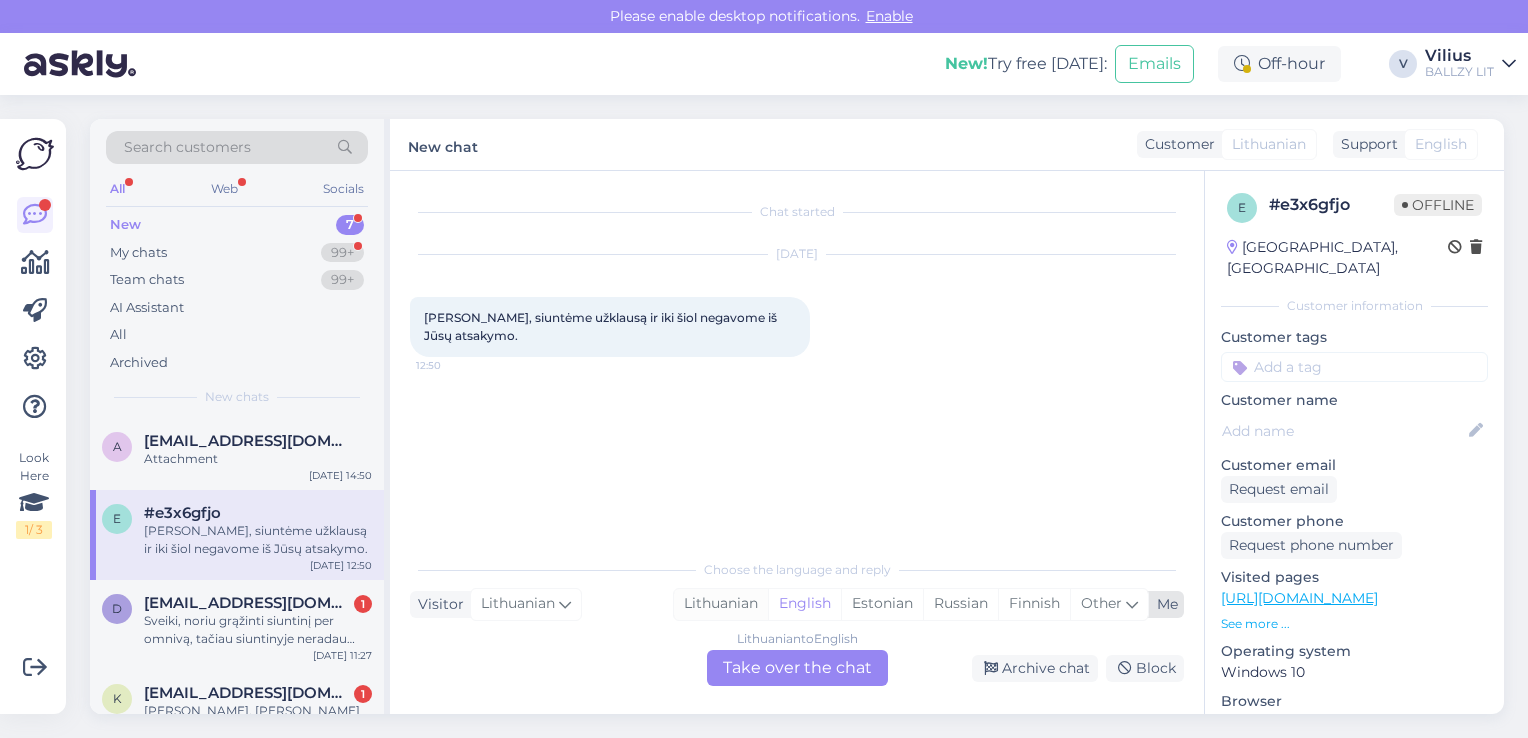 click on "Lithuanian" at bounding box center (721, 604) 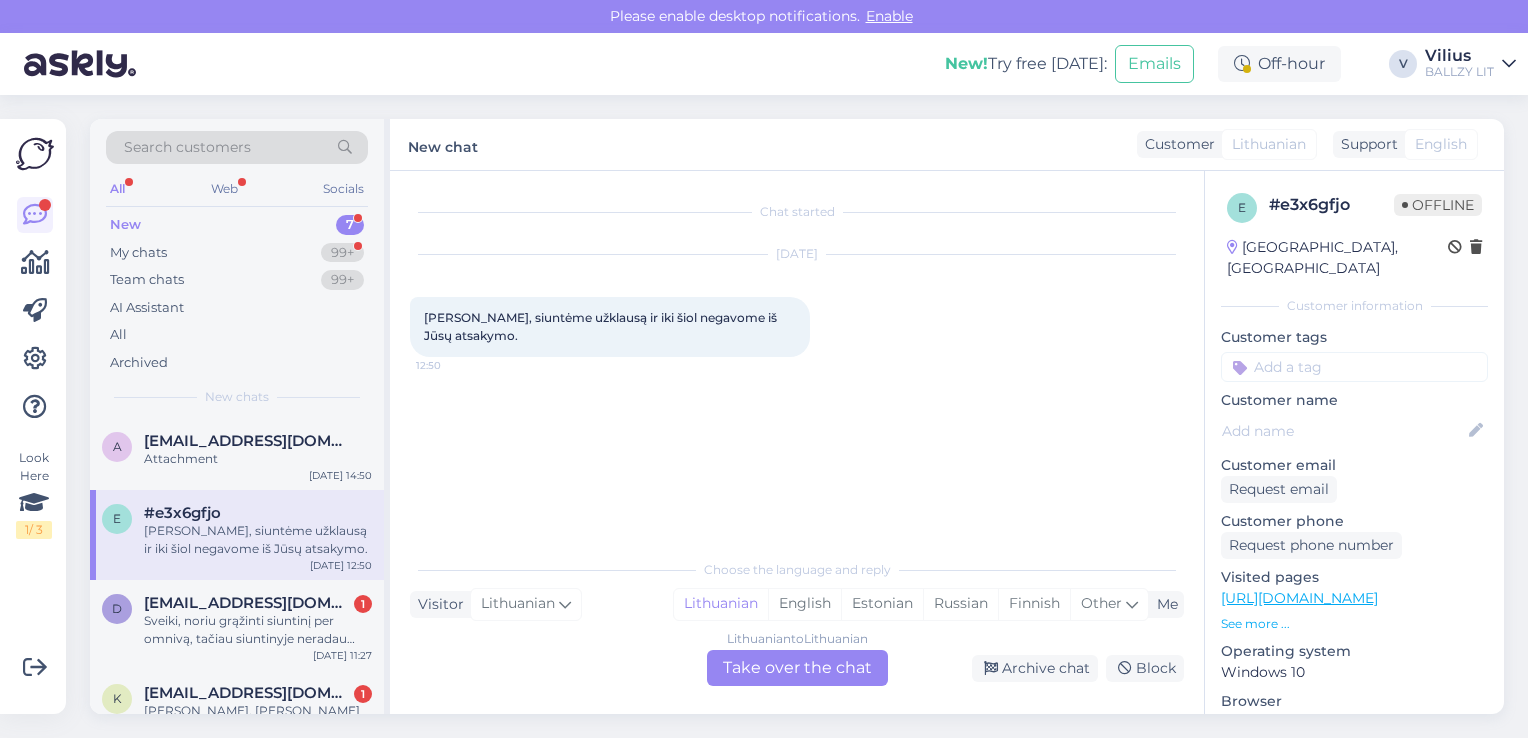 click on "Lithuanian  to  Lithuanian Take over the chat" at bounding box center (797, 668) 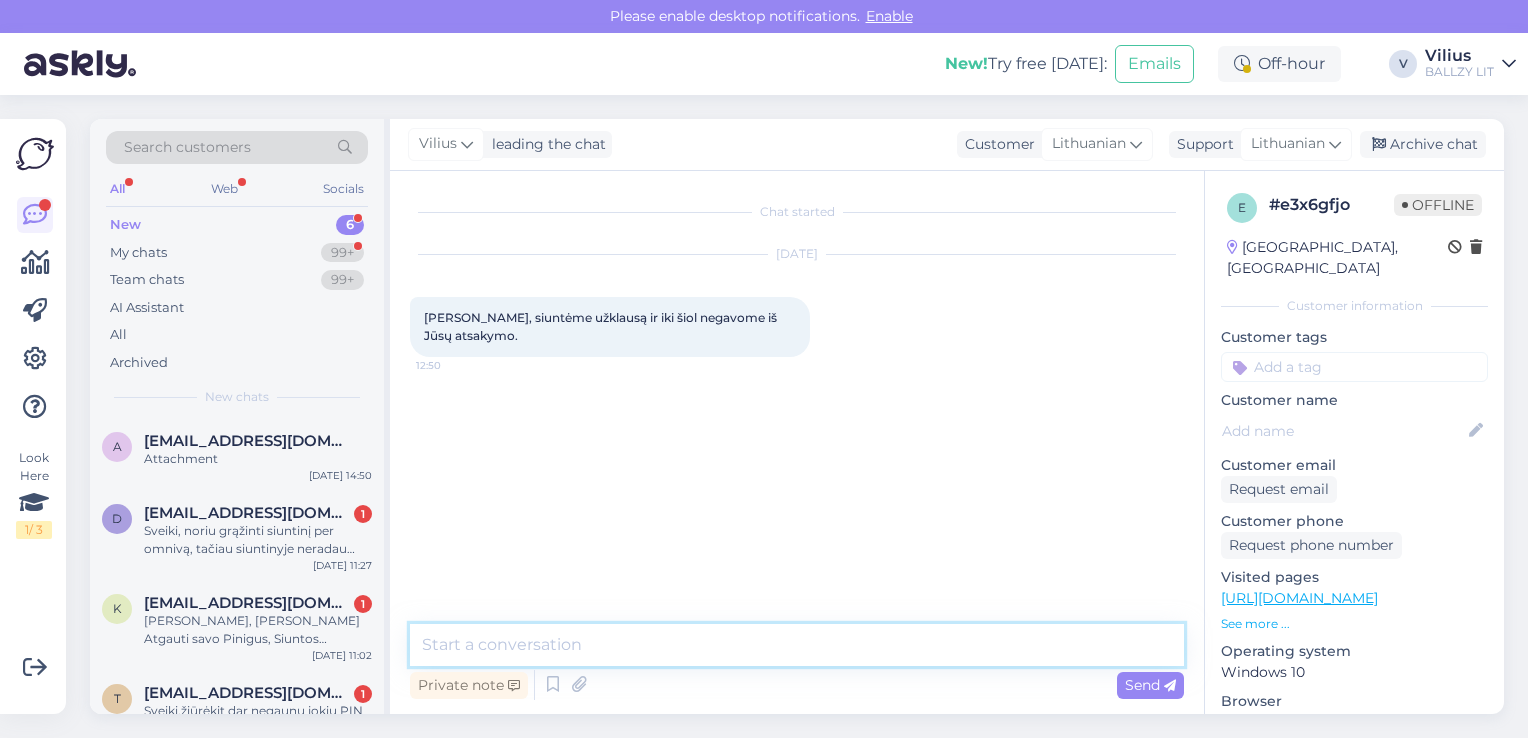 click at bounding box center (797, 645) 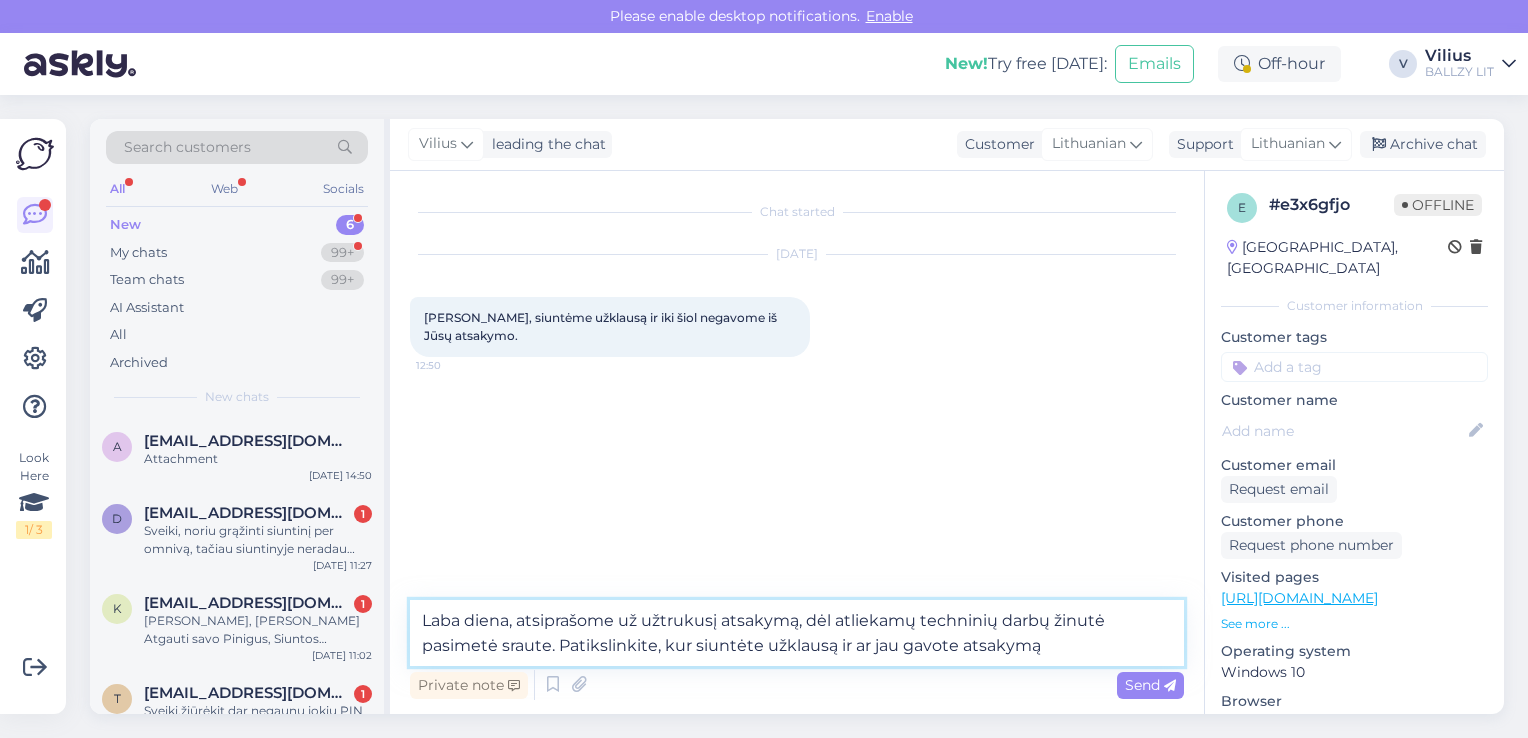 type on "Laba diena, atsiprašome už užtrukusį atsakymą, dėl atliekamų techninių darbų žinutė pasimetė sraute. Patikslinkite, kur siuntėte užklausą ir ar jau gavote atsakymą?" 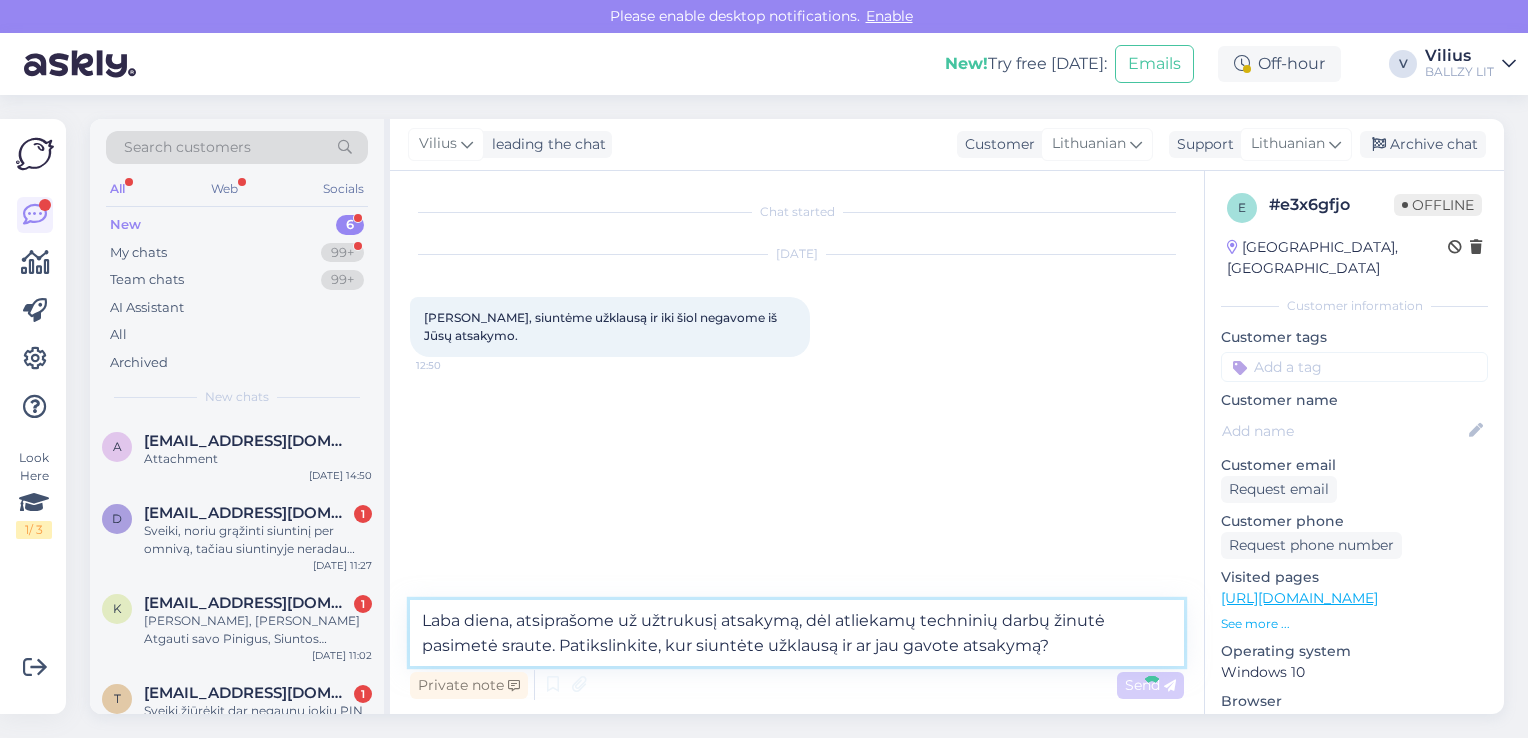 type 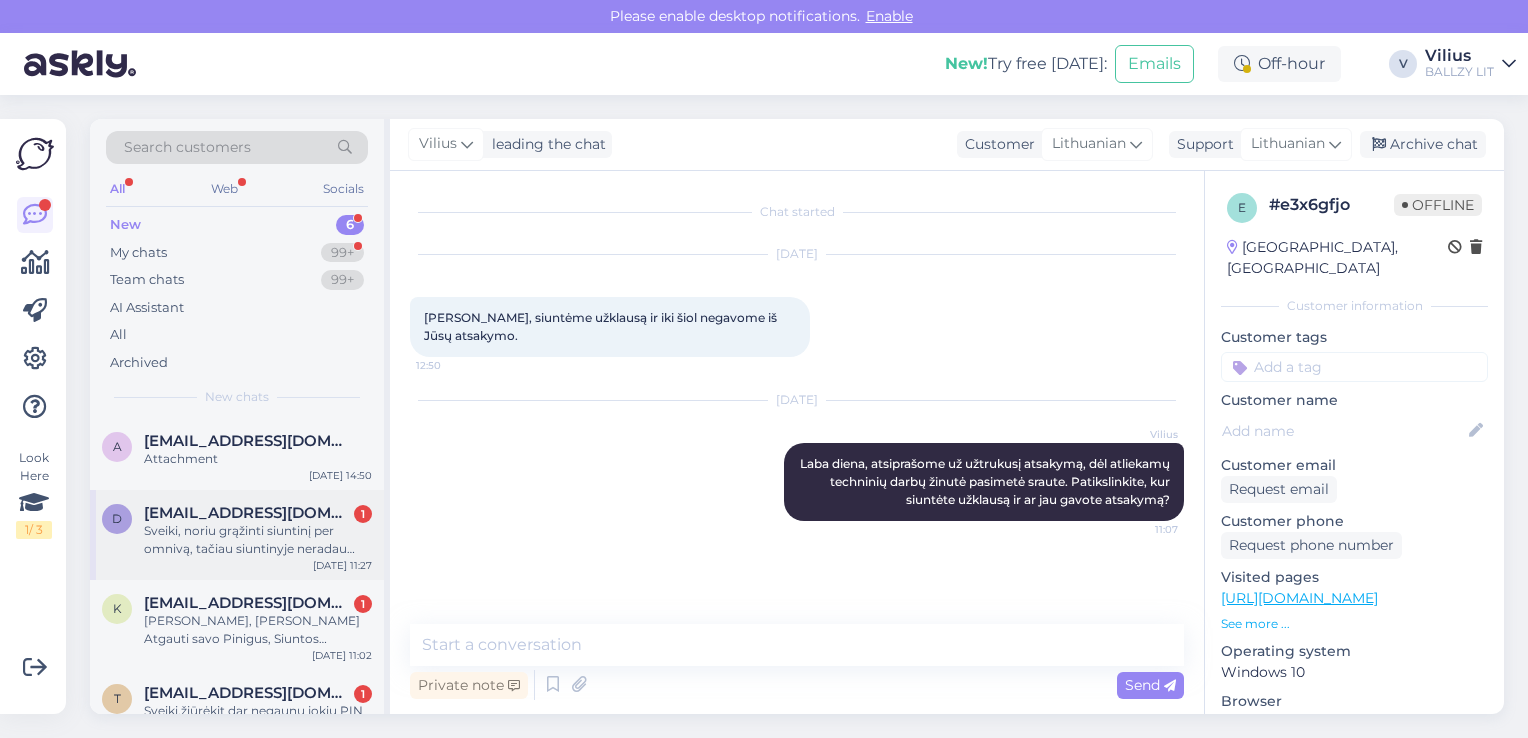 click on "Sveiki, noriu grąžinti siuntinį per omnivą, tačiau siuntinyje neradau grąžinimo etiketės" at bounding box center [258, 540] 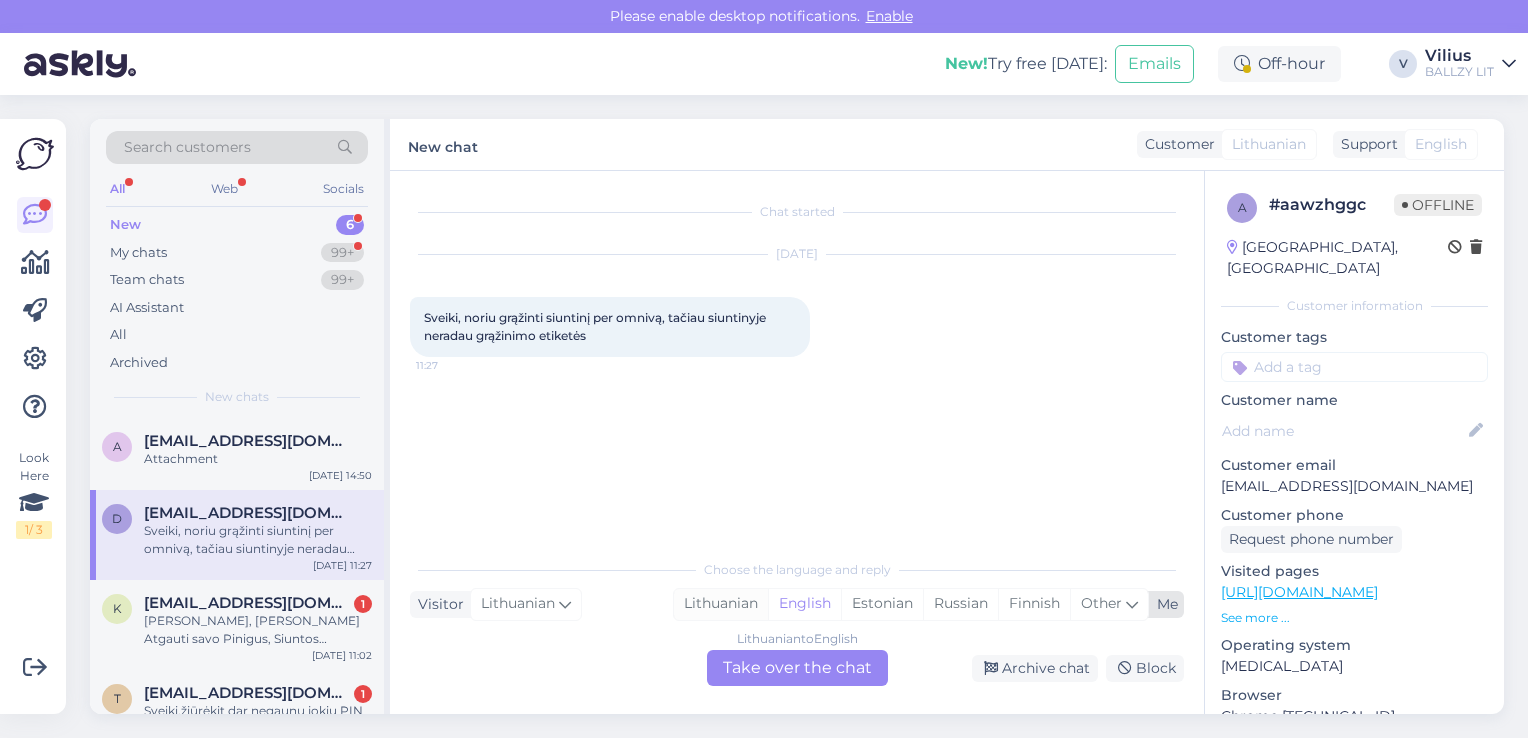 click on "Lithuanian" at bounding box center [721, 604] 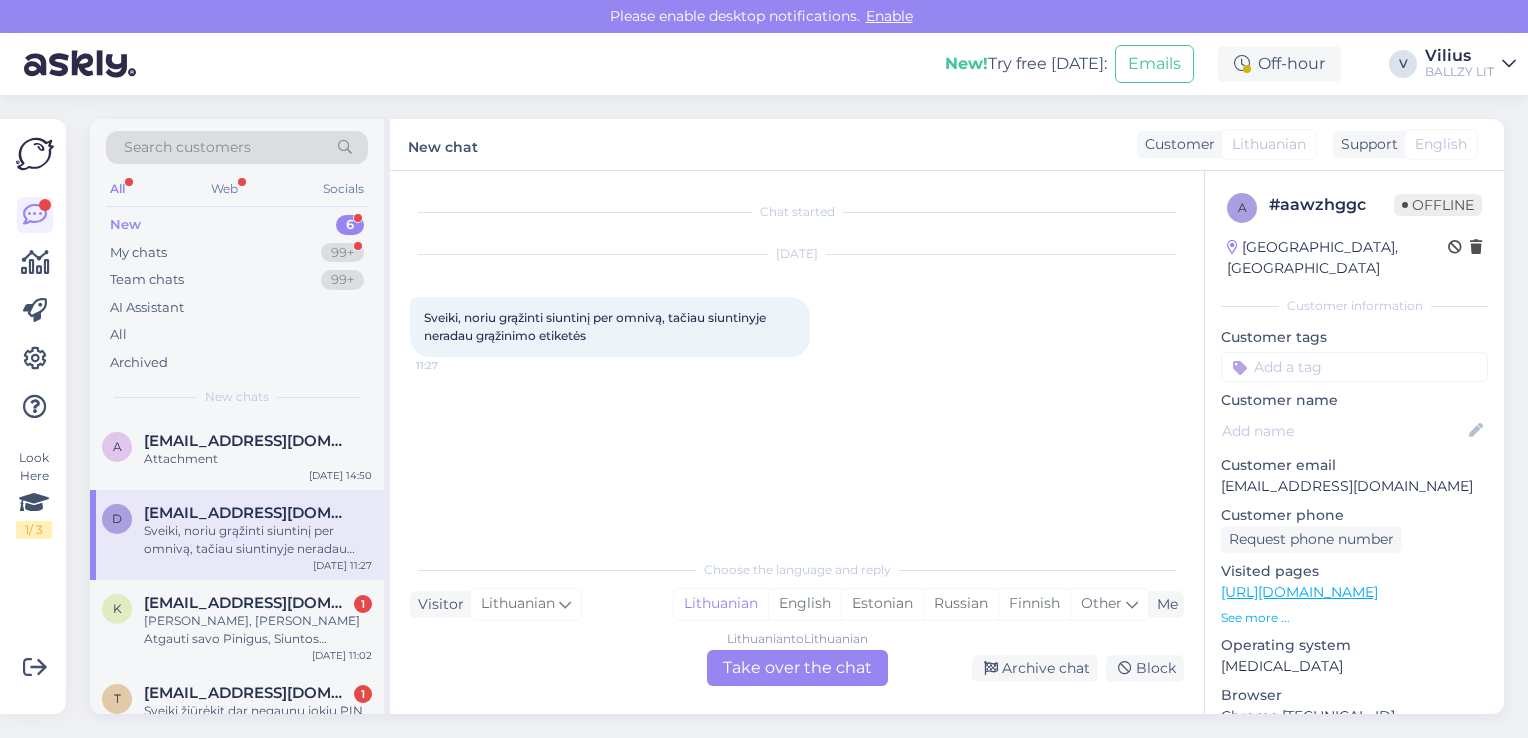 click on "Lithuanian  to  Lithuanian Take over the chat" at bounding box center [797, 668] 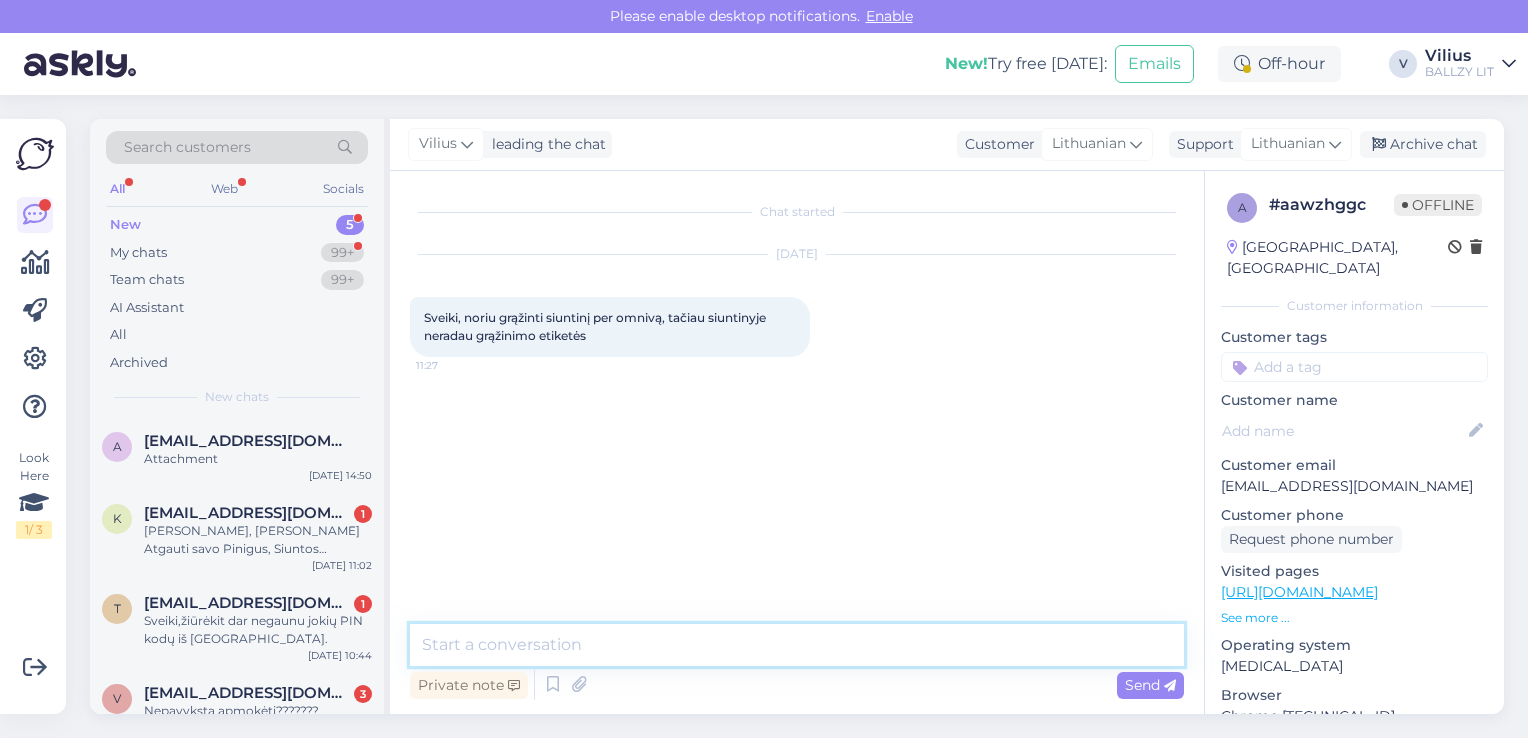 click at bounding box center (797, 645) 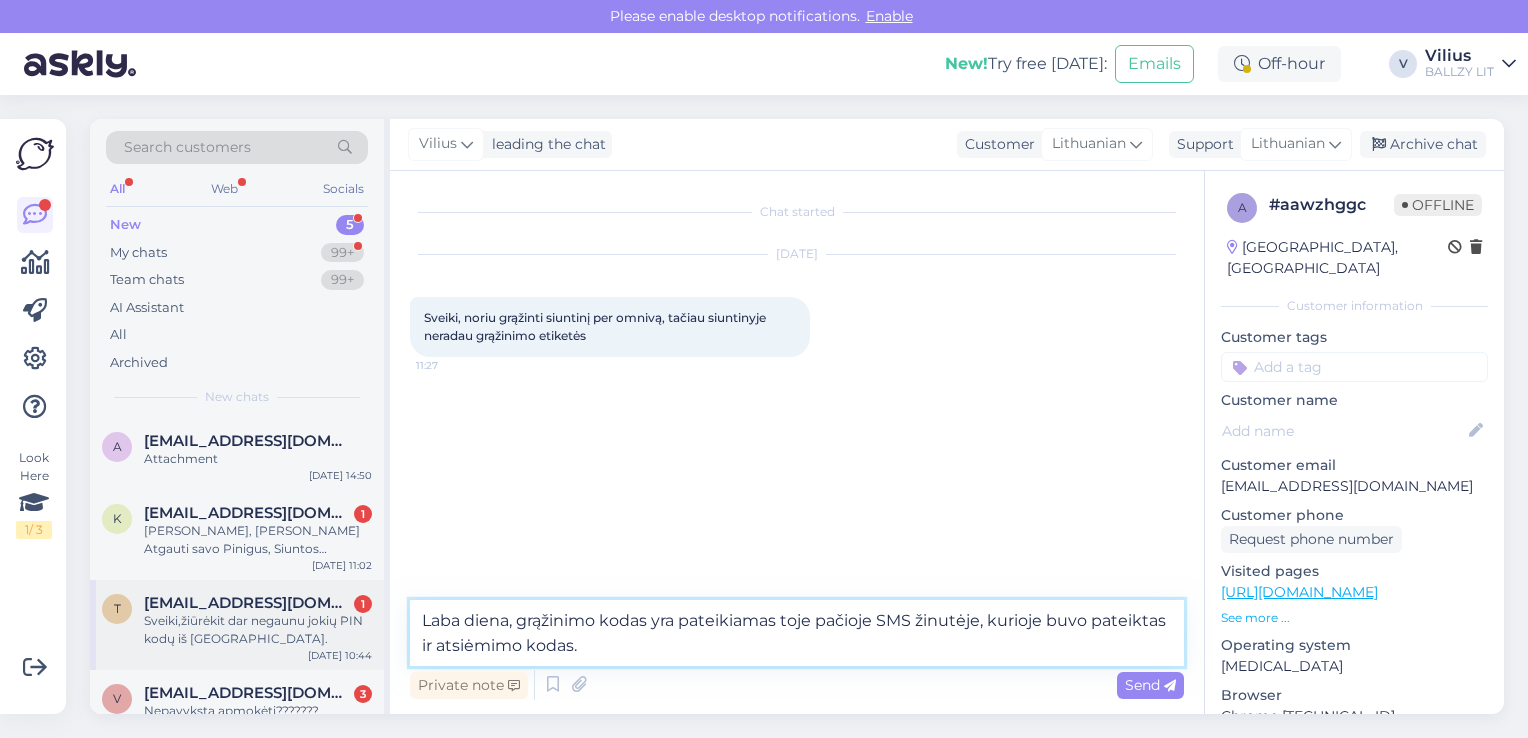 drag, startPoint x: 517, startPoint y: 618, endPoint x: 336, endPoint y: 619, distance: 181.00276 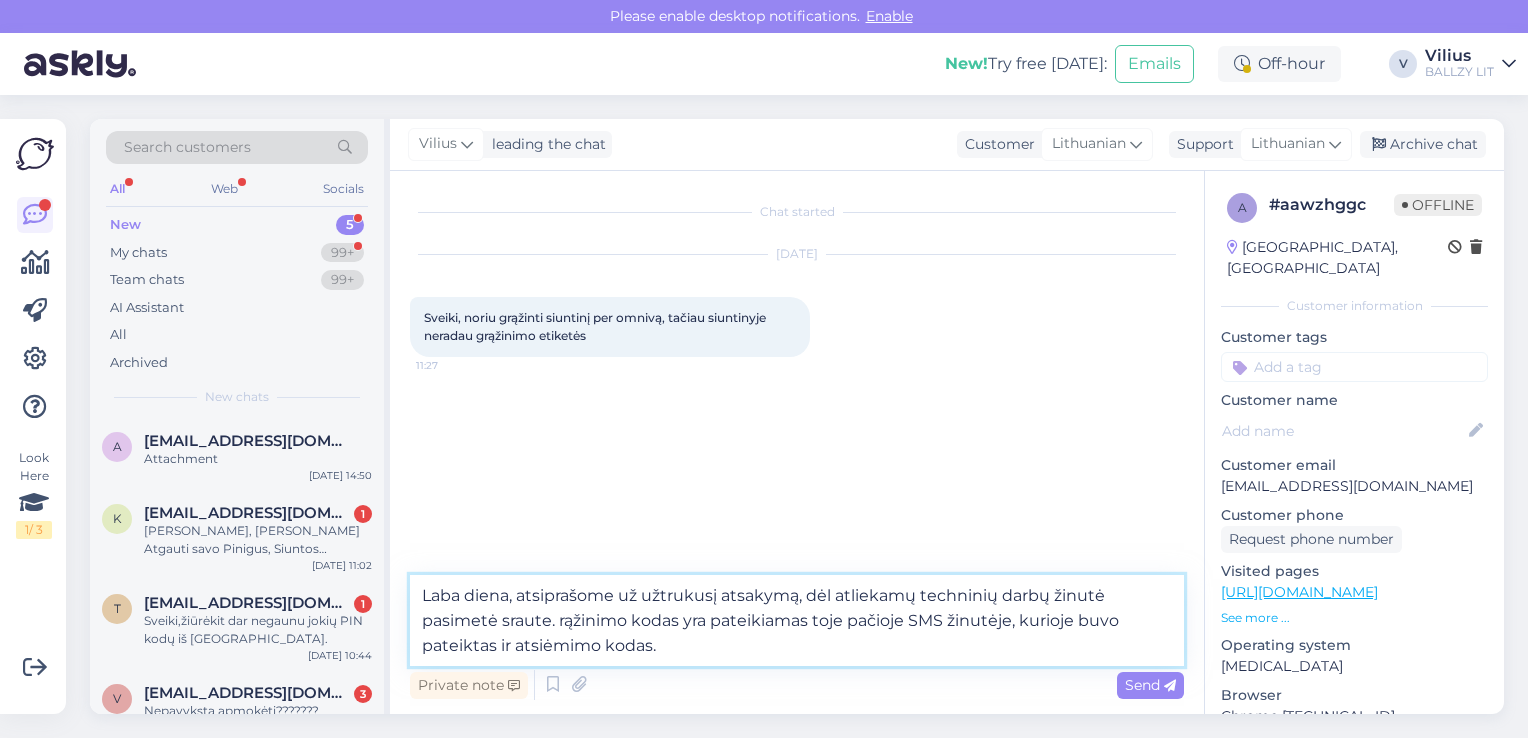 type on "Laba diena, atsiprašome už užtrukusį atsakymą, dėl atliekamų techninių darbų žinutė pasimetė sraute. Grąžinimo kodas yra pateikiamas toje pačioje SMS žinutėje, kurioje buvo pateiktas ir atsiėmimo kodas." 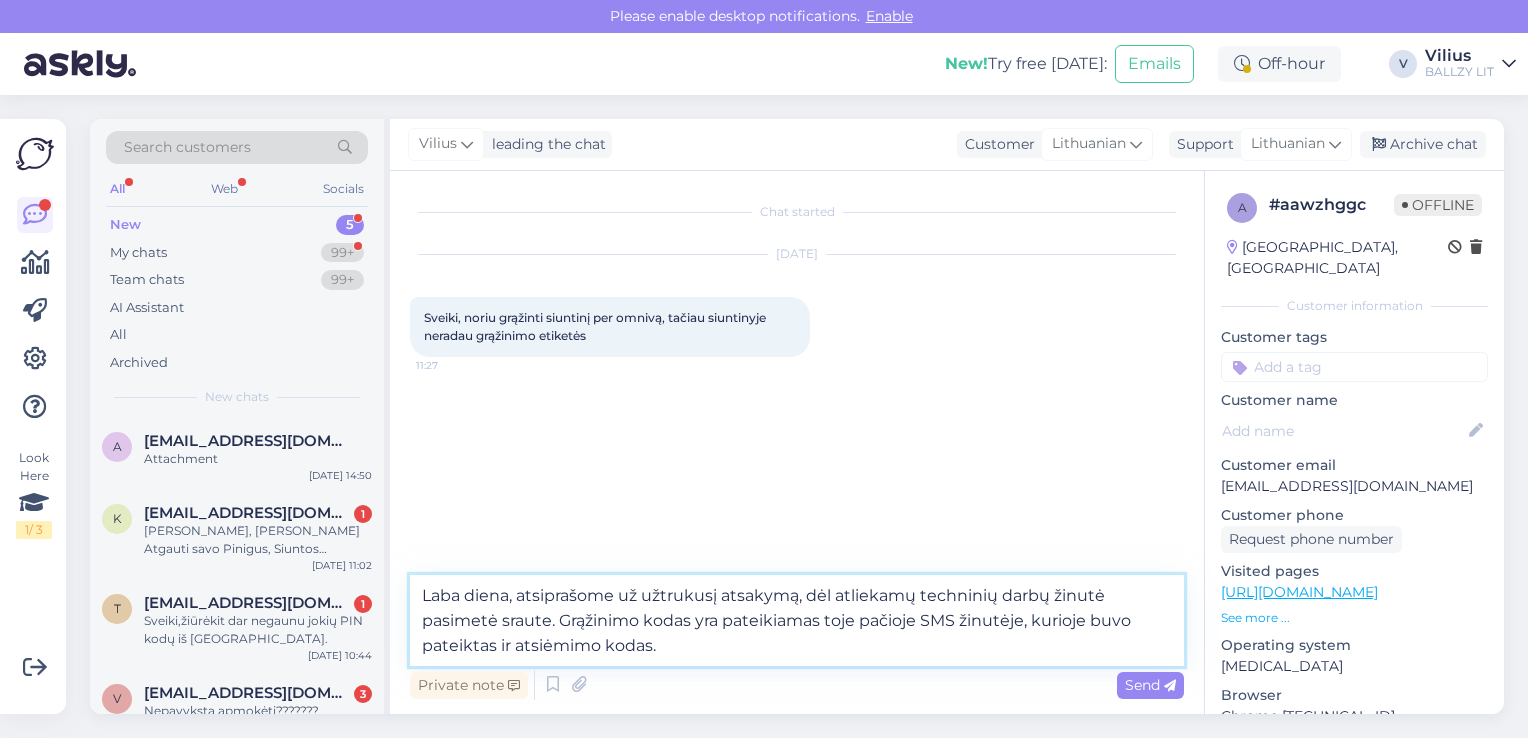 click on "Laba diena, atsiprašome už užtrukusį atsakymą, dėl atliekamų techninių darbų žinutė pasimetė sraute. Grąžinimo kodas yra pateikiamas toje pačioje SMS žinutėje, kurioje buvo pateiktas ir atsiėmimo kodas." at bounding box center (797, 620) 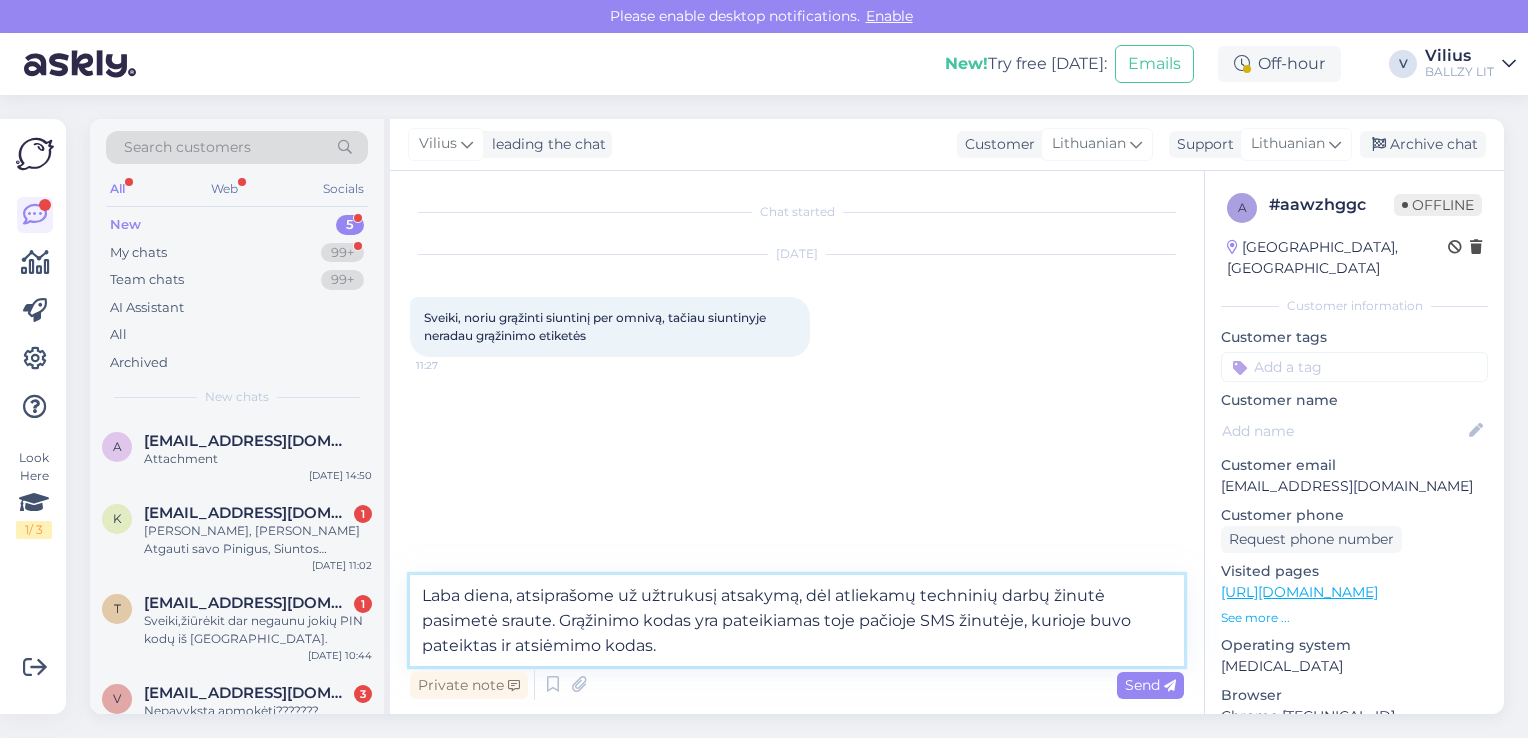 type 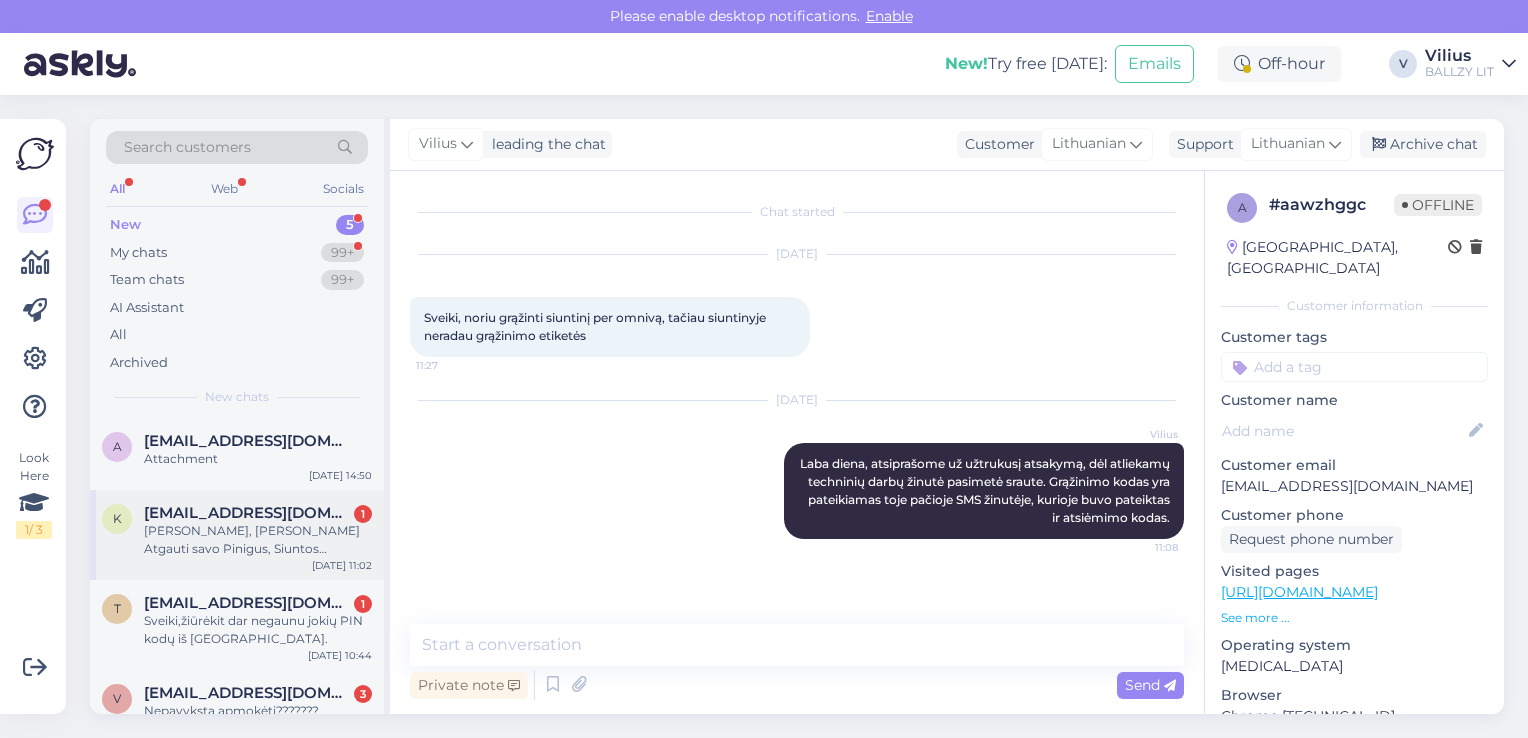 click on "[PERSON_NAME], [PERSON_NAME] Atgauti savo Pinigus, Siuntos numeris: #70056101" at bounding box center (258, 540) 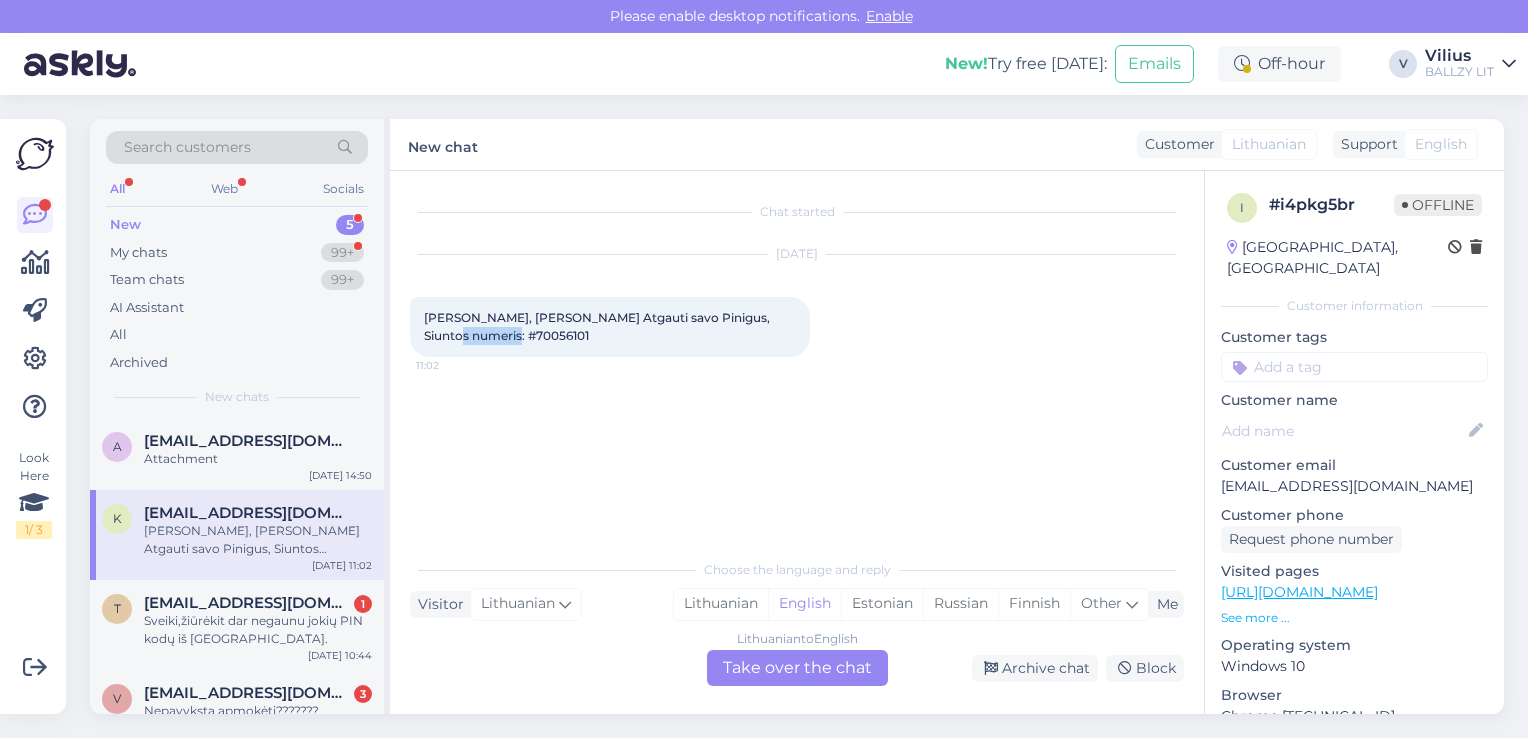 drag, startPoint x: 492, startPoint y: 335, endPoint x: 433, endPoint y: 334, distance: 59.008472 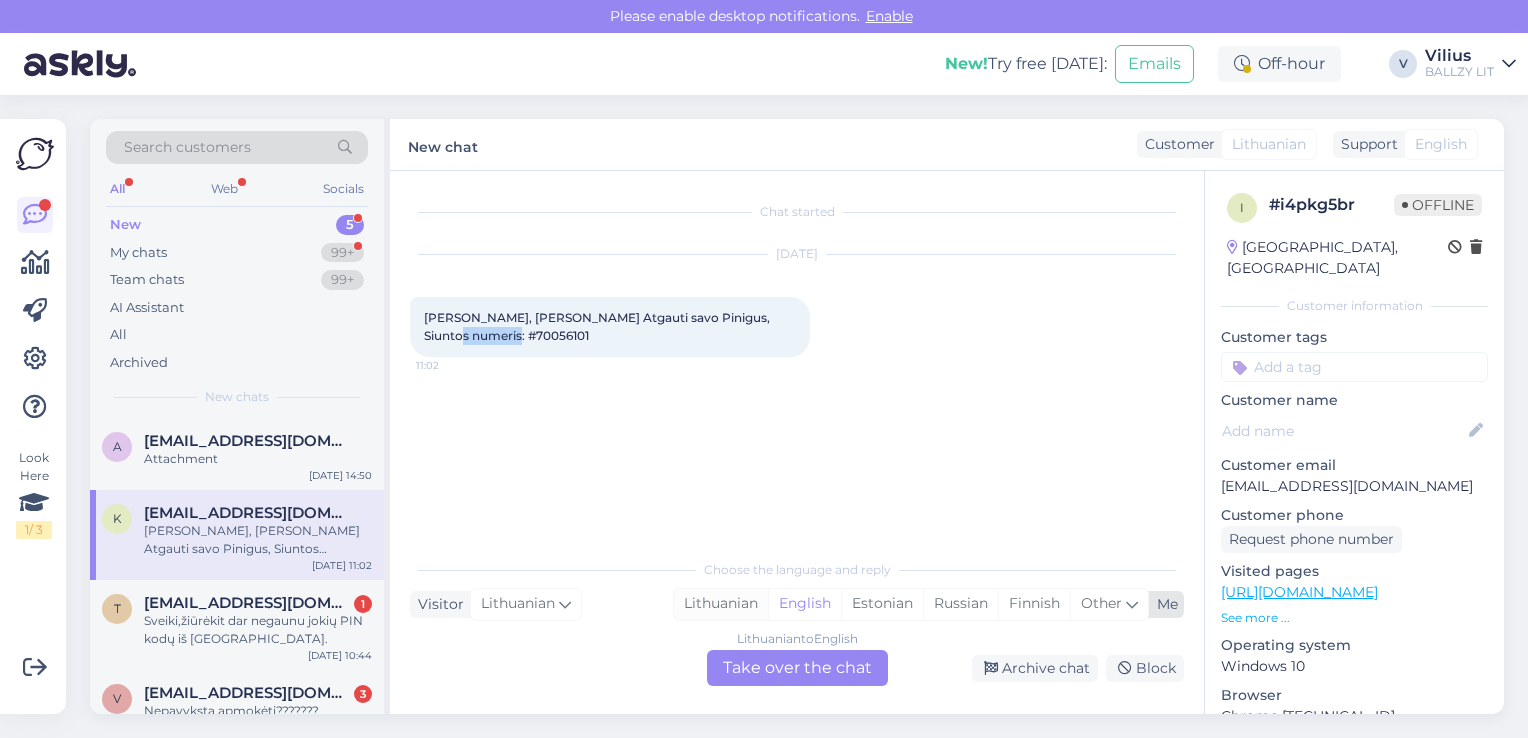 click on "Lithuanian" at bounding box center [721, 604] 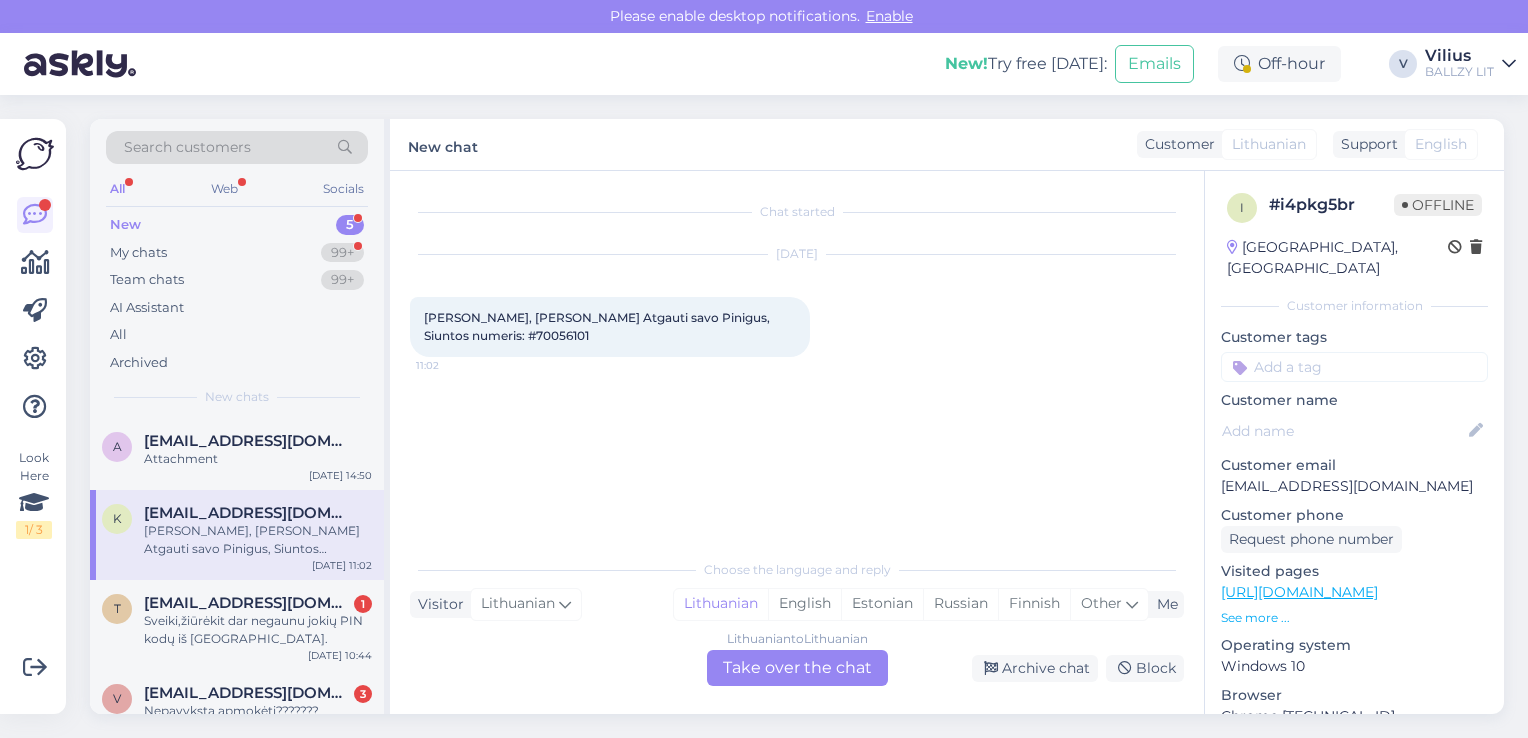 click on "Chat started [DATE] Sveiki, Norėčiau Atgauti savo Pinigus, Siuntos numeris: #70056101  11:02  Choose the language and reply Visitor Lithuanian Me Lithuanian English Estonian Russian Finnish Other Lithuanian  to  Lithuanian Take over the chat Archive chat Block" at bounding box center (797, 442) 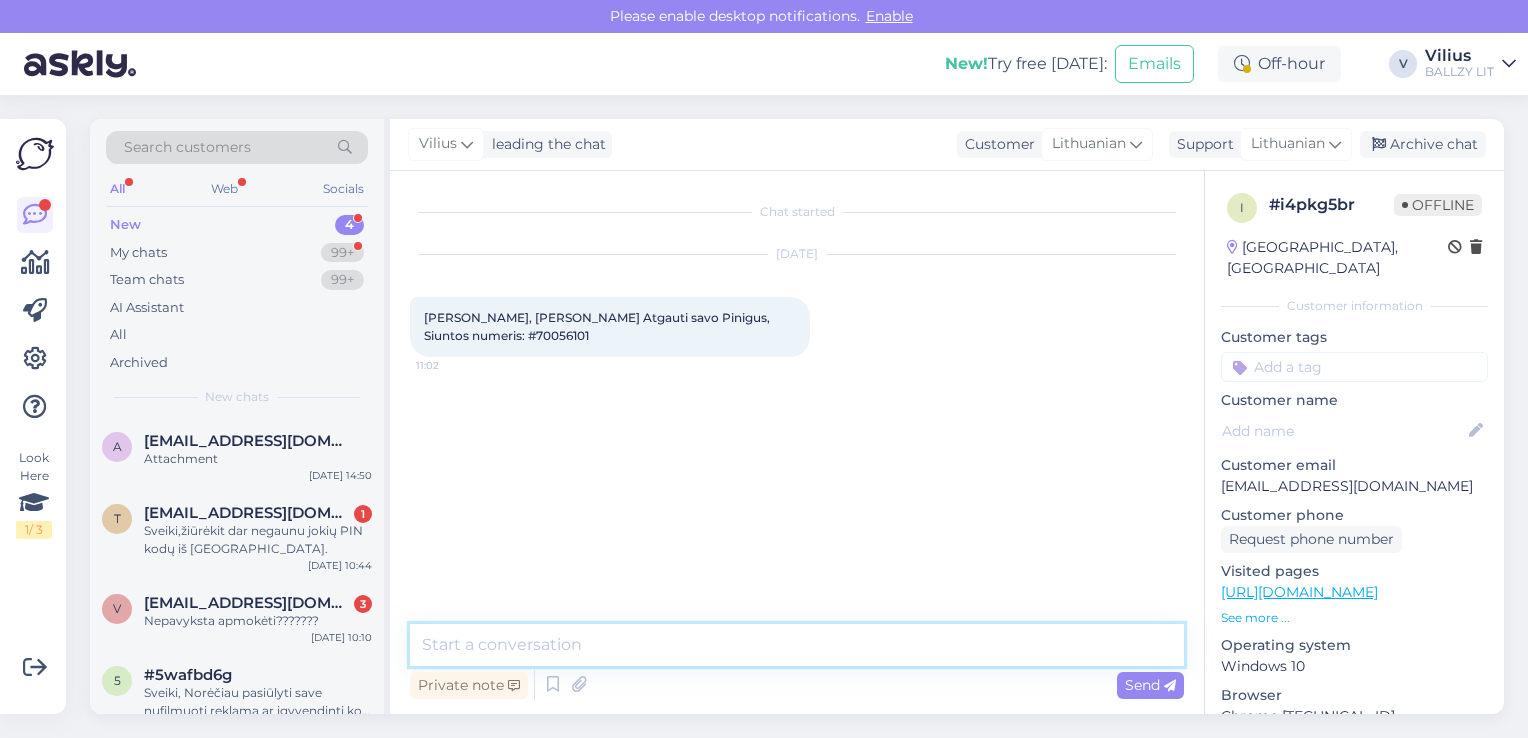 click at bounding box center (797, 645) 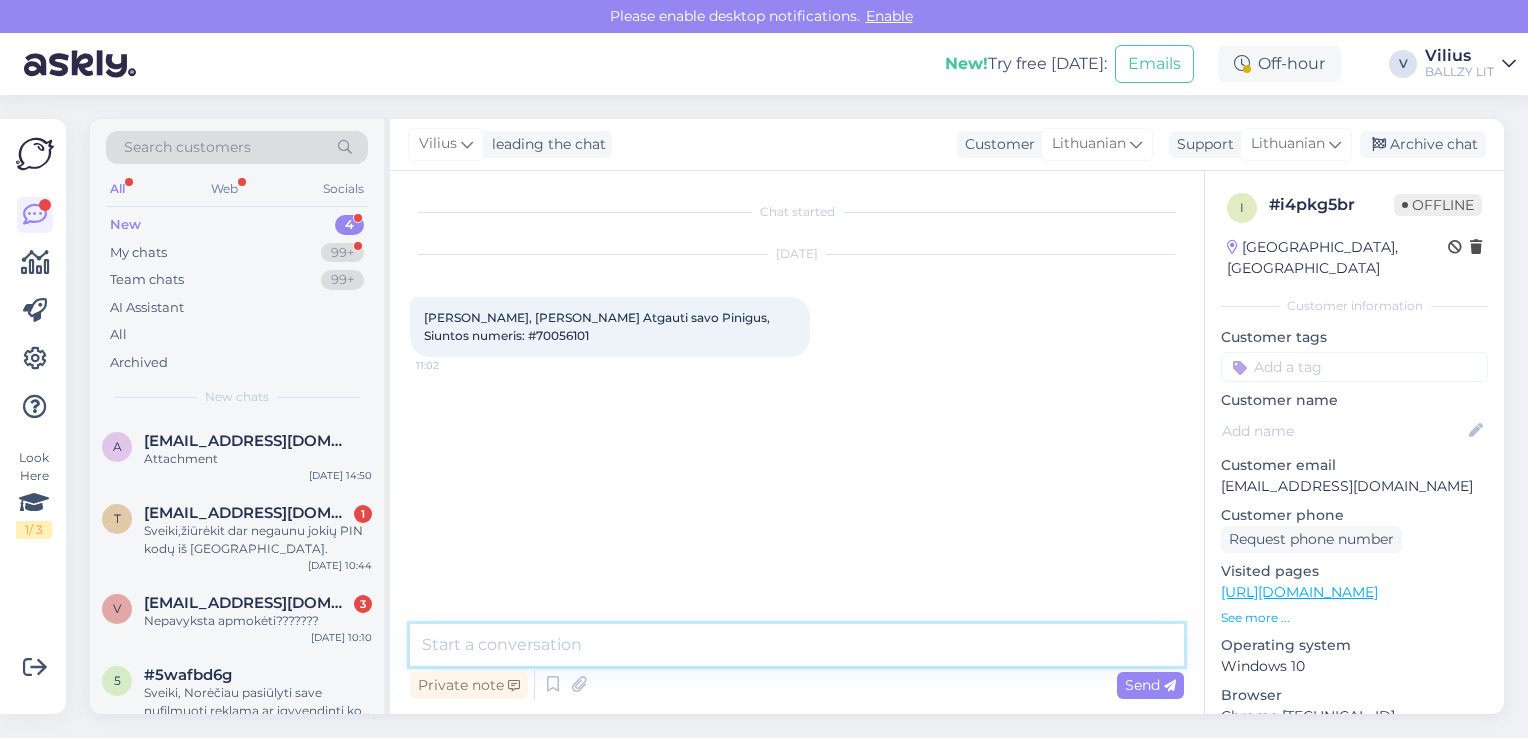 paste on "Laba diena, atsiprašome už užtrukusį atsakymą, dėl atliekamų techninių darbų žinutė pasimetė sraute." 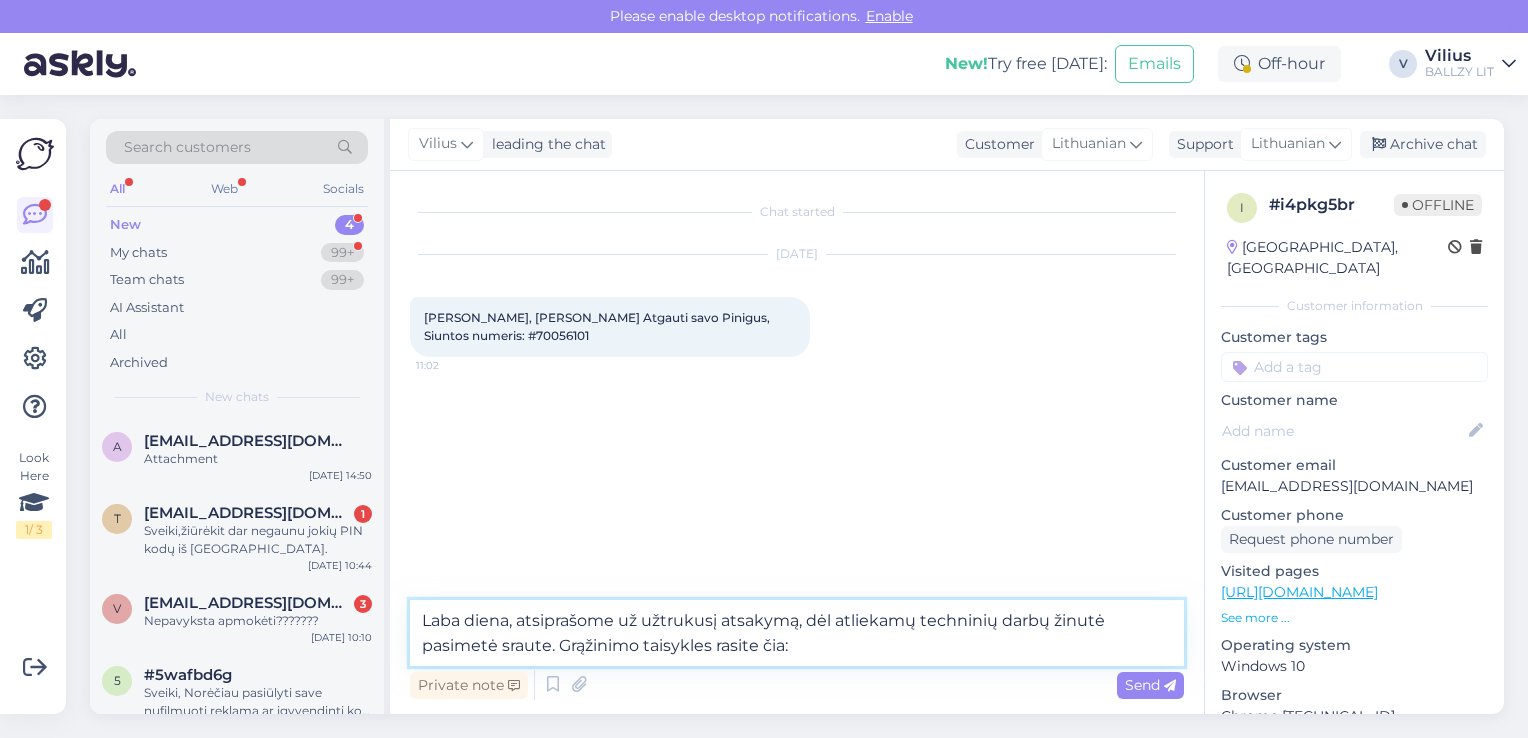 paste on "[URL][DOMAIN_NAME]" 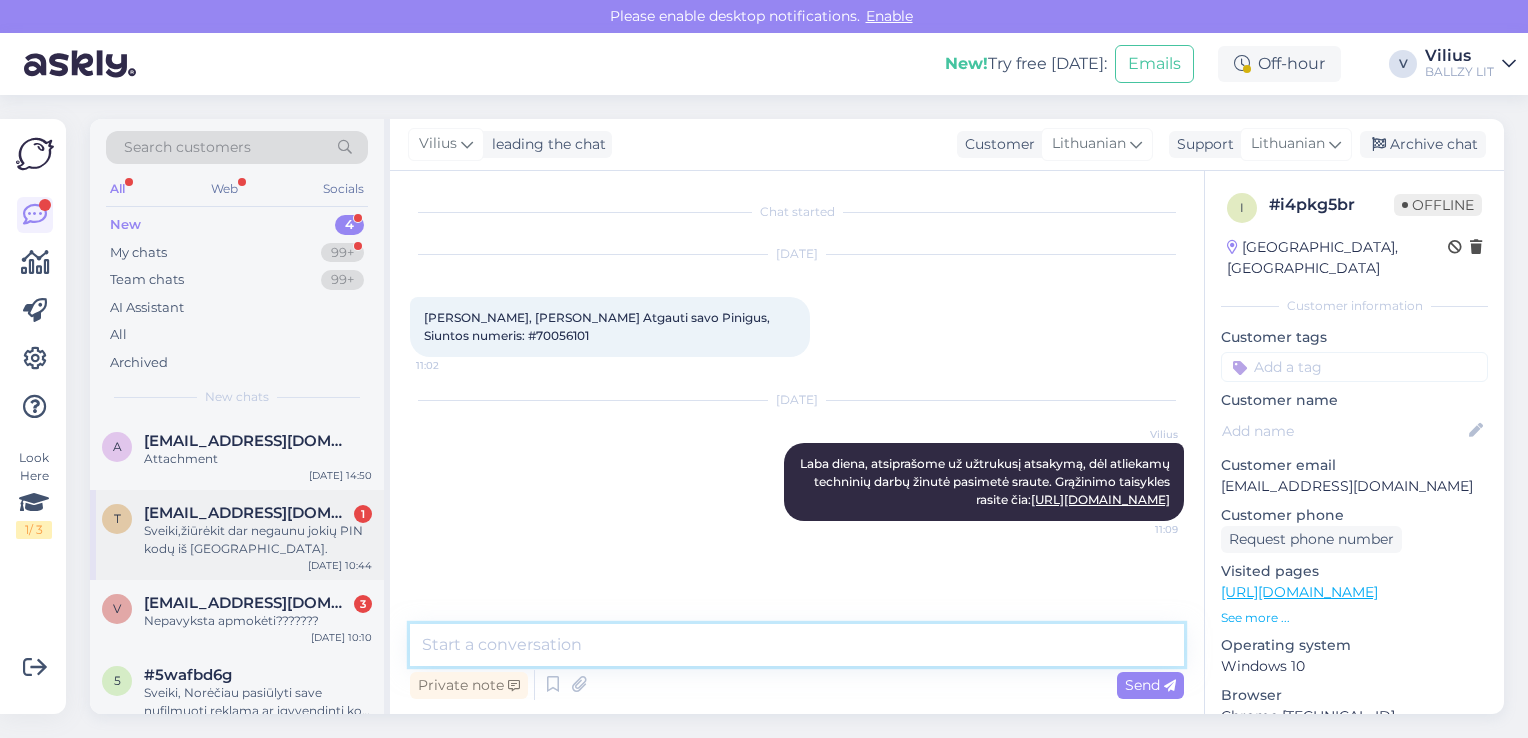 type 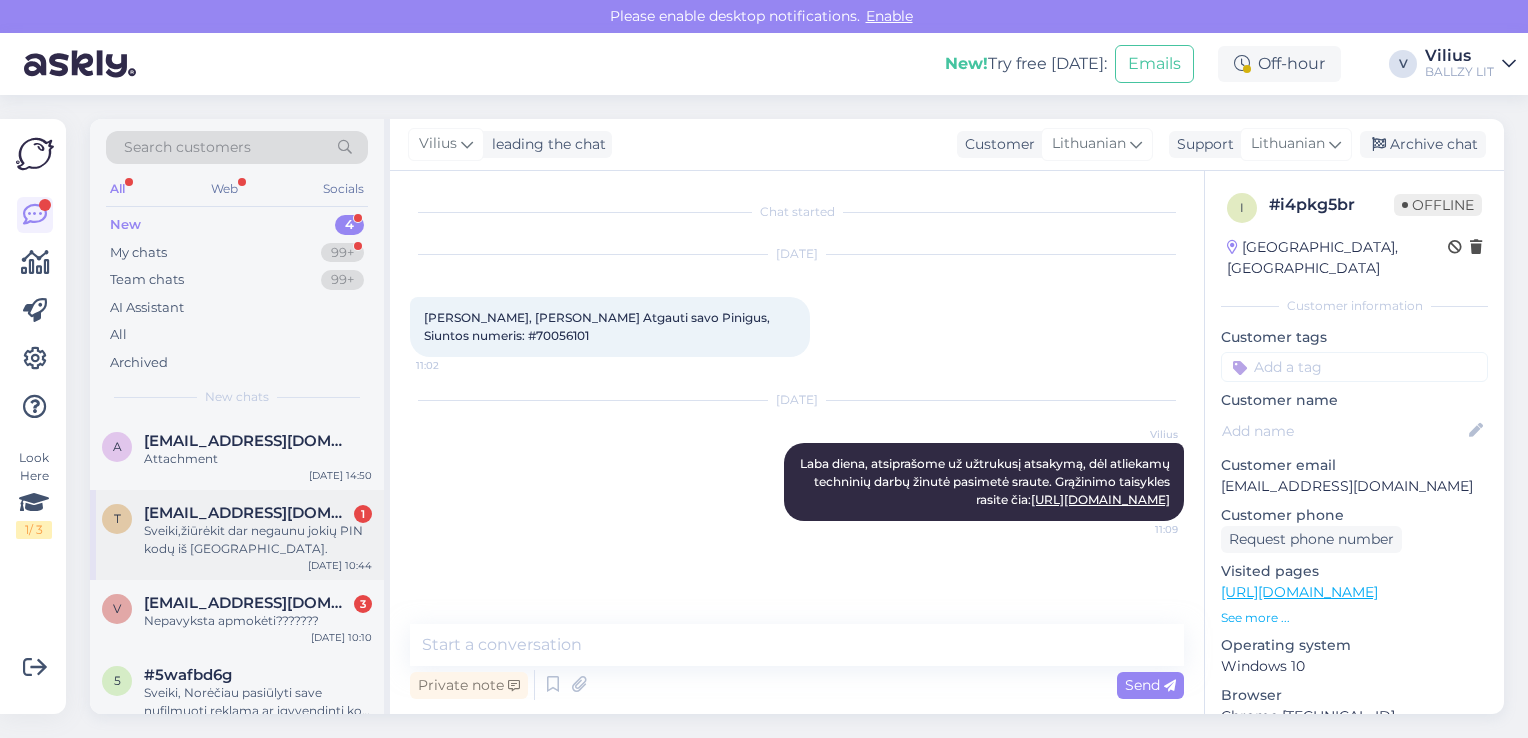 click on "Sveiki,žiūrėkit dar negaunu jokių PIN kodų iš [GEOGRAPHIC_DATA]." at bounding box center (258, 540) 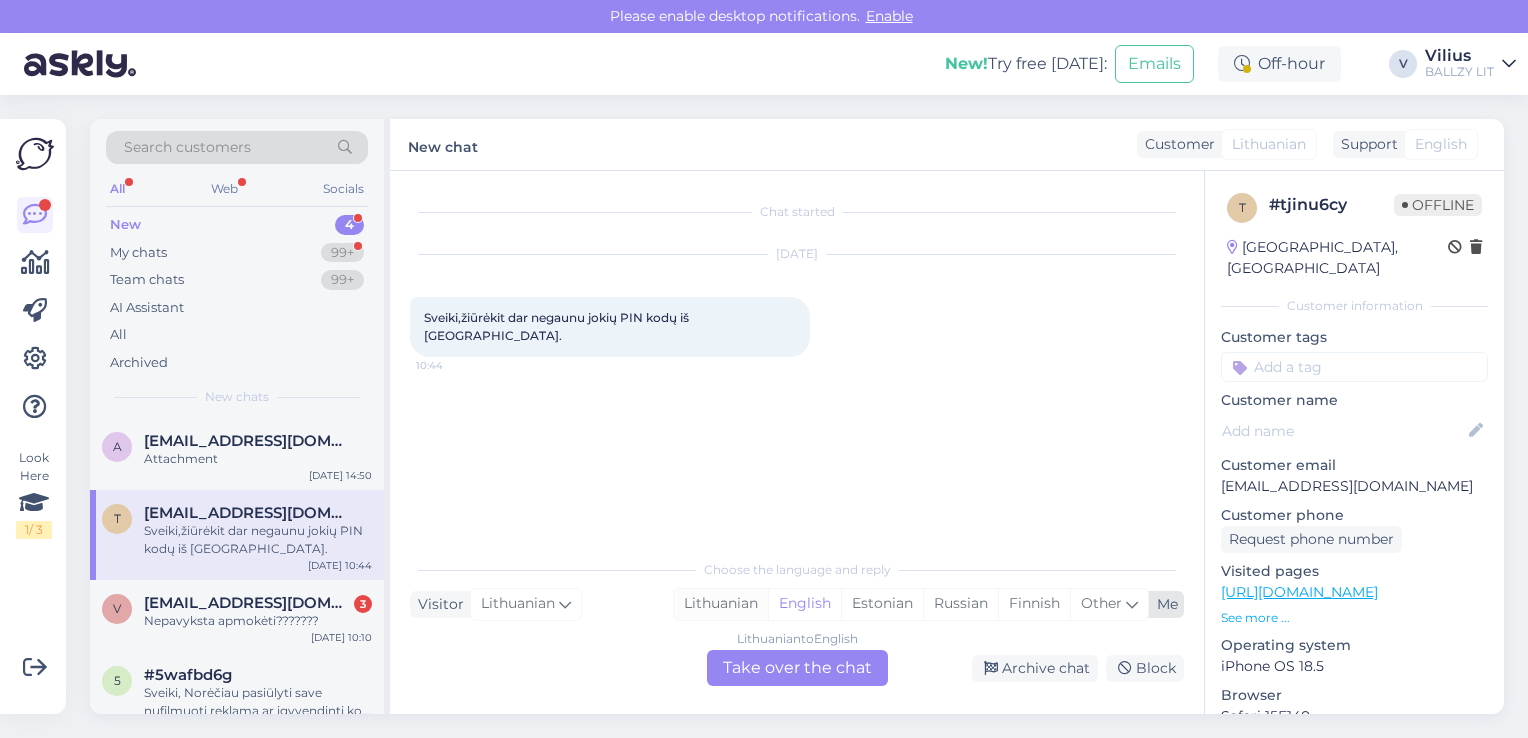 click on "Lithuanian" at bounding box center (721, 604) 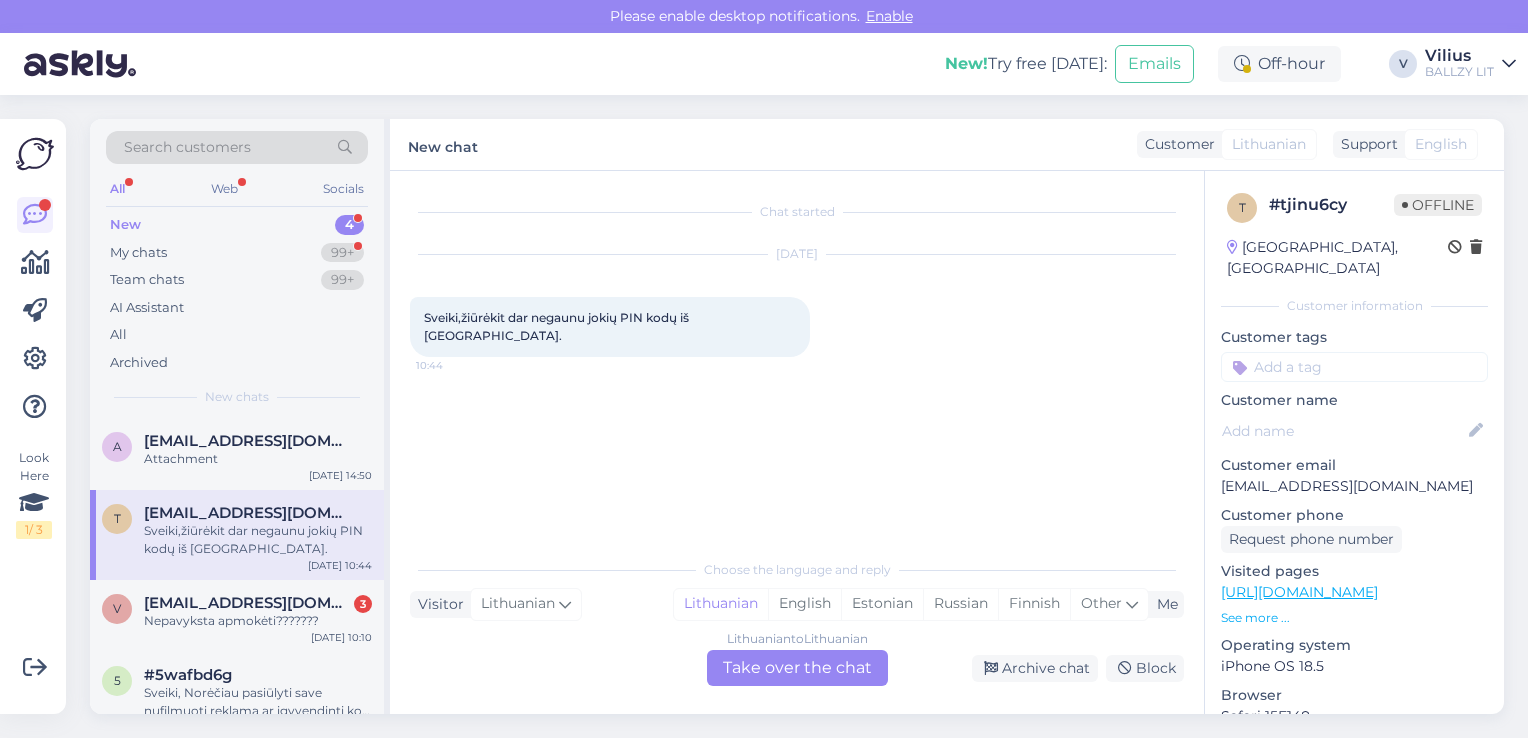 click on "Lithuanian  to  Lithuanian Take over the chat" at bounding box center [797, 668] 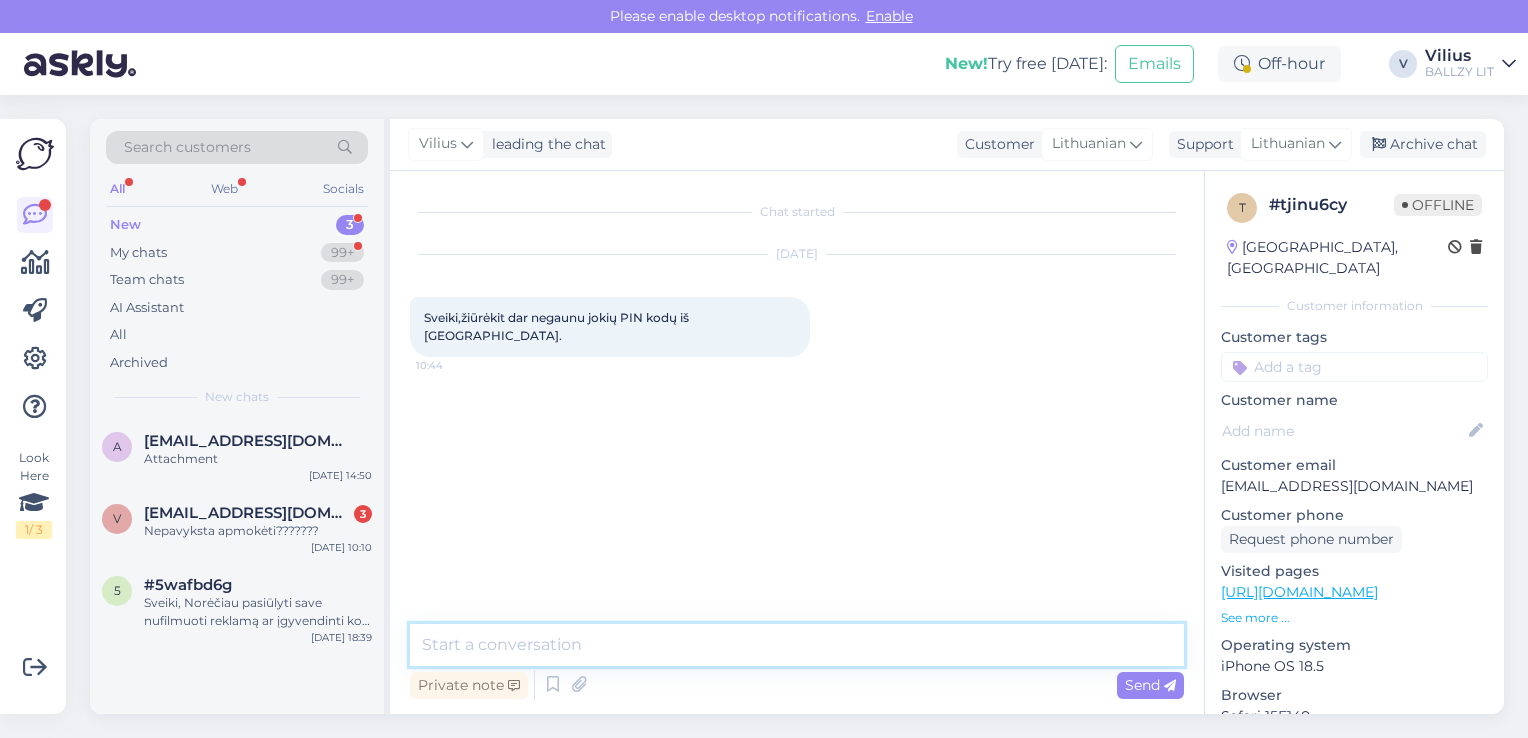 click at bounding box center (797, 645) 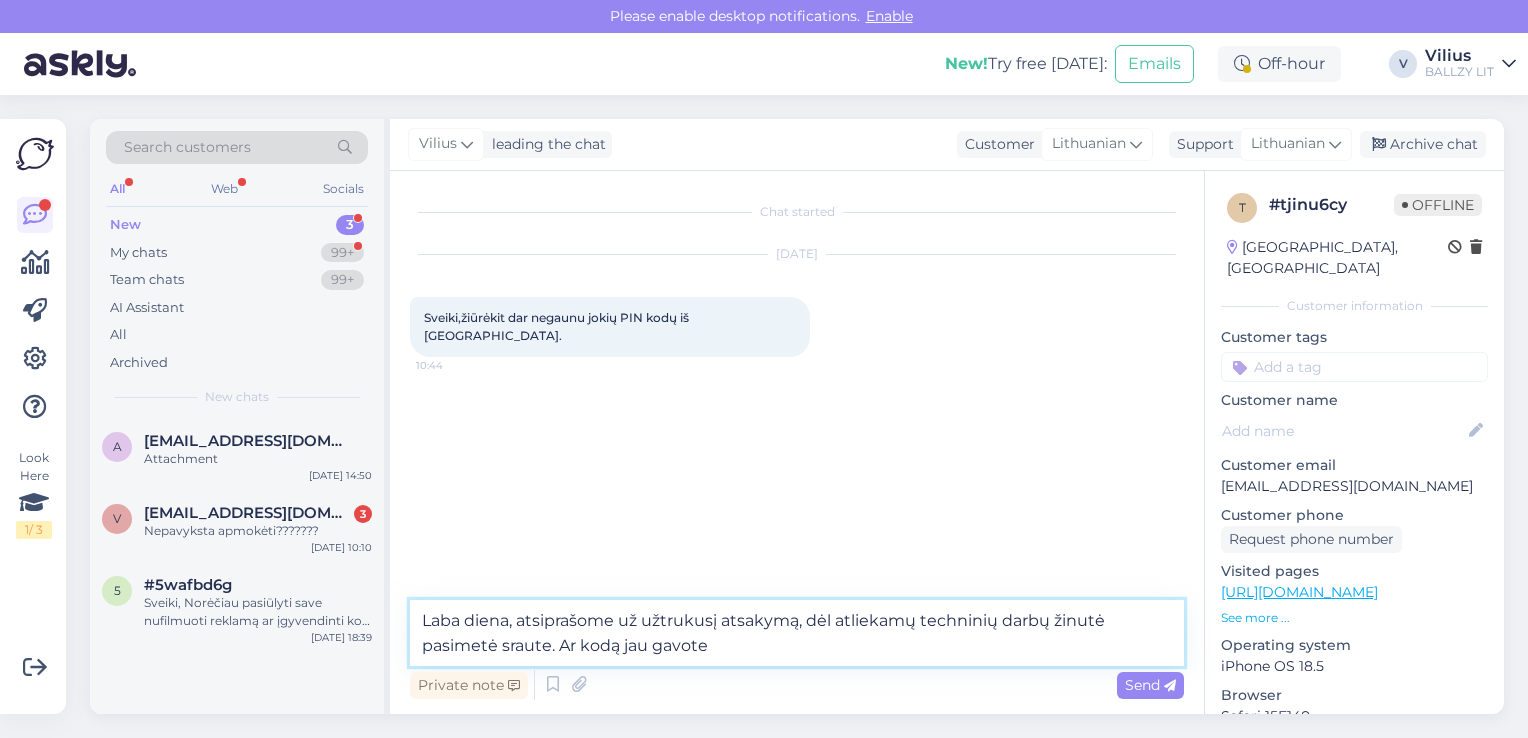 type on "Laba diena, atsiprašome už užtrukusį atsakymą, dėl atliekamų techninių darbų žinutė pasimetė sraute. Ar kodą jau gavote?" 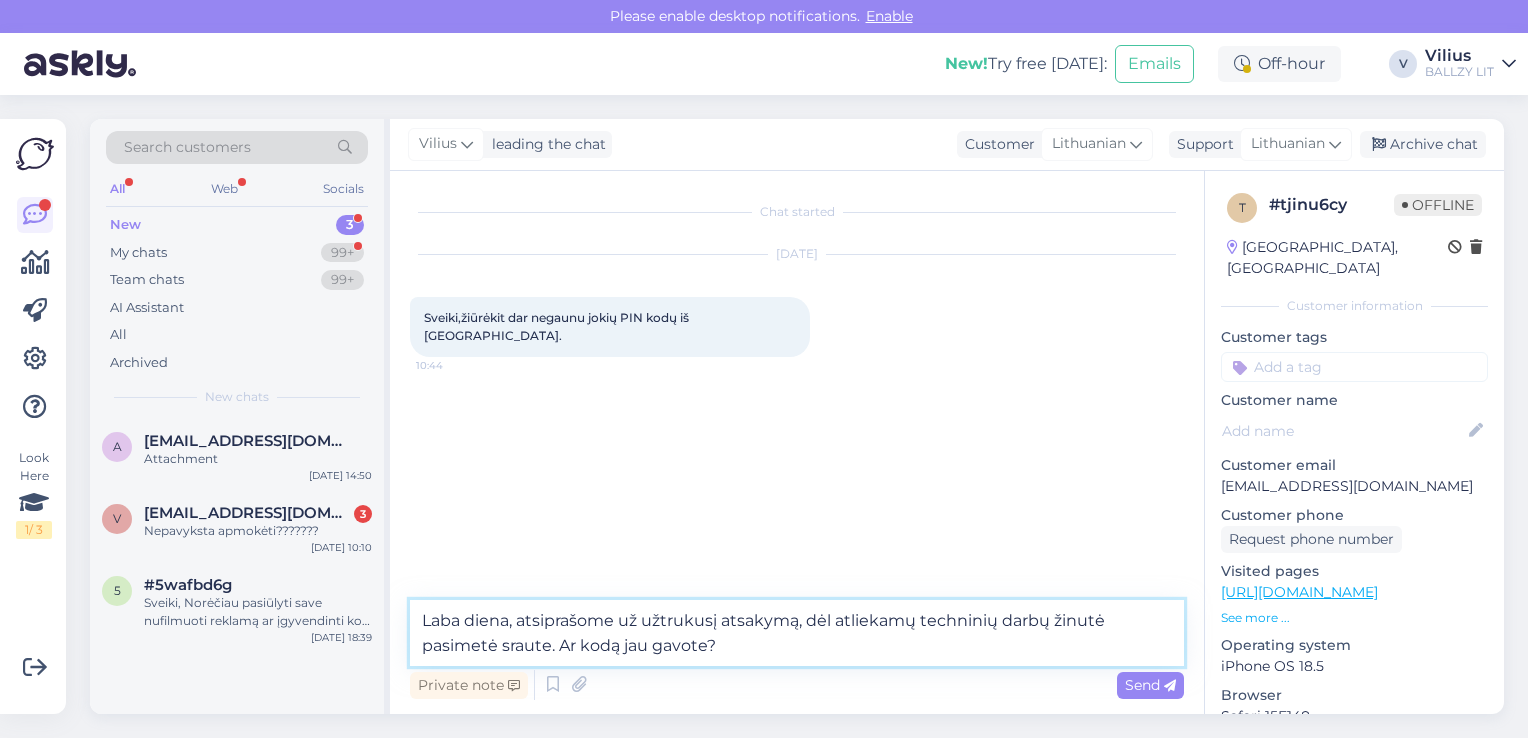 type 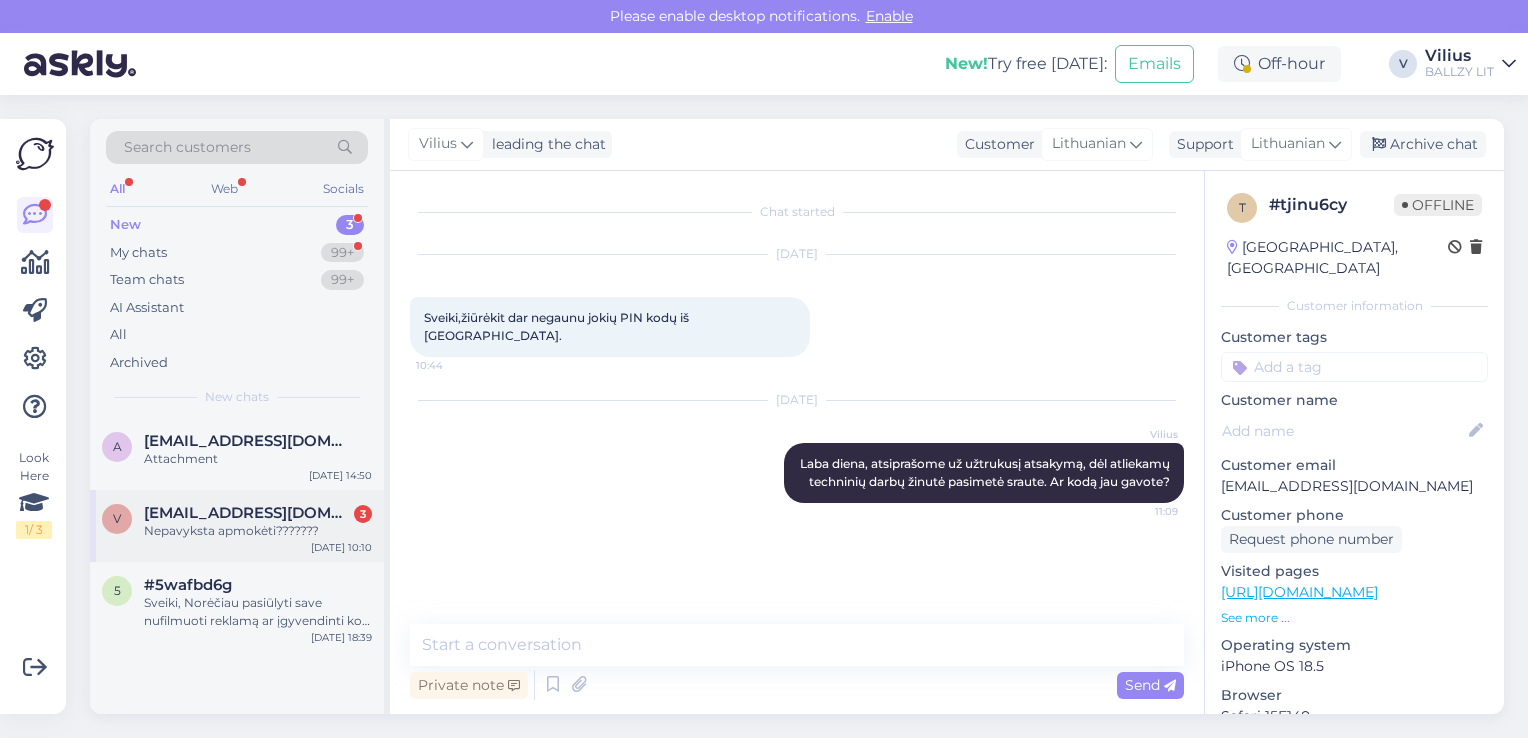 click on "Nepavyksta apmokėti???????" at bounding box center [258, 531] 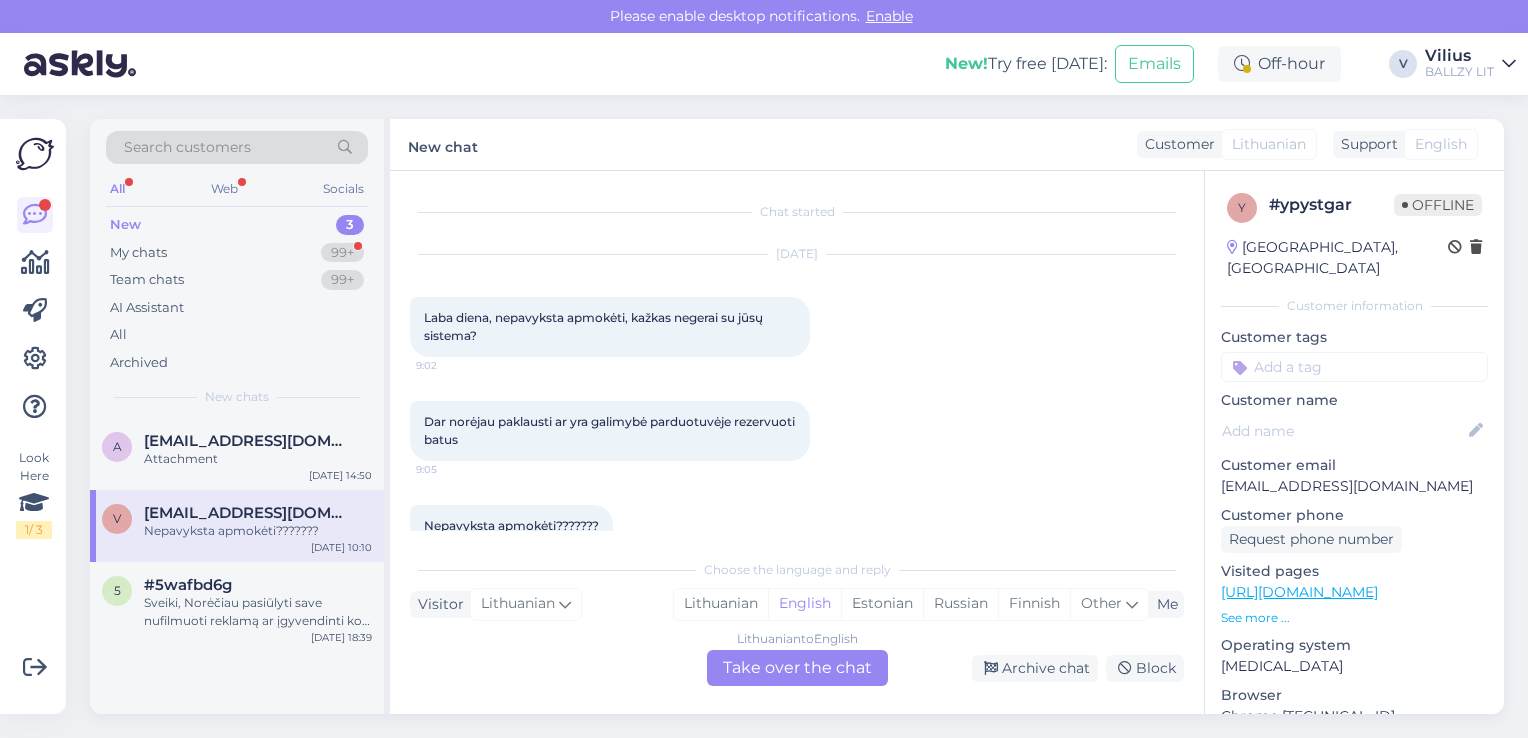 scroll, scrollTop: 37, scrollLeft: 0, axis: vertical 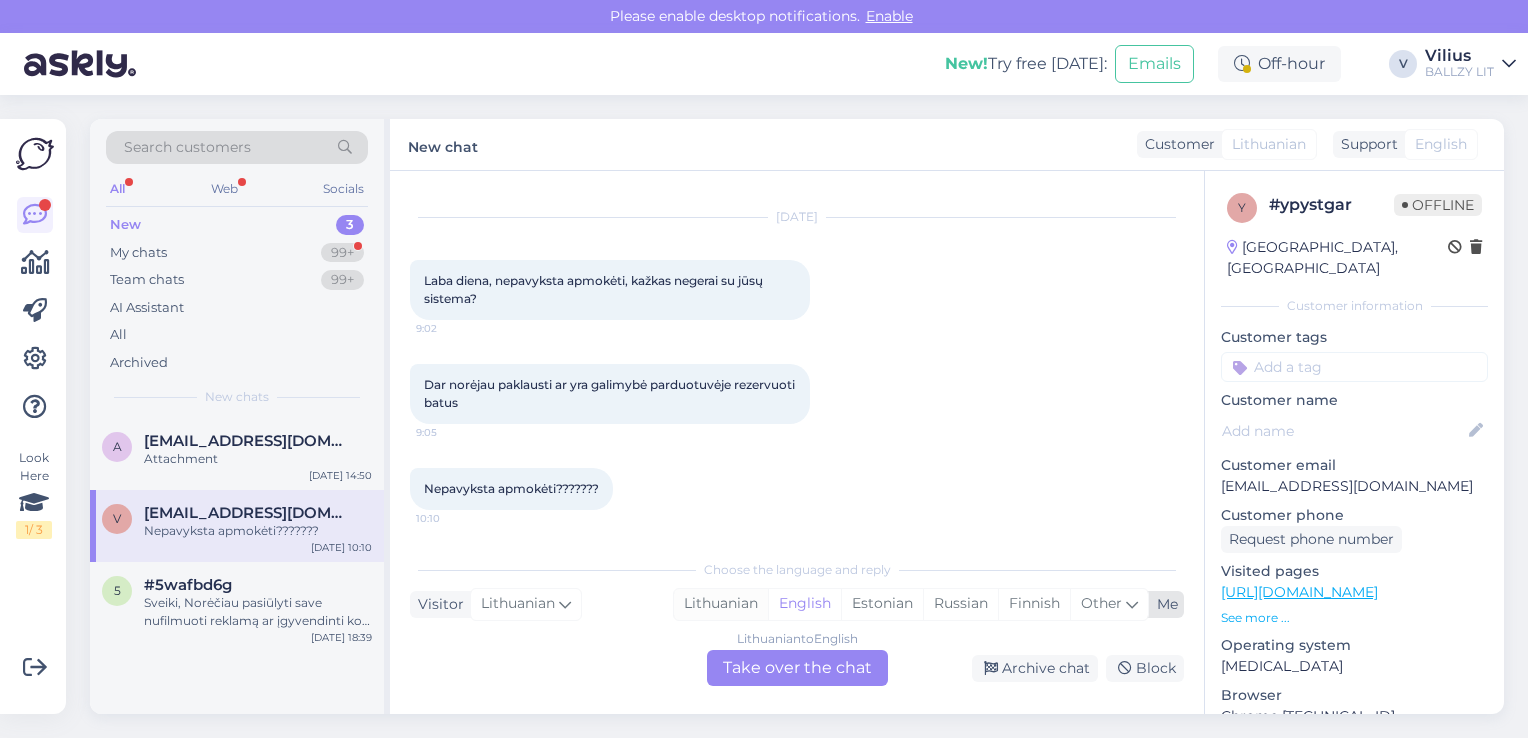 click on "Lithuanian" at bounding box center [721, 604] 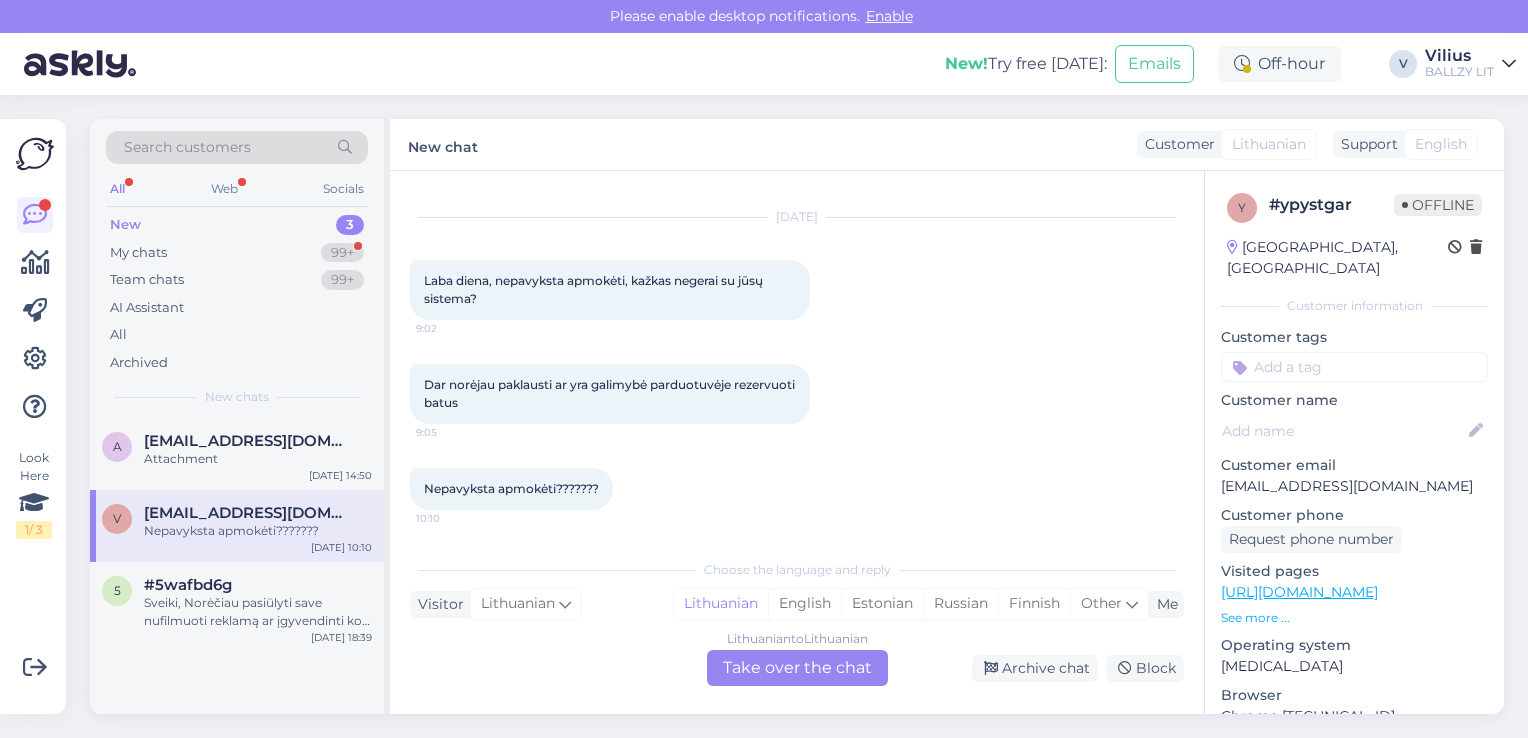 click on "Lithuanian  to  Lithuanian Take over the chat" at bounding box center (797, 668) 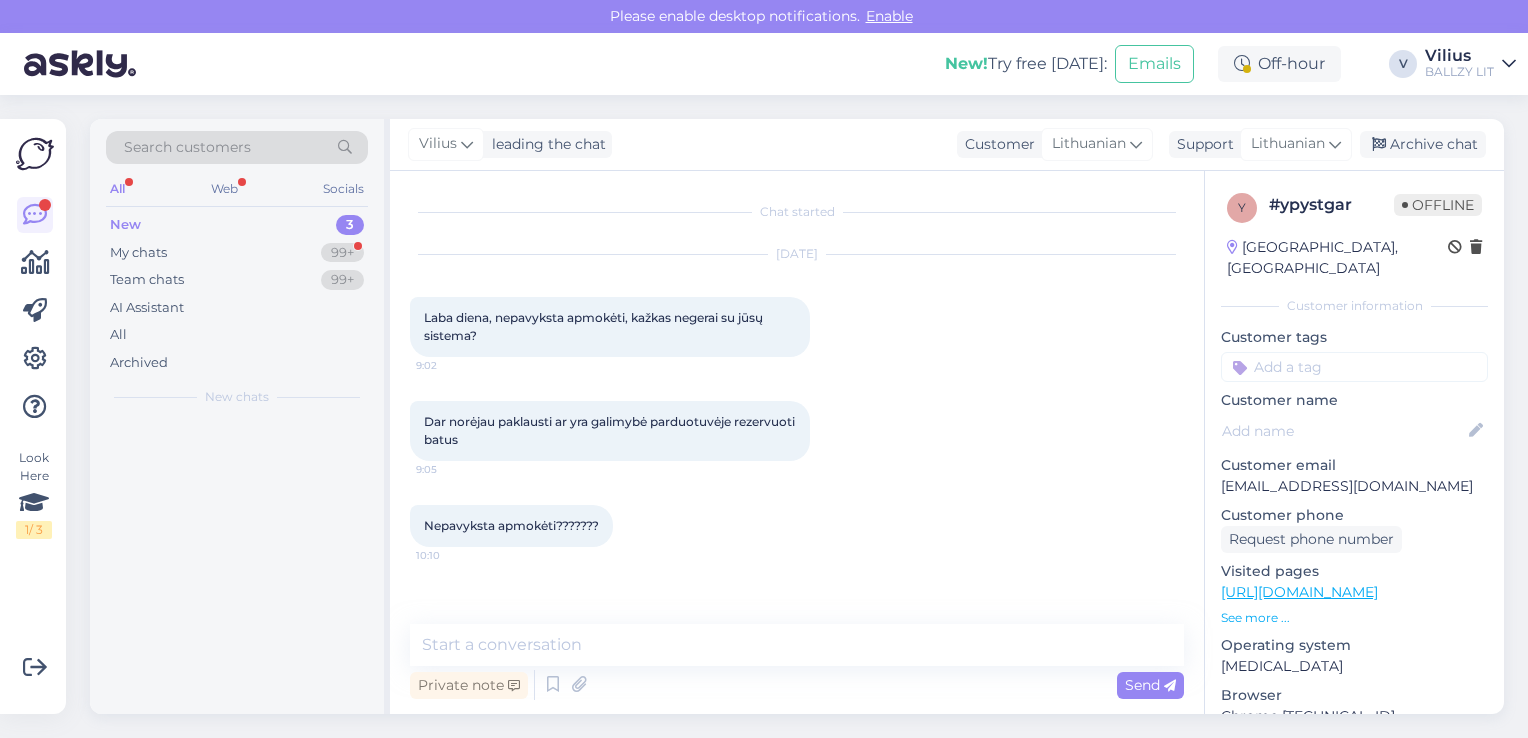 scroll, scrollTop: 0, scrollLeft: 0, axis: both 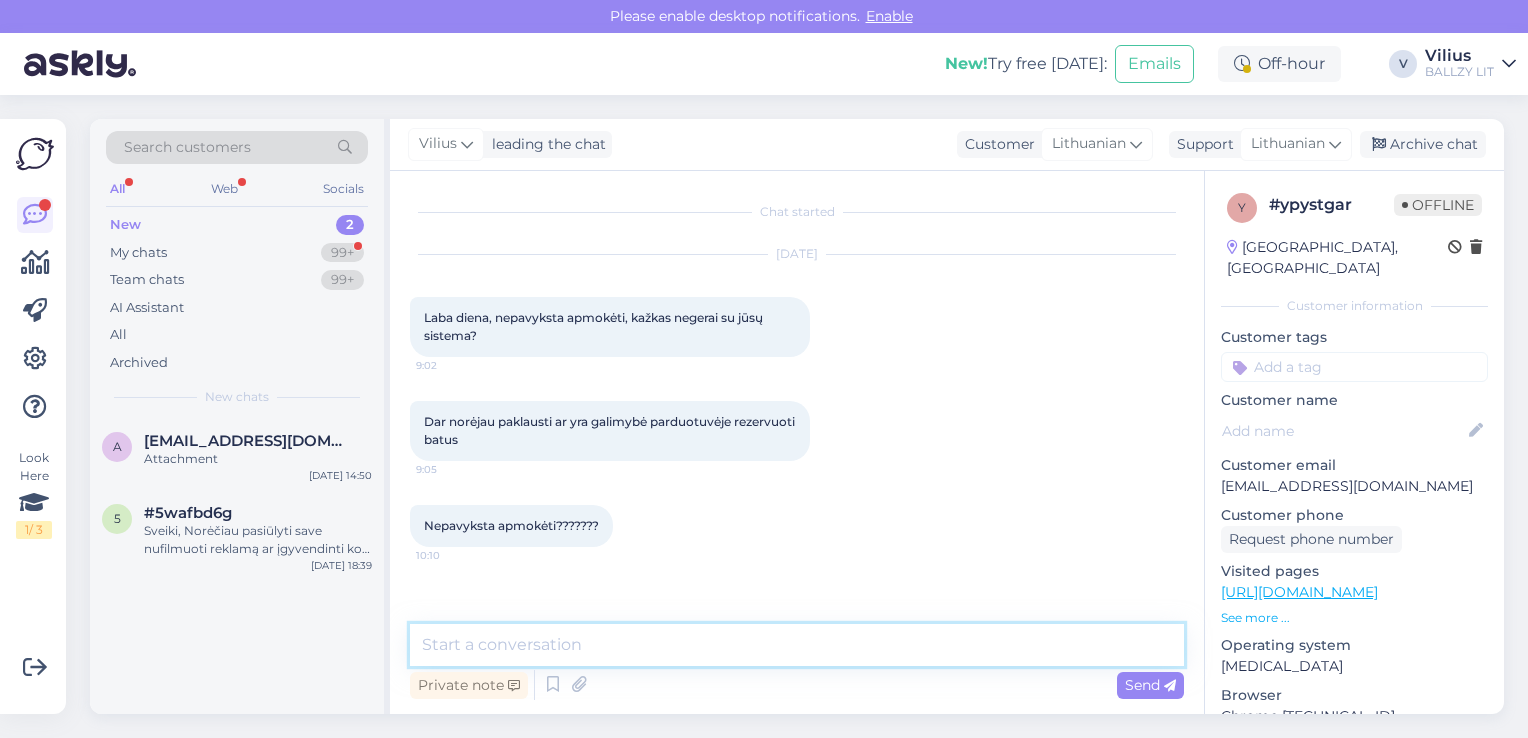 click at bounding box center (797, 645) 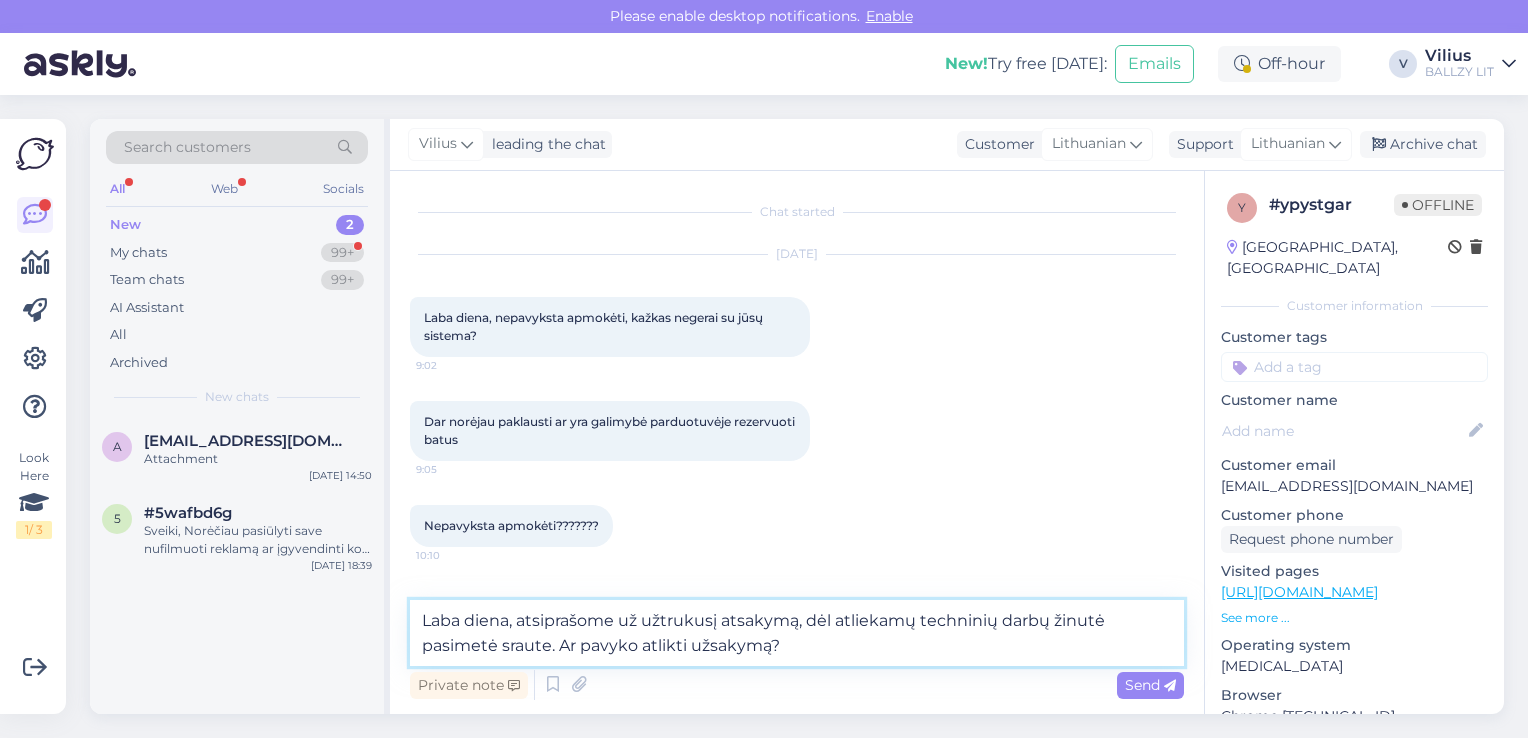 type on "Laba diena, atsiprašome už užtrukusį atsakymą, dėl atliekamų techninių darbų žinutė pasimetė sraute. Ar pavyko atlikti užsakymą?" 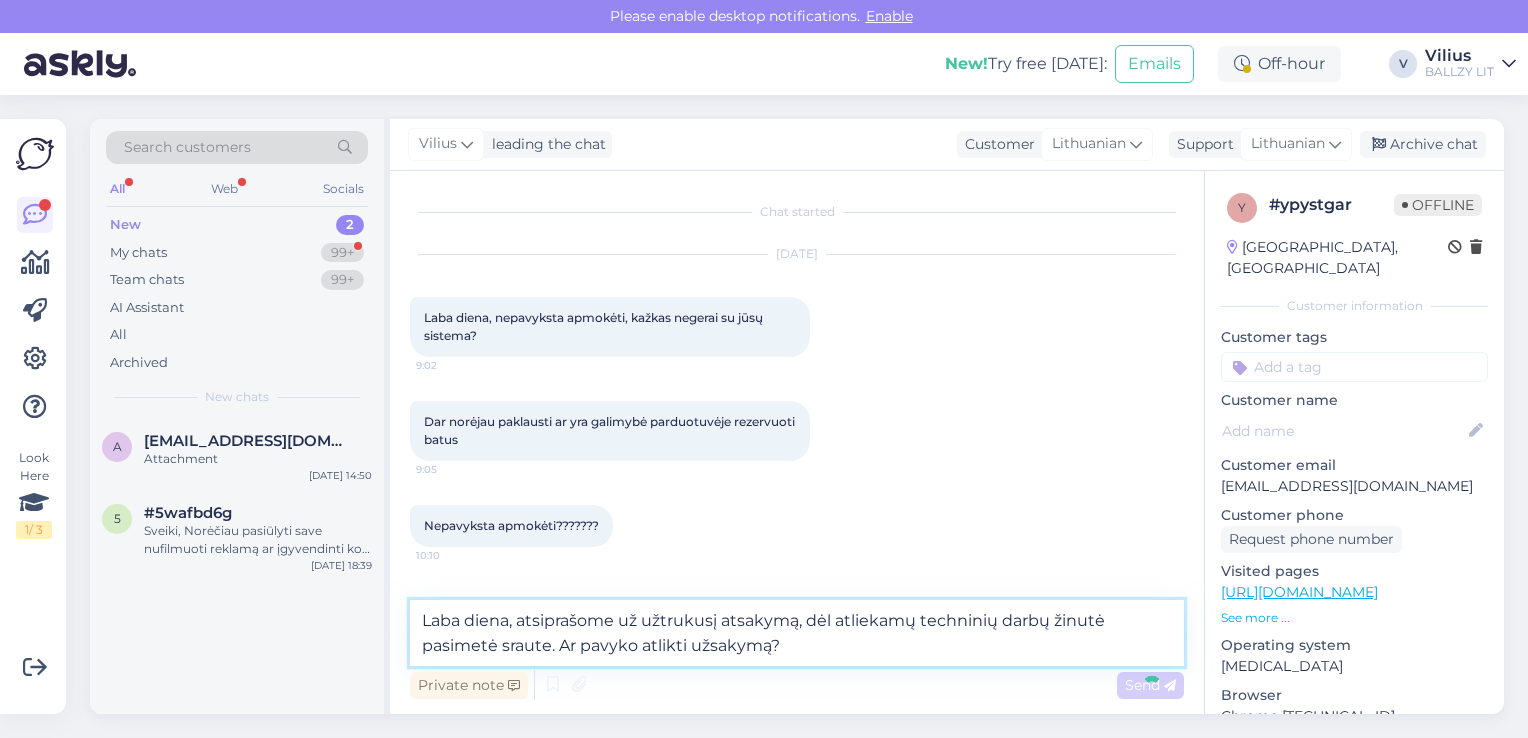 type 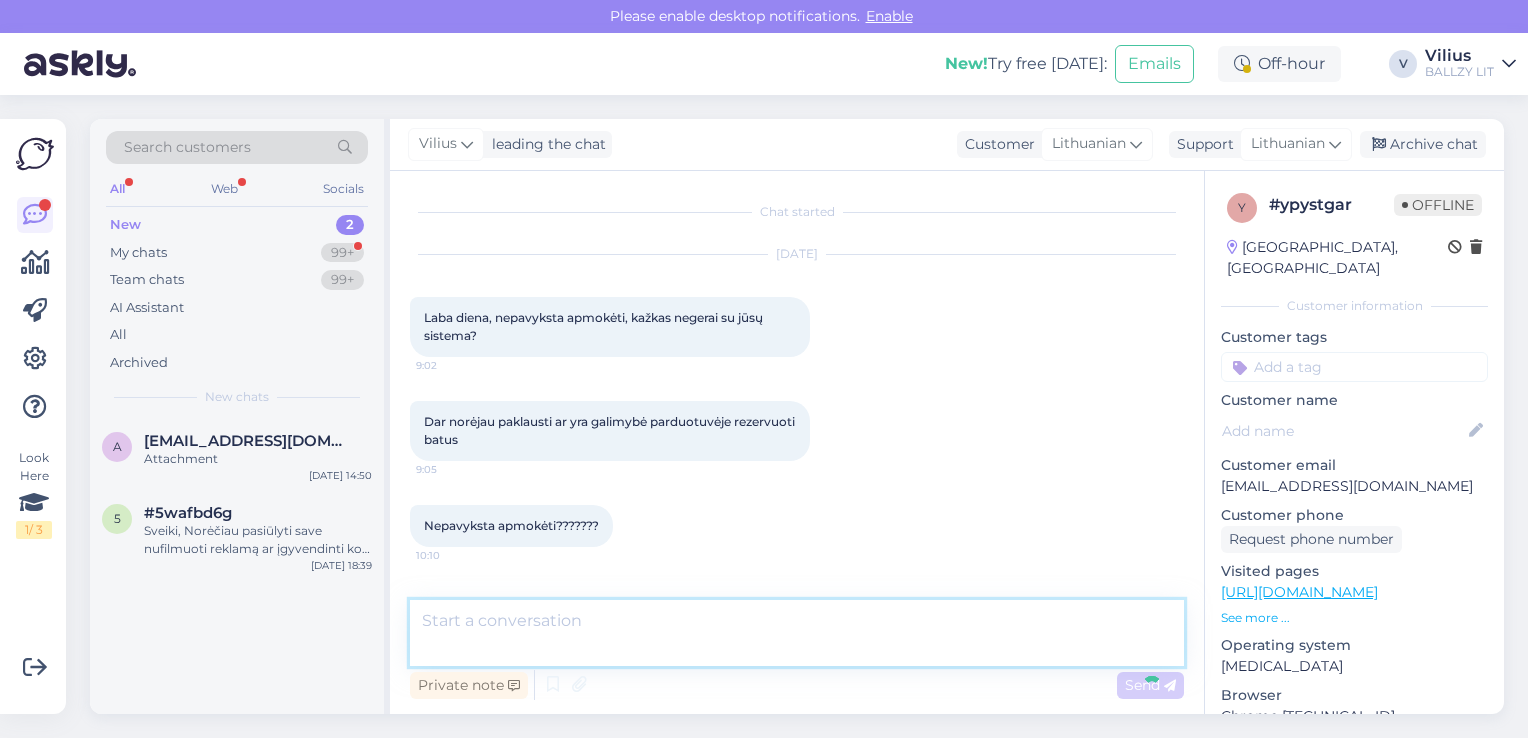 scroll, scrollTop: 127, scrollLeft: 0, axis: vertical 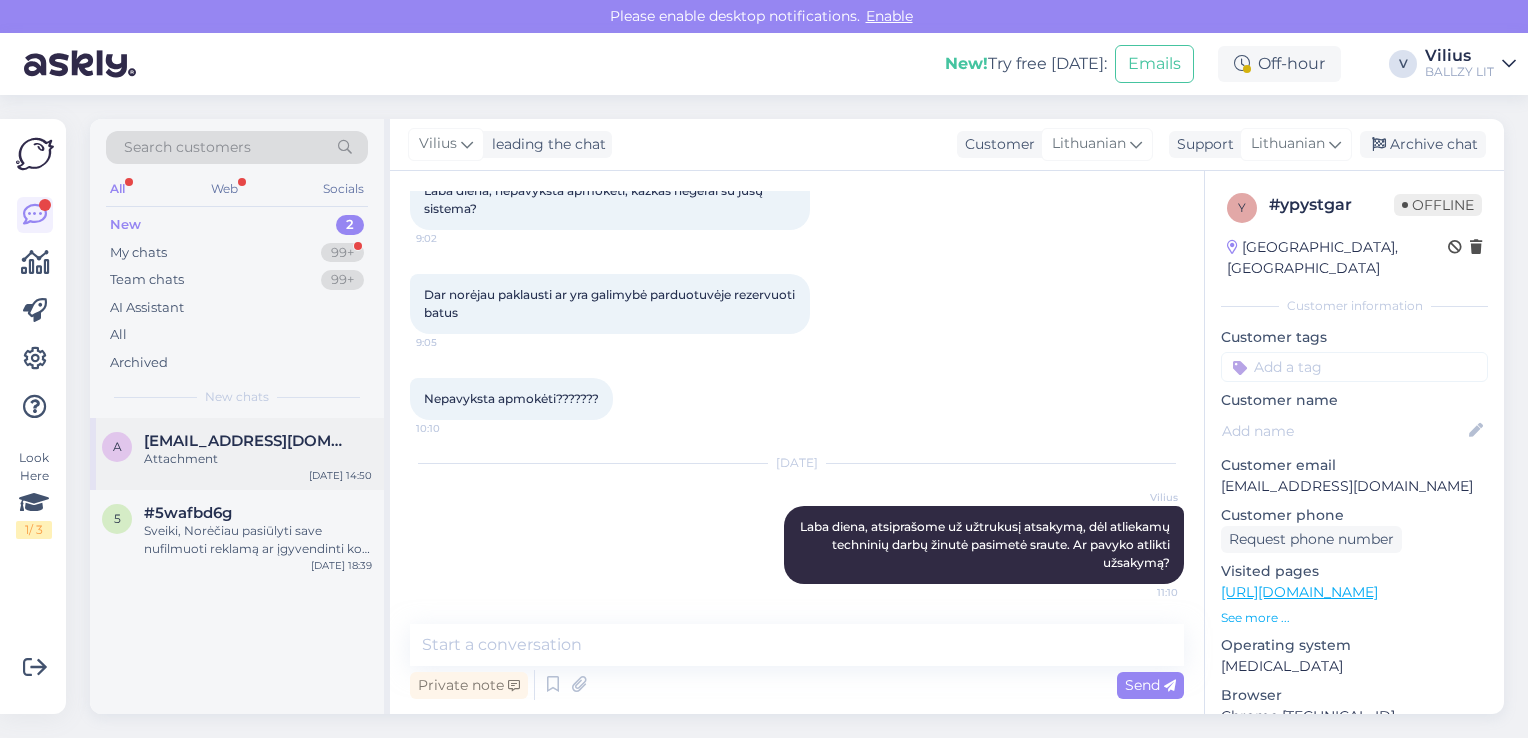 click on "a [EMAIL_ADDRESS][DOMAIN_NAME] Attachment [DATE] 14:50" at bounding box center [237, 454] 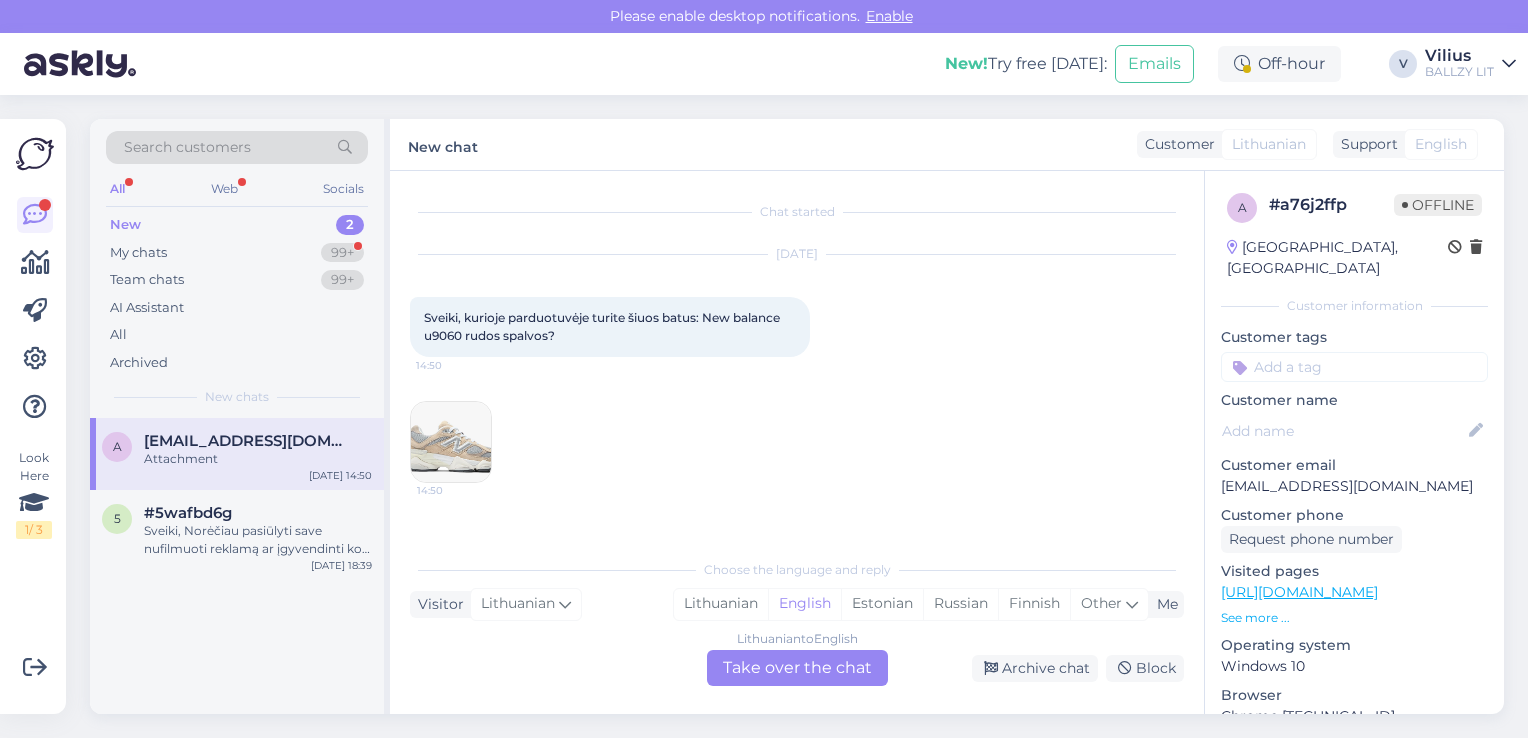 scroll, scrollTop: 0, scrollLeft: 0, axis: both 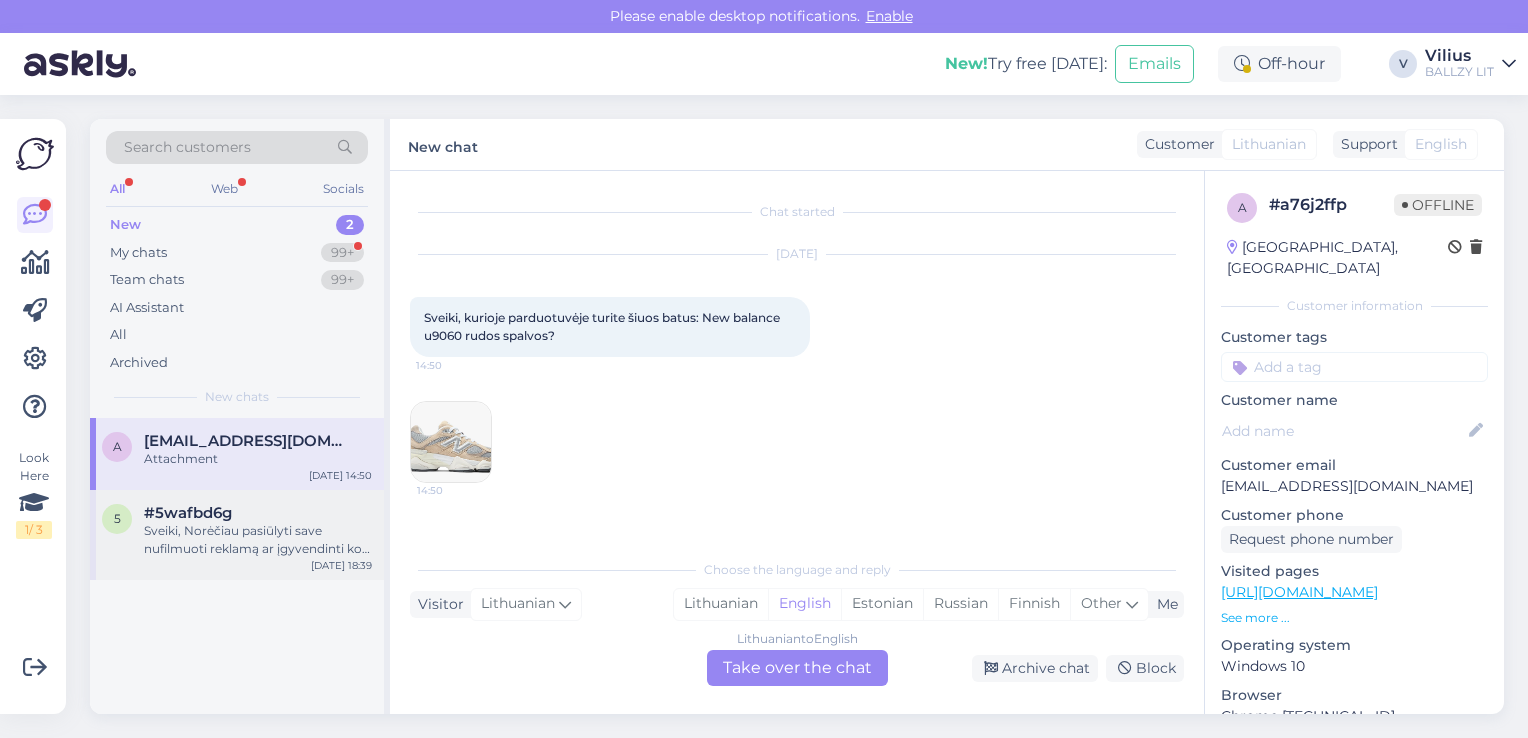 click on "#5wafbd6g" at bounding box center [258, 513] 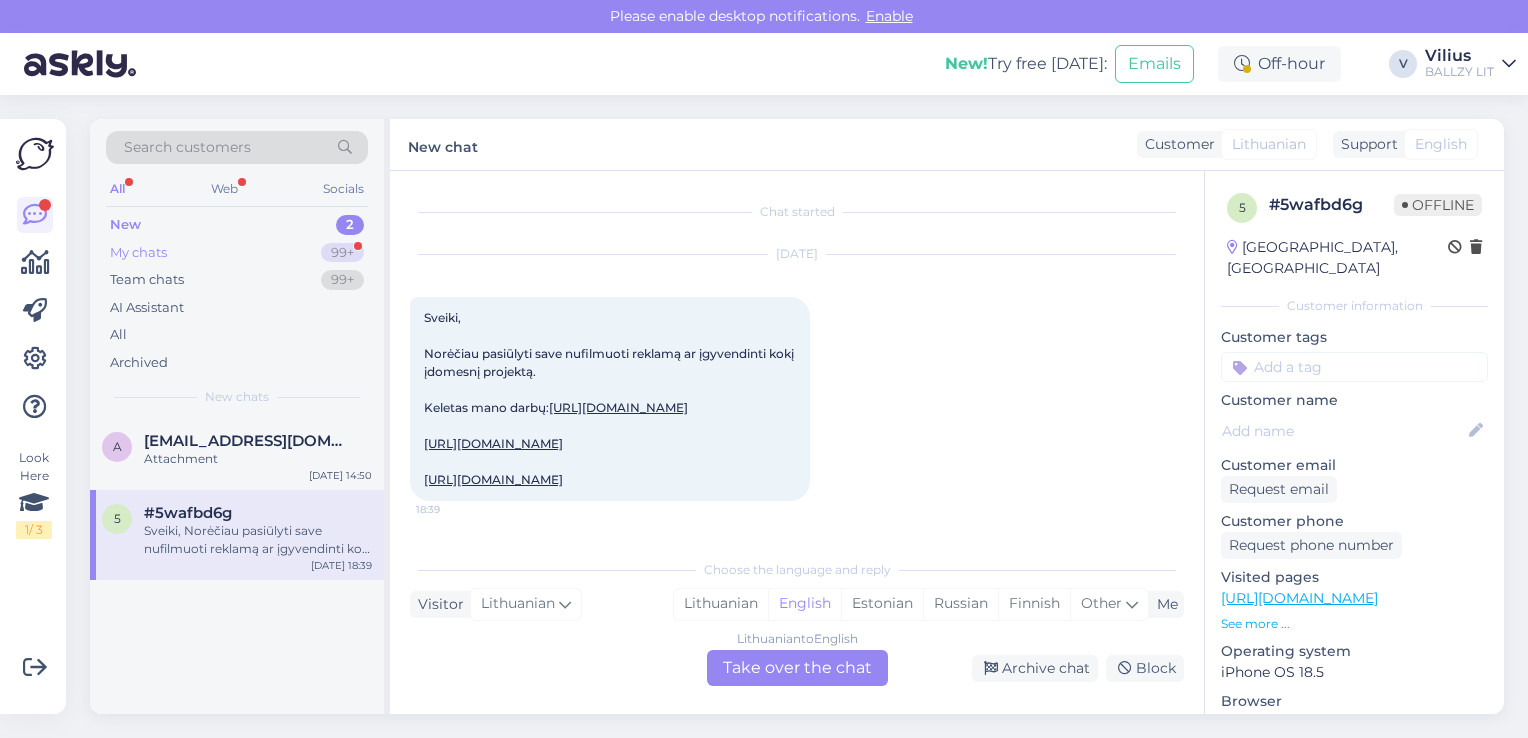 click on "My chats 99+" at bounding box center (237, 253) 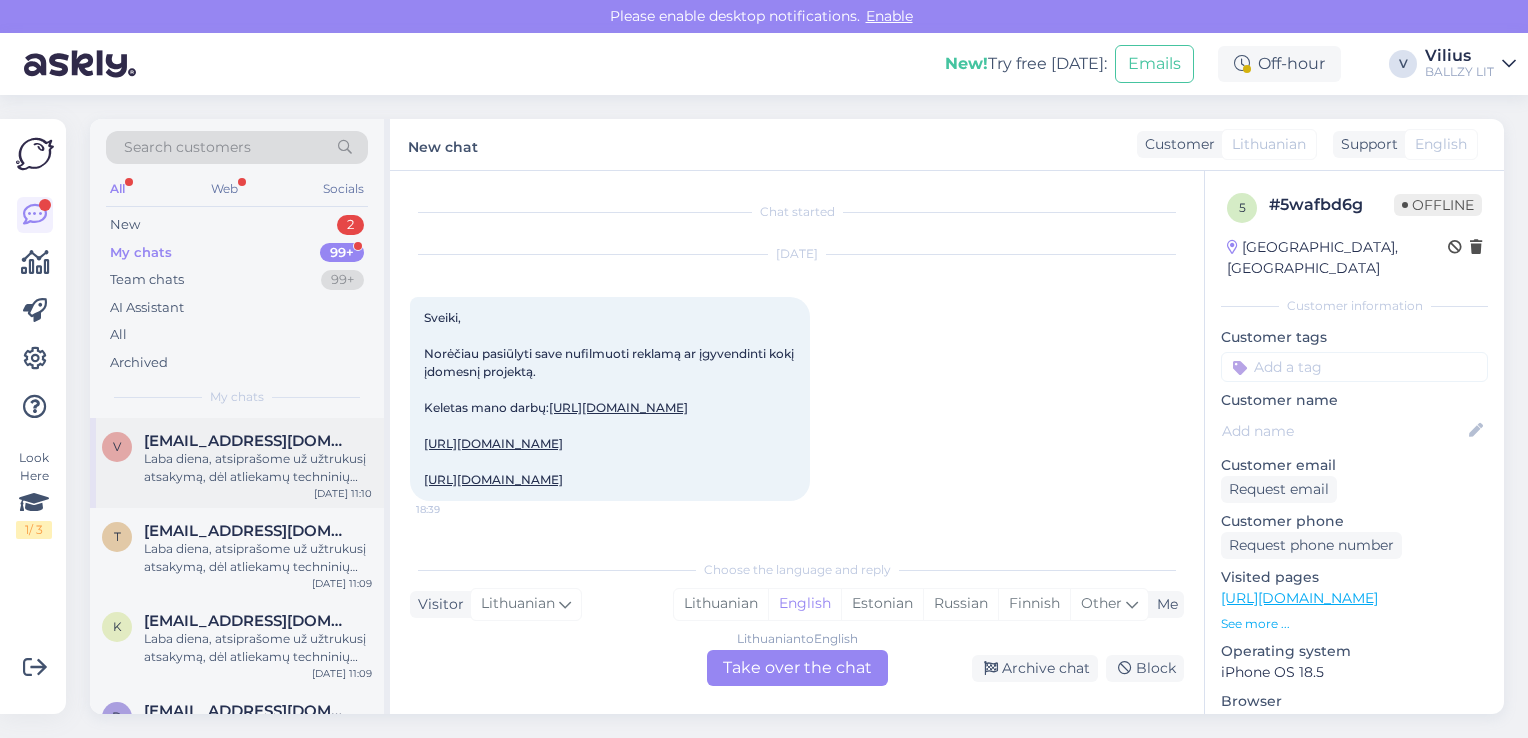 click on "[EMAIL_ADDRESS][DOMAIN_NAME]" at bounding box center (248, 441) 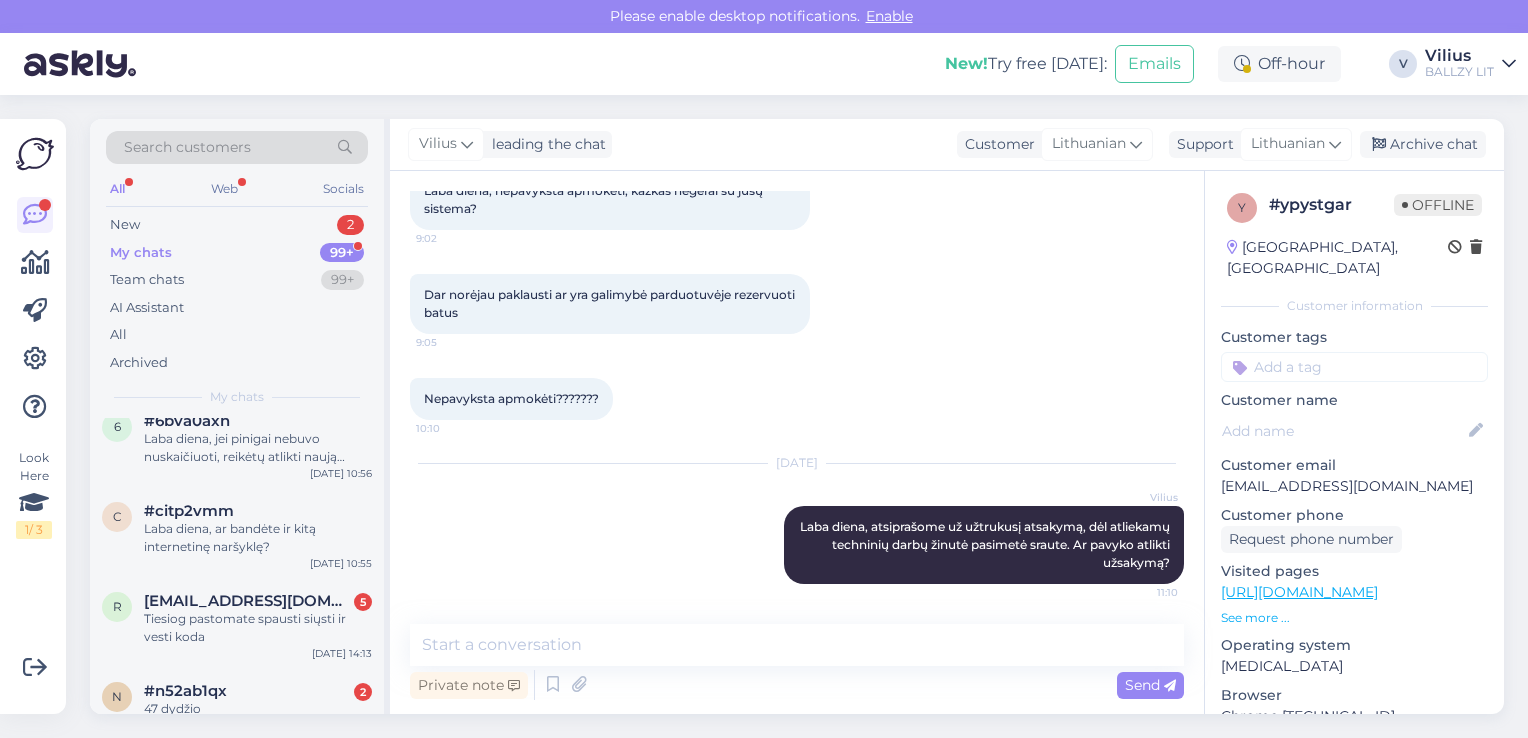 scroll, scrollTop: 1680, scrollLeft: 0, axis: vertical 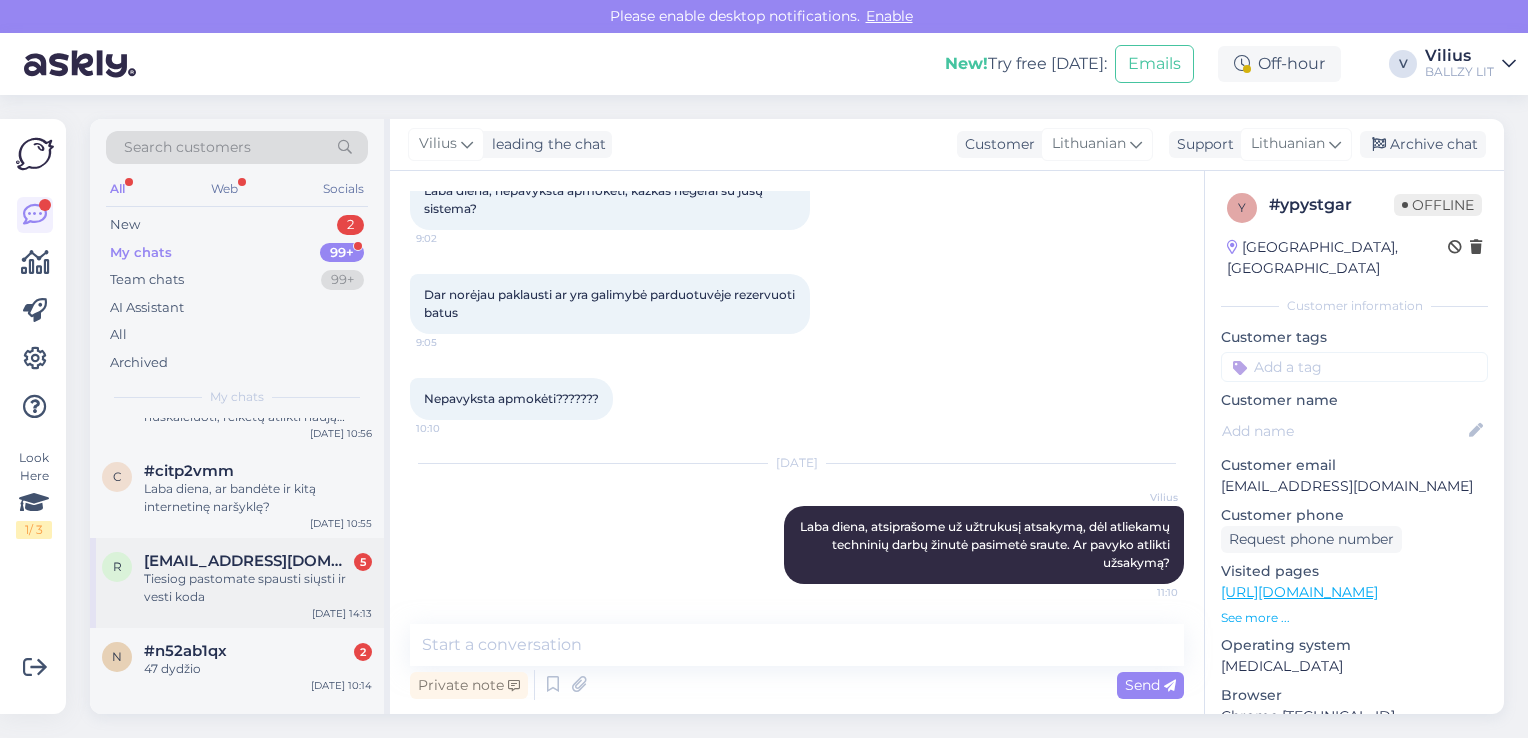 click on "Tiesiog pastomate spausti siųsti ir vesti koda" at bounding box center [258, 588] 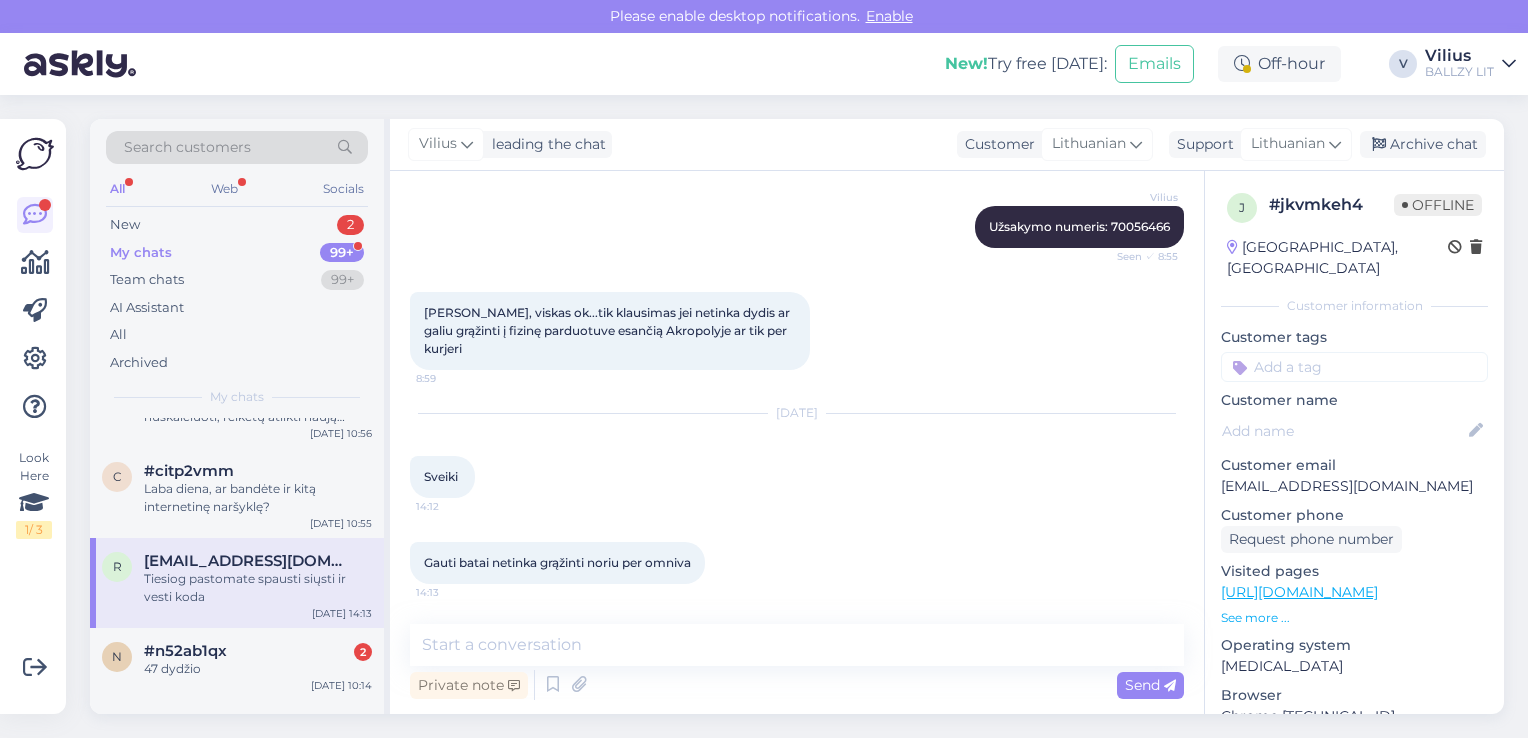 scroll, scrollTop: 846, scrollLeft: 0, axis: vertical 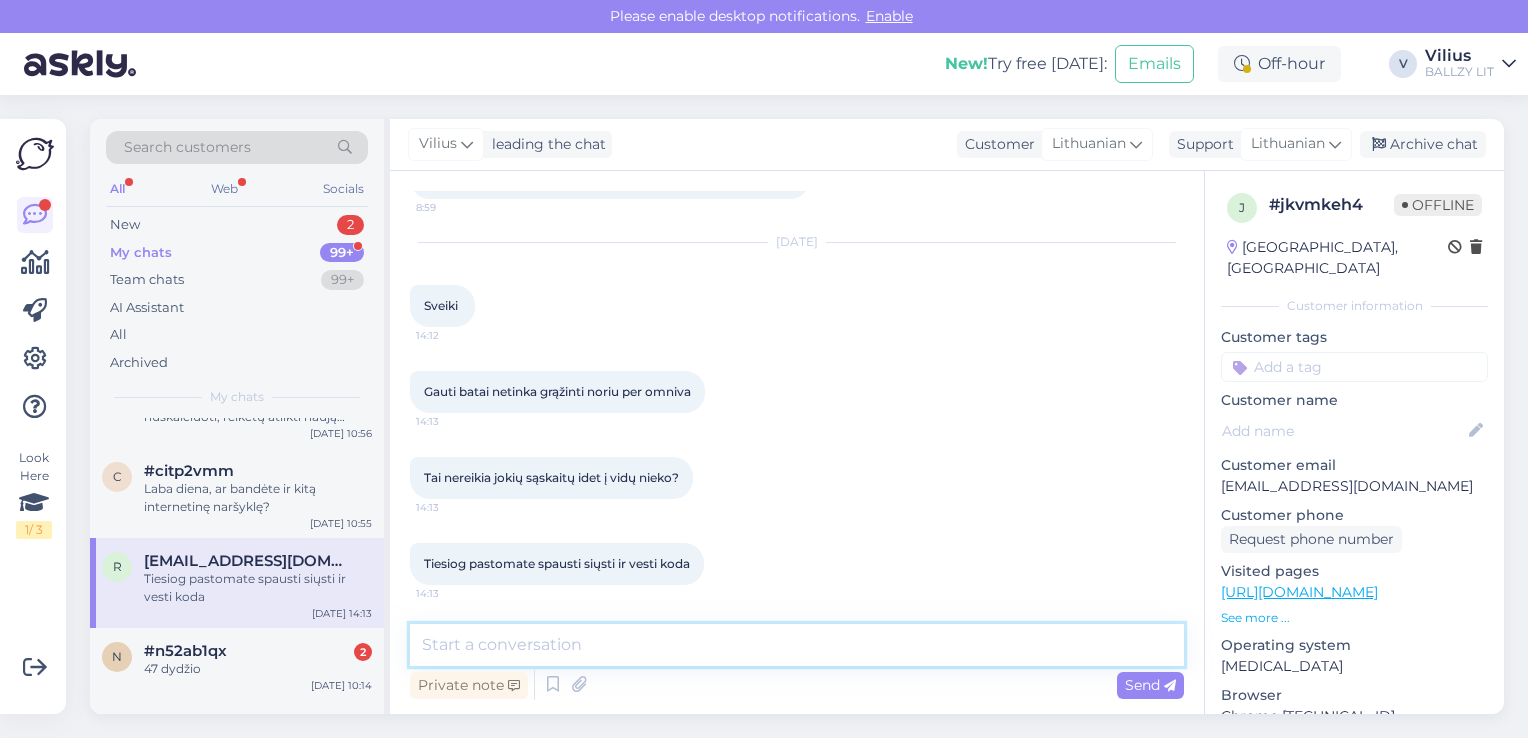 click at bounding box center [797, 645] 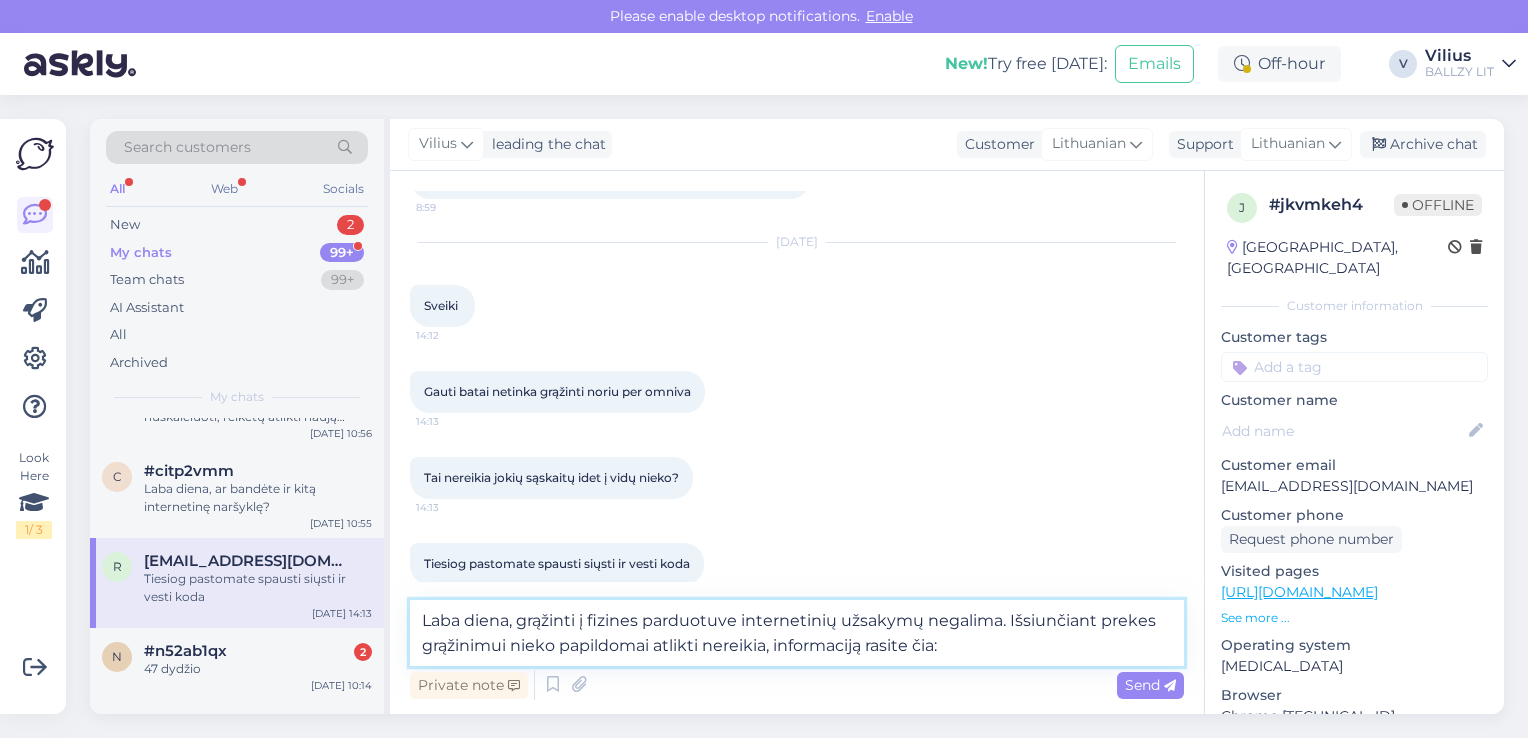 paste on "[URL][DOMAIN_NAME]" 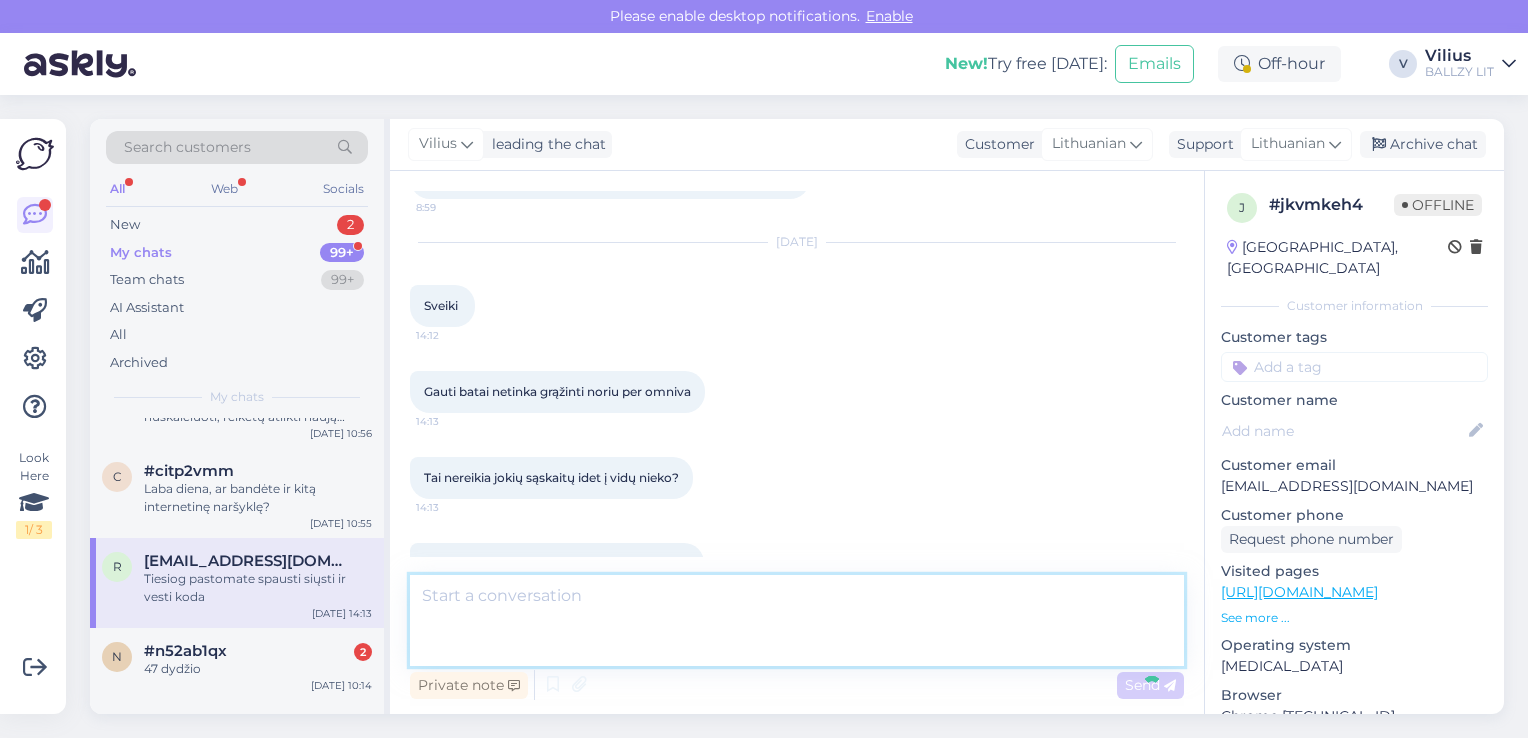 scroll, scrollTop: 1028, scrollLeft: 0, axis: vertical 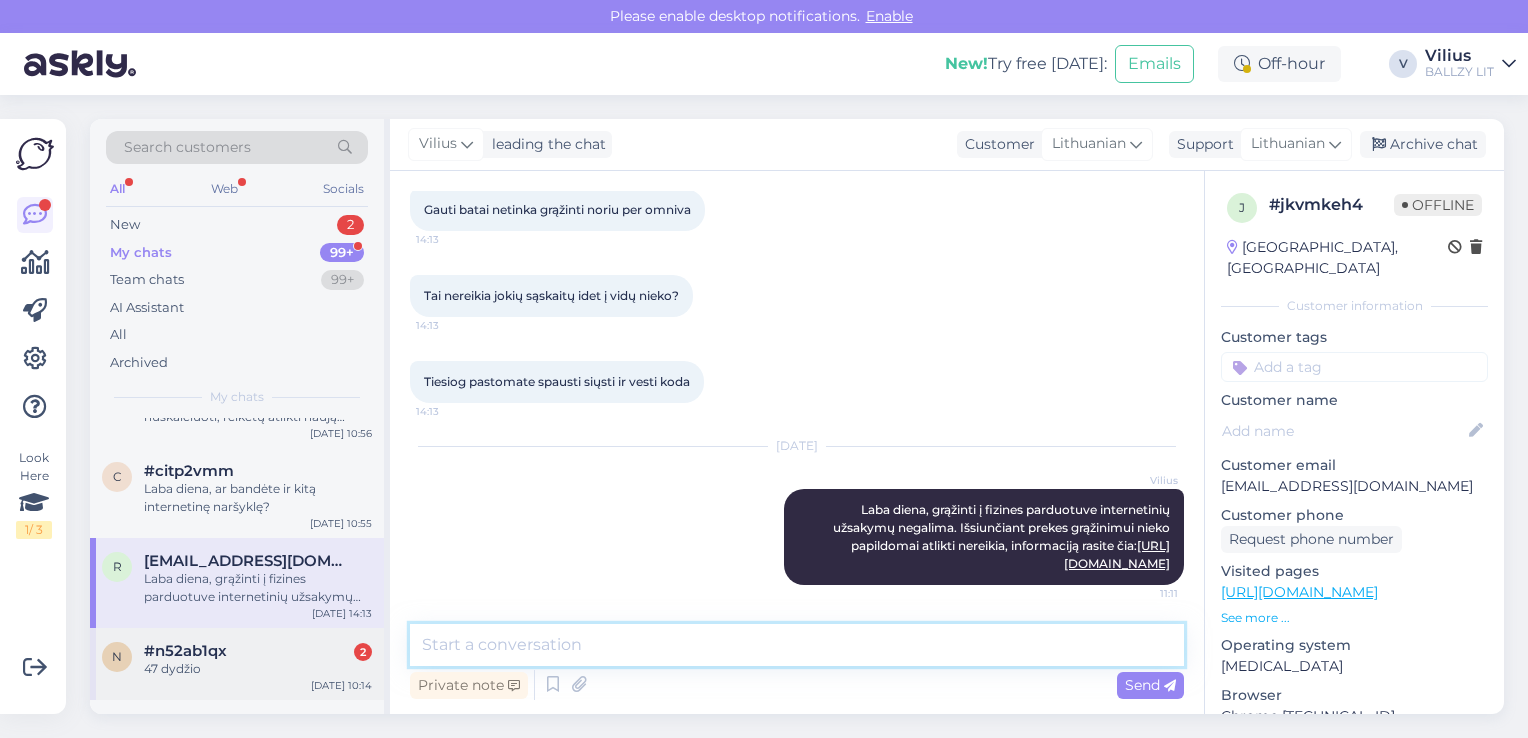type 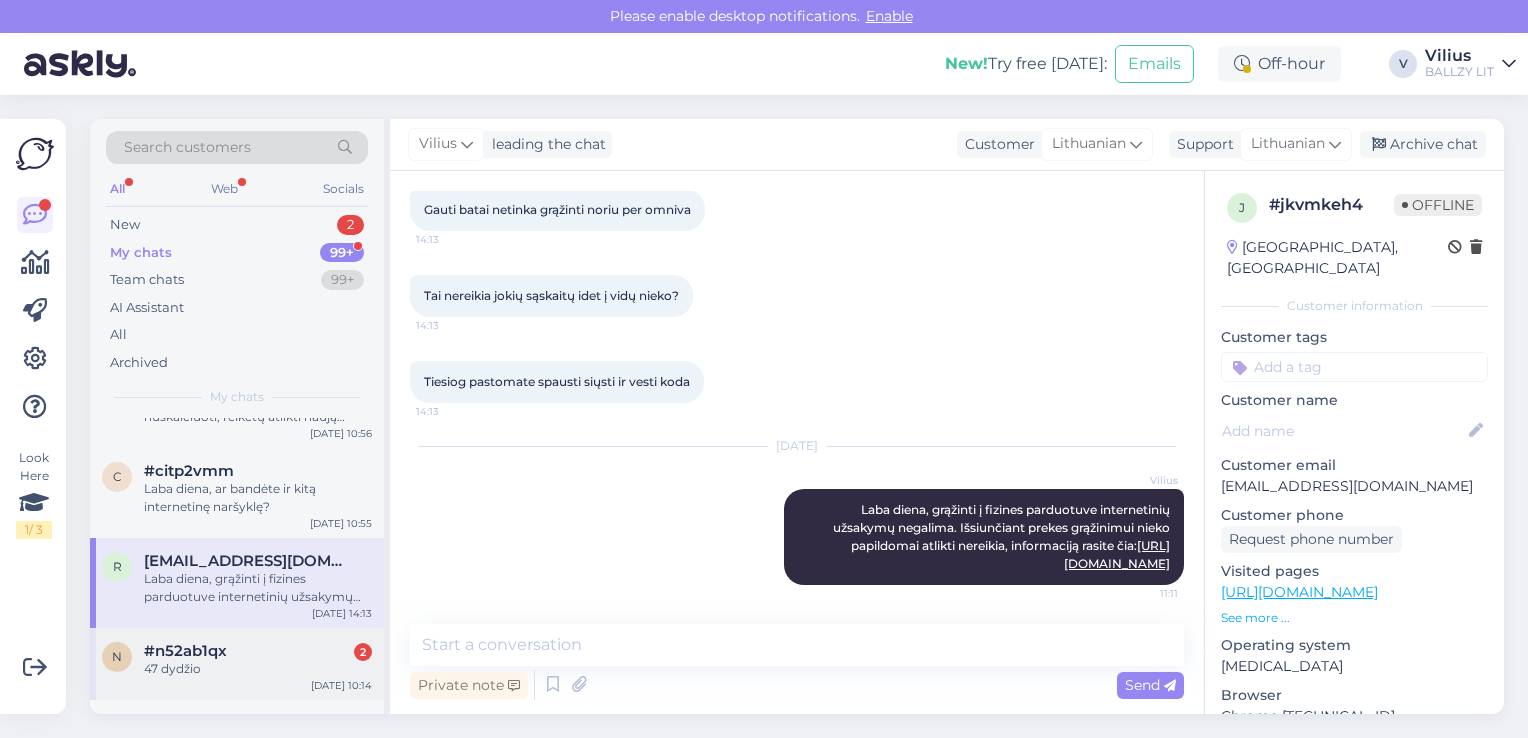 click on "#n52ab1qx 2" at bounding box center [258, 651] 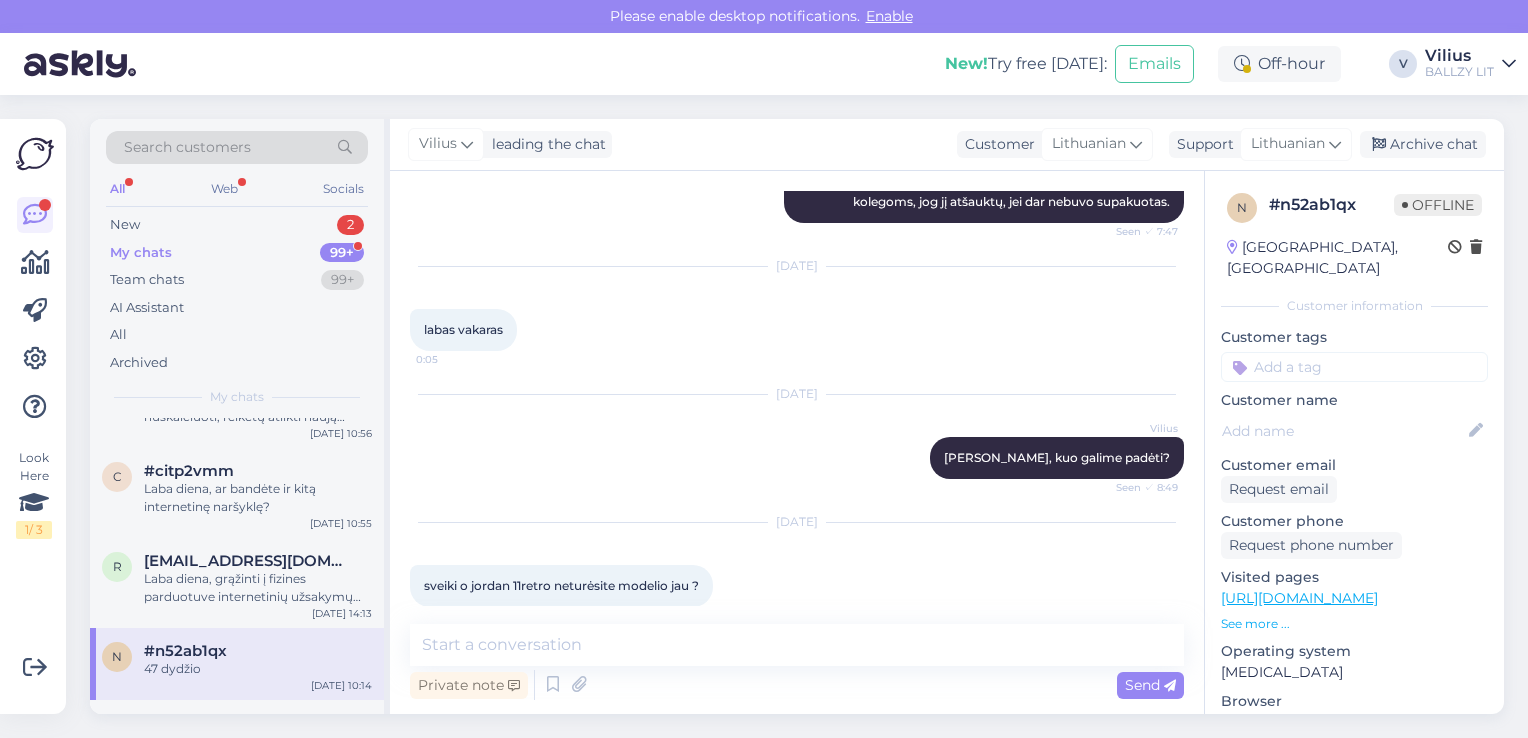 scroll, scrollTop: 596, scrollLeft: 0, axis: vertical 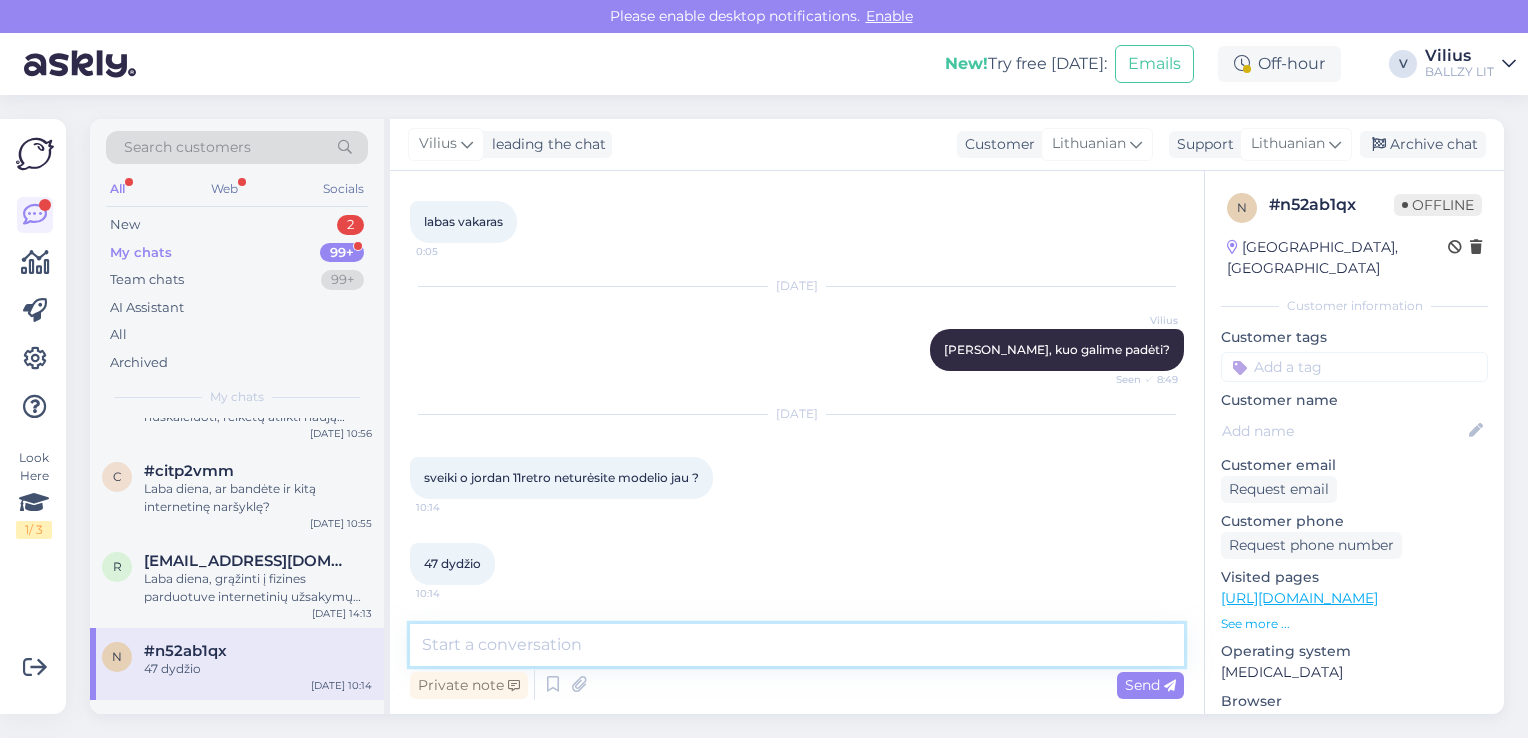 click at bounding box center [797, 645] 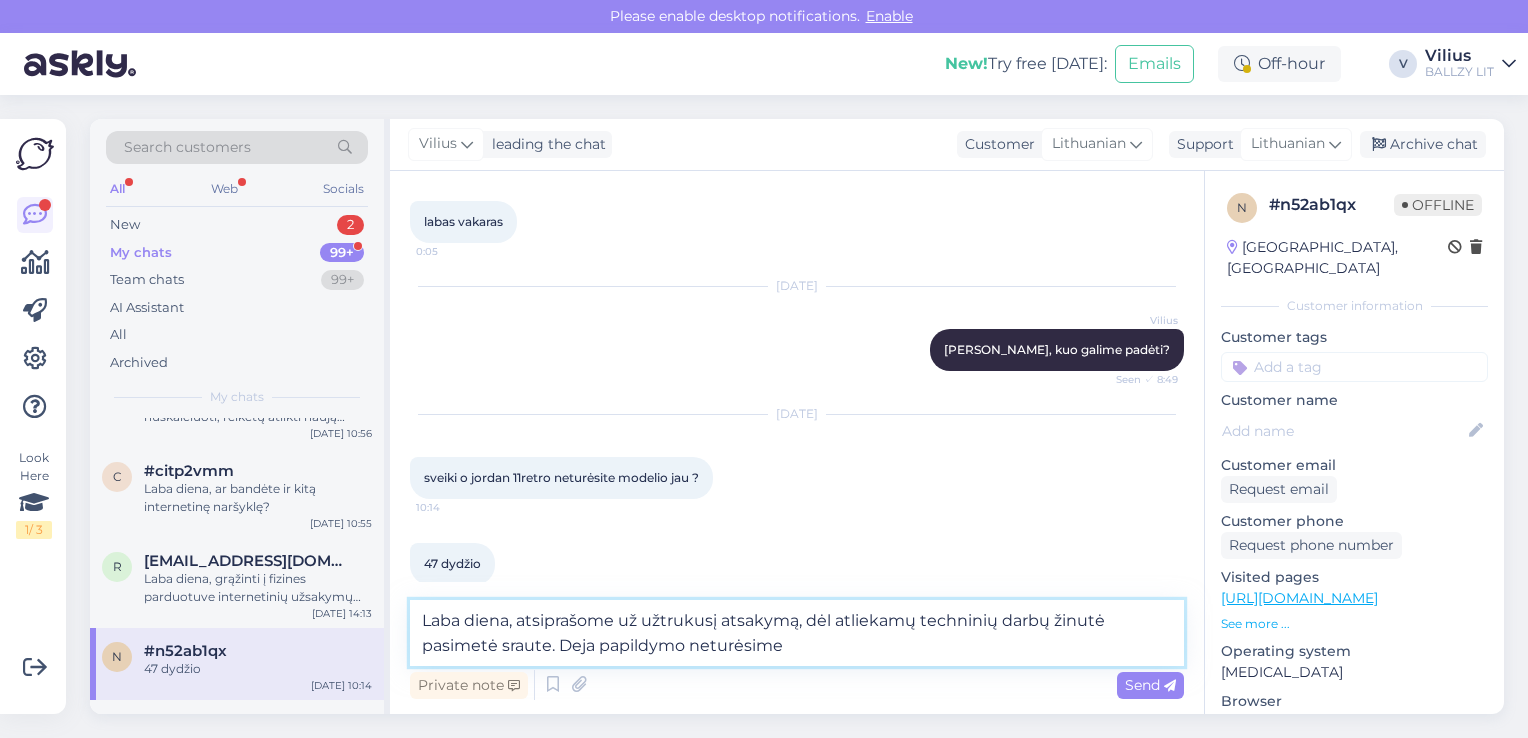type on "Laba diena, atsiprašome už užtrukusį atsakymą, dėl atliekamų techninių darbų žinutė pasimetė sraute. Deja papildymo neturėsime." 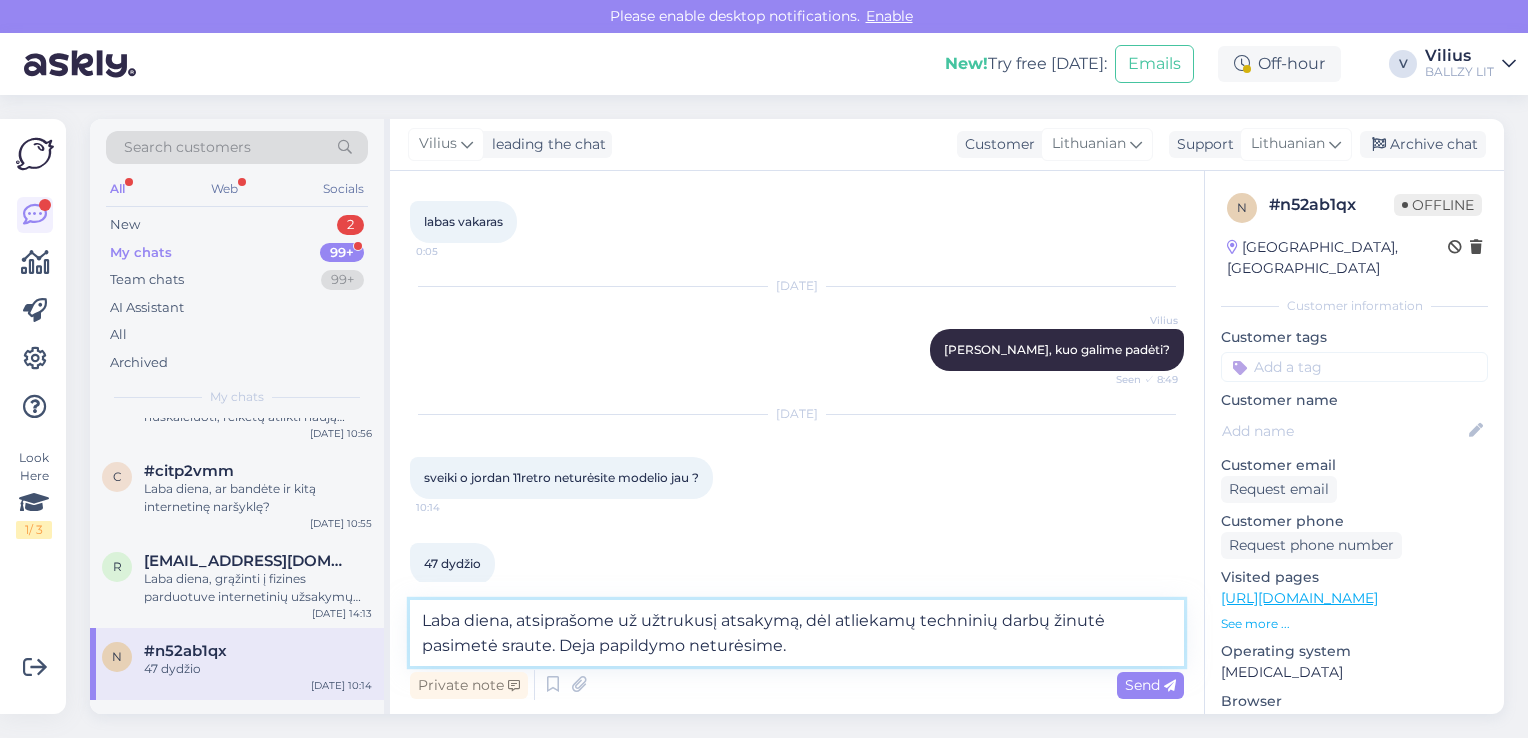 type 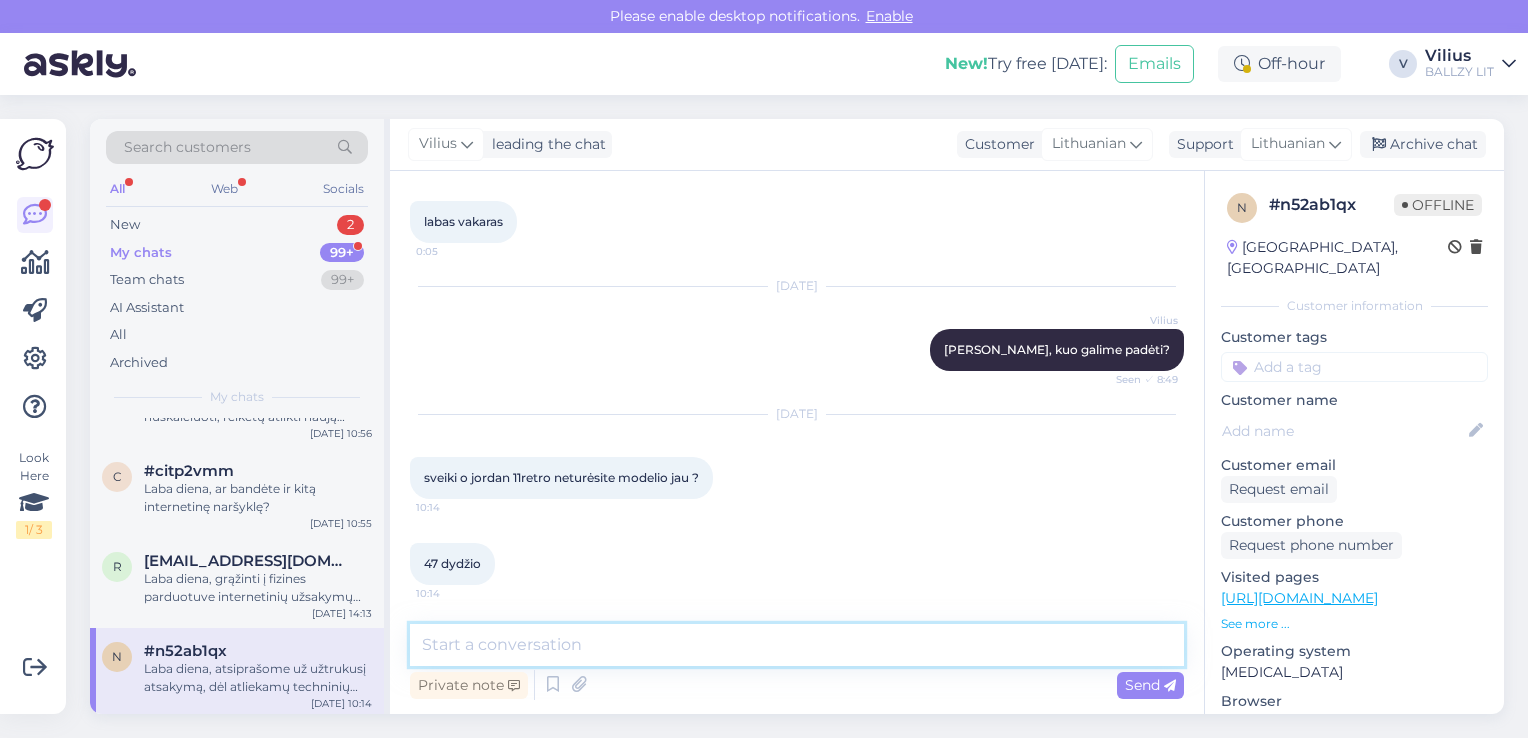 scroll, scrollTop: 760, scrollLeft: 0, axis: vertical 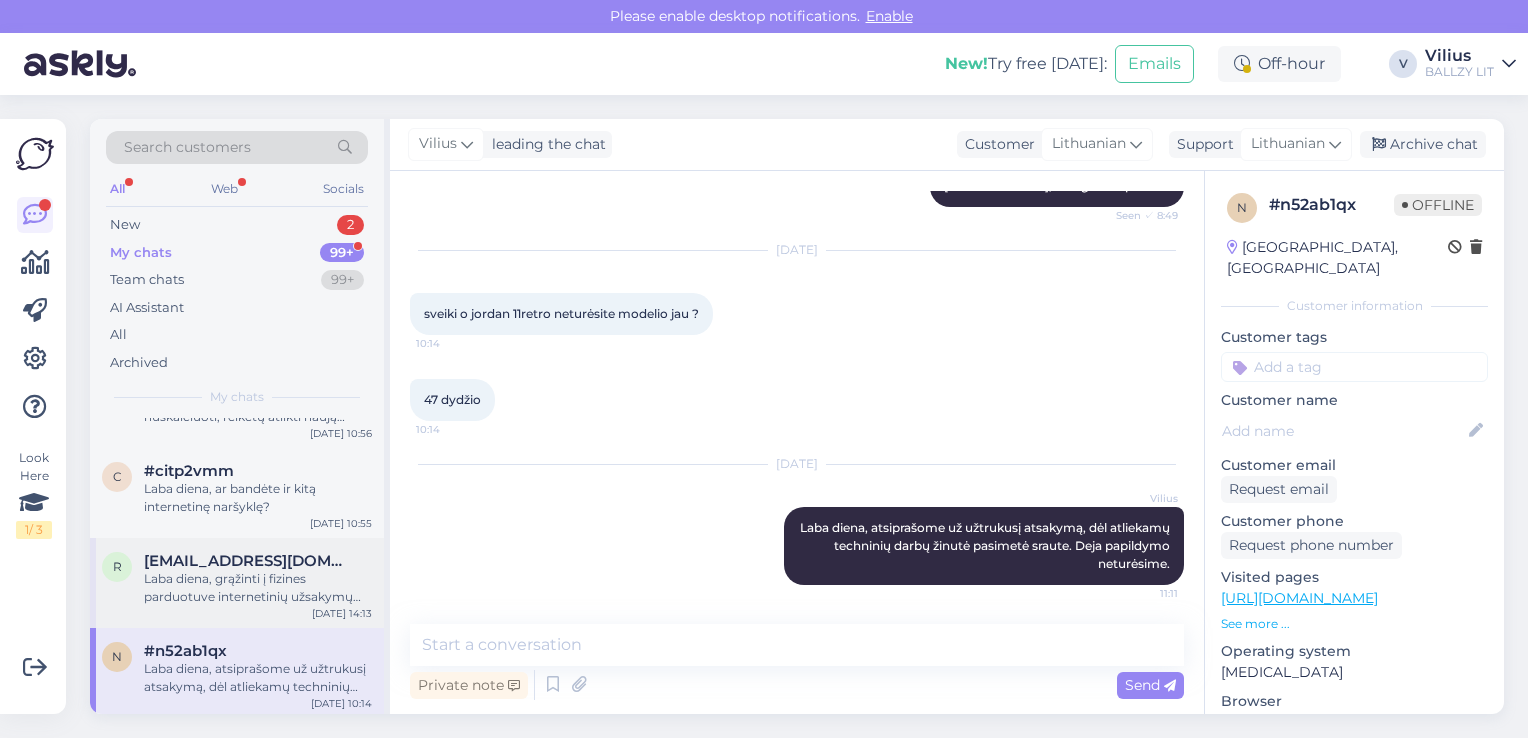 click on "Laba diena, grąžinti į fizines parduotuve internetinių užsakymų negalima. Išsiunčiant prekes grąžinimui nieko papildomai atlikti nereikia, informaciją rasite čia: [URL][DOMAIN_NAME]" at bounding box center [258, 588] 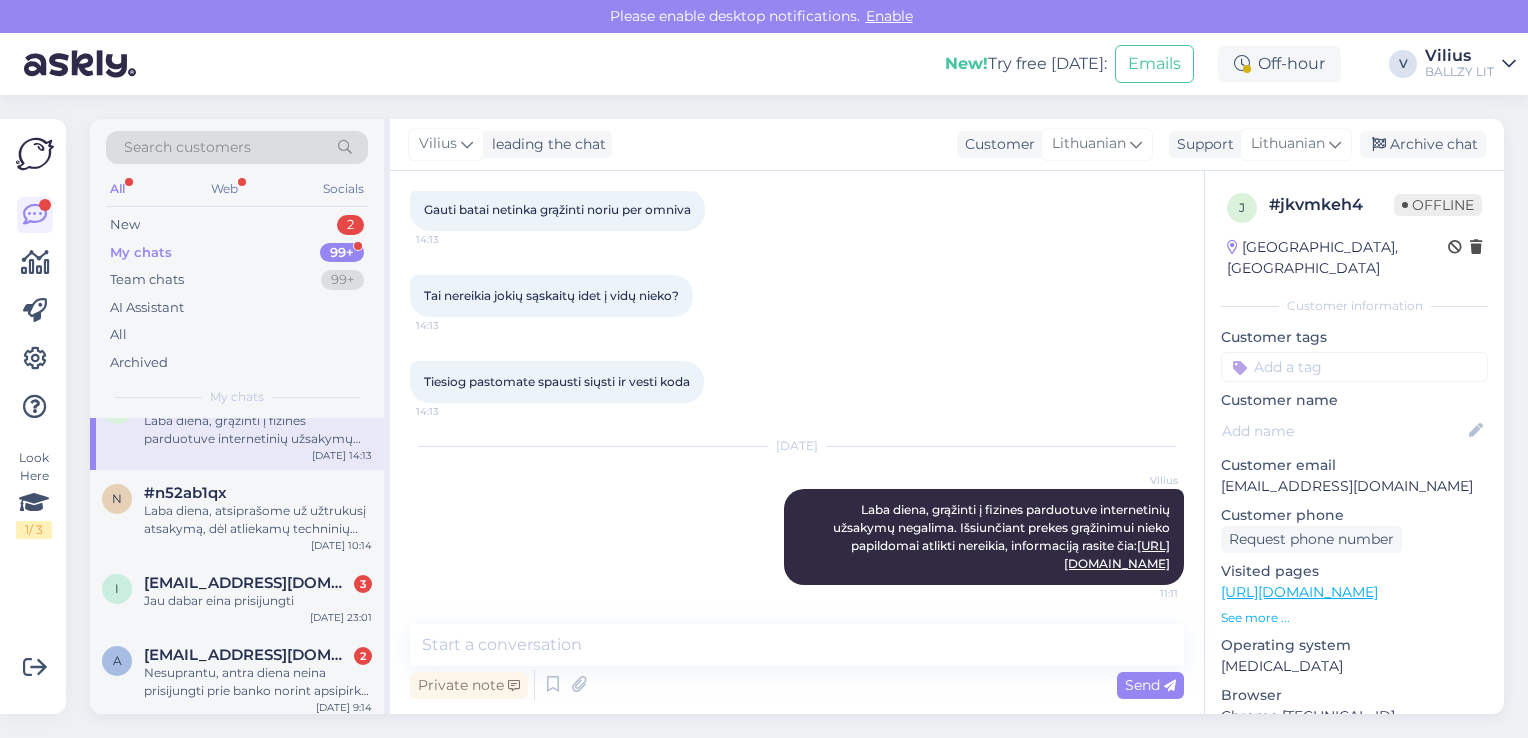 scroll, scrollTop: 1840, scrollLeft: 0, axis: vertical 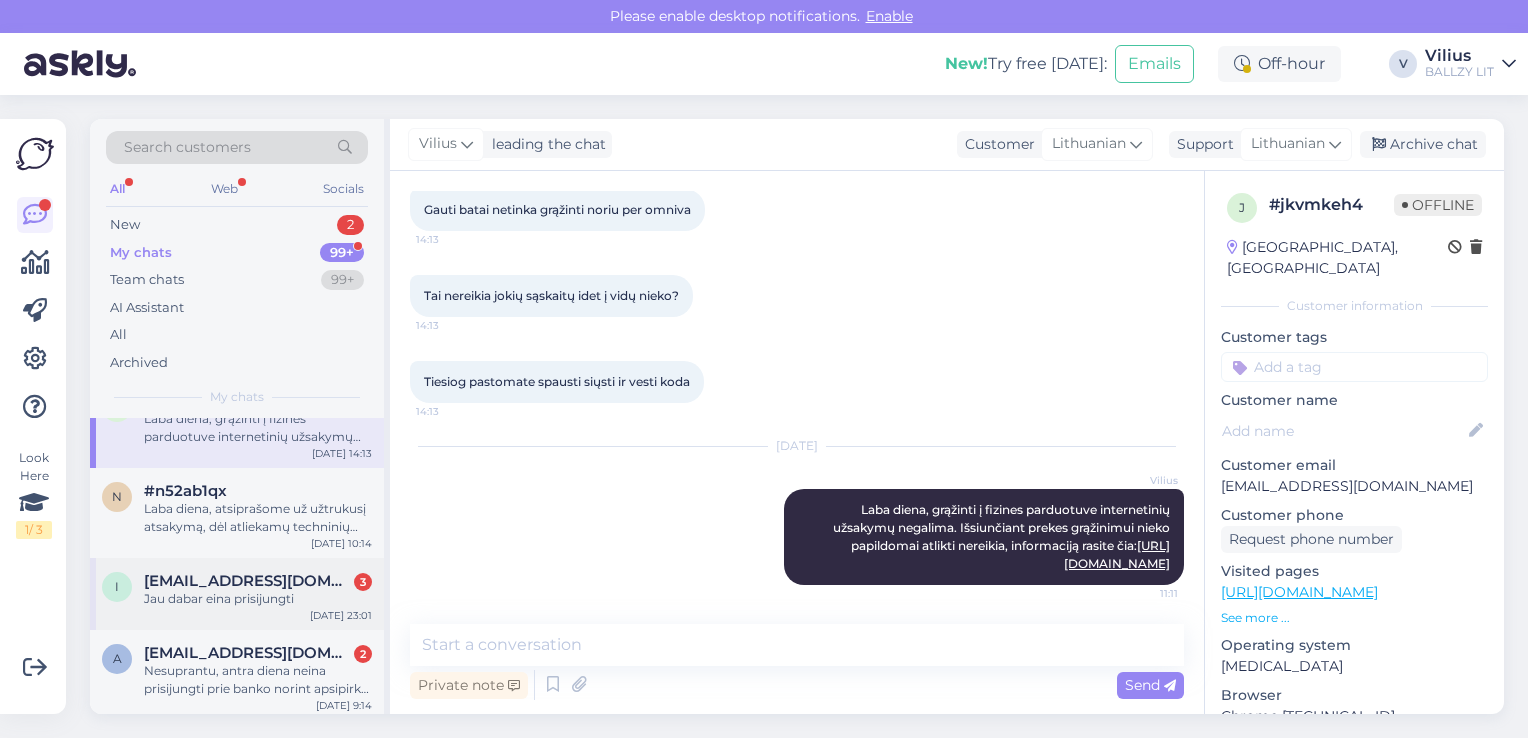 click on "Jau dabar eina prisijungti" at bounding box center (258, 599) 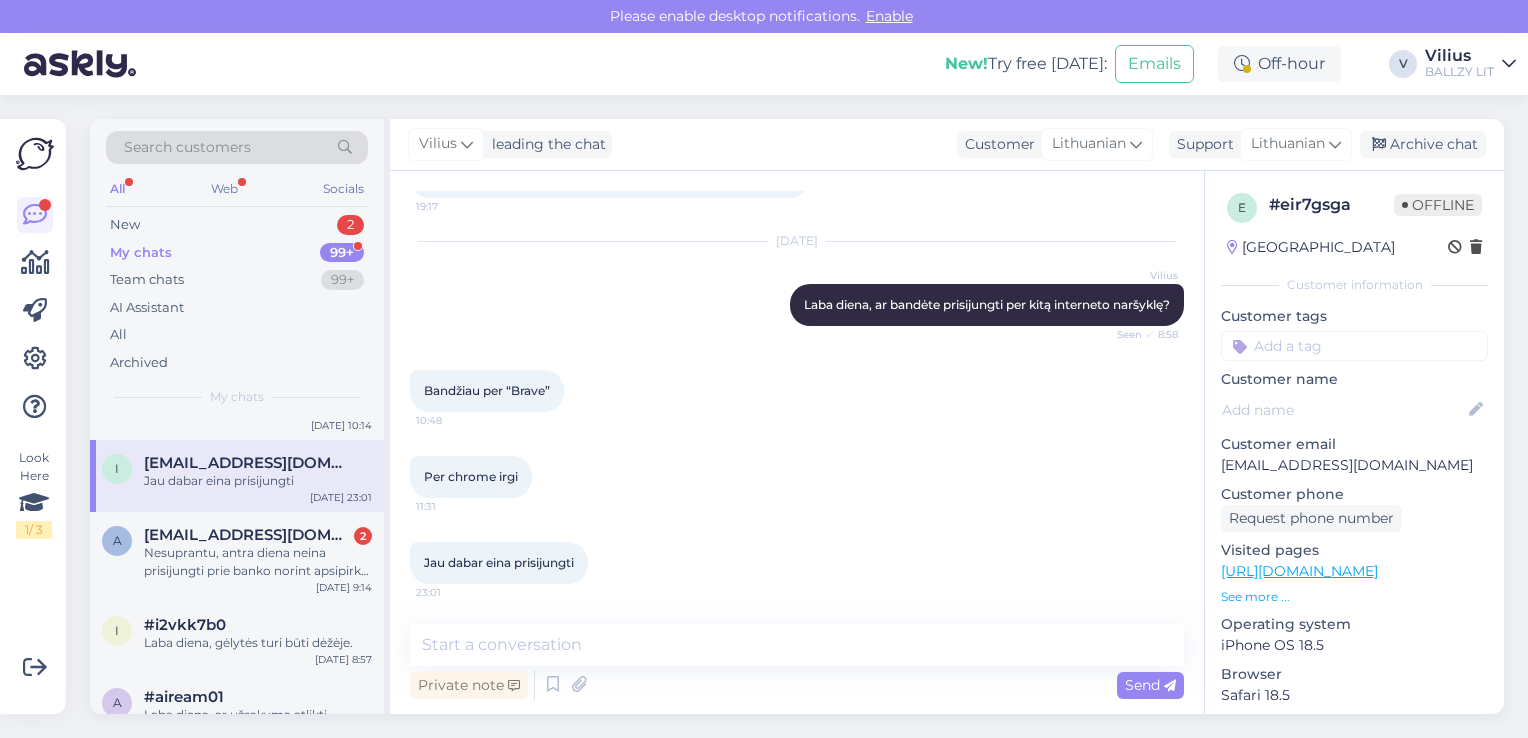 scroll, scrollTop: 1960, scrollLeft: 0, axis: vertical 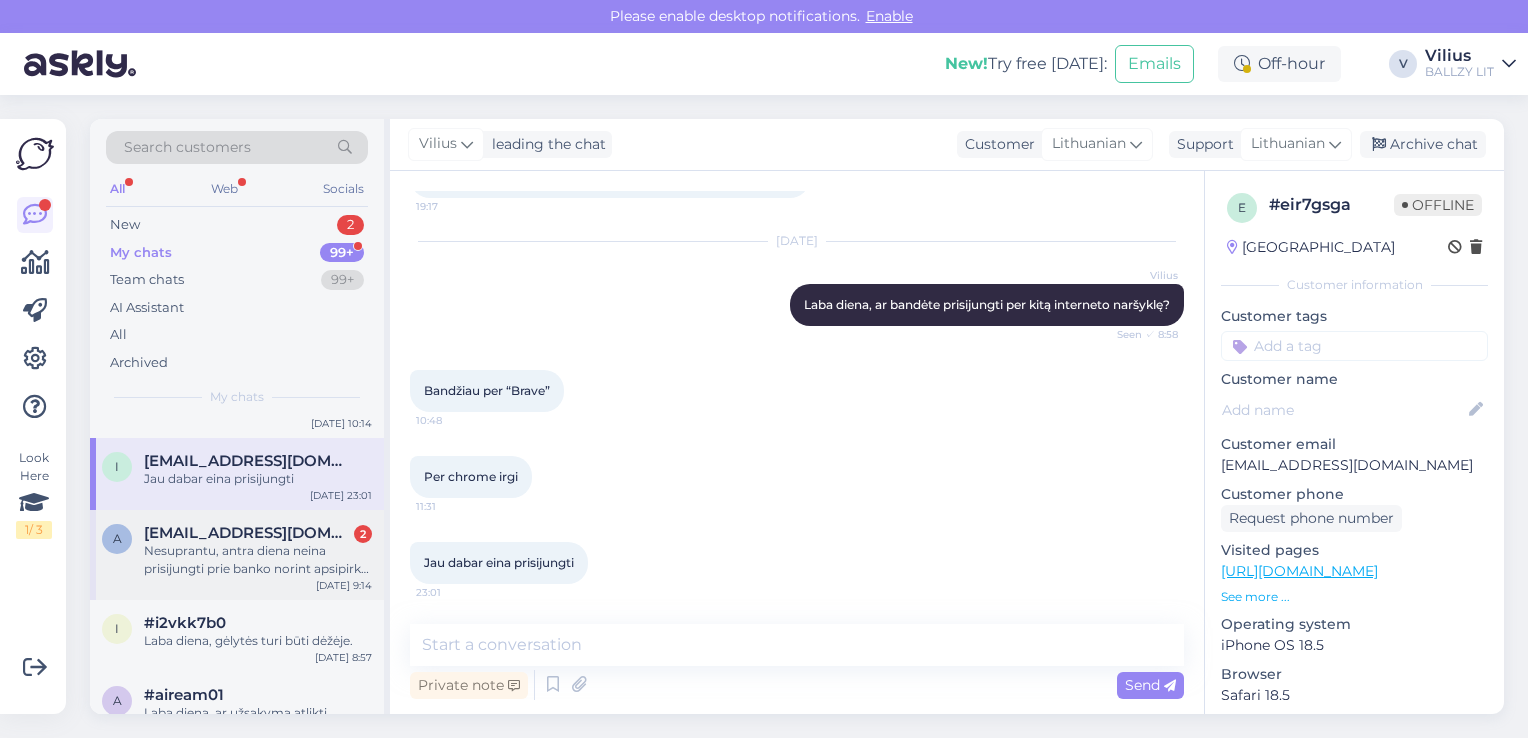 click on "Nesuprantu, antra diena neina prisijungti prie banko norint apsipirkti, teks kitur." at bounding box center (258, 560) 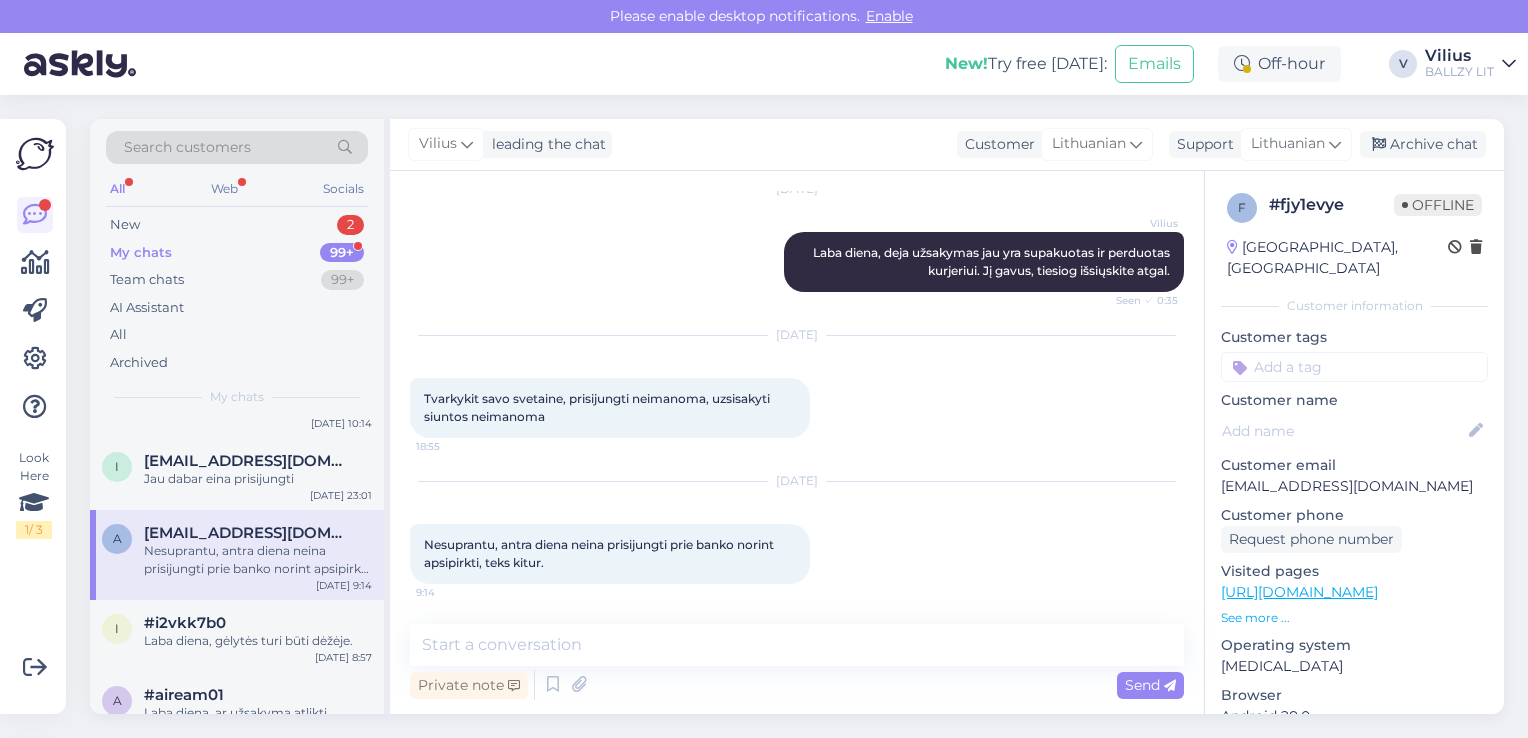 scroll, scrollTop: 279, scrollLeft: 0, axis: vertical 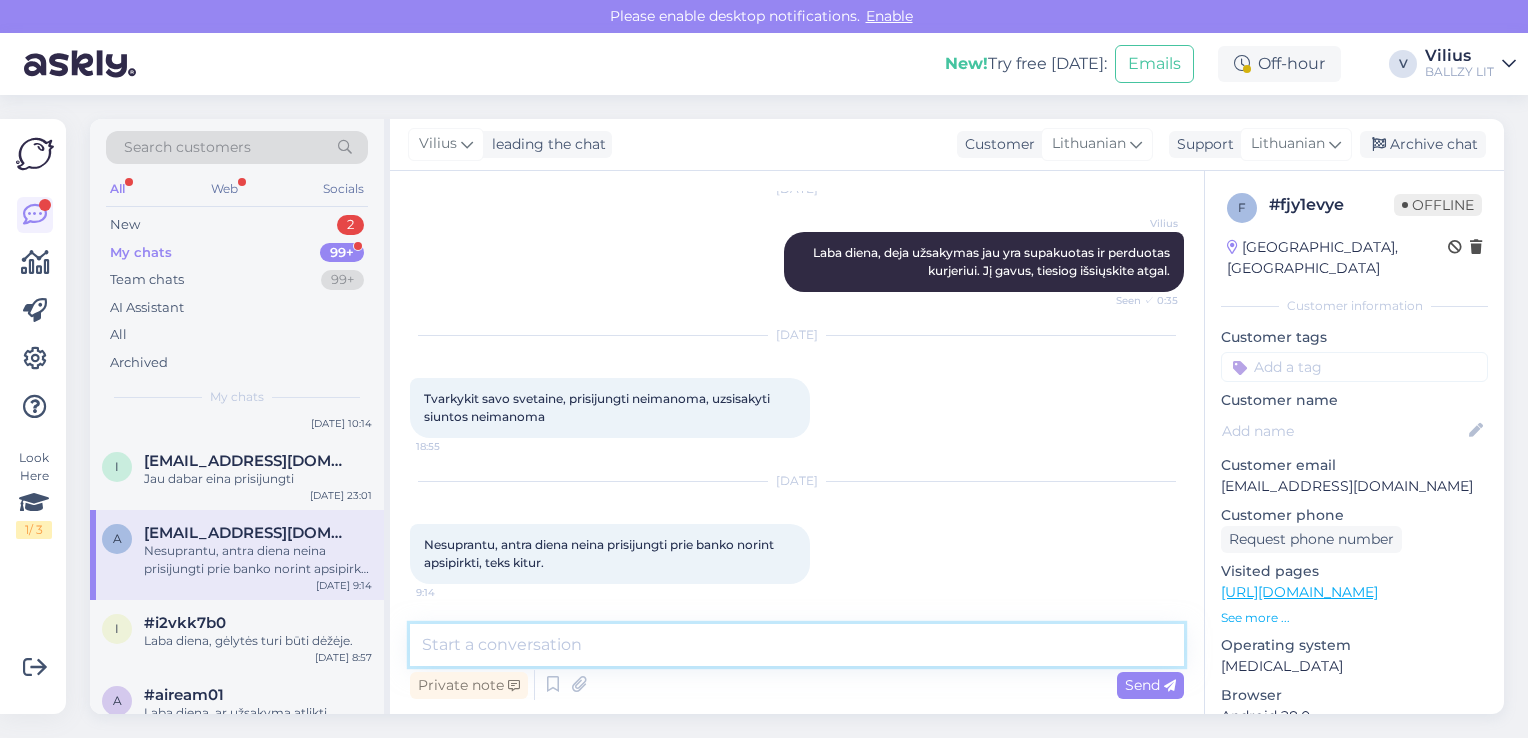 click at bounding box center [797, 645] 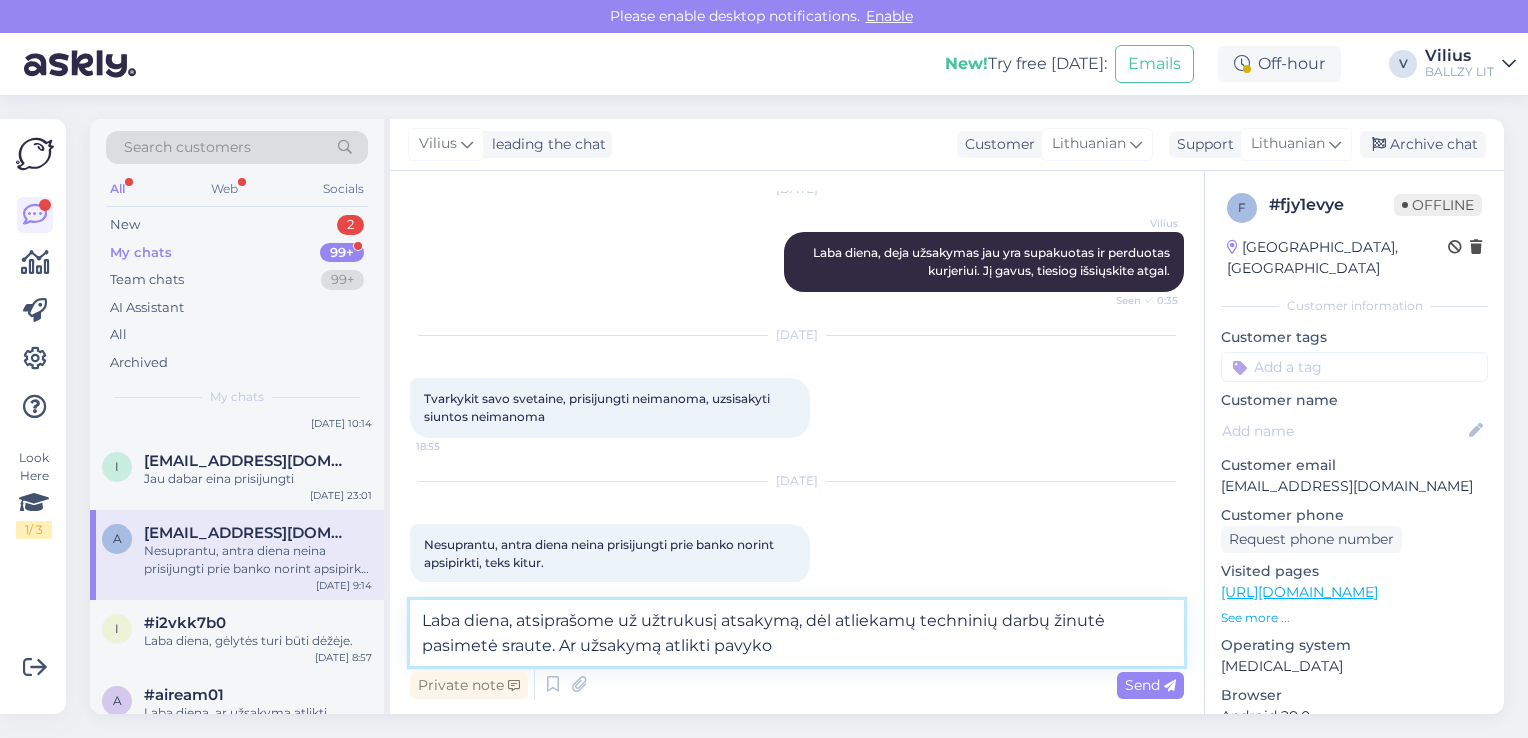 type on "Laba diena, atsiprašome už užtrukusį atsakymą, dėl atliekamų techninių darbų žinutė pasimetė sraute. Ar užsakymą atlikti pavyko?" 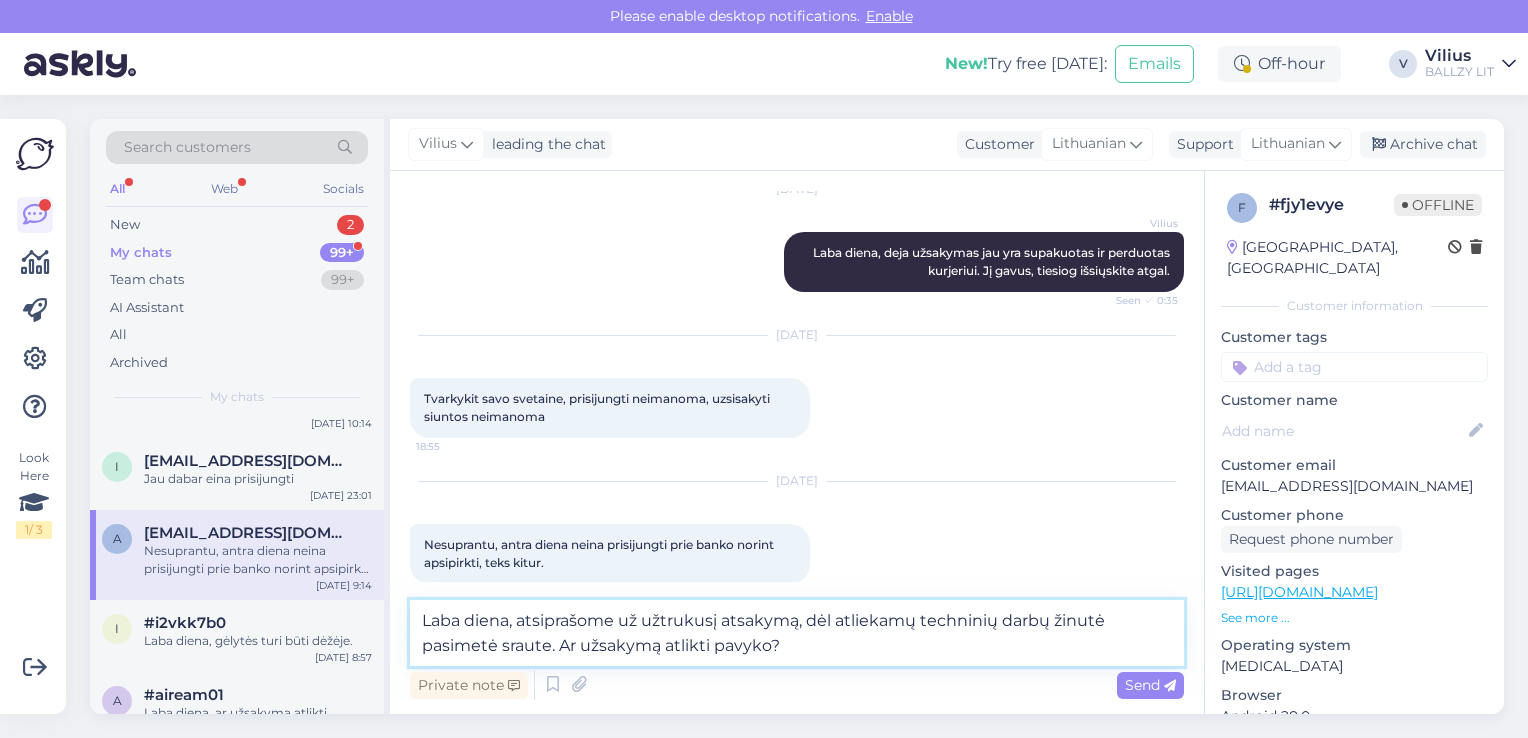 type 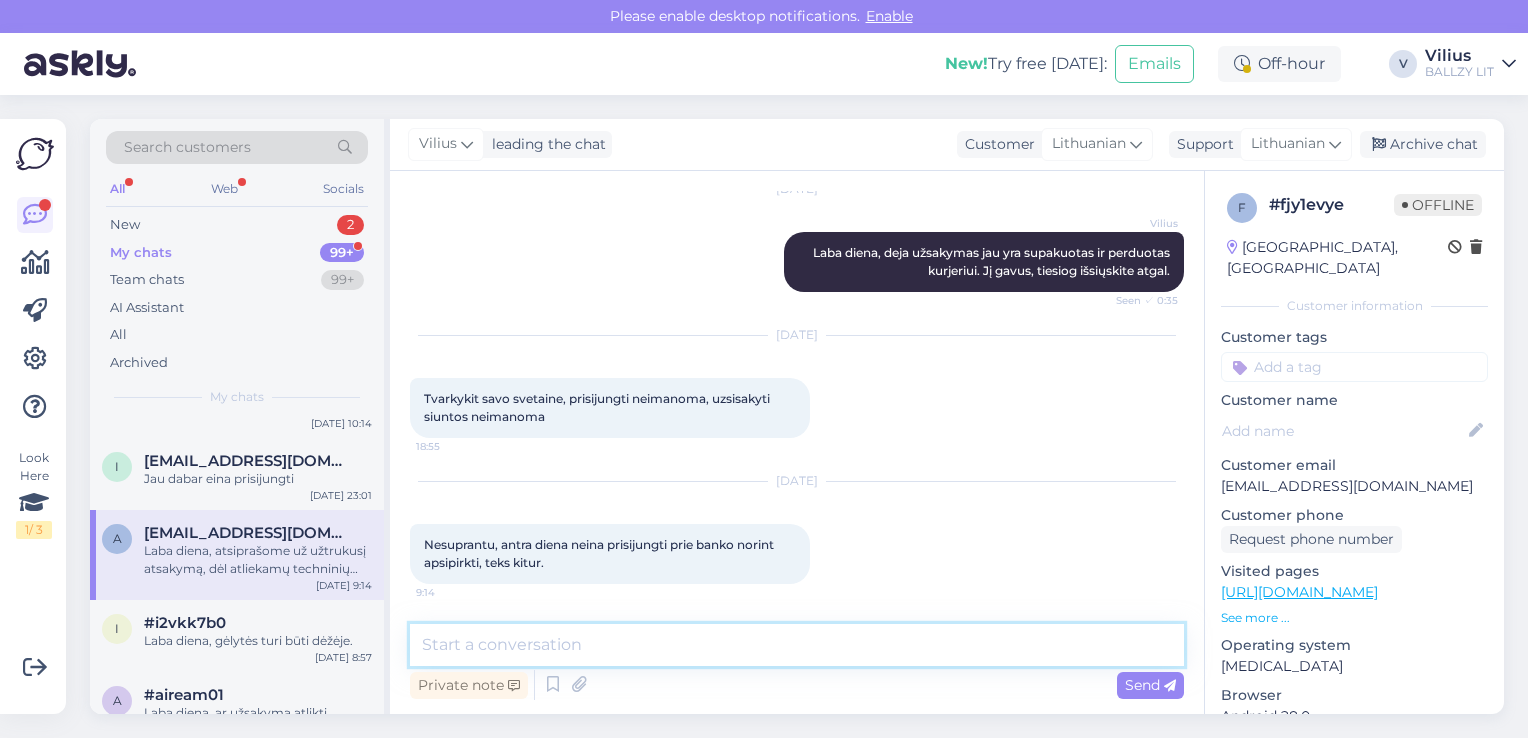 scroll, scrollTop: 443, scrollLeft: 0, axis: vertical 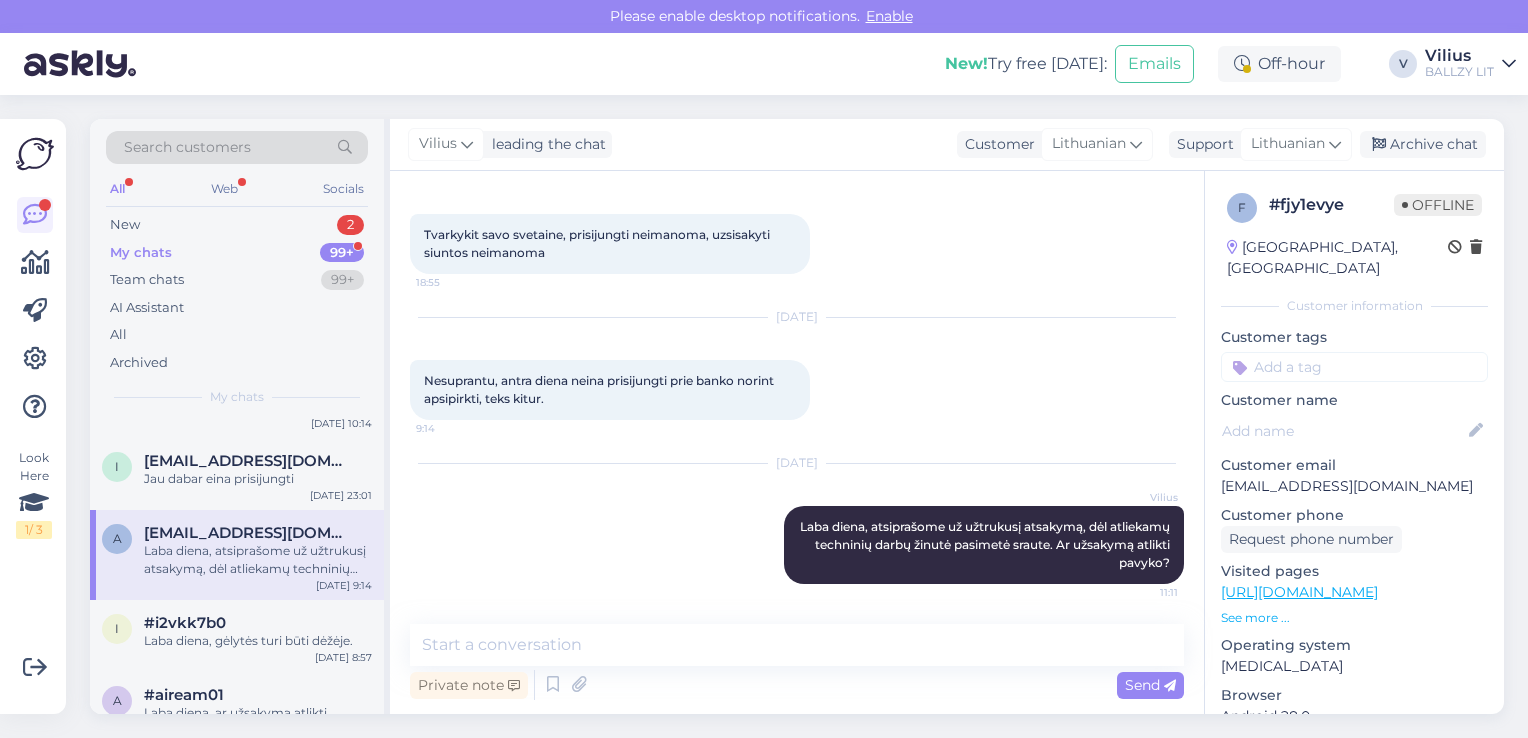 click on "Laba diena, atsiprašome už užtrukusį atsakymą, dėl atliekamų techninių darbų žinutė pasimetė sraute. Ar užsakymą atlikti pavyko?" at bounding box center [258, 560] 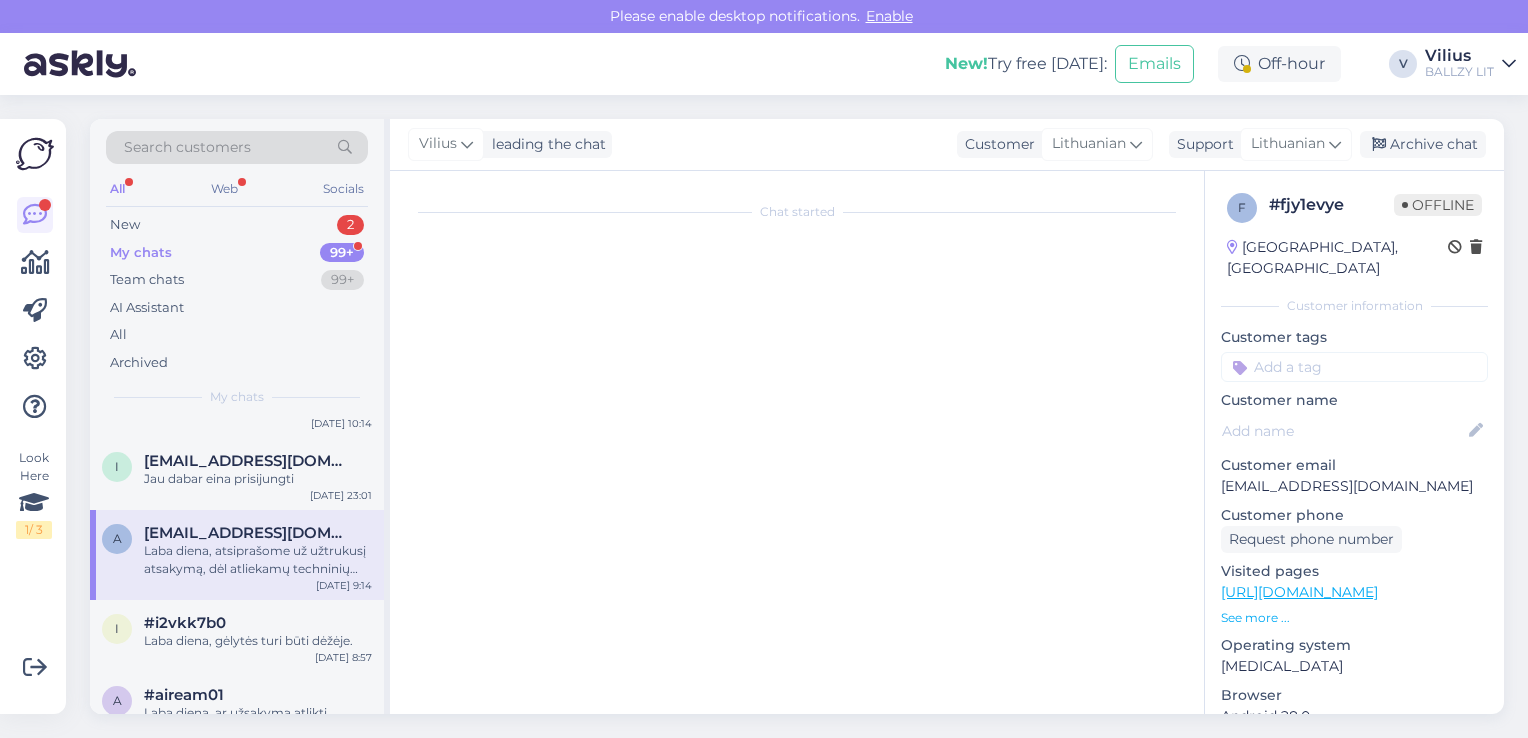 scroll, scrollTop: 0, scrollLeft: 0, axis: both 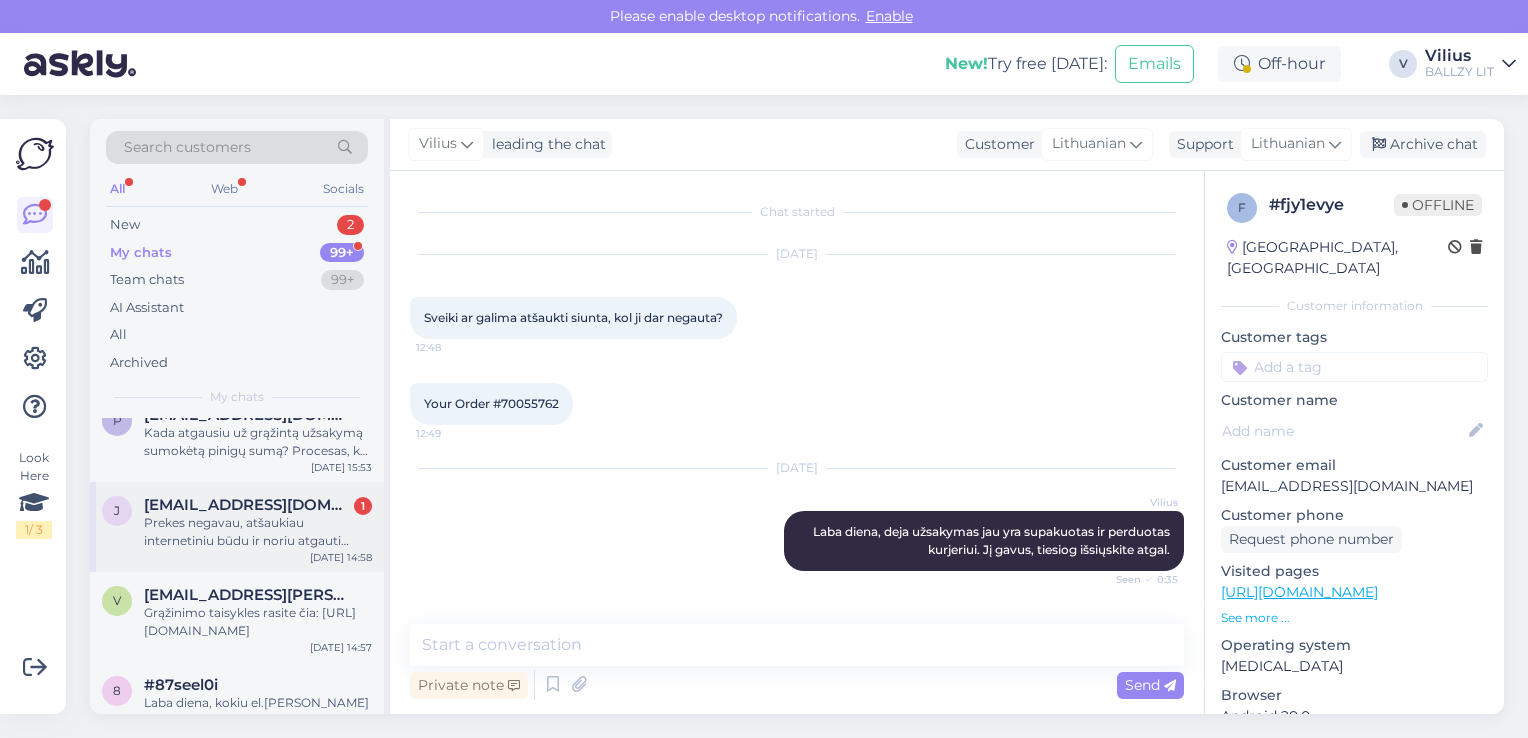 click on "Prekes negavau, atšaukiau internetiniu būdu ir noriu atgauti pinigus. Kaip man juos atgauti kuo greiciau?" at bounding box center [258, 532] 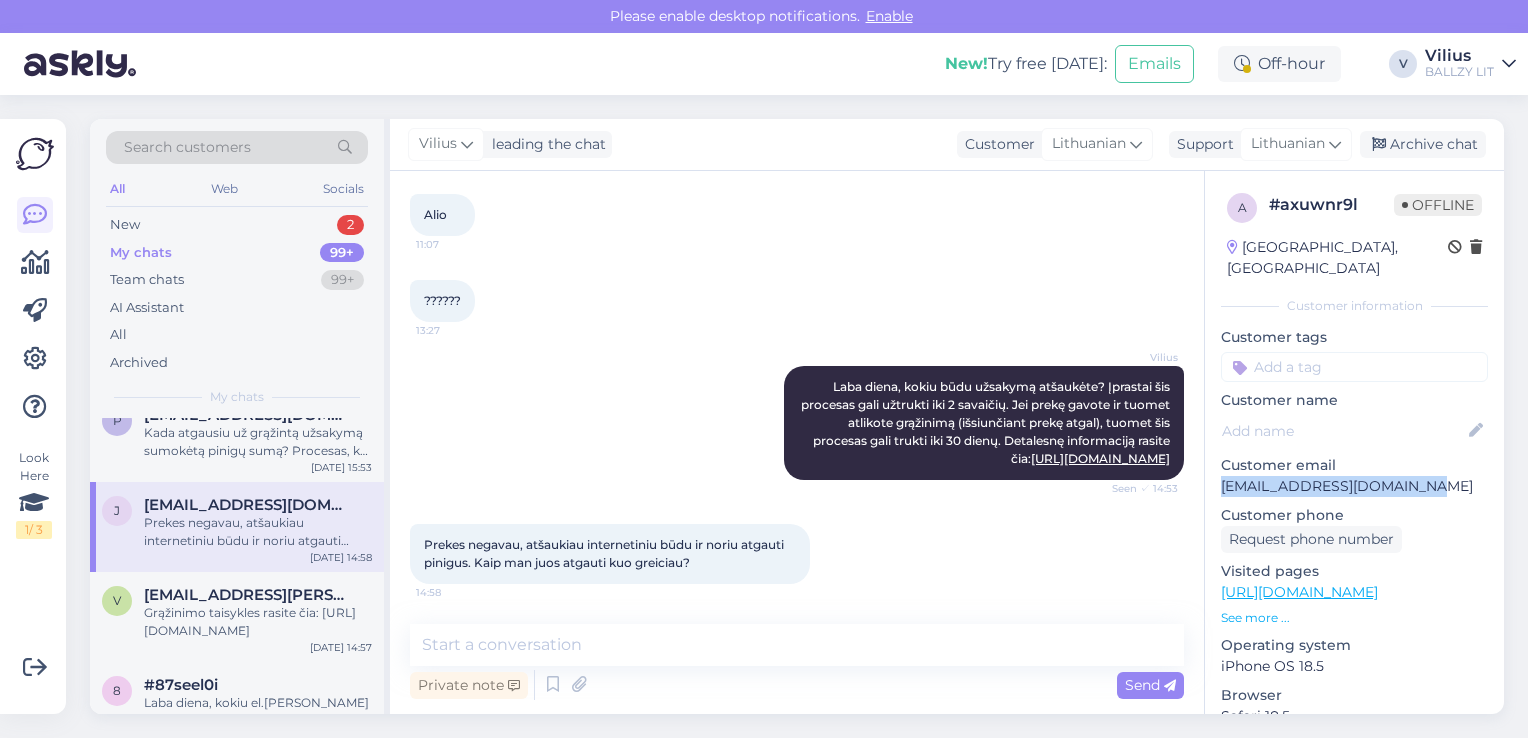drag, startPoint x: 1220, startPoint y: 470, endPoint x: 1424, endPoint y: 463, distance: 204.12006 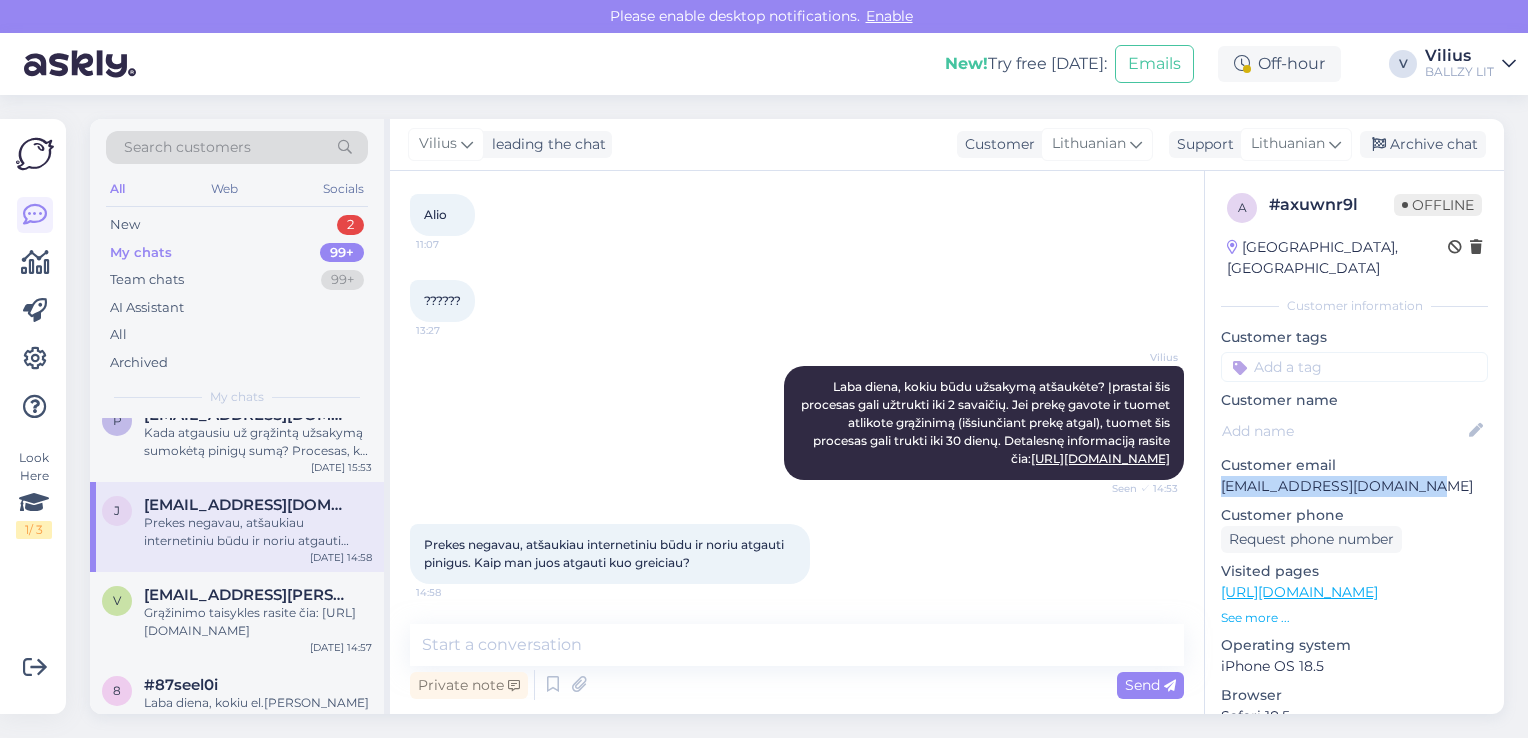 click on "[EMAIL_ADDRESS][DOMAIN_NAME]" at bounding box center [1354, 486] 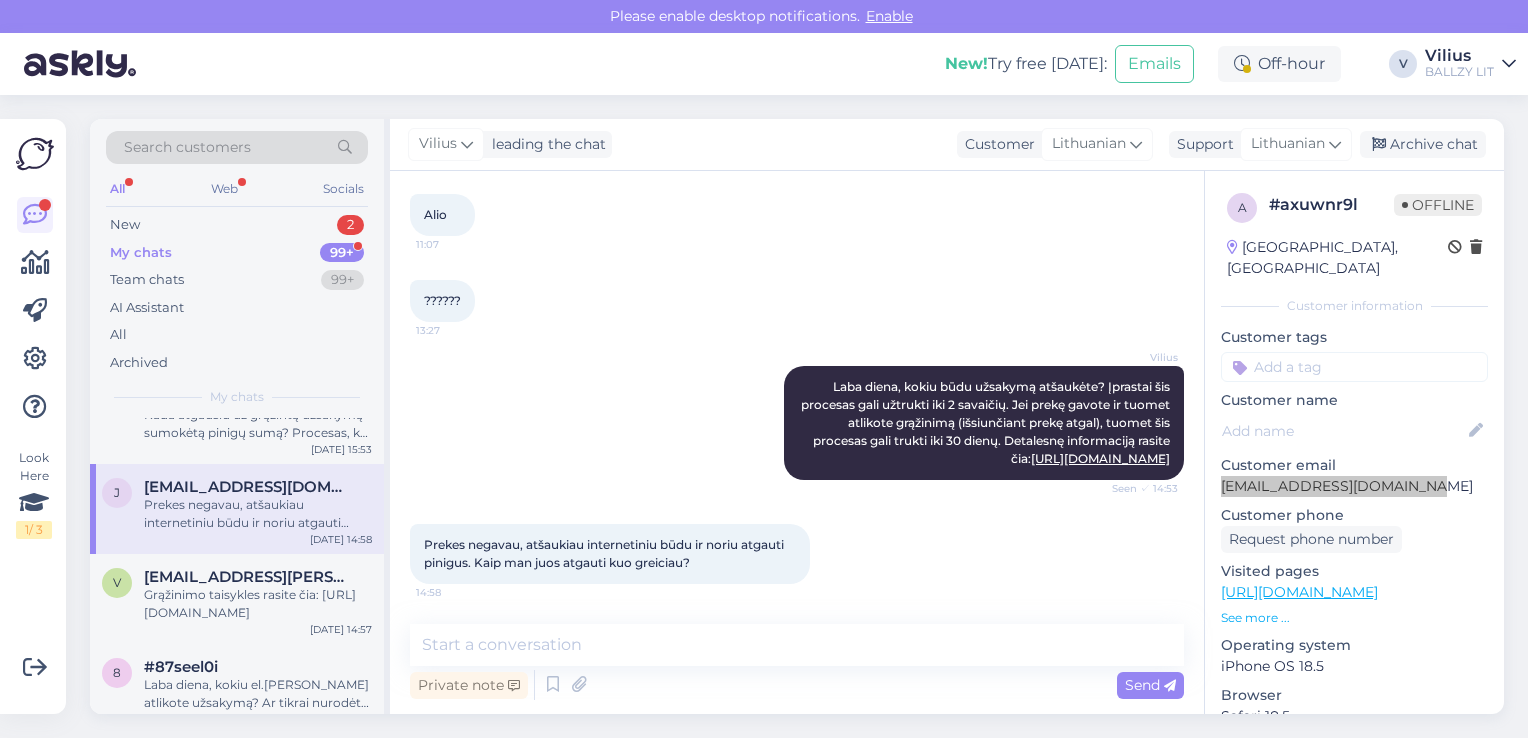 scroll, scrollTop: 2942, scrollLeft: 0, axis: vertical 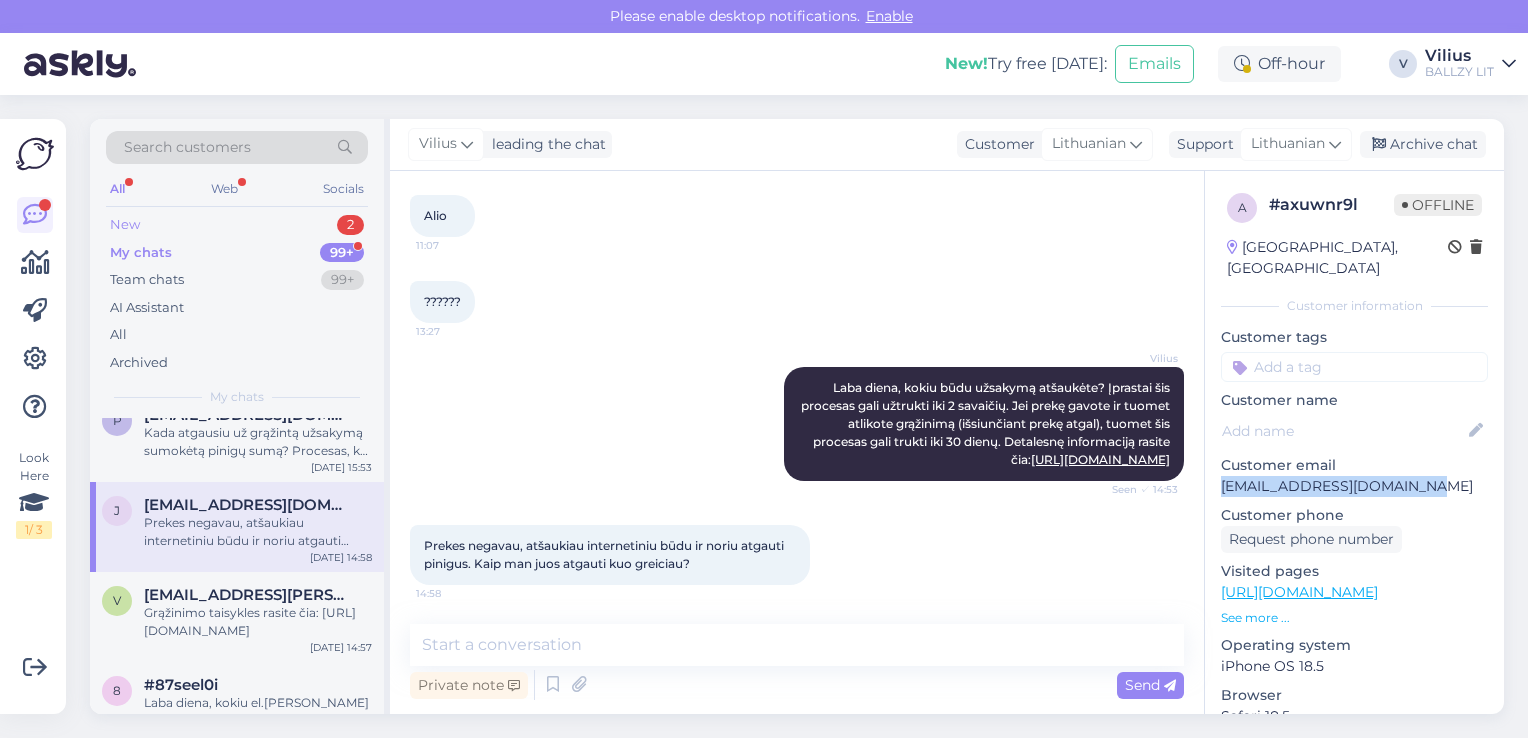 click on "New" at bounding box center (125, 225) 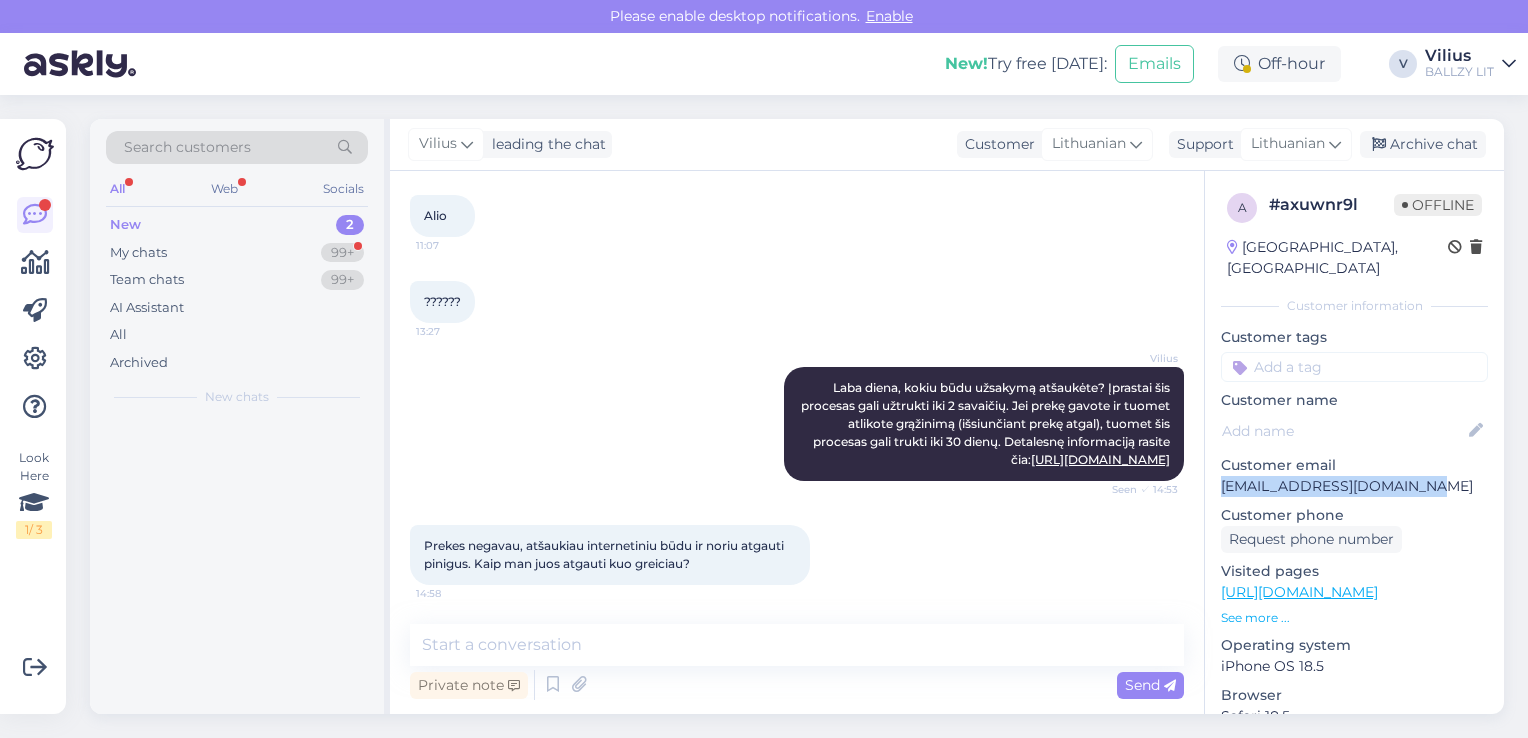 scroll, scrollTop: 0, scrollLeft: 0, axis: both 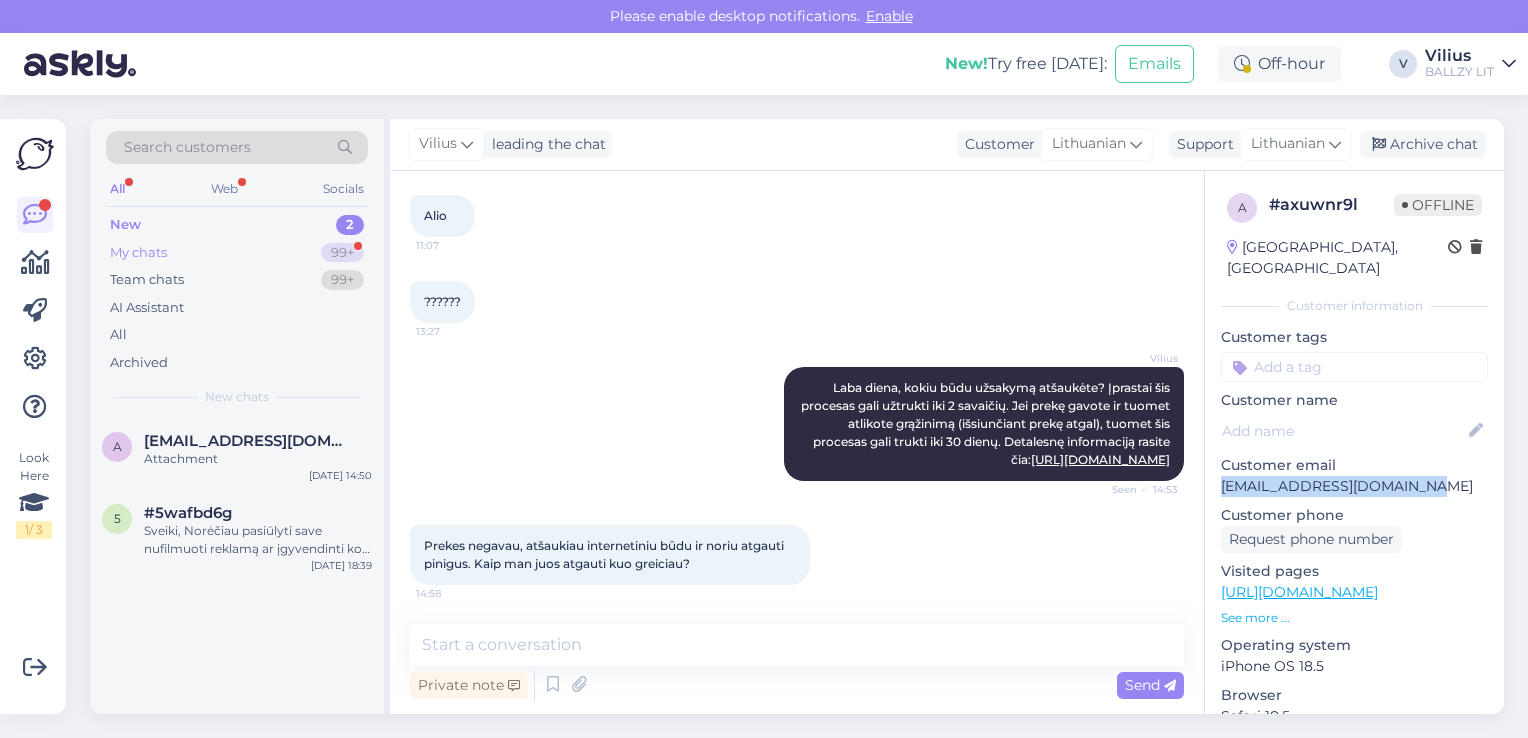 click on "My chats 99+" at bounding box center [237, 253] 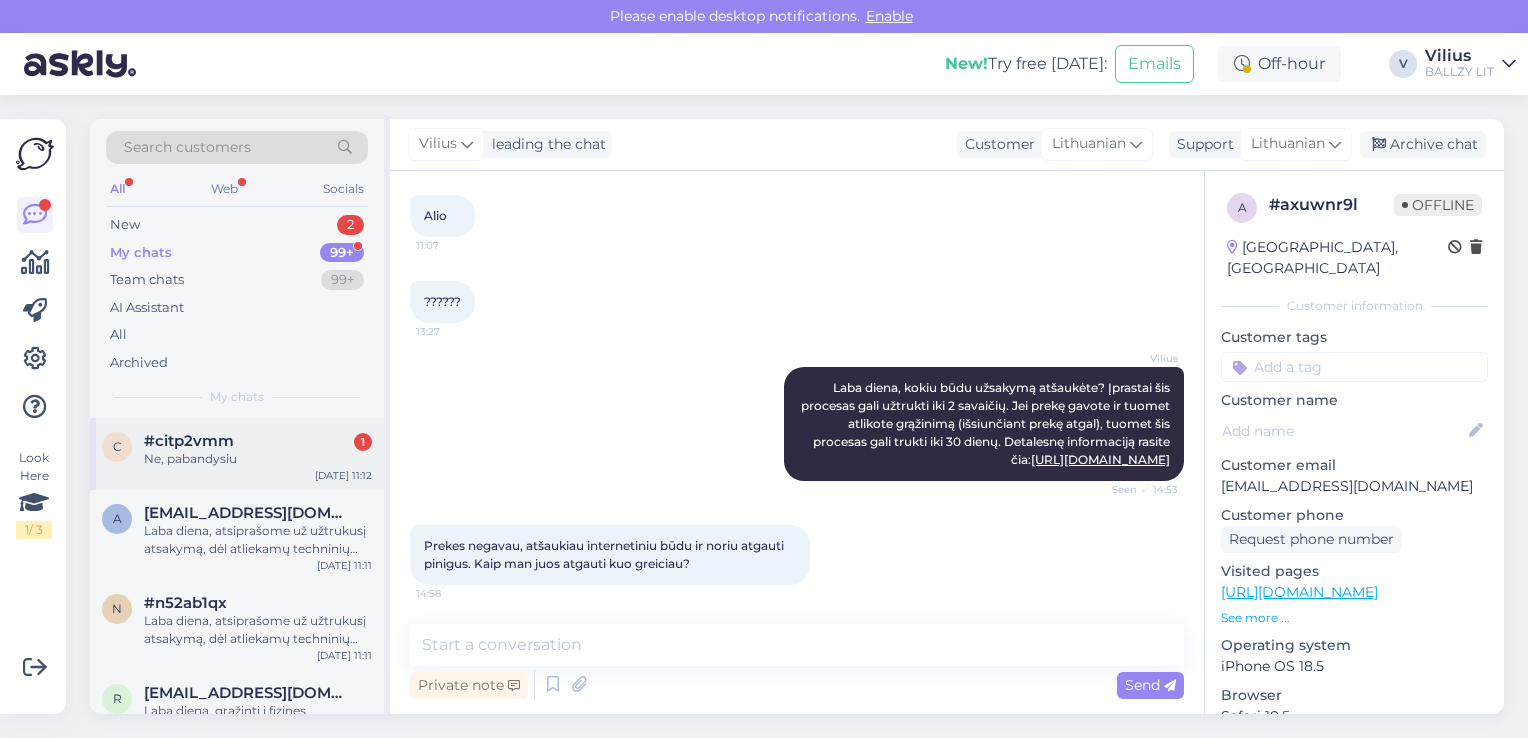 click on "c #citp2vmm 1 Ne, pabandysiu [DATE] 11:12" at bounding box center [237, 454] 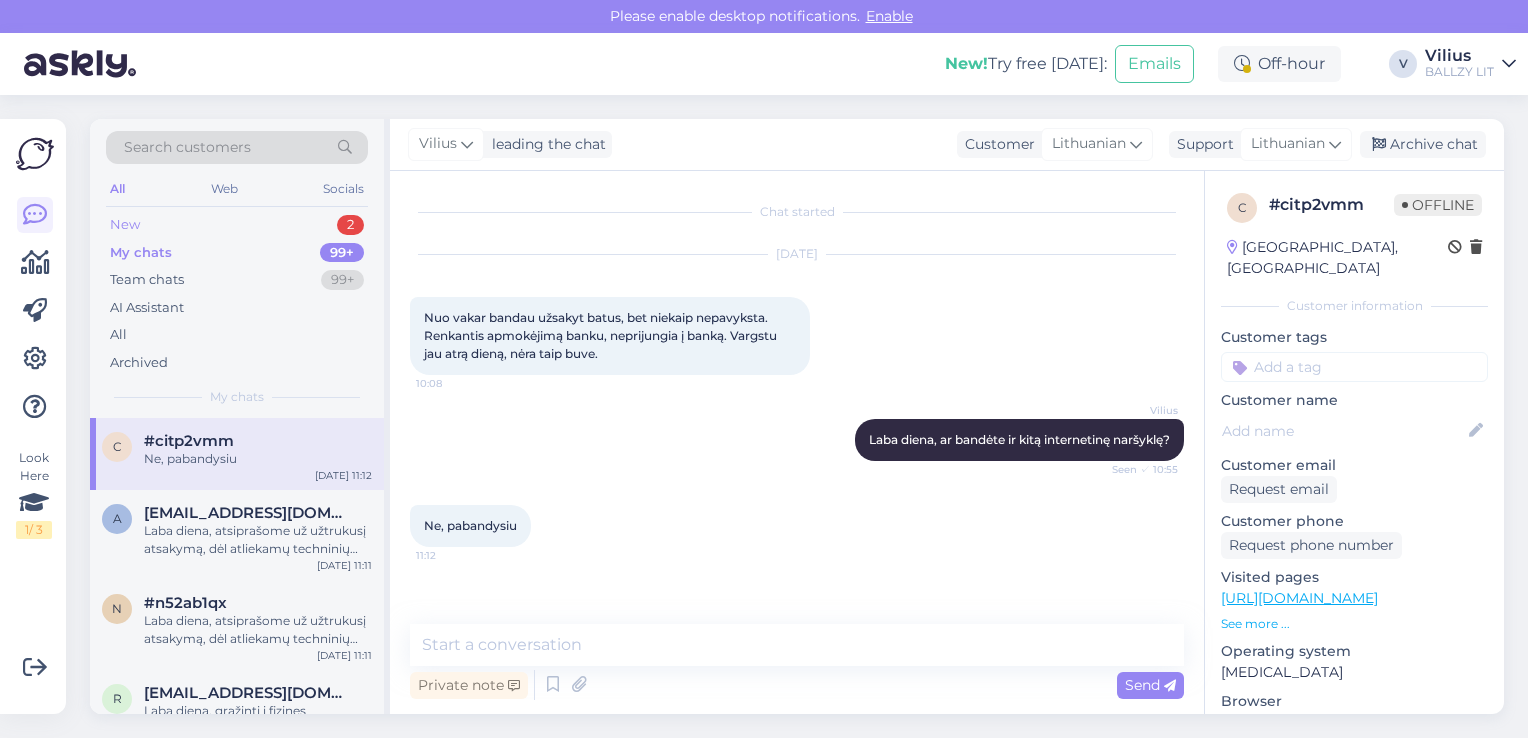 click on "New 2" at bounding box center [237, 225] 